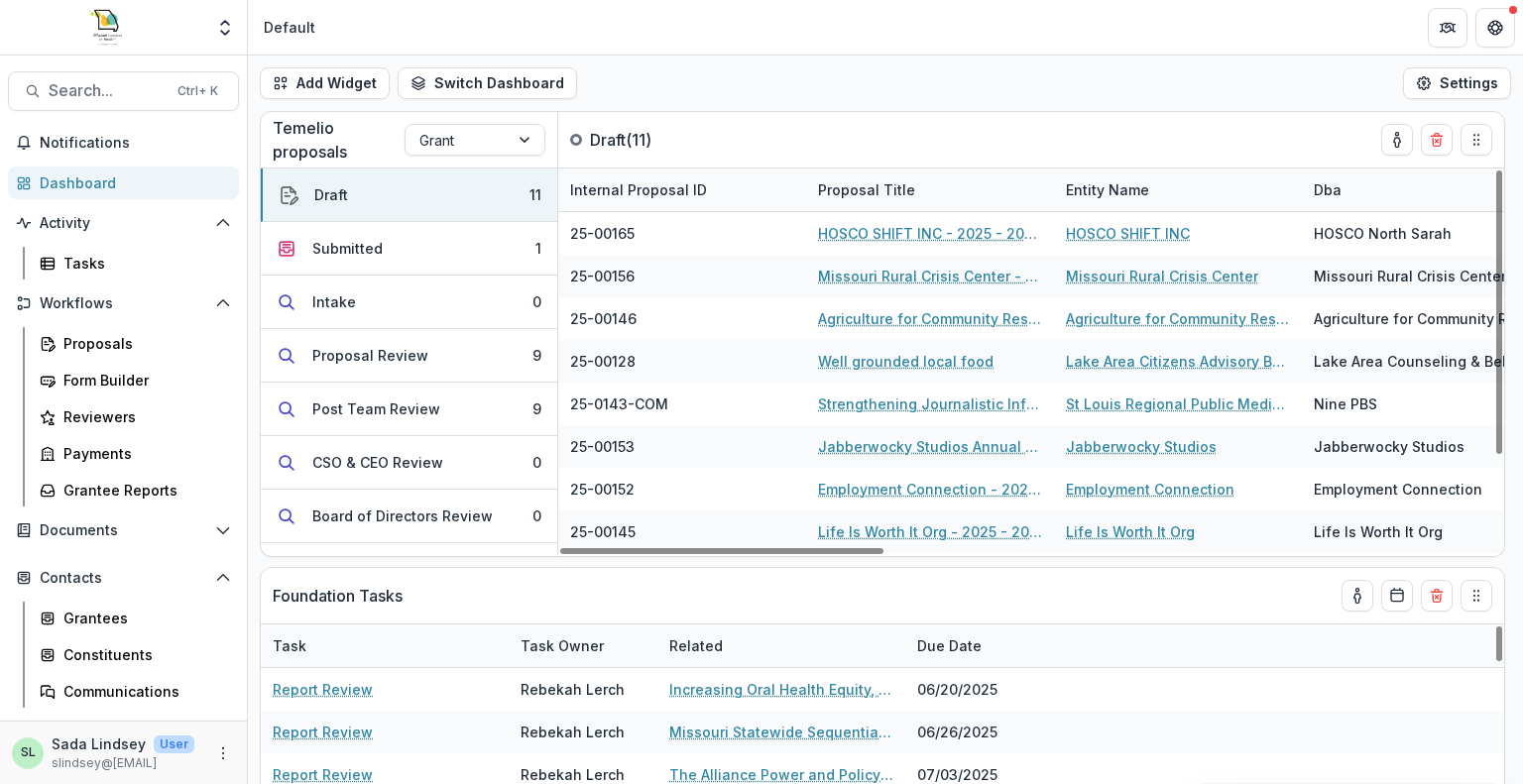 scroll, scrollTop: 0, scrollLeft: 0, axis: both 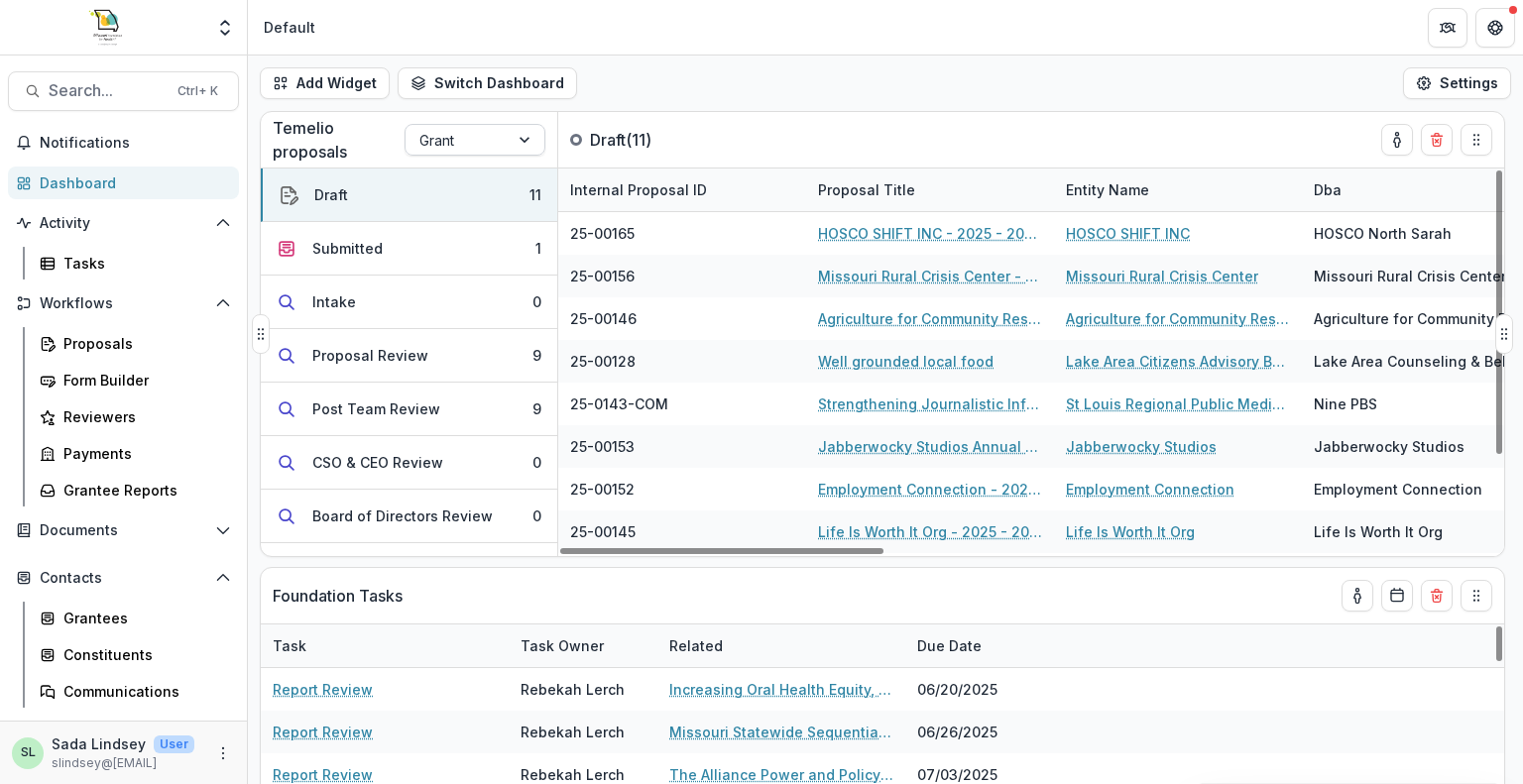 click on "Grant" at bounding box center (475, 140) 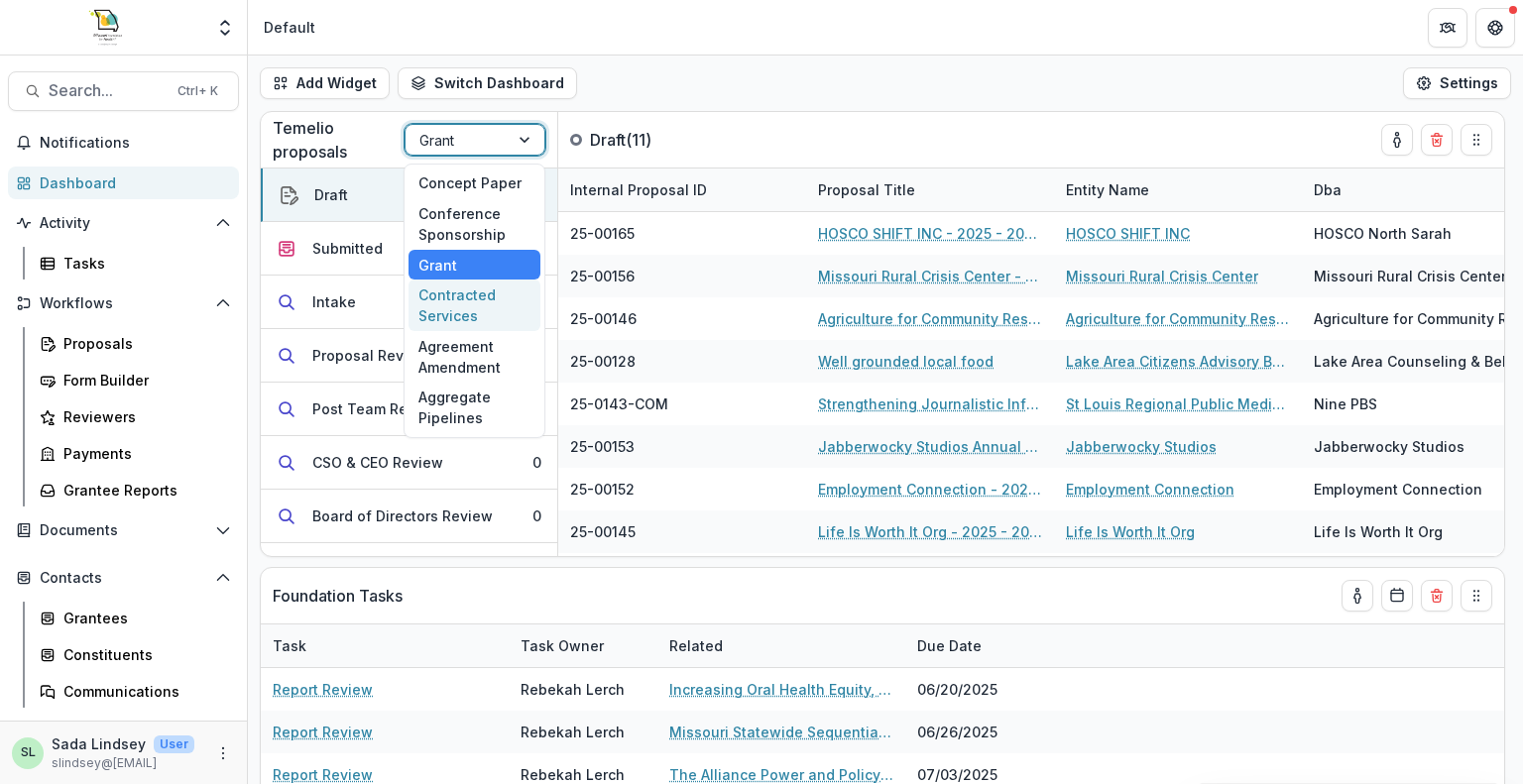 click on "Contracted Services" at bounding box center (474, 305) 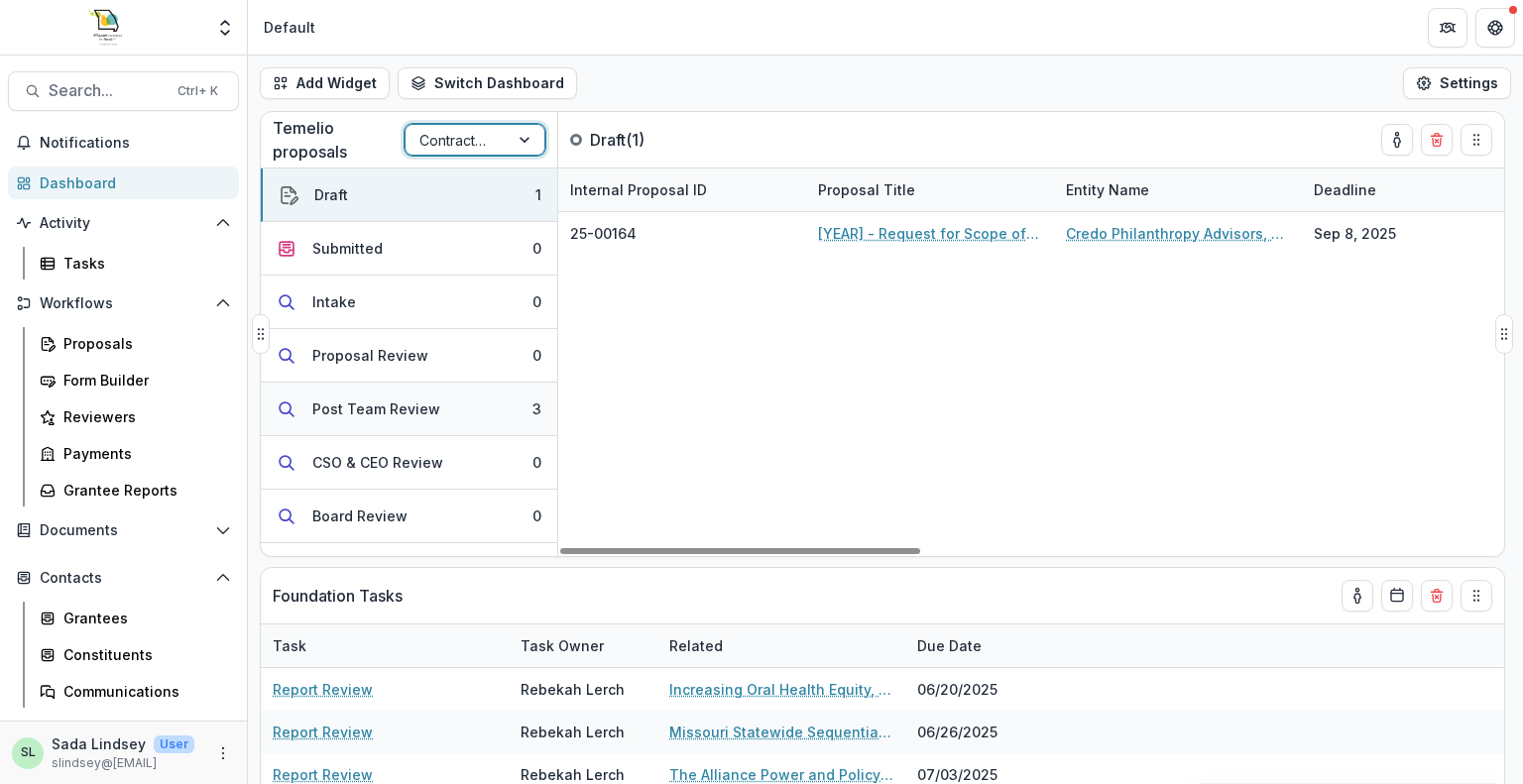 click on "Post Team Review" at bounding box center [376, 408] 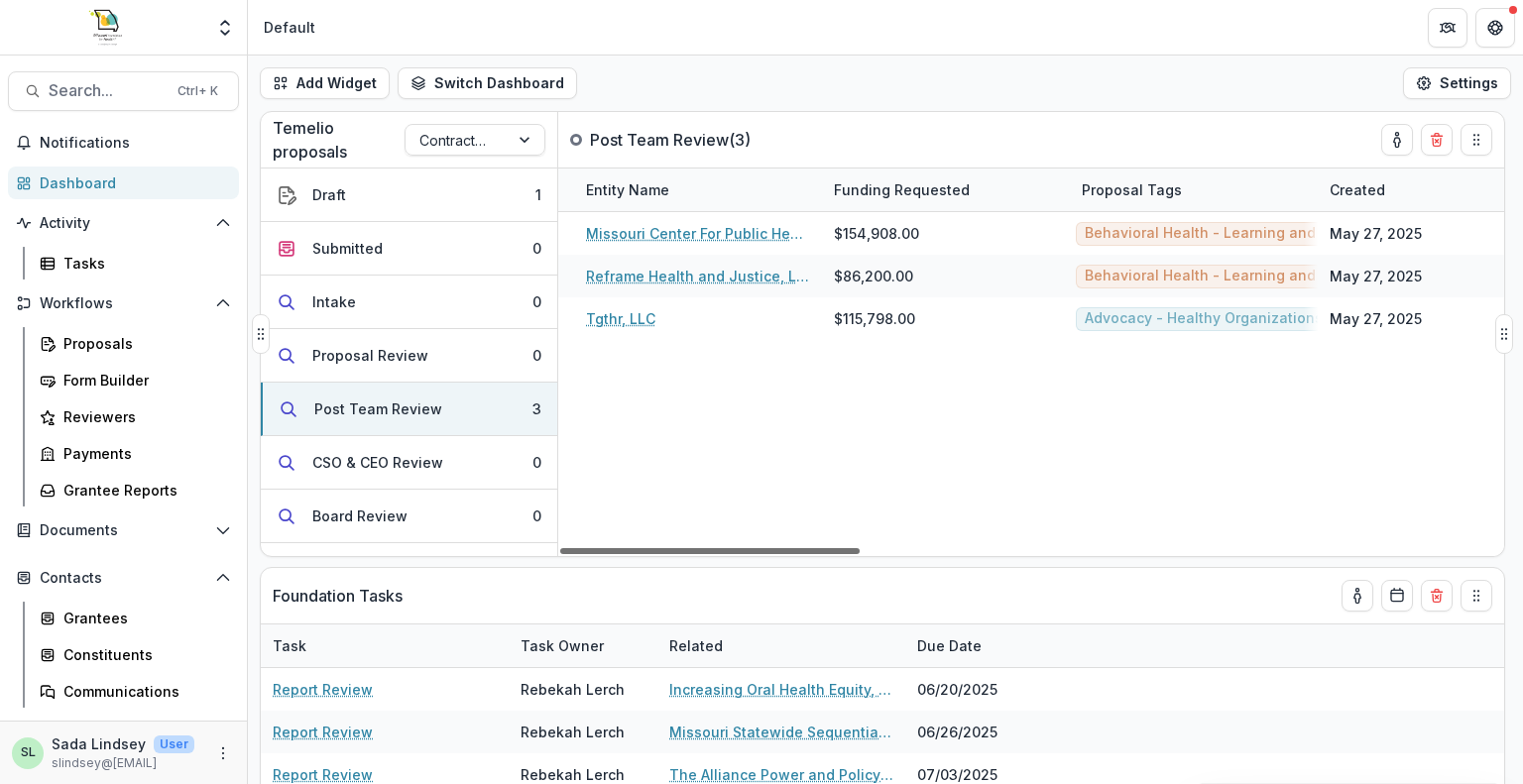 scroll, scrollTop: 0, scrollLeft: 0, axis: both 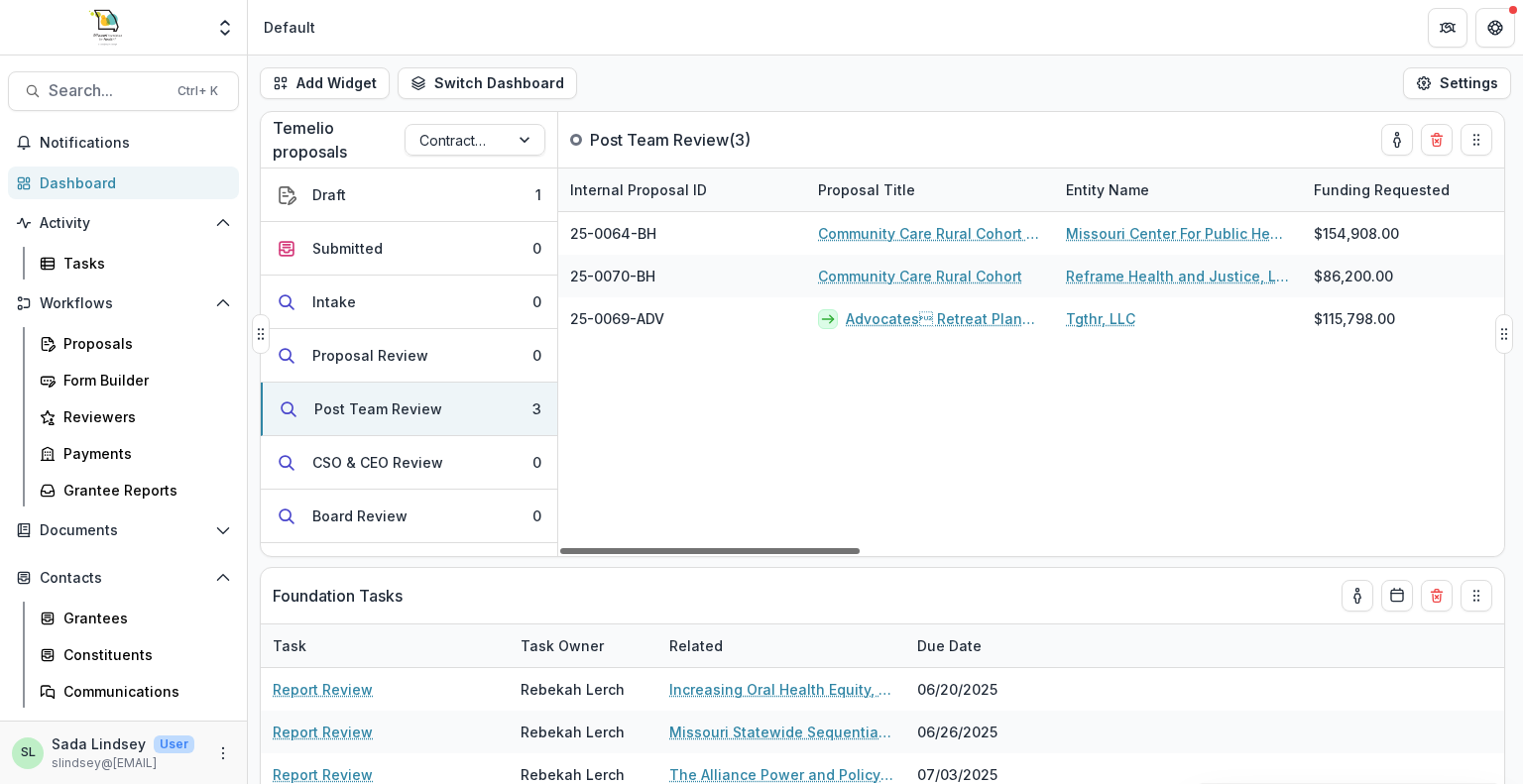 drag, startPoint x: 821, startPoint y: 553, endPoint x: 647, endPoint y: 557, distance: 174.04597 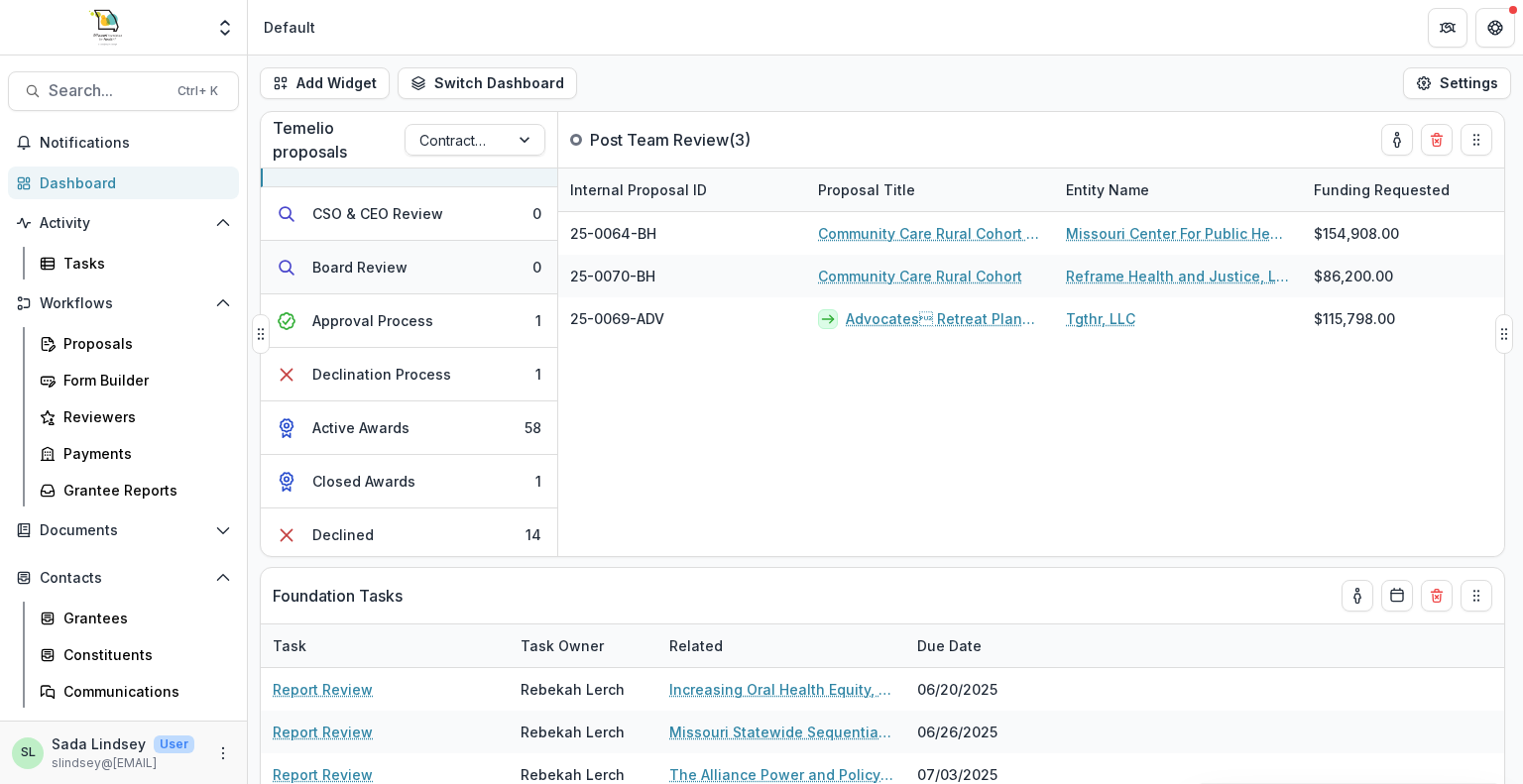 scroll, scrollTop: 250, scrollLeft: 0, axis: vertical 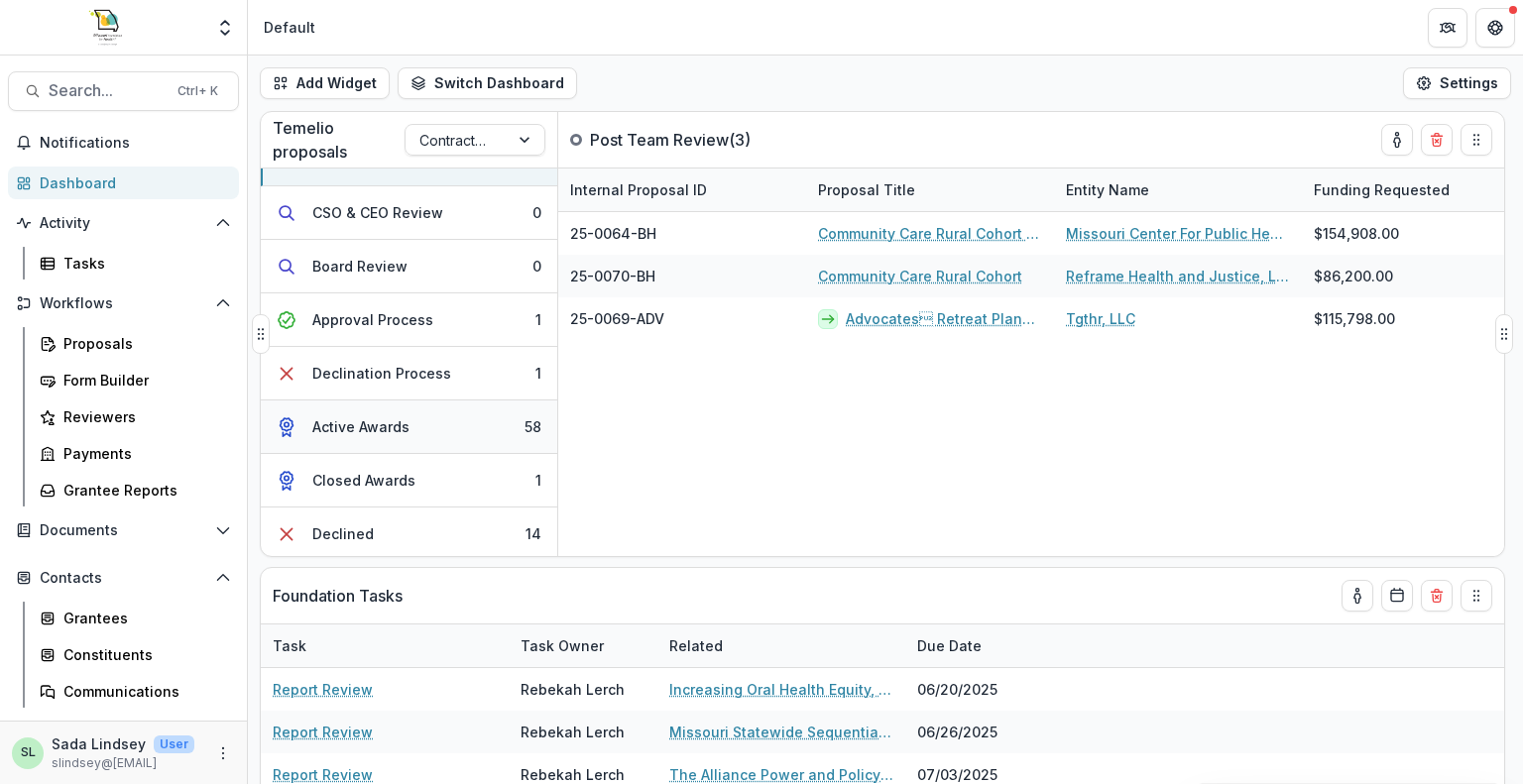 click on "Active Awards" at bounding box center (361, 426) 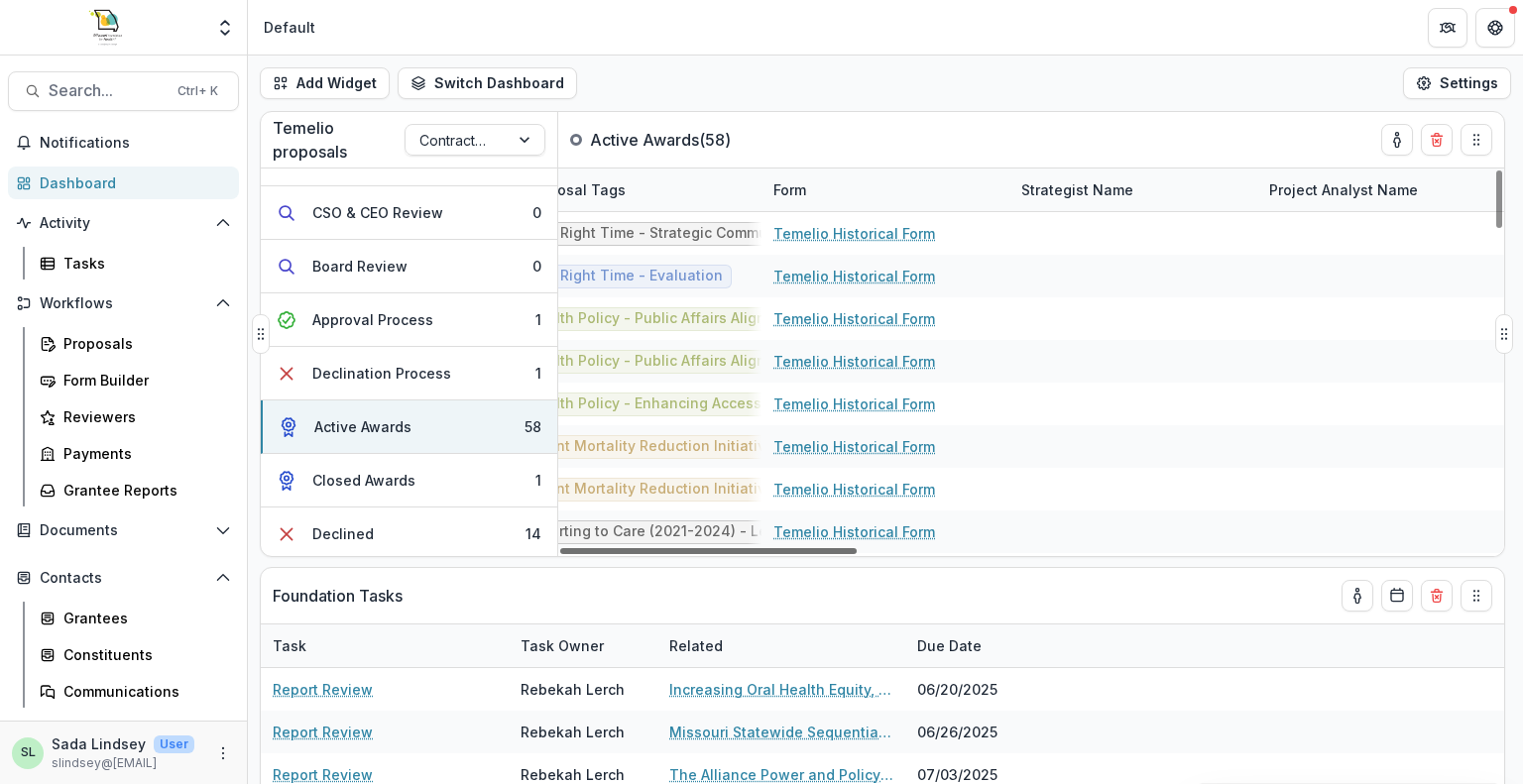scroll, scrollTop: 0, scrollLeft: 0, axis: both 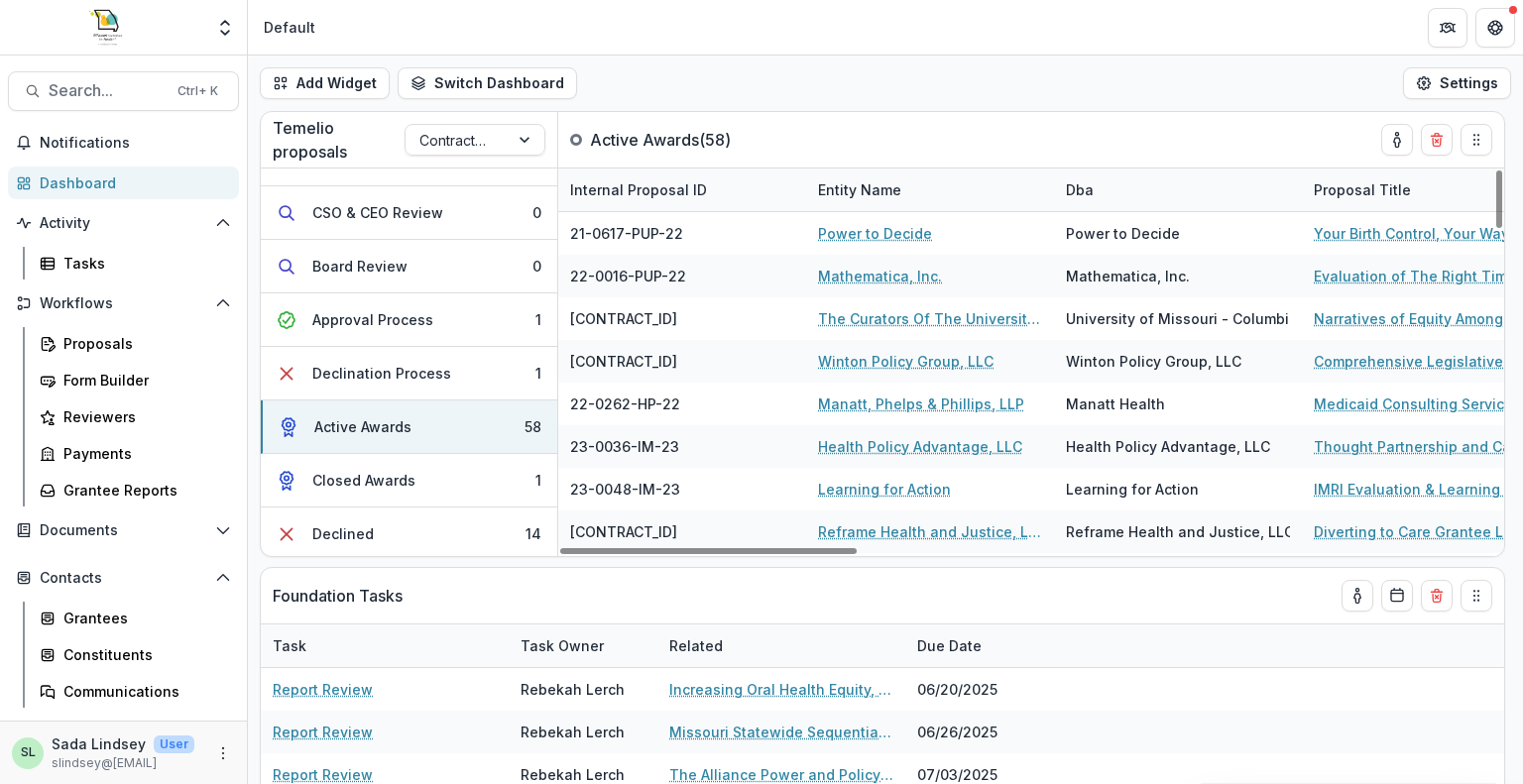 drag, startPoint x: 828, startPoint y: 548, endPoint x: 638, endPoint y: 562, distance: 190.51509 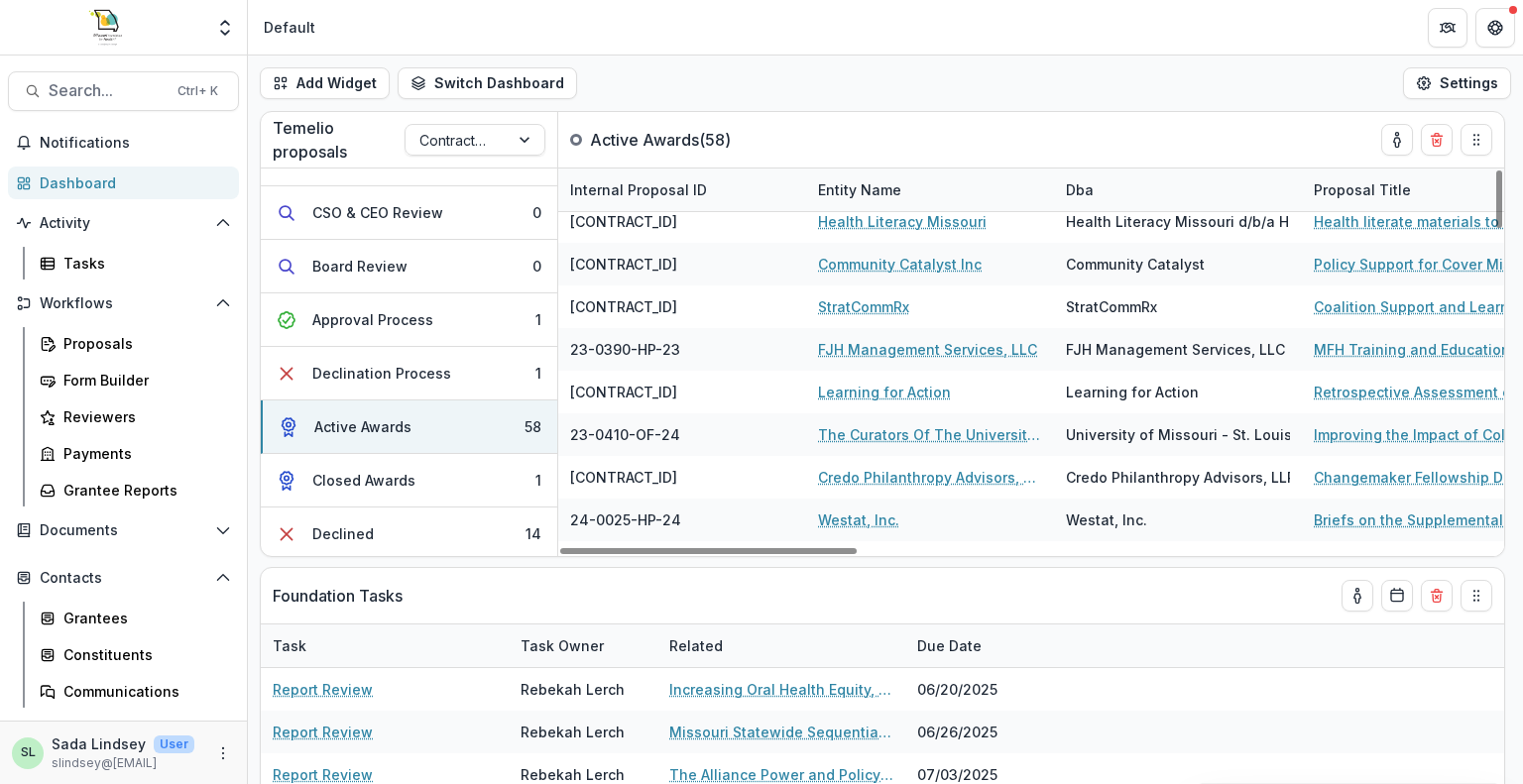 scroll, scrollTop: 892, scrollLeft: 0, axis: vertical 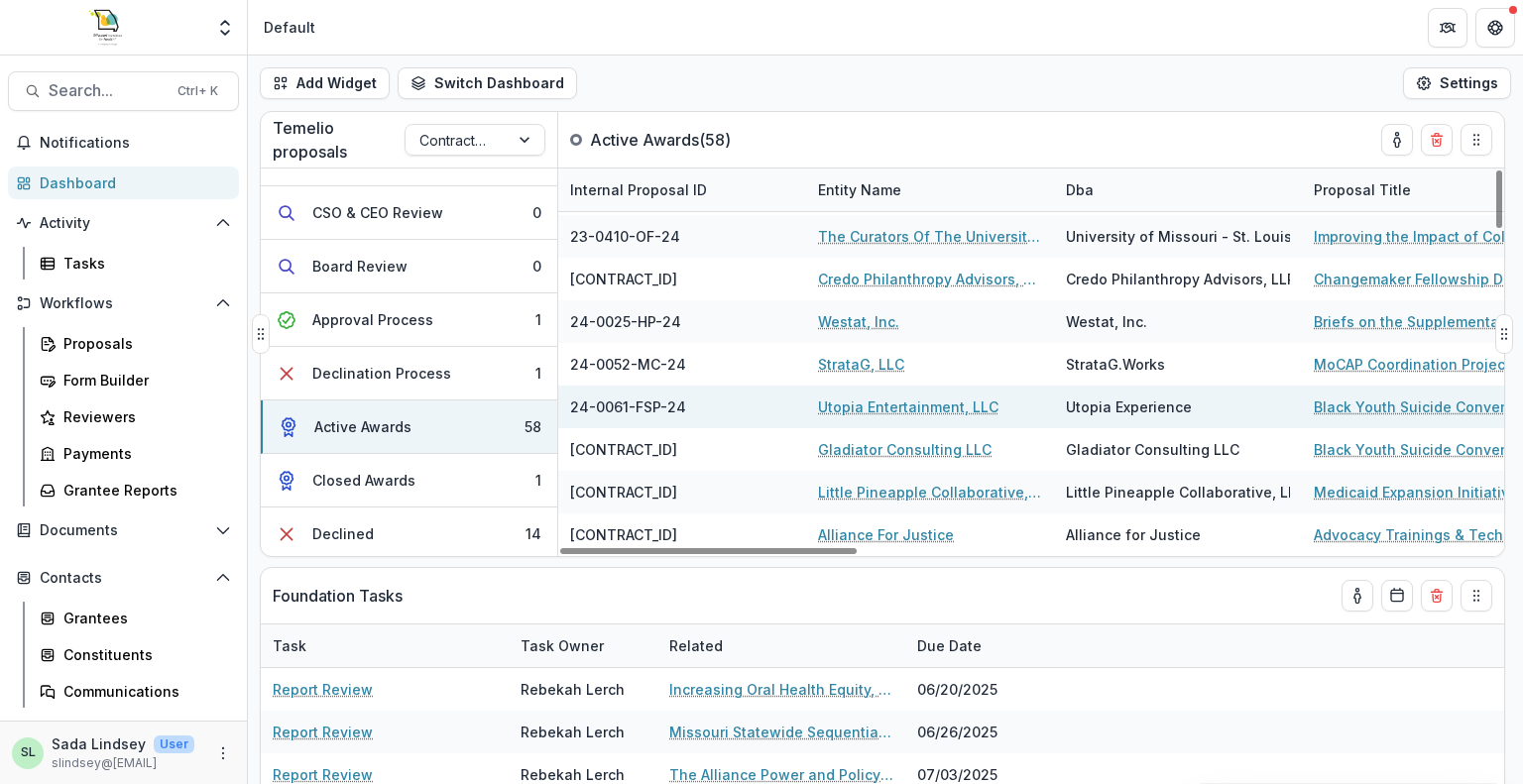 click on "Utopia Entertainment, LLC" at bounding box center (908, 406) 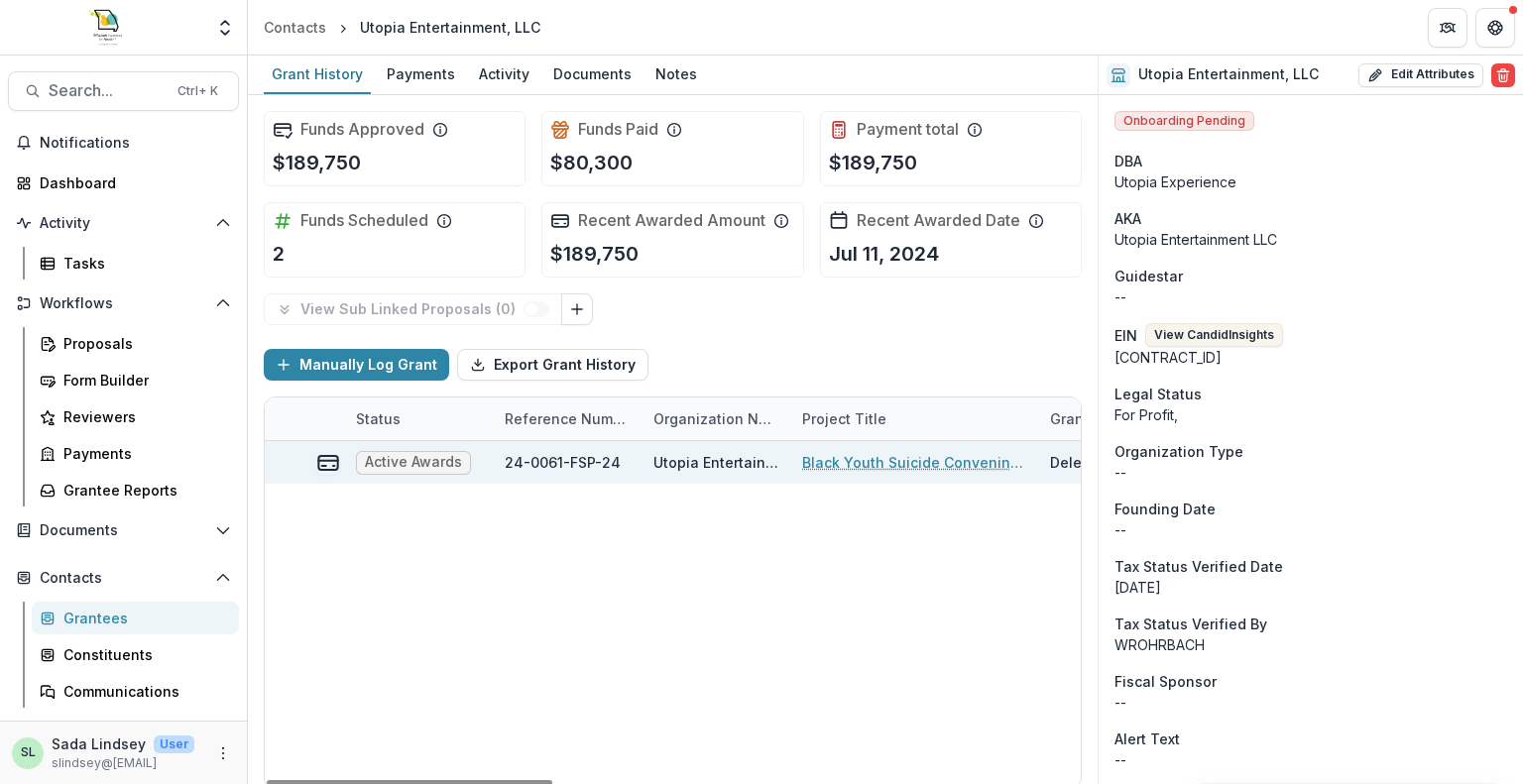 click on "Black Youth Suicide Convening - Logistics & Event Planning" at bounding box center [914, 462] 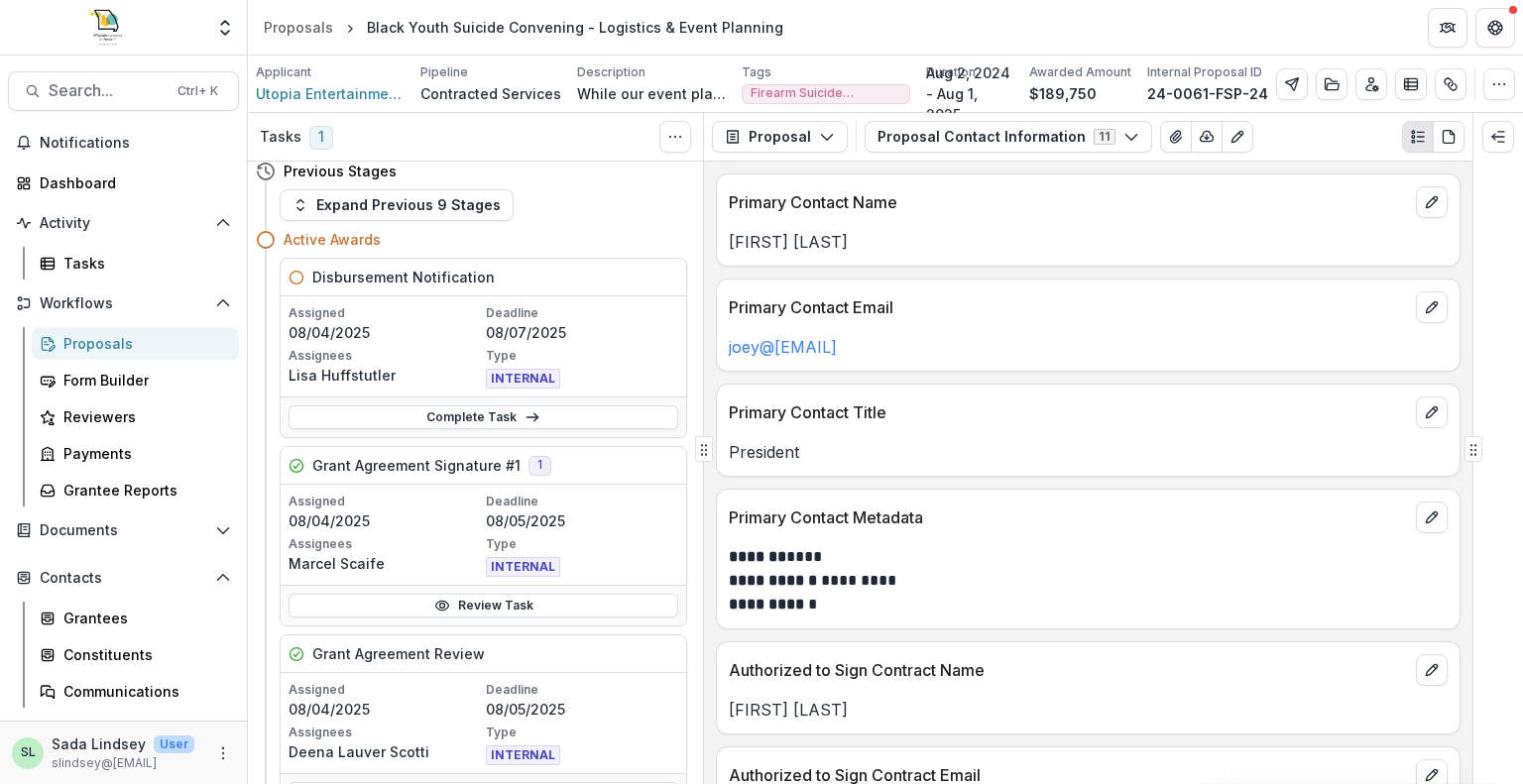 scroll, scrollTop: 0, scrollLeft: 0, axis: both 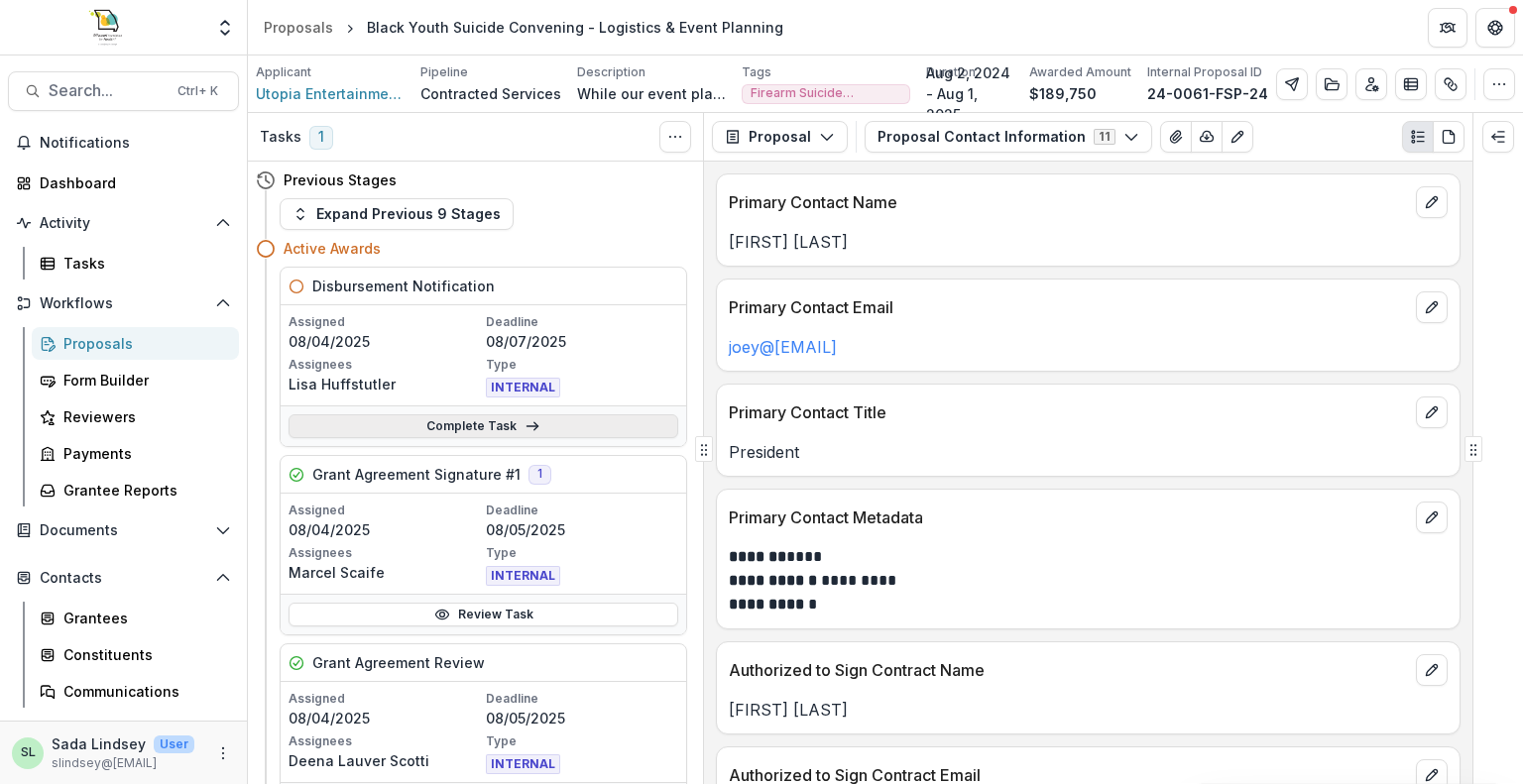 click on "Complete Task" at bounding box center [483, 426] 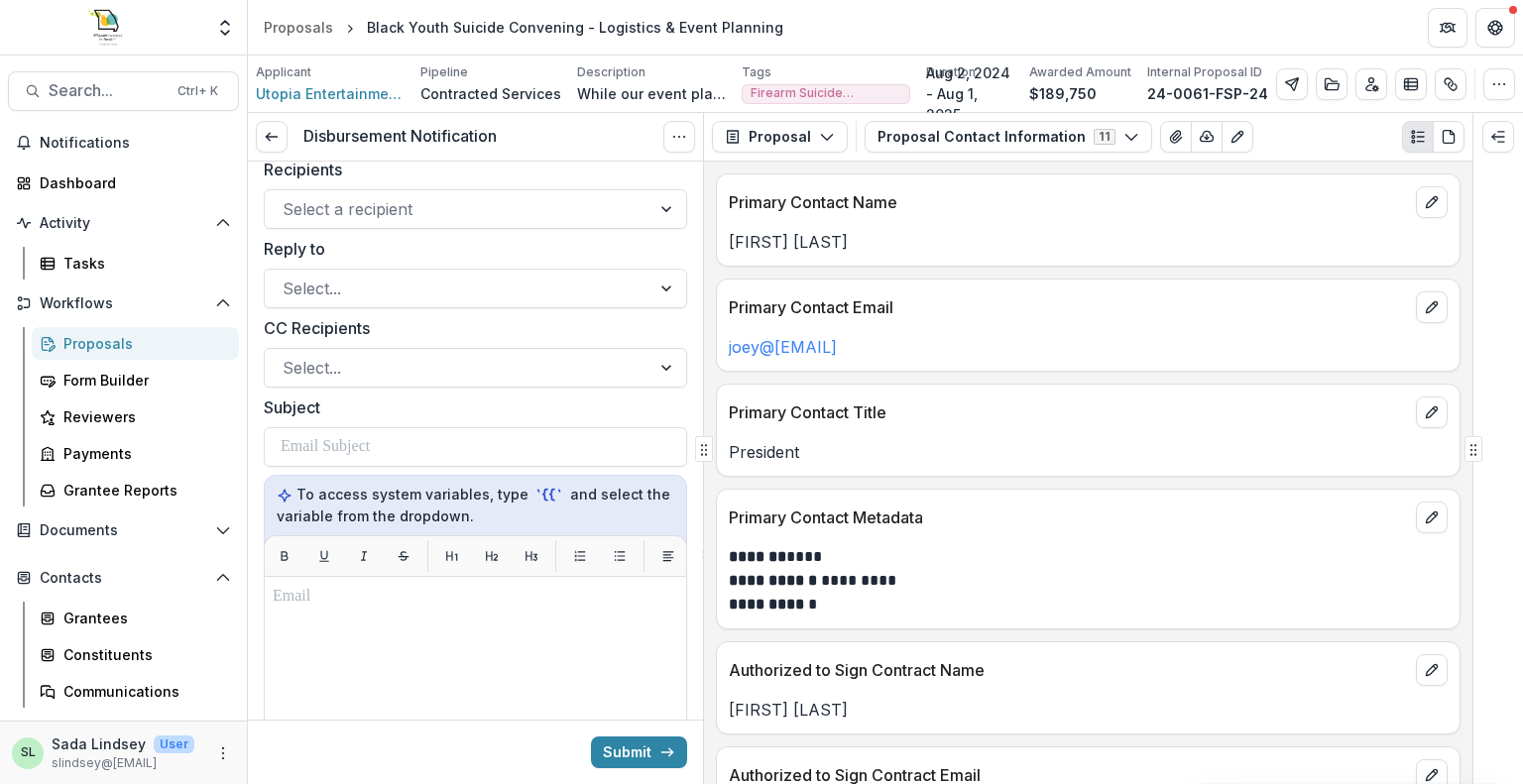 scroll, scrollTop: 0, scrollLeft: 0, axis: both 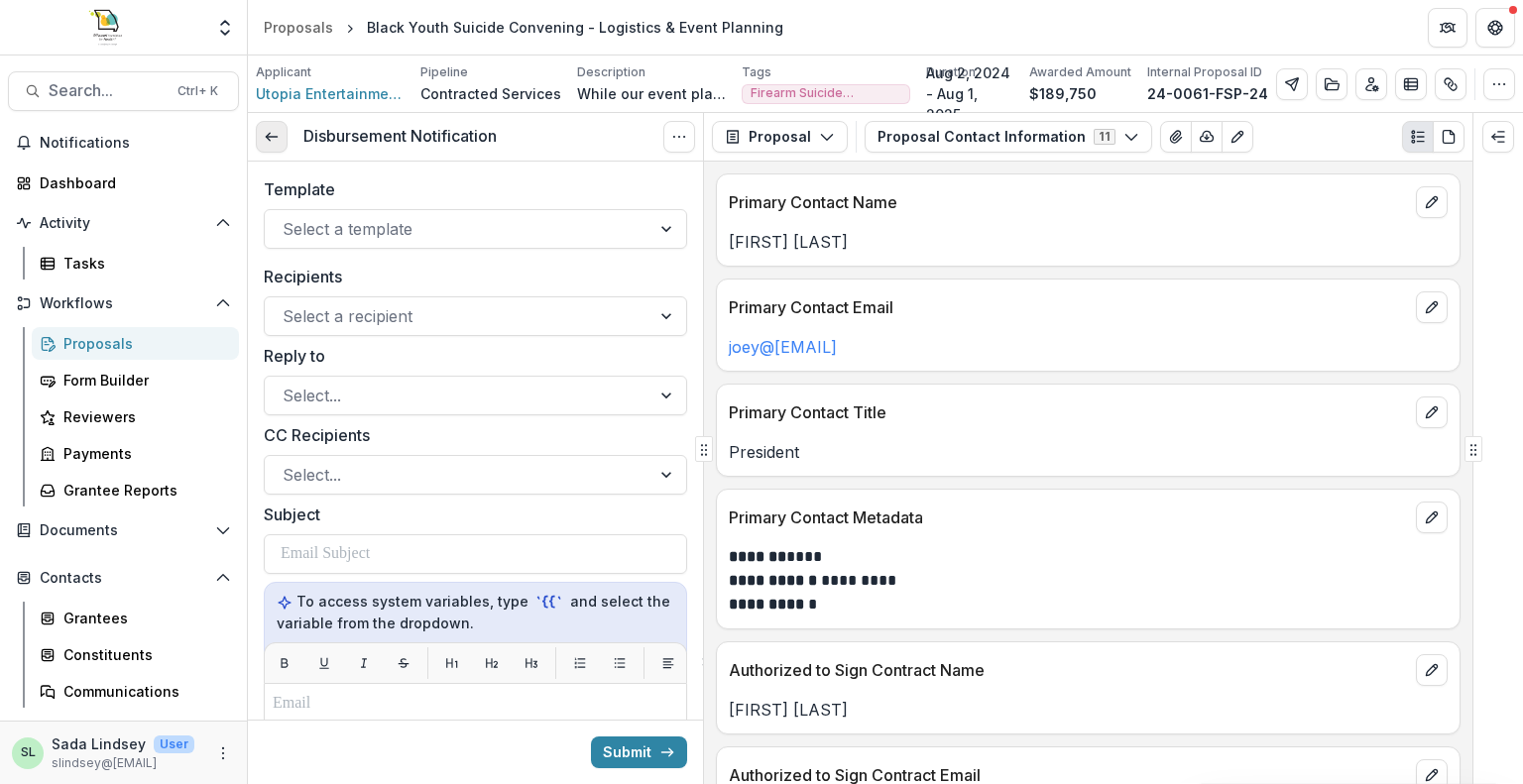 click at bounding box center (272, 137) 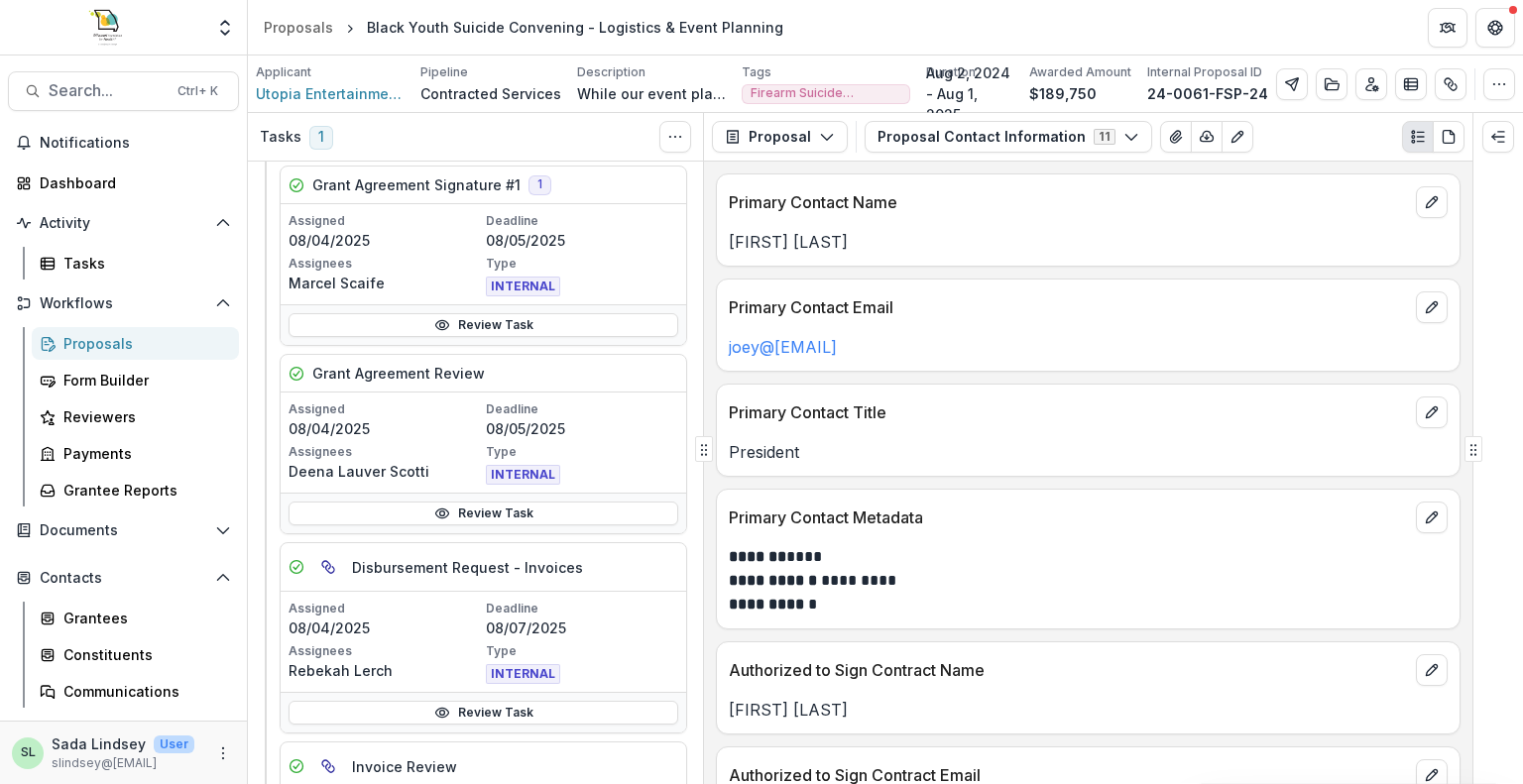 scroll, scrollTop: 0, scrollLeft: 0, axis: both 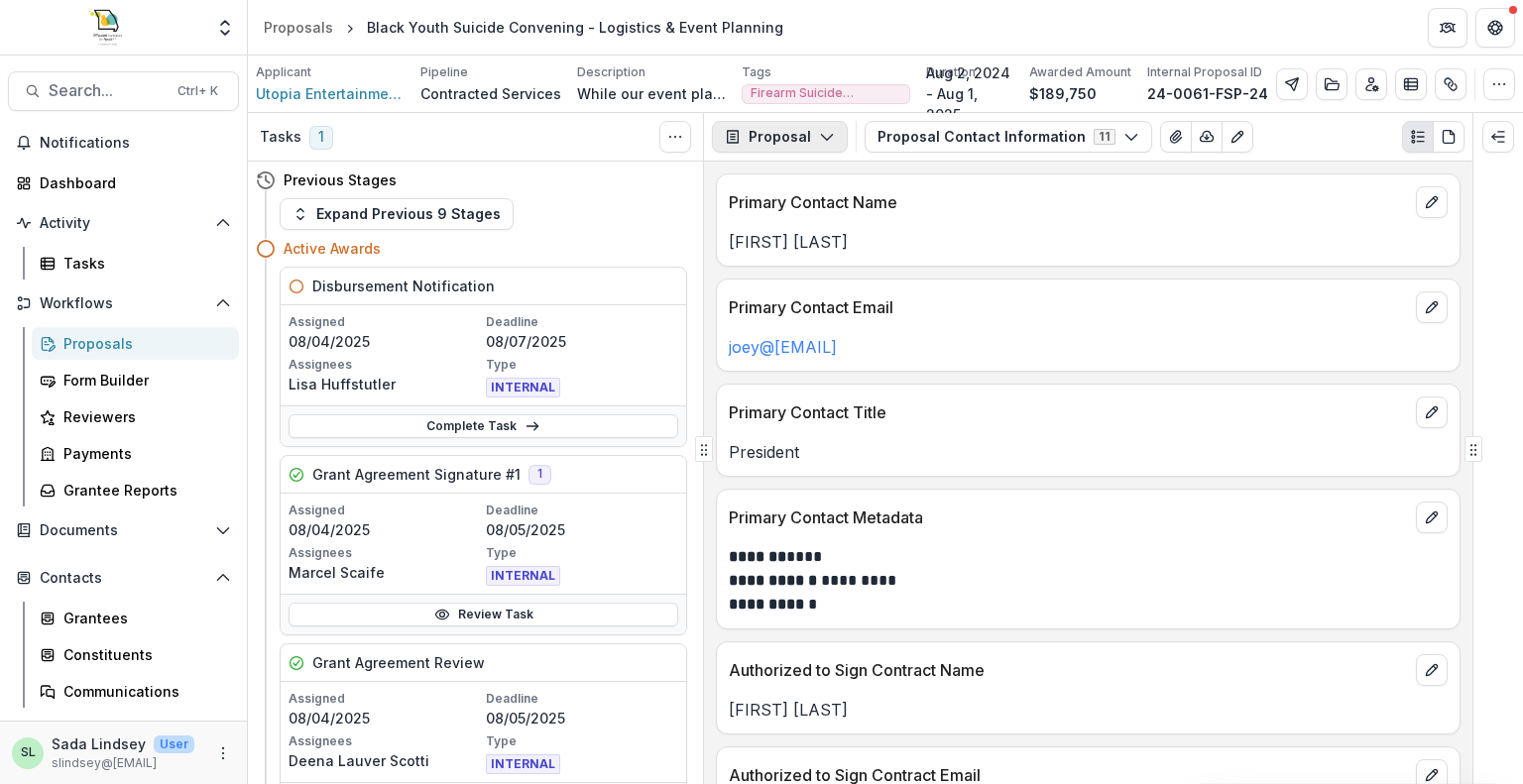 click on "Proposal" at bounding box center (779, 137) 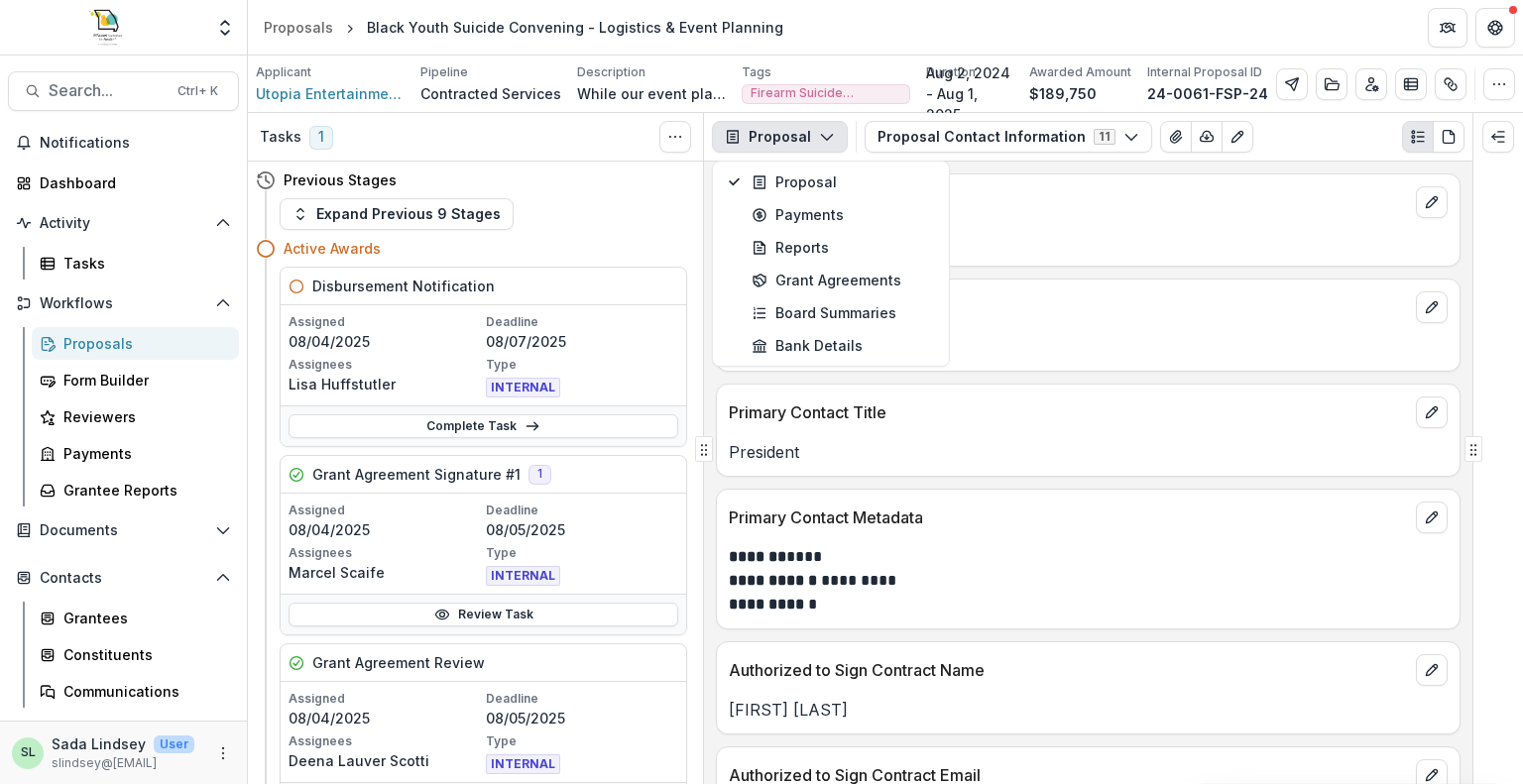 click on "Primary Contact Name Joey Goone" at bounding box center (1088, 220) 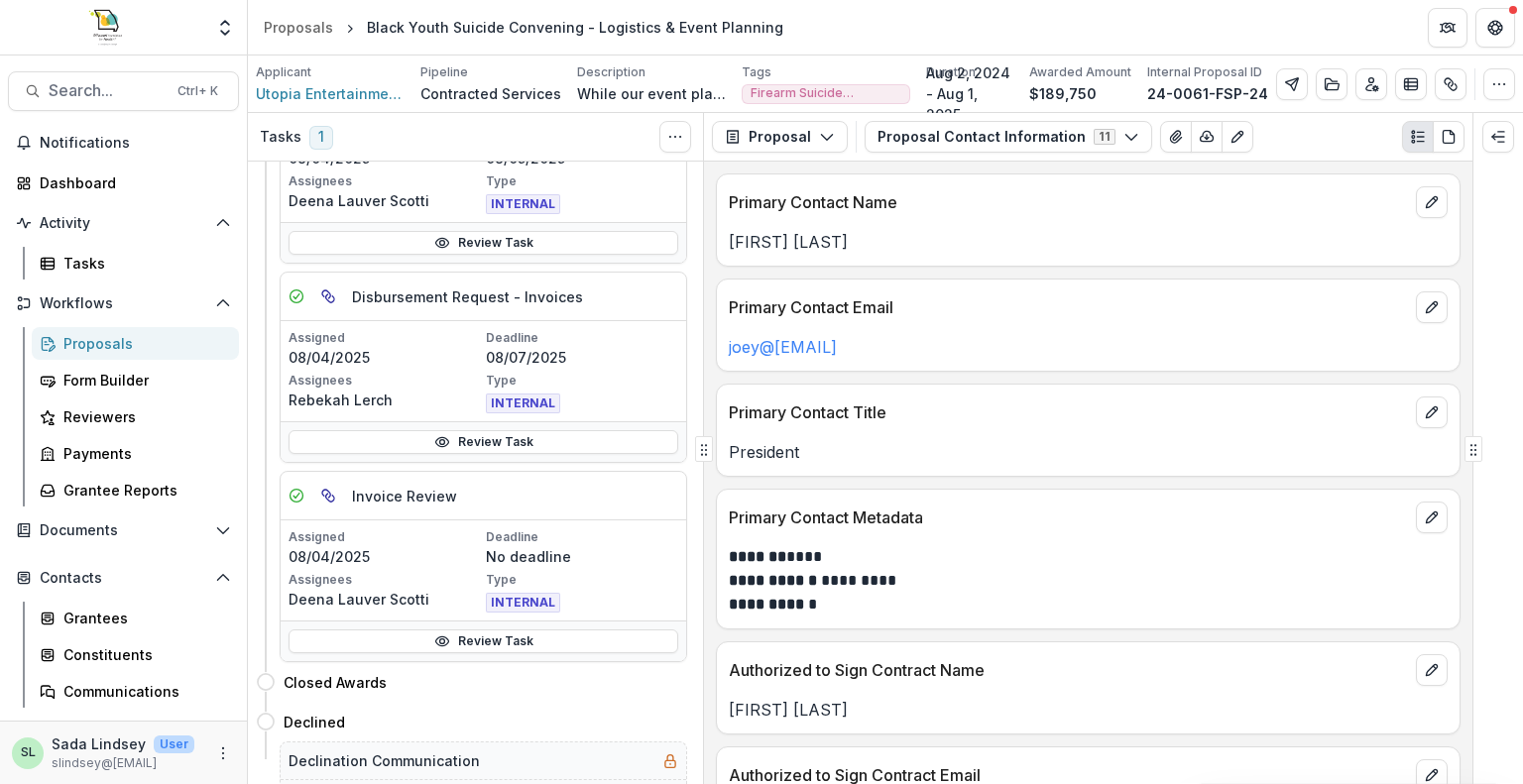 scroll, scrollTop: 587, scrollLeft: 0, axis: vertical 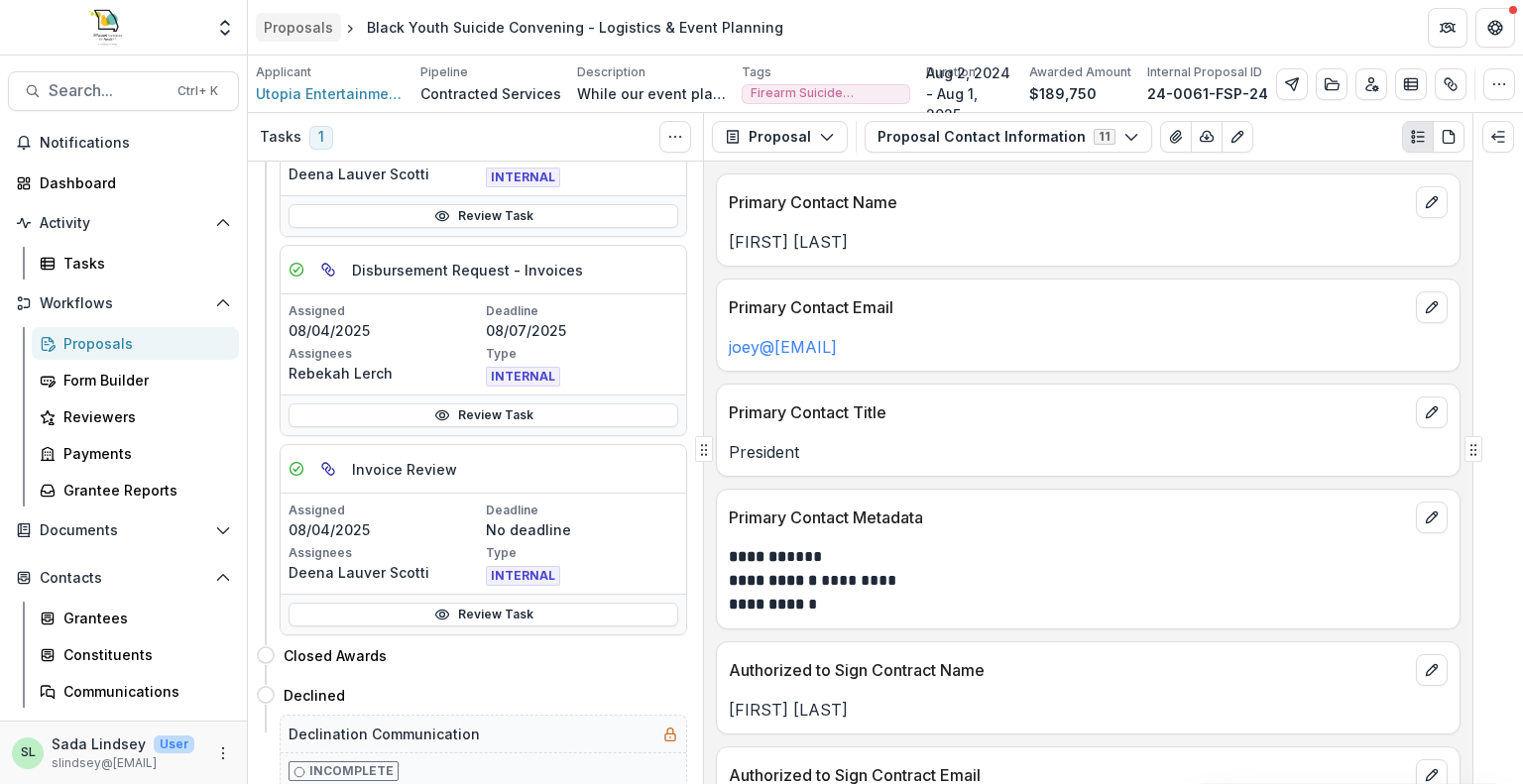 click on "Proposals" at bounding box center (298, 27) 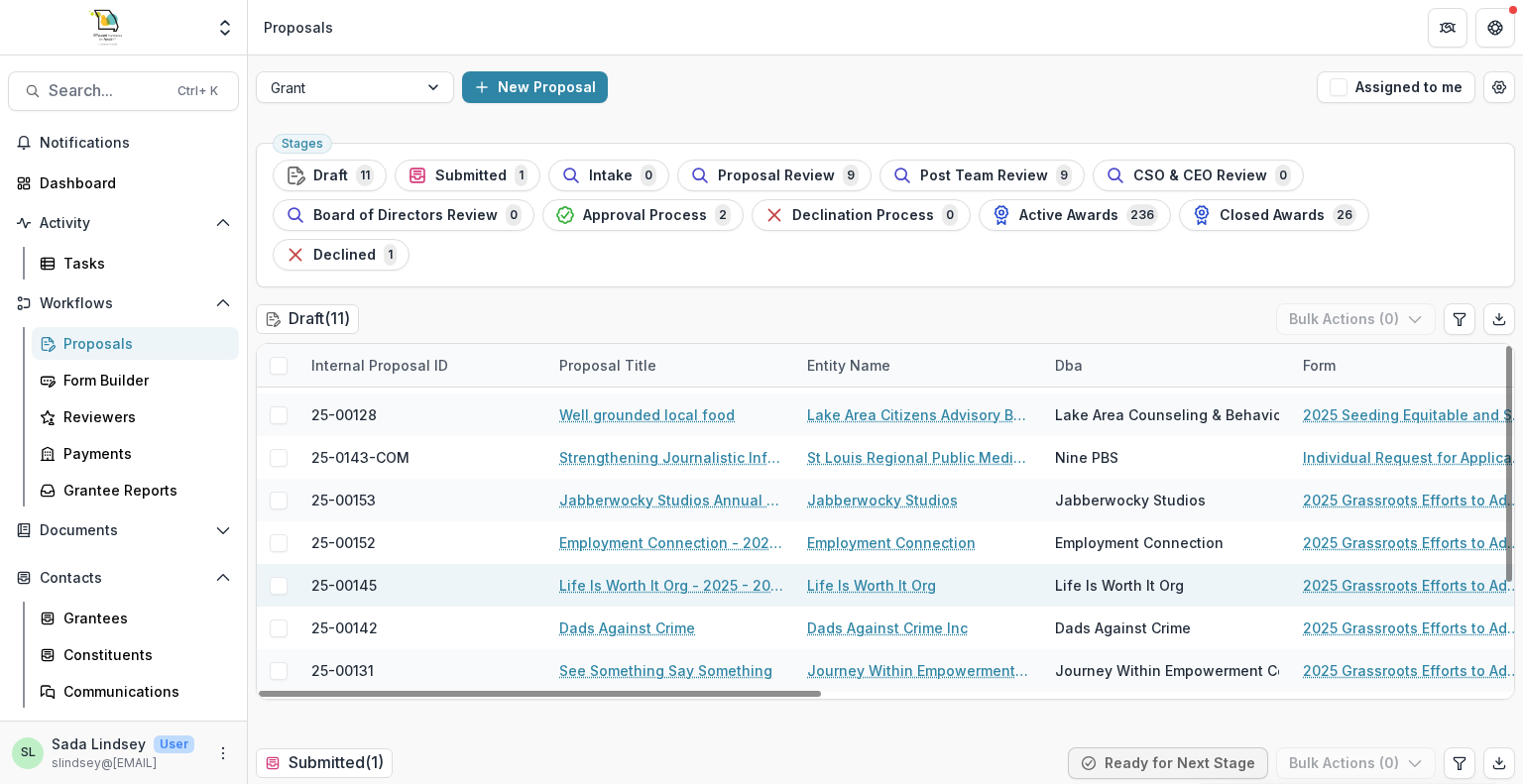 scroll, scrollTop: 157, scrollLeft: 0, axis: vertical 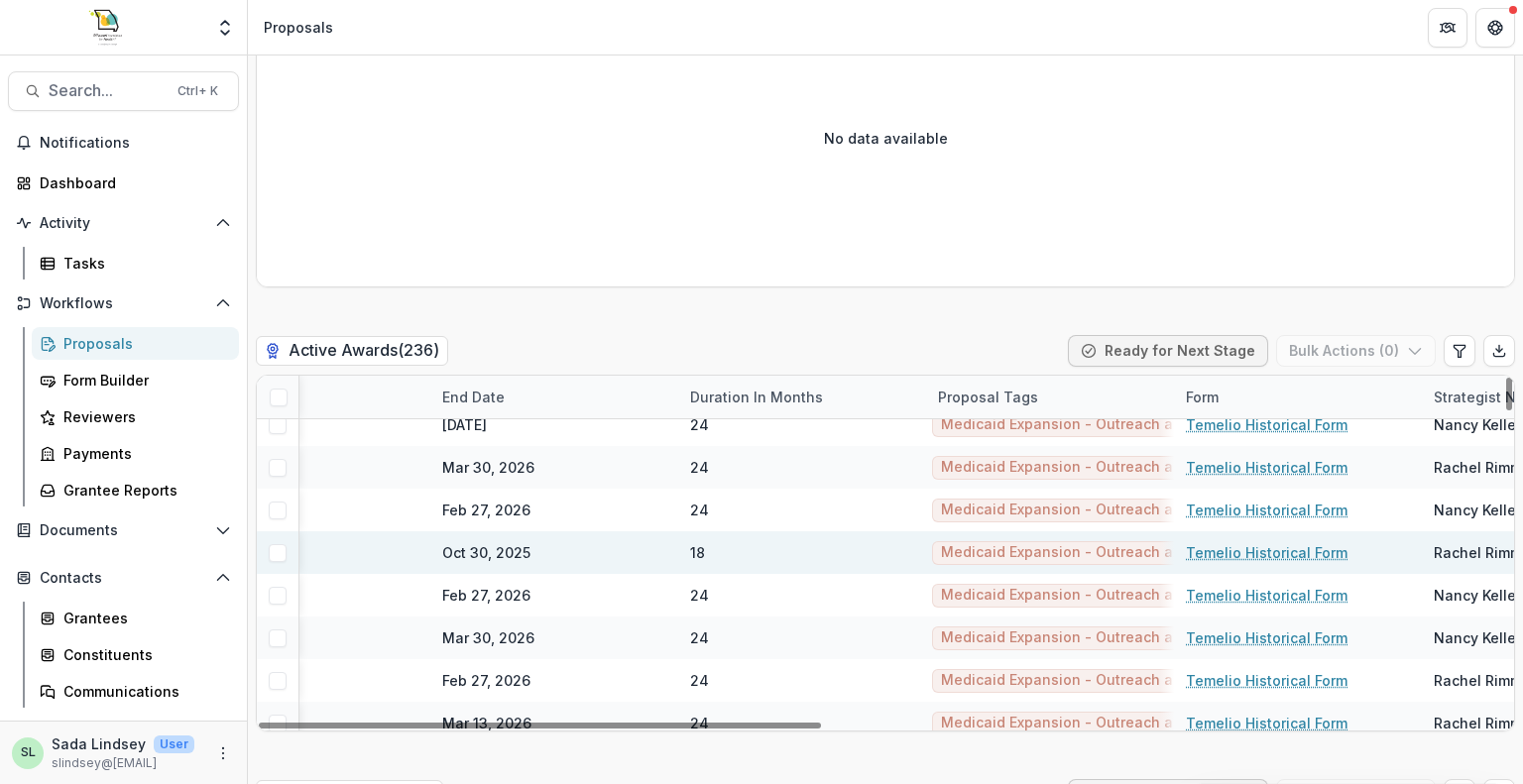 drag, startPoint x: 732, startPoint y: 685, endPoint x: 737, endPoint y: 497, distance: 188.06648 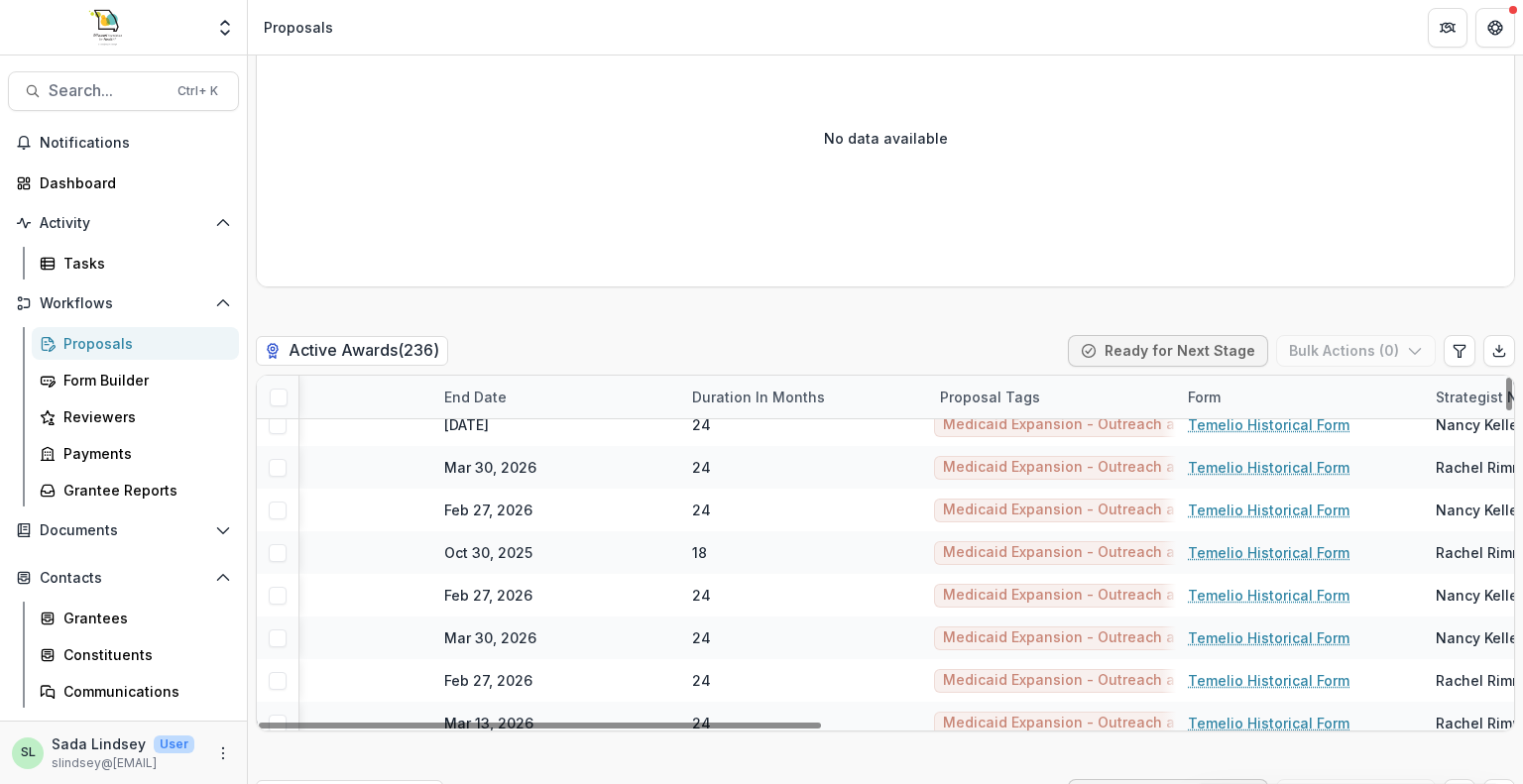 click on "End Date" at bounding box center (475, 396) 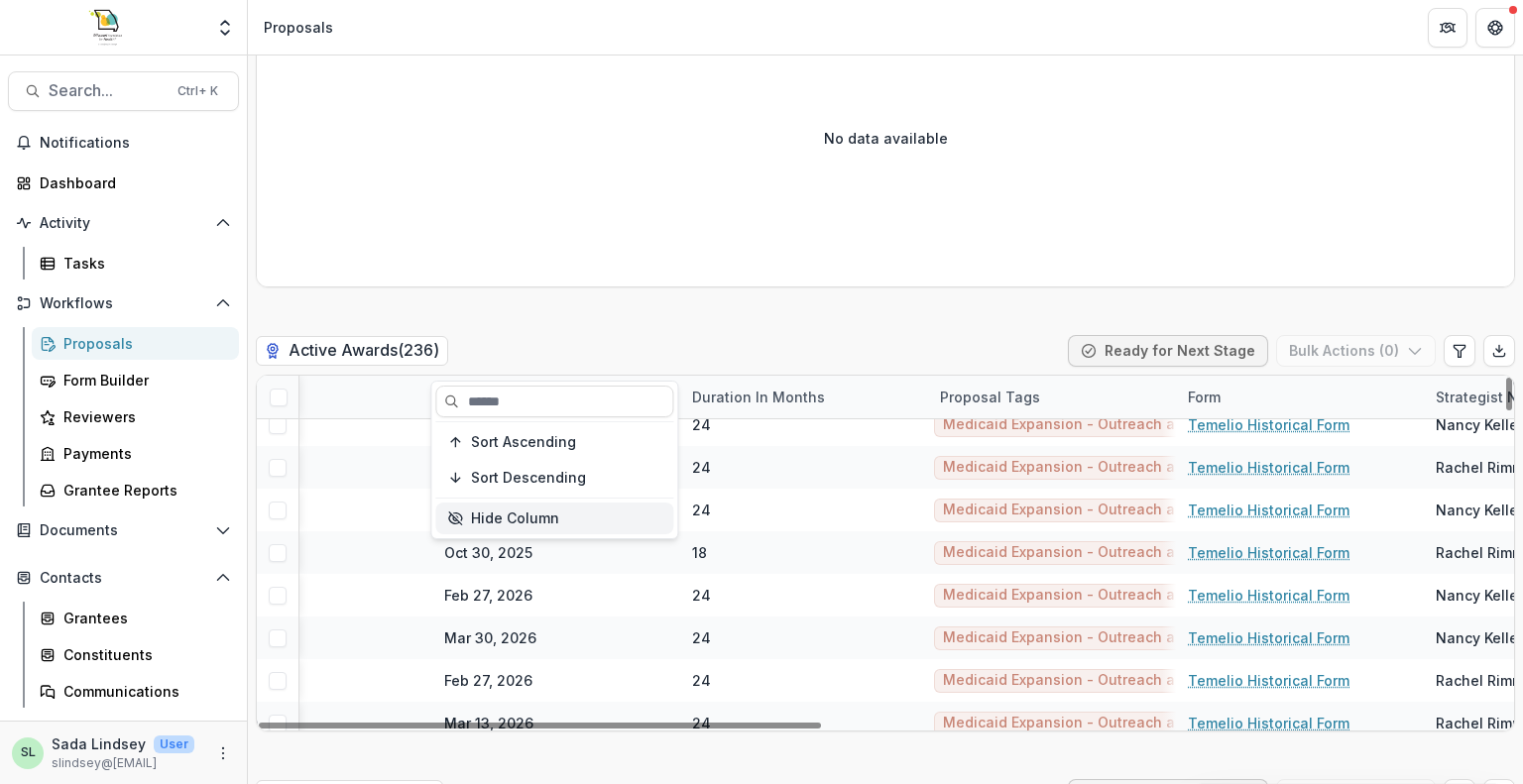 drag, startPoint x: 514, startPoint y: 473, endPoint x: 620, endPoint y: 522, distance: 116.77757 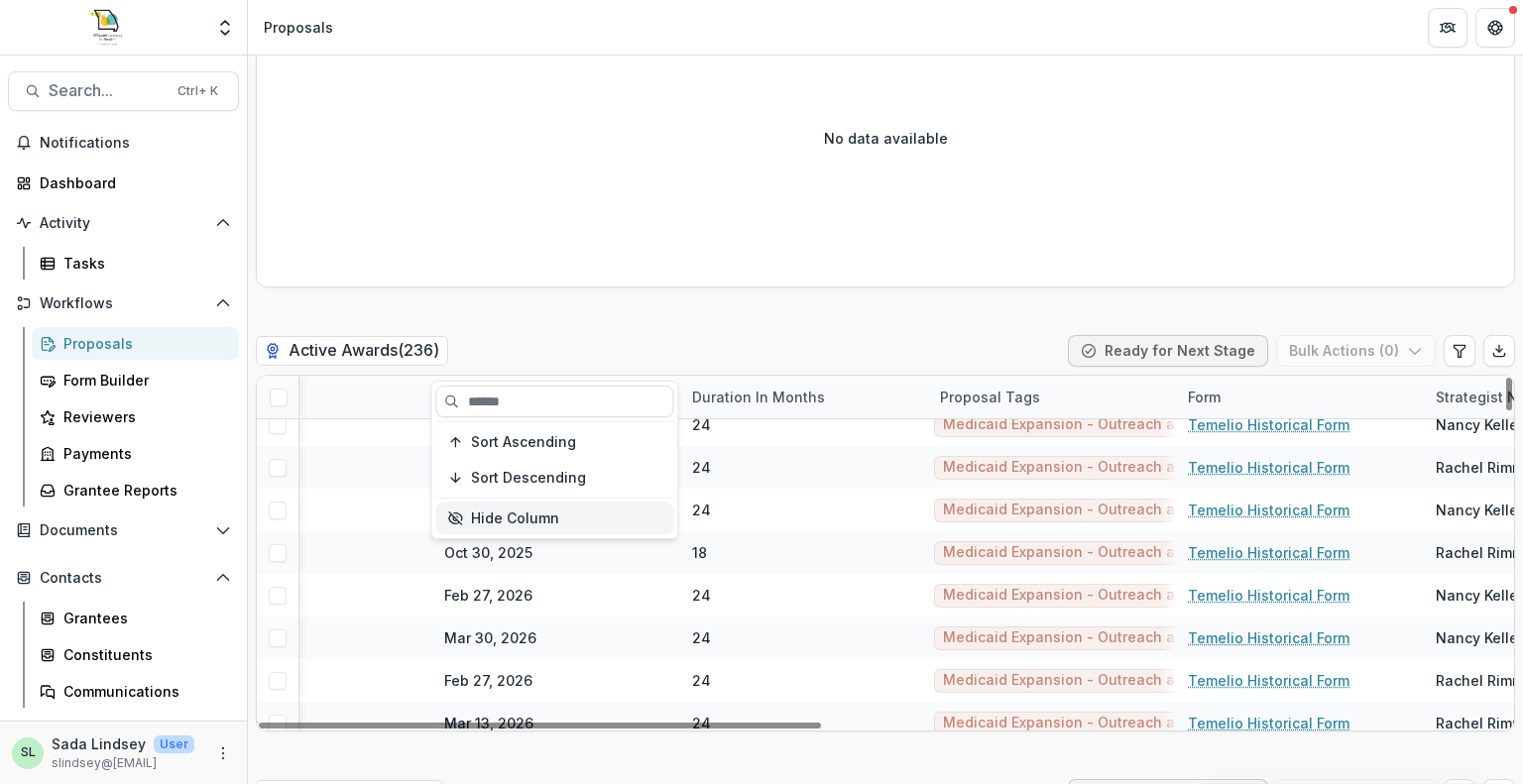 click on "Sort Descending" at bounding box center (528, 478) 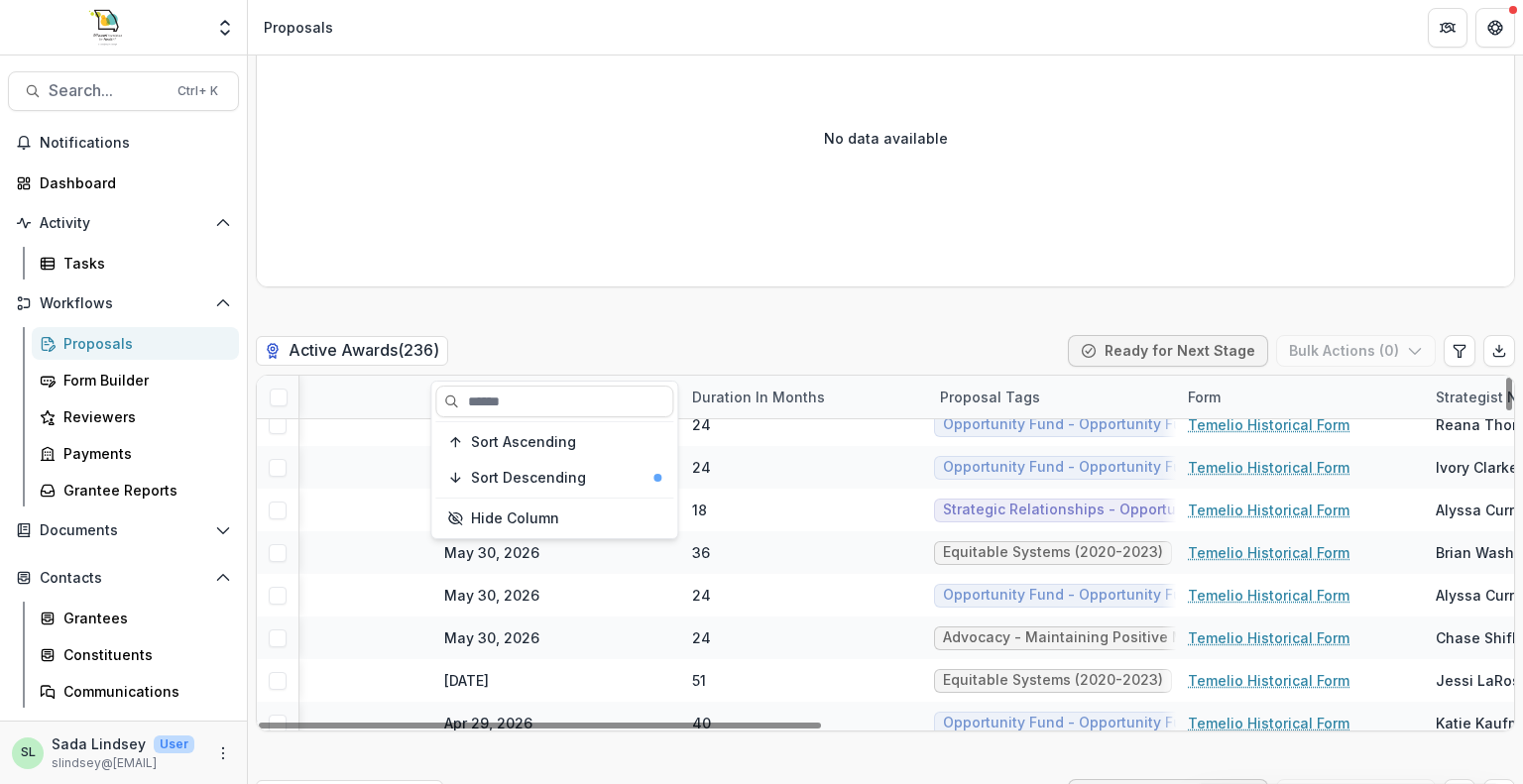 click on "Draft  ( 11 ) Bulk Actions ( 0 ) Internal Proposal ID Proposal Title Entity Name Dba Form Deadline Funding Requested Proposal Tags Created Project Analyst Strategist 25-00165 HOSCO SHIFT INC - 2025 - 2025 Seeding Equitable and Sustainable Food Systems  HOSCO SHIFT INC HOSCO North Sarah 2025 Seeding Equitable and Sustainable Food Systems  Aug 18, 2025 $0.00 Food Justice - Equitable and Resilient Food Systems Aug 4, 2025 25-00156 Missouri Rural Crisis Center - 2025 - 2025 Seeding Equitable and Sustainable Local Food Systems  Missouri Rural Crisis Center Missouri Rural Crisis Center 2025 Seeding Equitable and Sustainable Food Systems  Aug 18, 2025 $0.00 Firearm Violence Prevention - Advocates' Network and Capacity Building - Innovation Funding Aug 1, 2025 Jean Freeman-Crawford 25-00146 Agriculture for Community Restoration Economic Justice & Sustainability - 2025 - 2025 Seeding Equitable and Sustainable Local Food Systems  Agriculture for Community Restoration Economic Justice & Sustainability Aug 18, 2025 $0.00" at bounding box center [885, -1021] 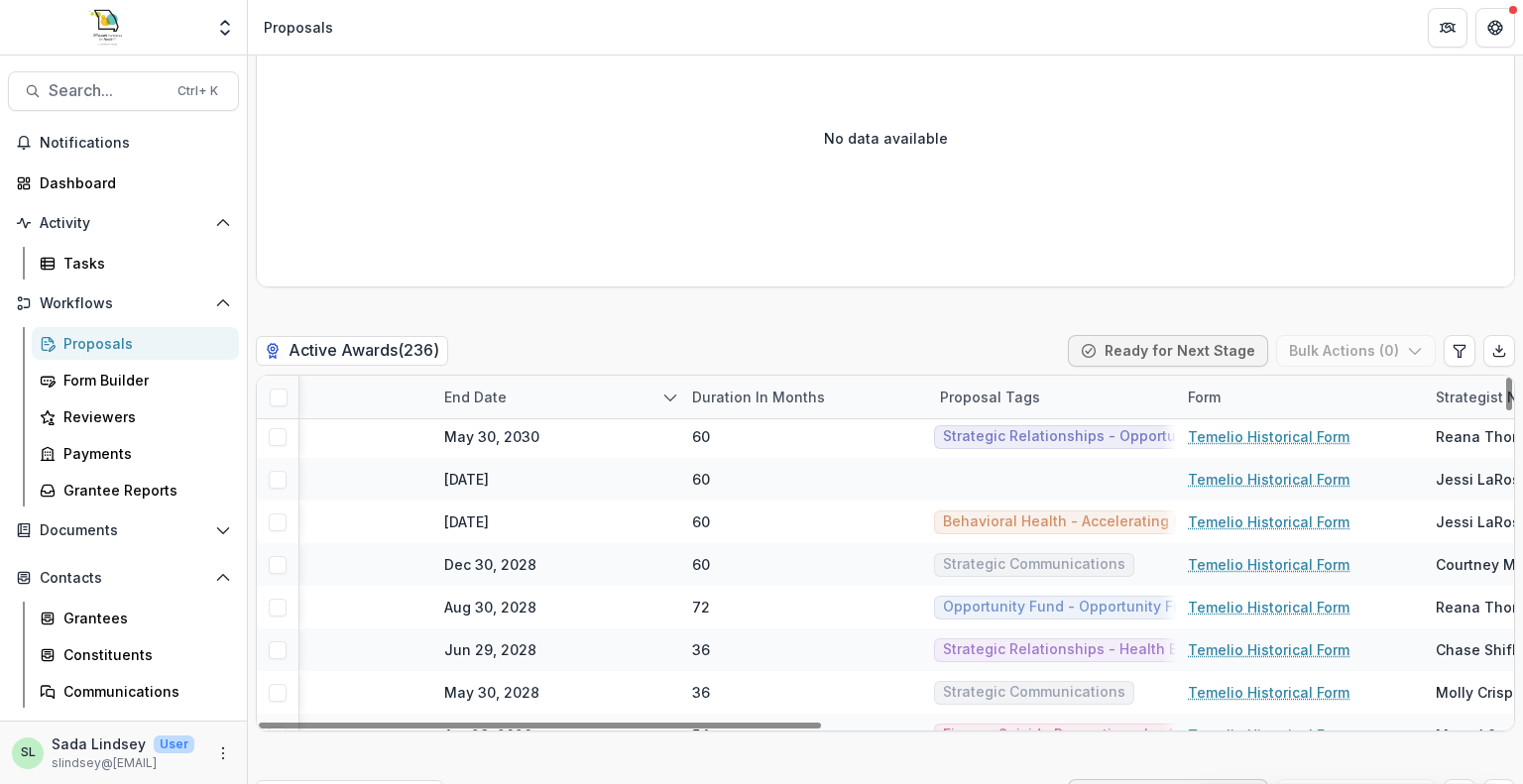 scroll, scrollTop: 0, scrollLeft: 1107, axis: horizontal 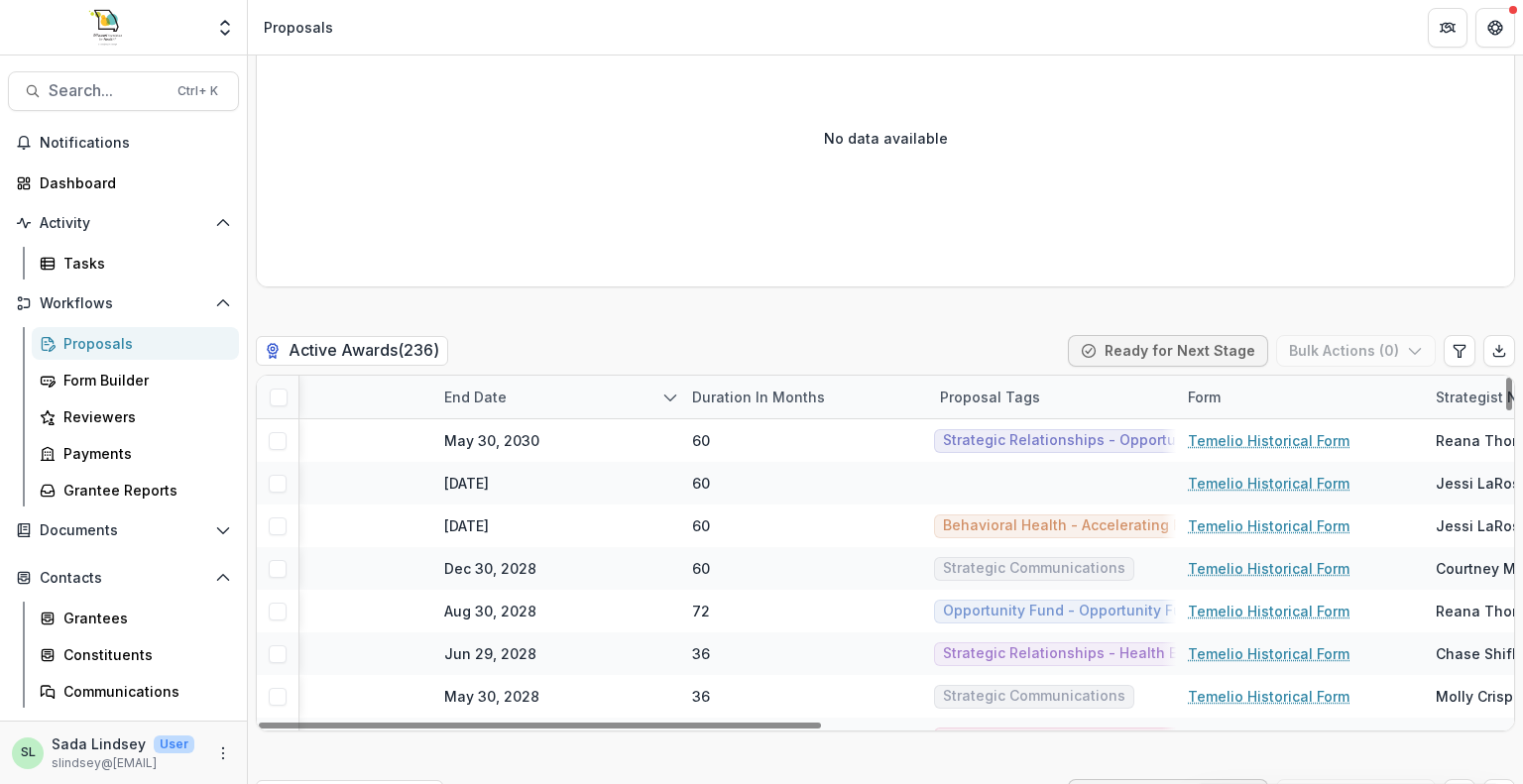 click on "End Date" at bounding box center (475, 396) 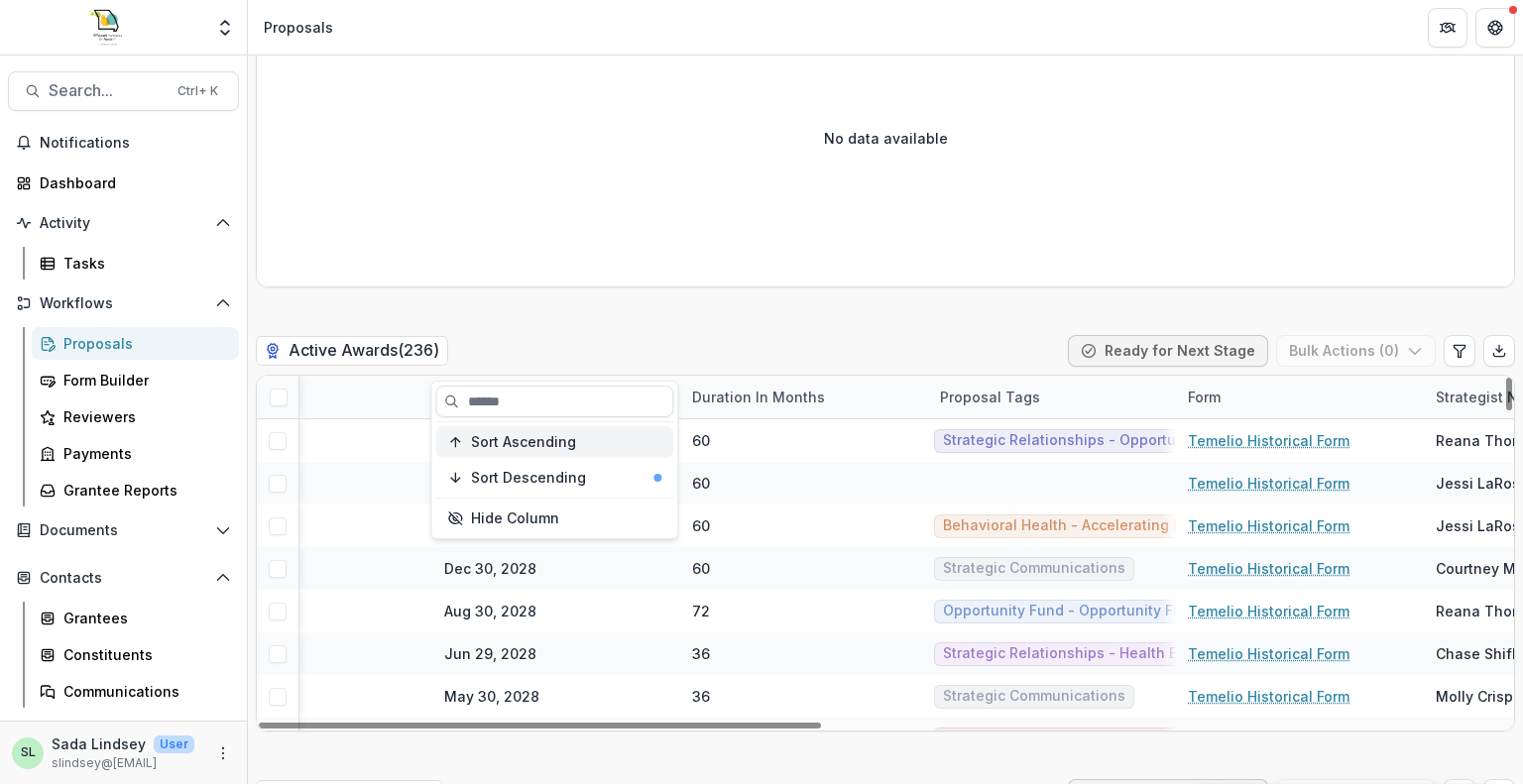 click on "Sort Ascending" at bounding box center (524, 442) 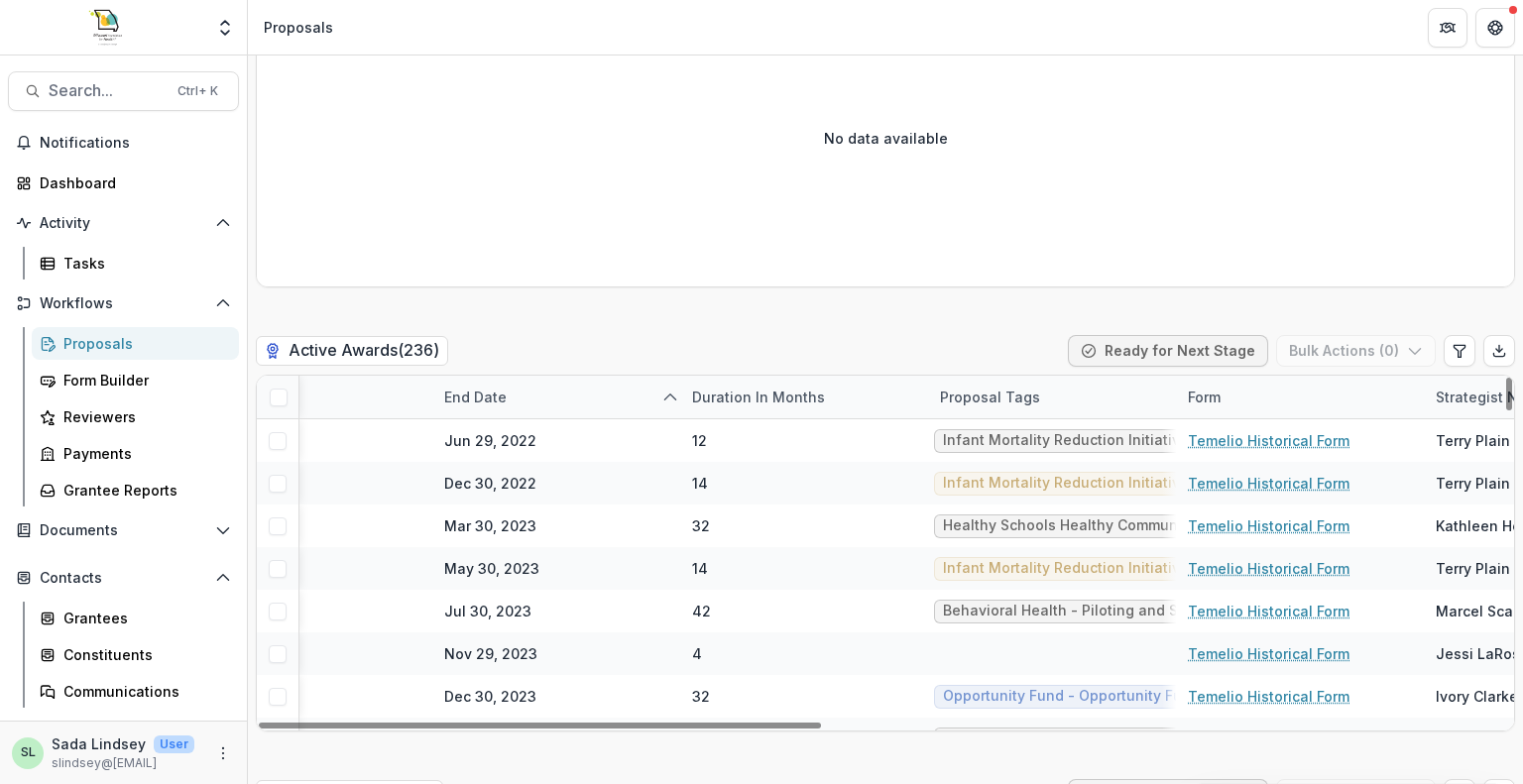 click on "Draft  ( 11 ) Bulk Actions ( 0 ) Internal Proposal ID Proposal Title Entity Name Dba Form Deadline Funding Requested Proposal Tags Created Project Analyst Strategist 25-00165 HOSCO SHIFT INC - 2025 - 2025 Seeding Equitable and Sustainable Food Systems  HOSCO SHIFT INC HOSCO North Sarah 2025 Seeding Equitable and Sustainable Food Systems  Aug 18, 2025 $0.00 Food Justice - Equitable and Resilient Food Systems Aug 4, 2025 25-00156 Missouri Rural Crisis Center - 2025 - 2025 Seeding Equitable and Sustainable Local Food Systems  Missouri Rural Crisis Center Missouri Rural Crisis Center 2025 Seeding Equitable and Sustainable Food Systems  Aug 18, 2025 $0.00 Firearm Violence Prevention - Advocates' Network and Capacity Building - Innovation Funding Aug 1, 2025 Jean Freeman-Crawford 25-00146 Agriculture for Community Restoration Economic Justice & Sustainability - 2025 - 2025 Seeding Equitable and Sustainable Local Food Systems  Agriculture for Community Restoration Economic Justice & Sustainability Aug 18, 2025 $0.00" at bounding box center (885, -1021) 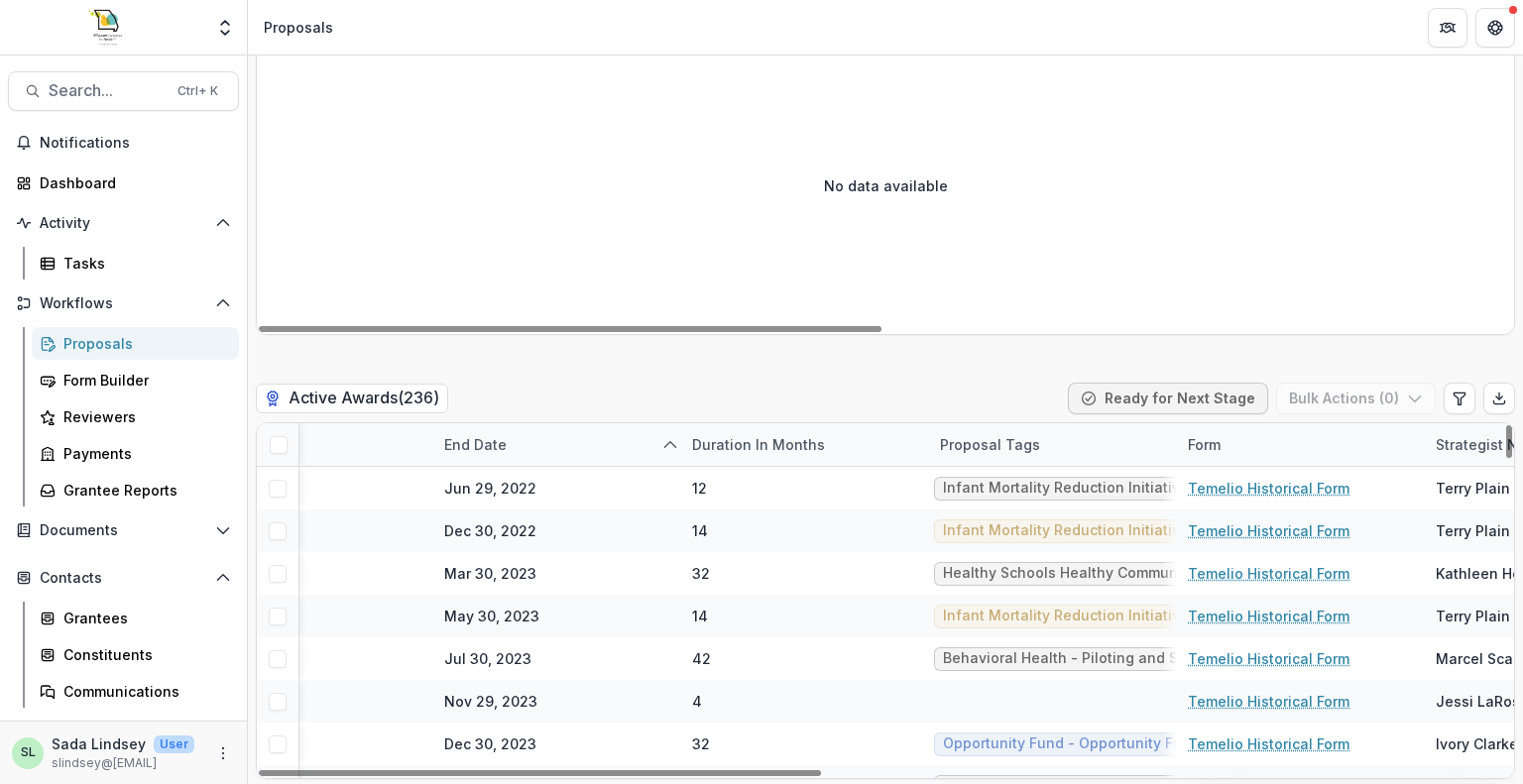 scroll, scrollTop: 3965, scrollLeft: 0, axis: vertical 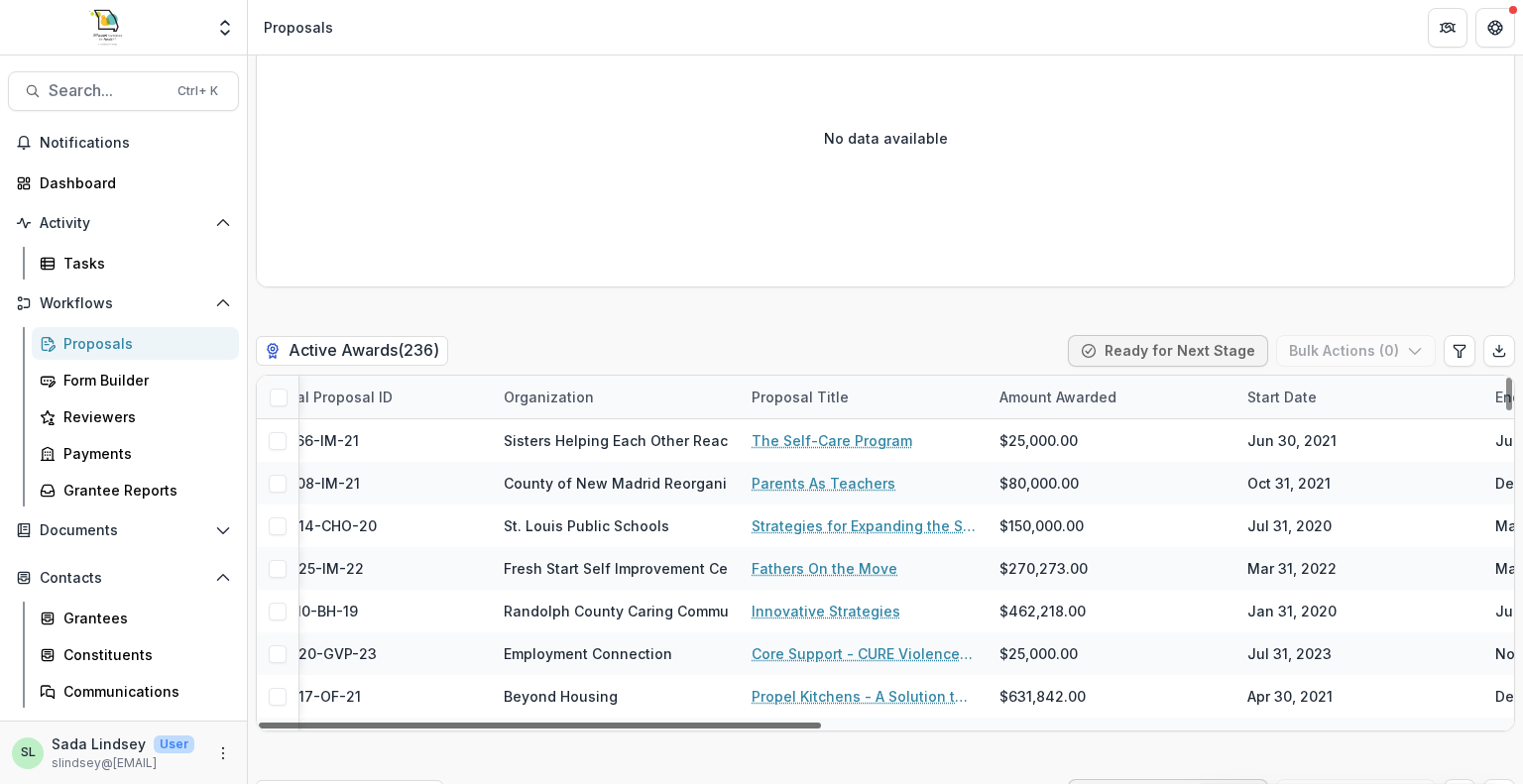 drag, startPoint x: 824, startPoint y: 684, endPoint x: 353, endPoint y: 604, distance: 477.7457 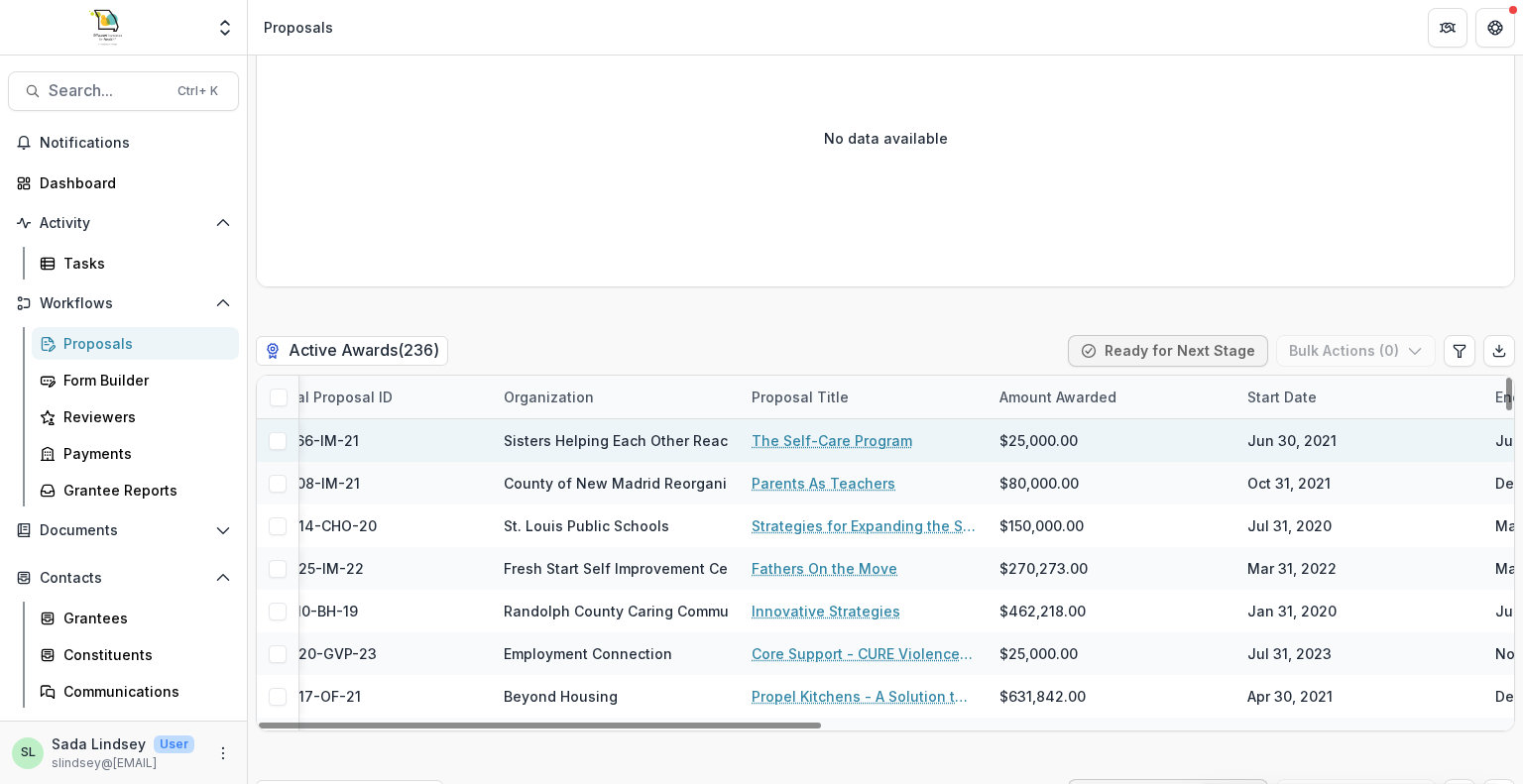 click on "The Self-Care Program" at bounding box center [832, 440] 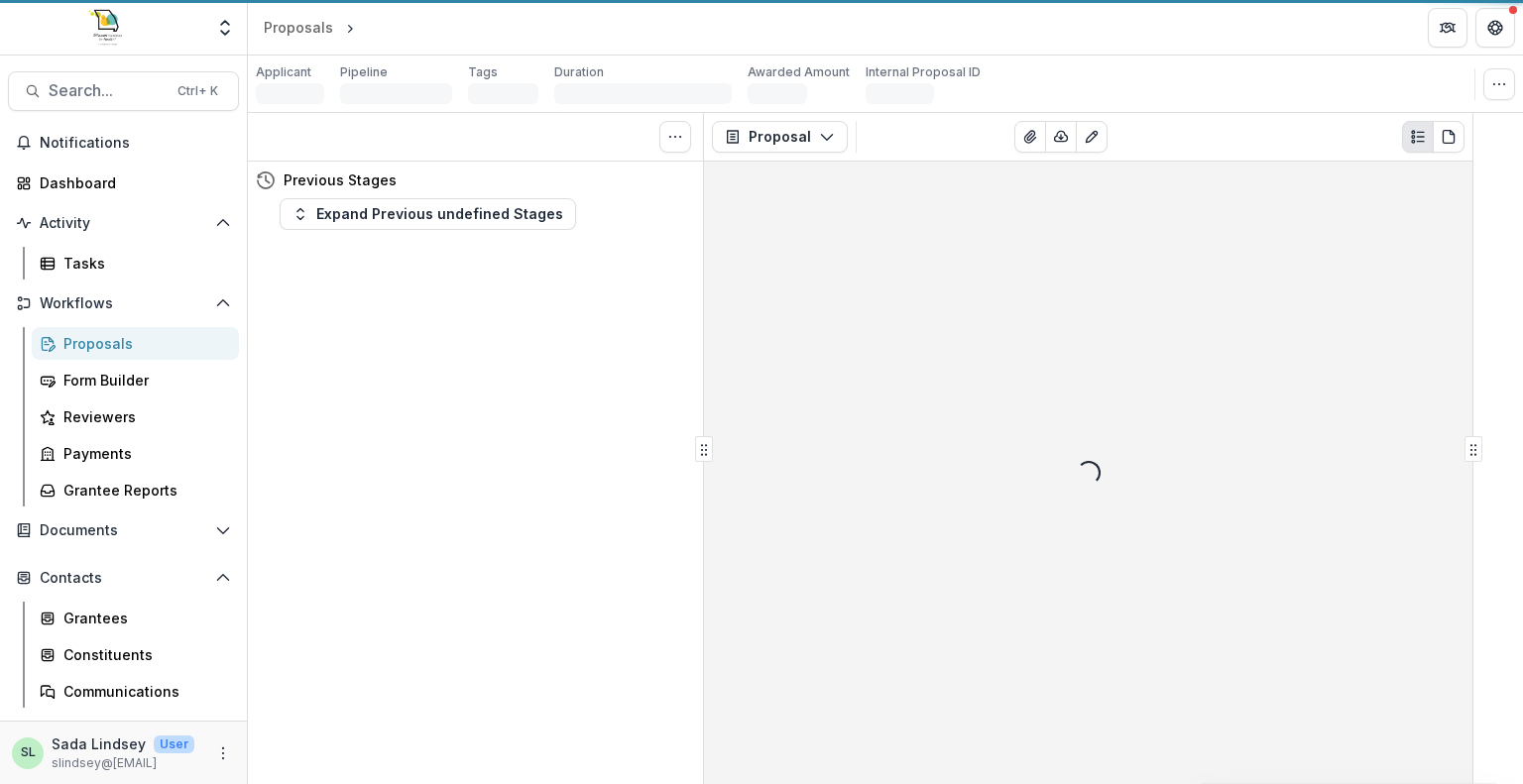 scroll, scrollTop: 0, scrollLeft: 0, axis: both 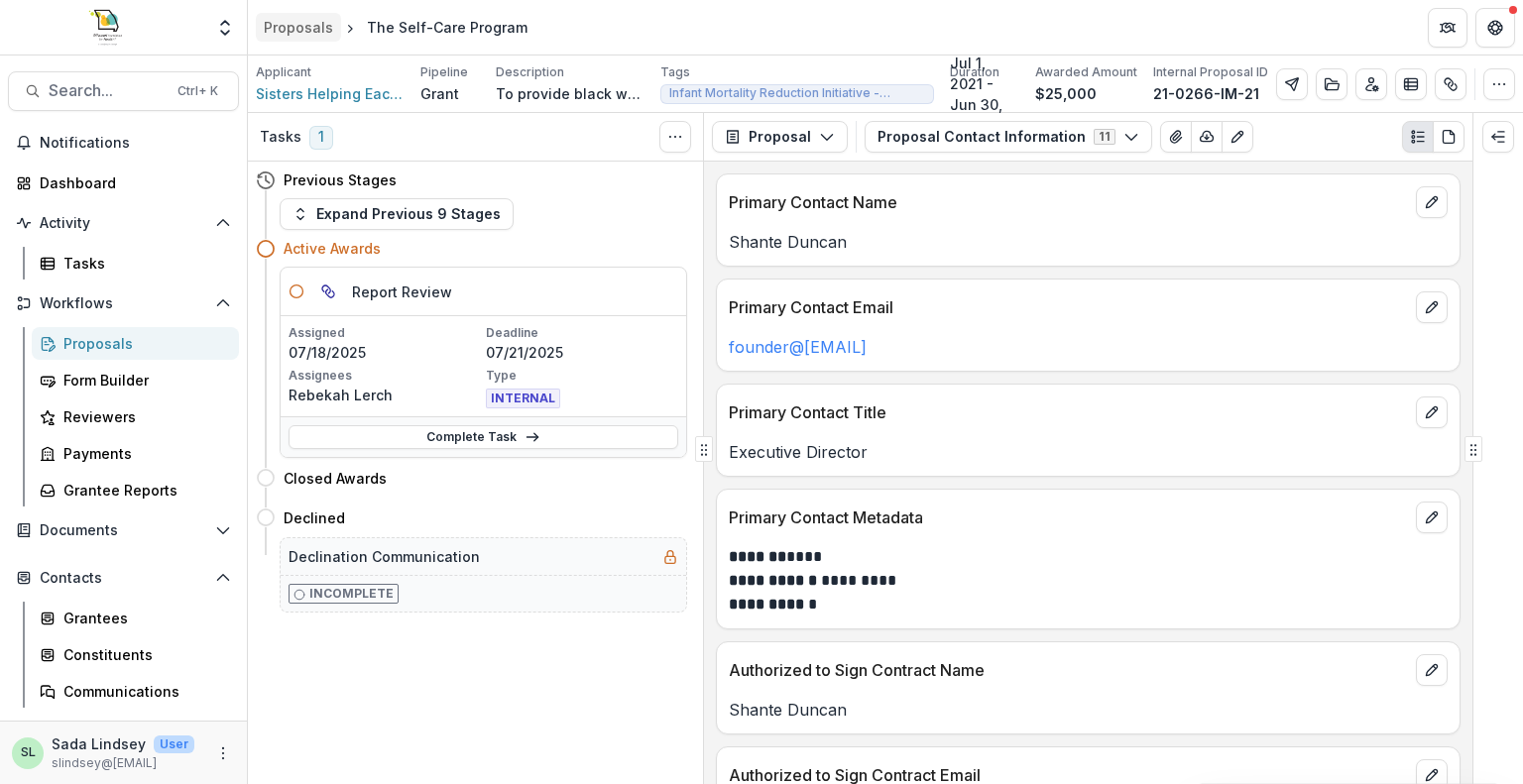 click on "Proposals" at bounding box center [298, 27] 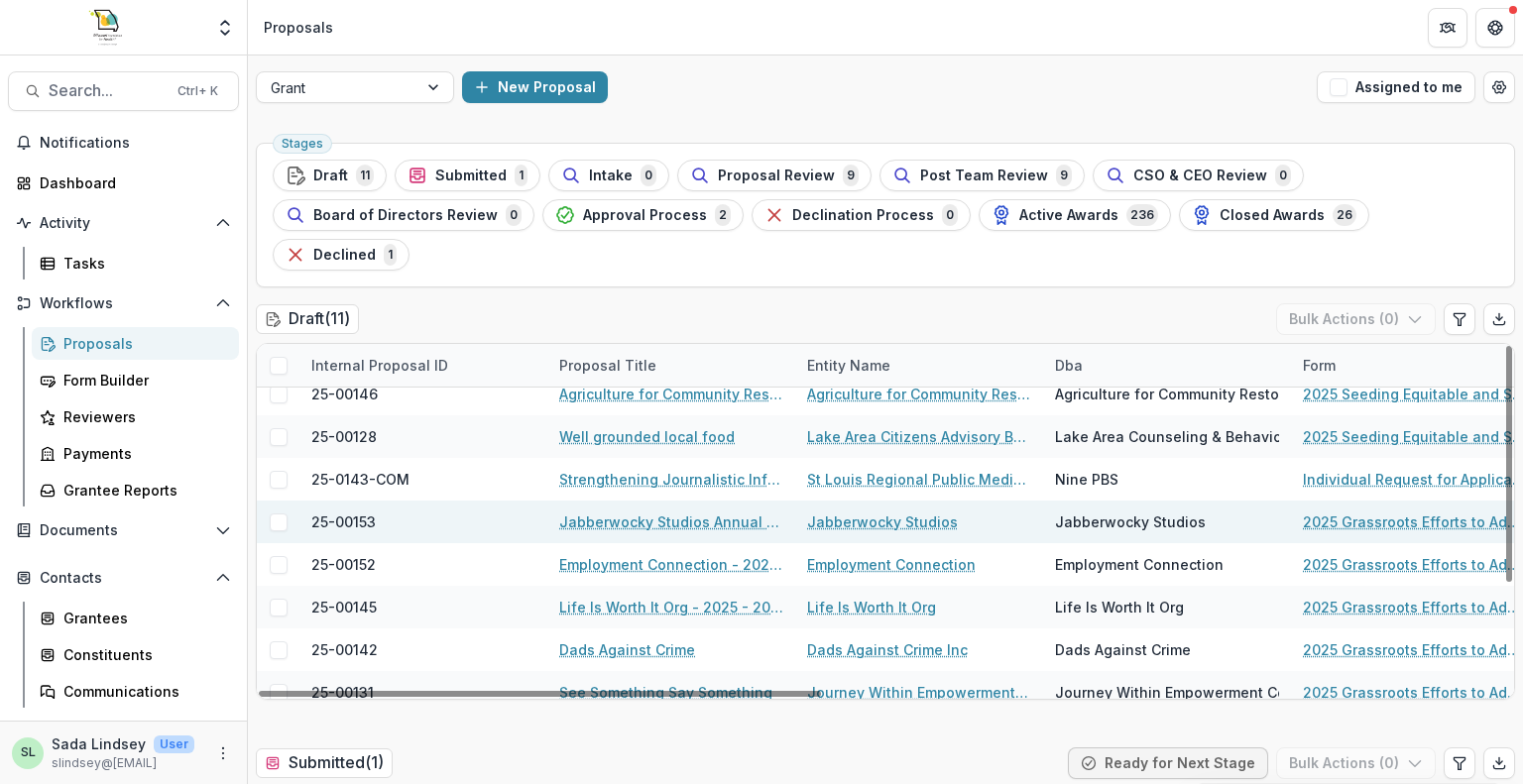 scroll, scrollTop: 157, scrollLeft: 0, axis: vertical 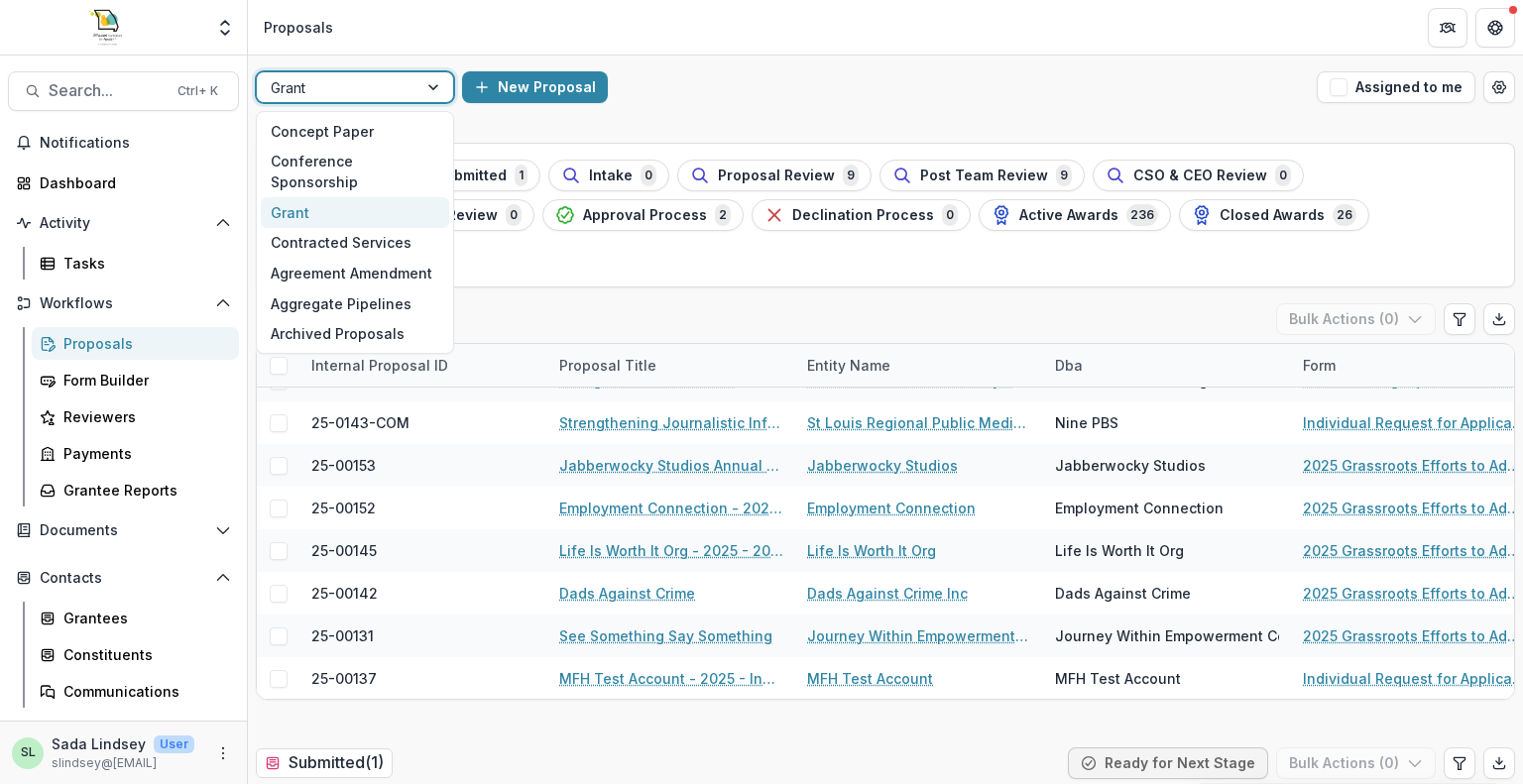 click at bounding box center [435, 87] 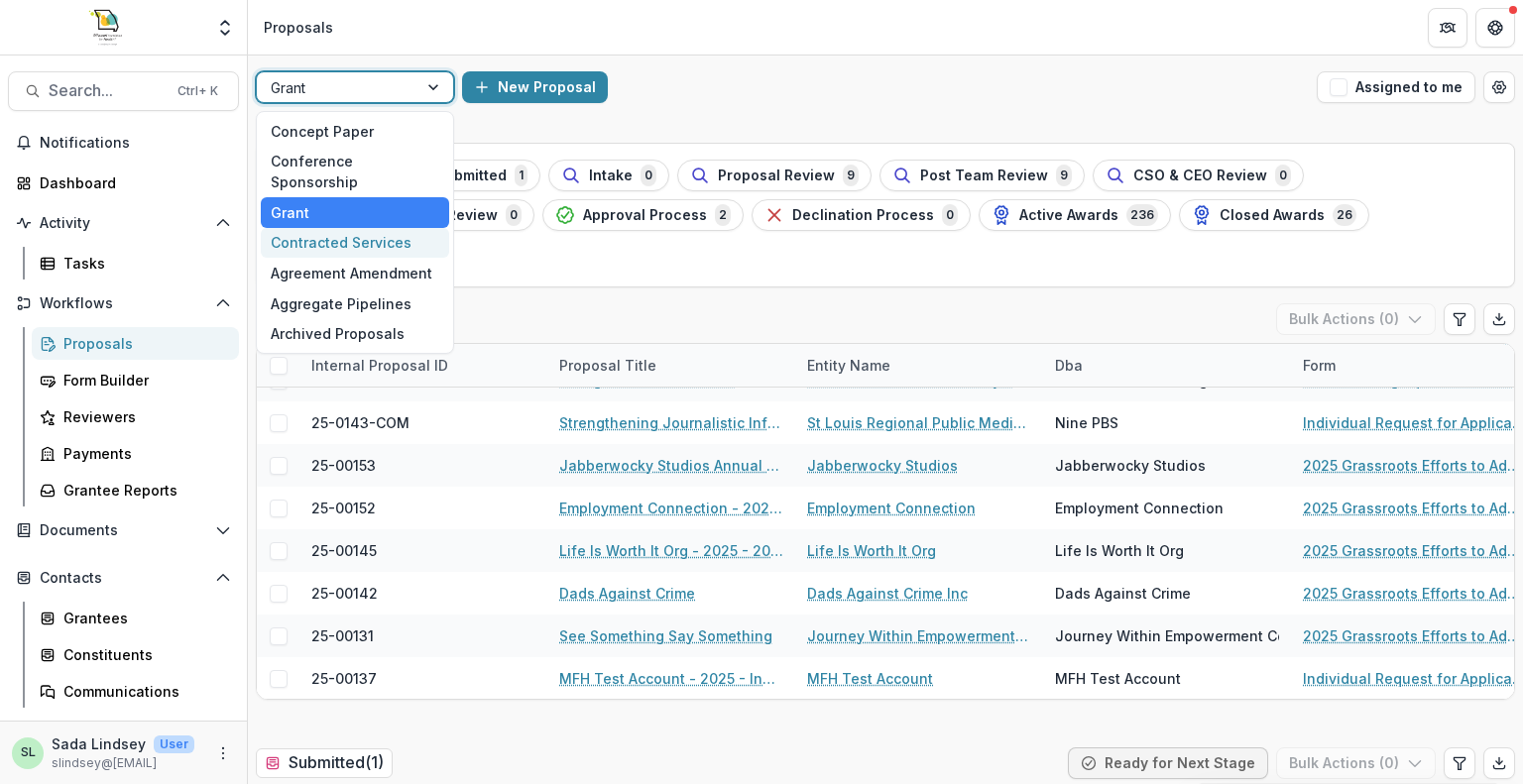 click on "Contracted Services" at bounding box center [355, 243] 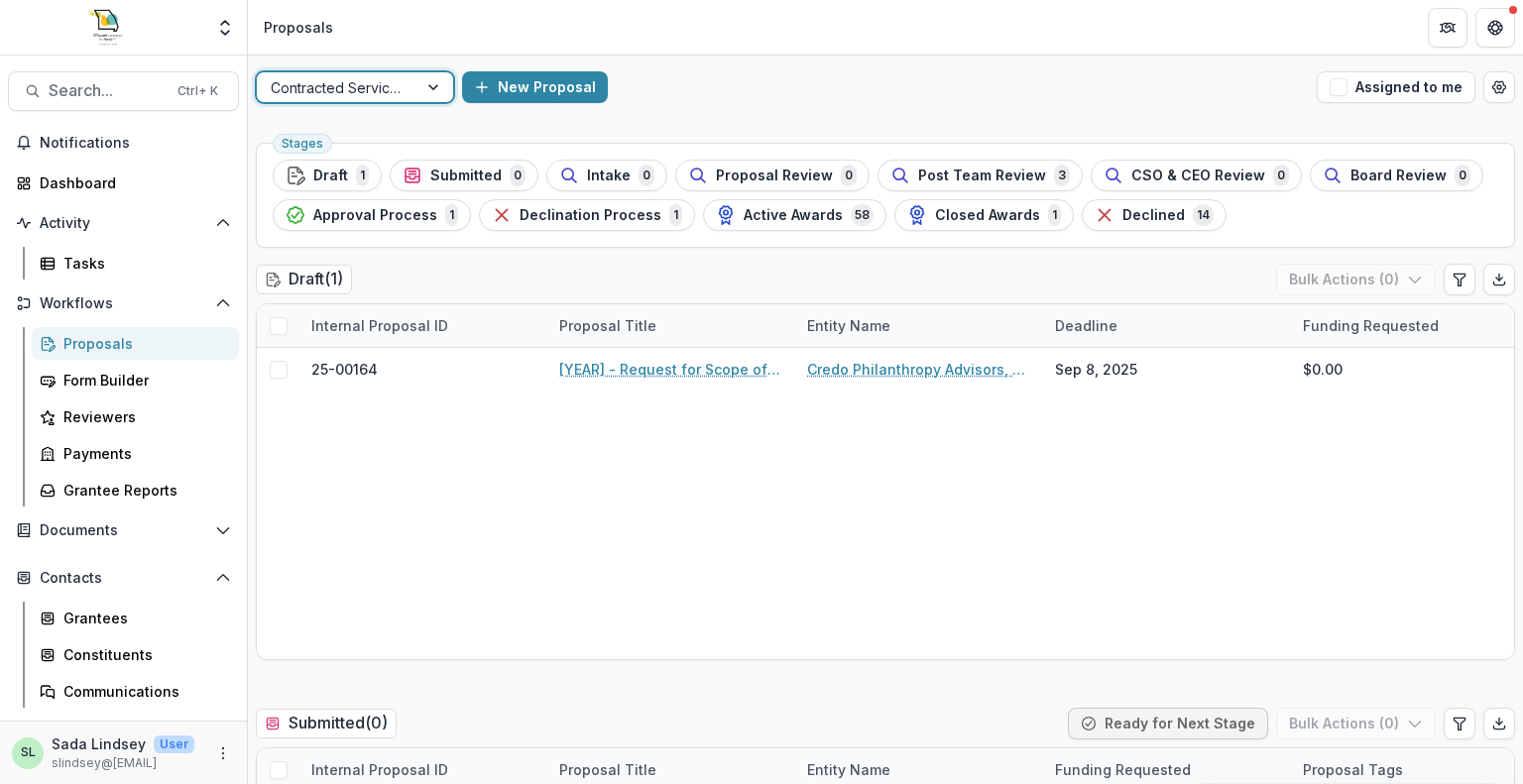 click on "Stages Draft 1 Submitted 0 Intake 0 Proposal Review 0 Post Team Review 3 CSO & CEO Review 0 Board Review 0 Approval Process 1 Declination Process 1 Active Awards 58 Closed Awards 1 Declined 14" at bounding box center [885, 195] 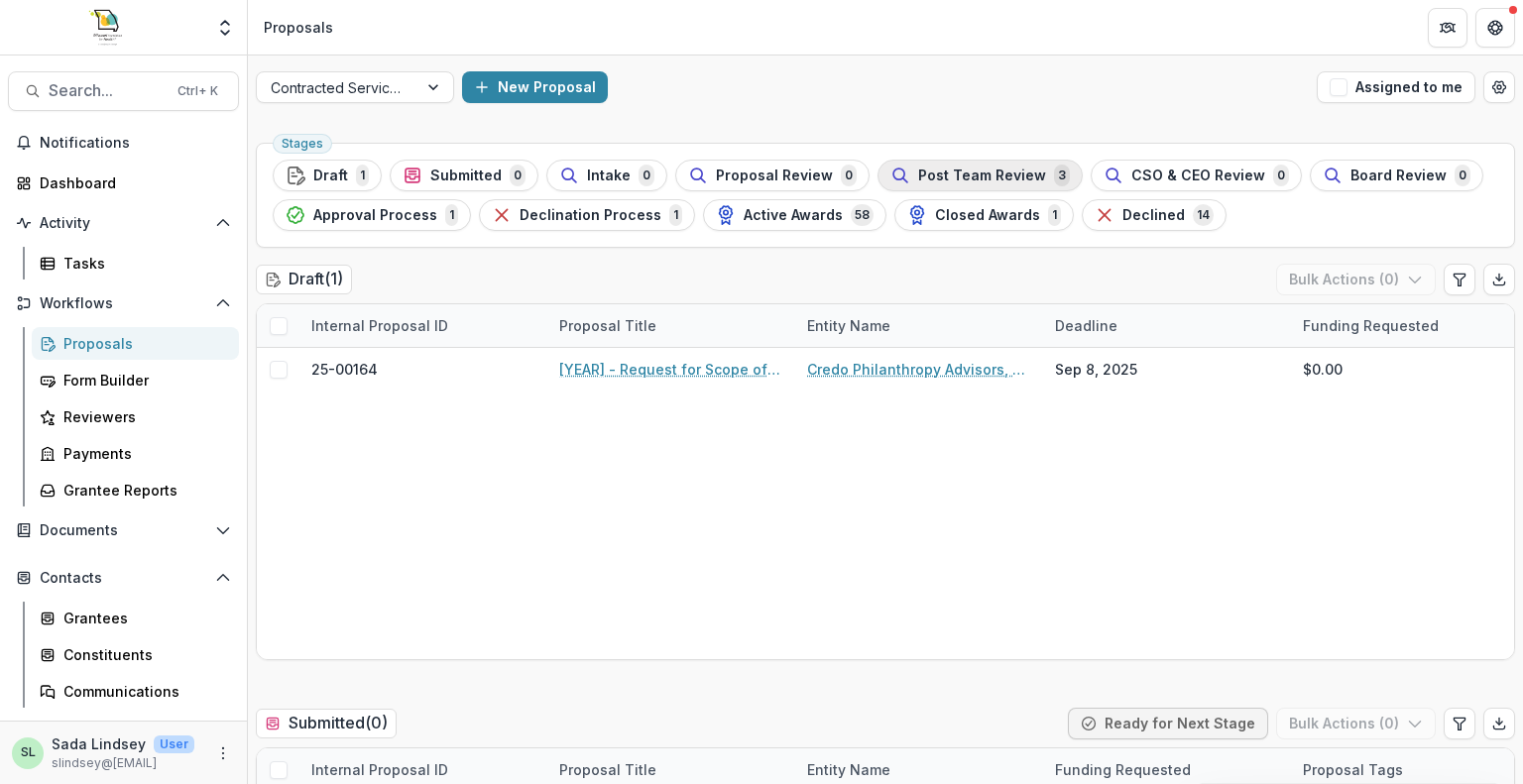 click on "Post Team Review" at bounding box center (982, 175) 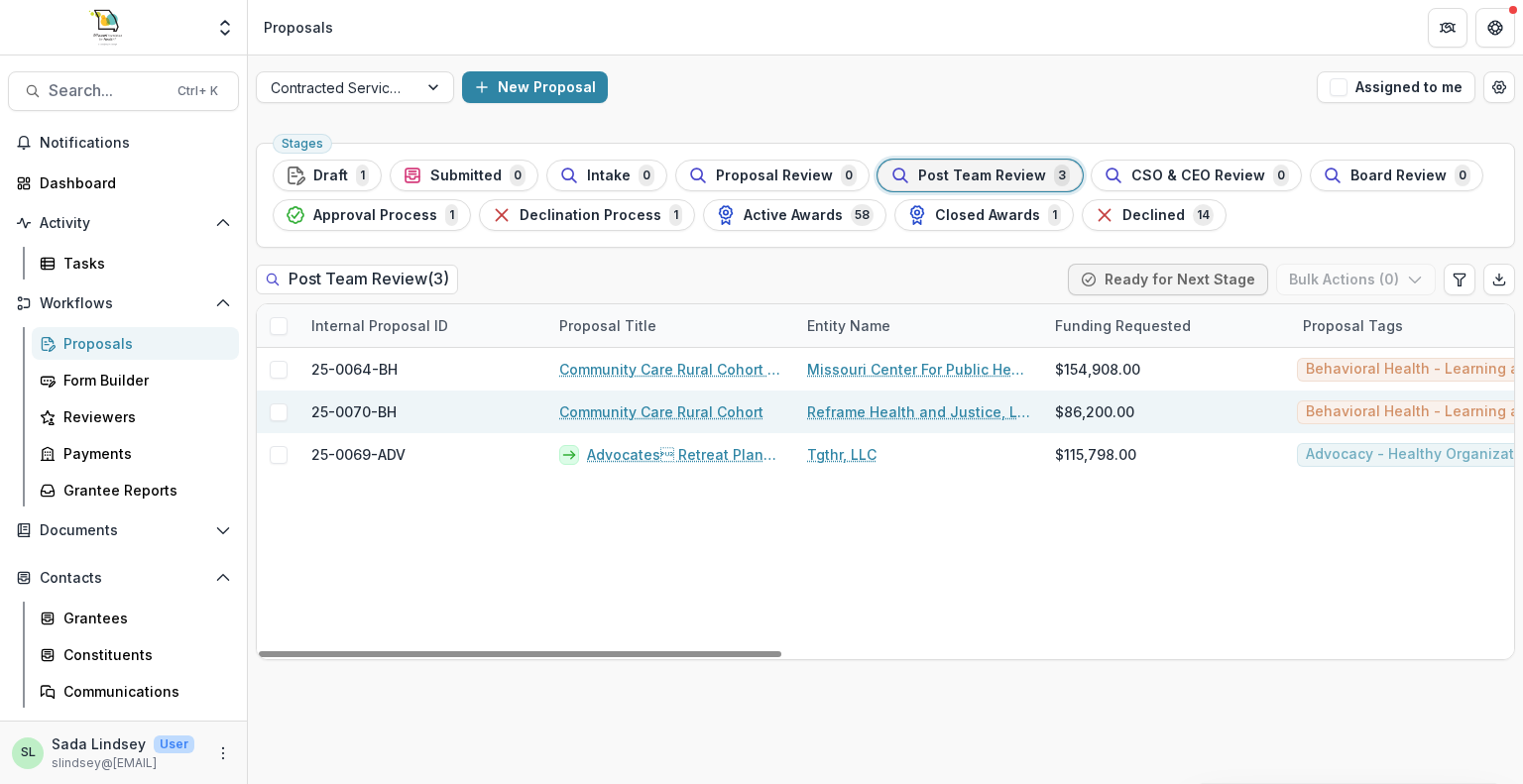 click on "Community Care Rural Cohort" at bounding box center (661, 411) 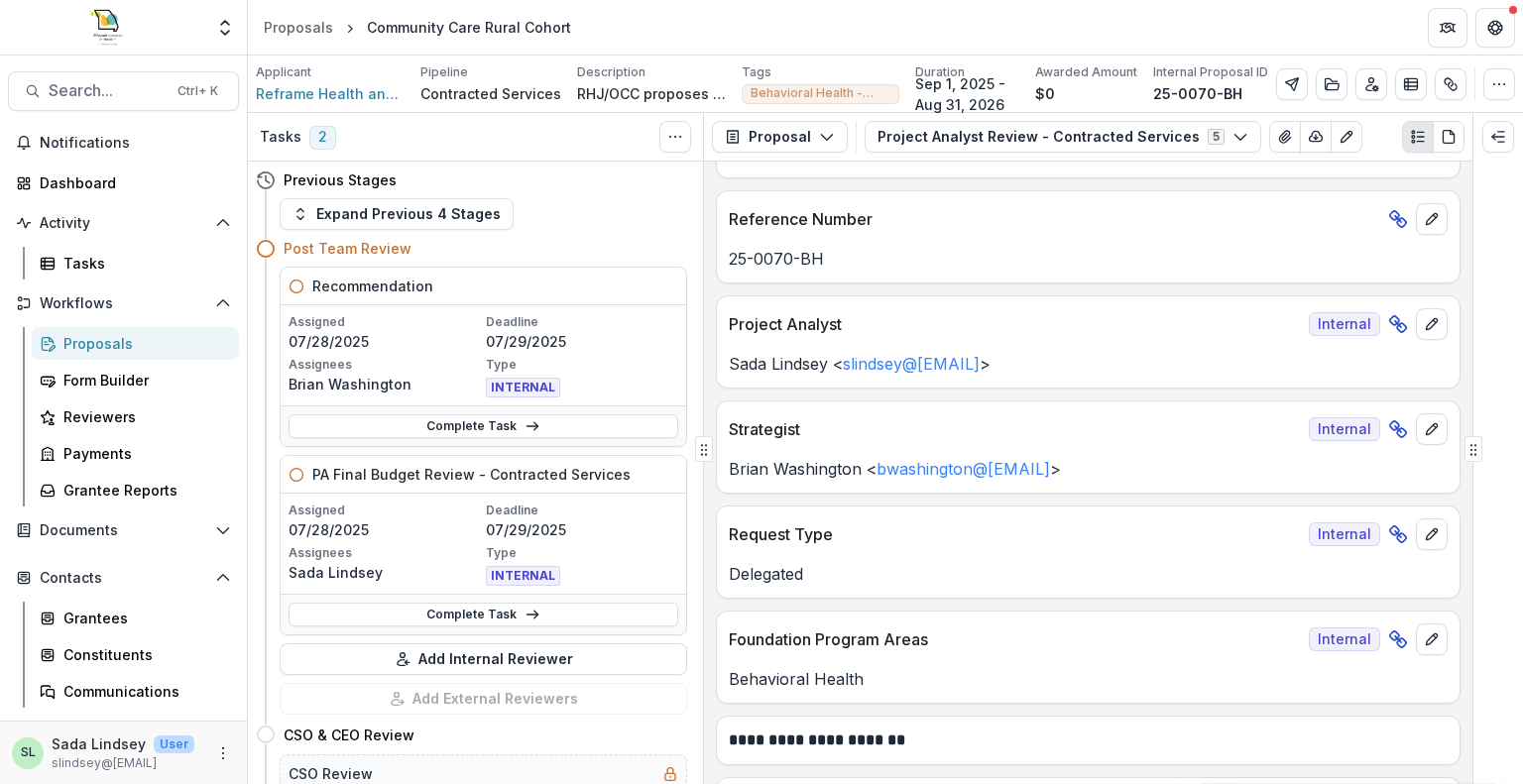 scroll, scrollTop: 0, scrollLeft: 0, axis: both 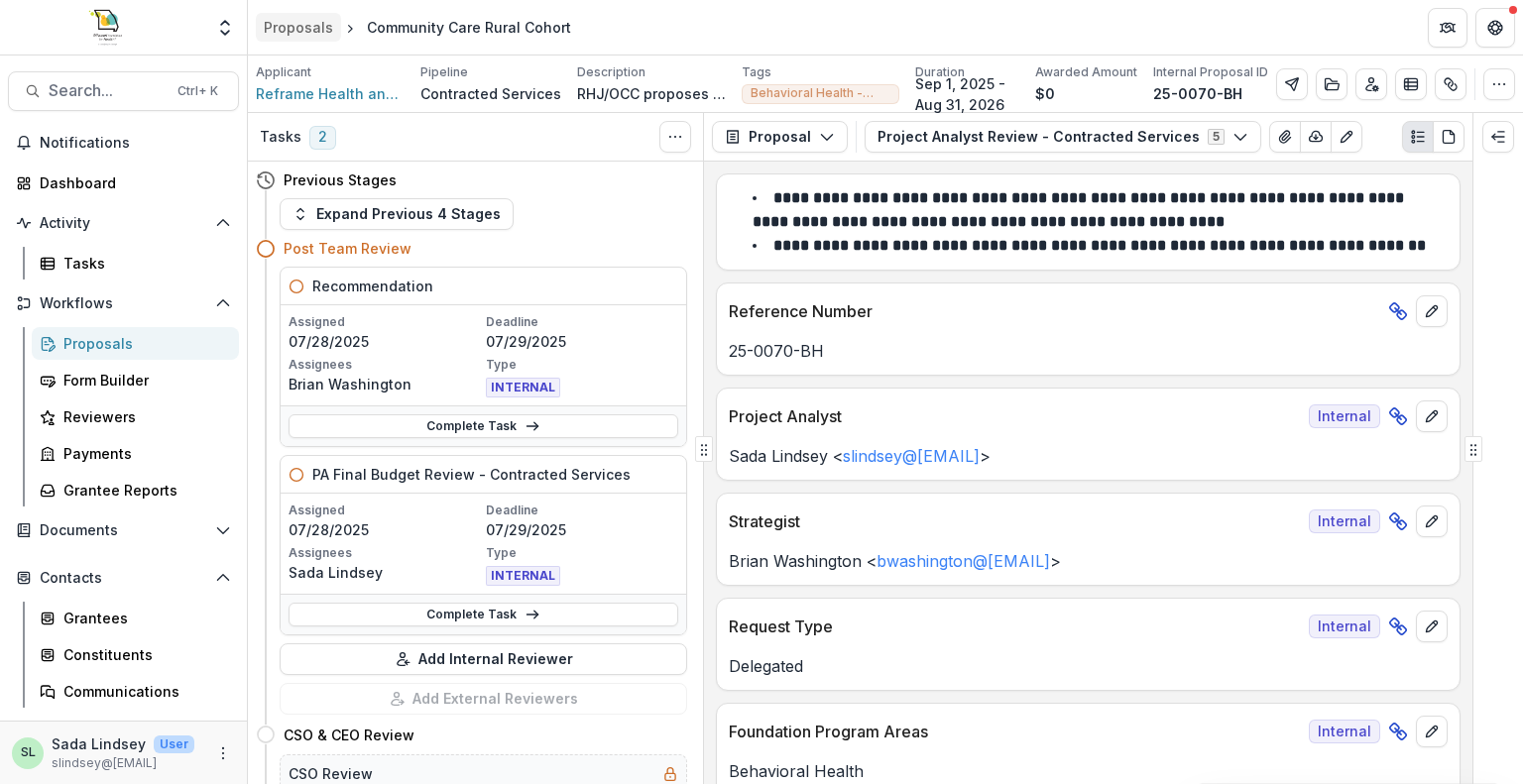 click on "Proposals" at bounding box center [298, 27] 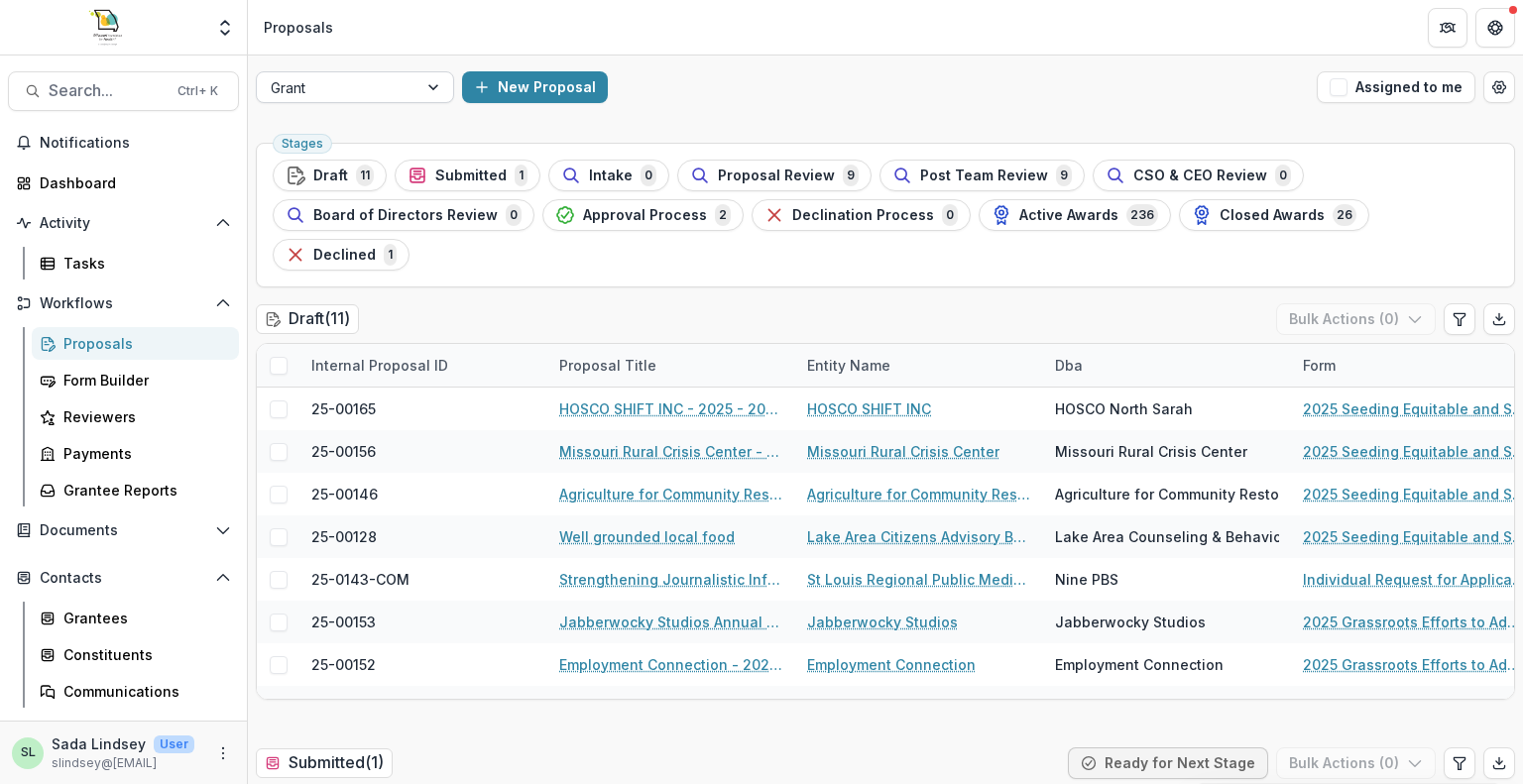 click at bounding box center (337, 87) 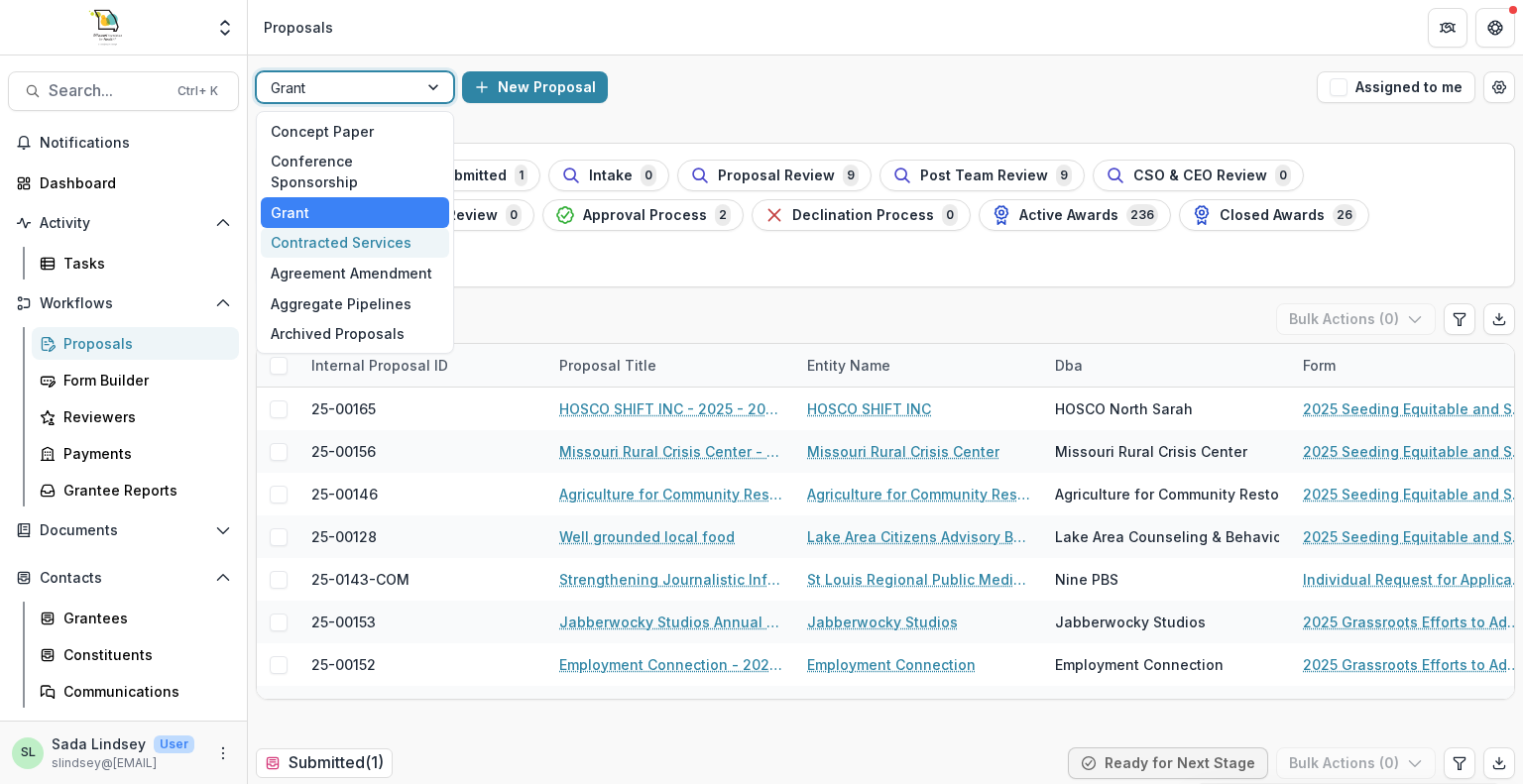 click on "Contracted Services" at bounding box center [355, 243] 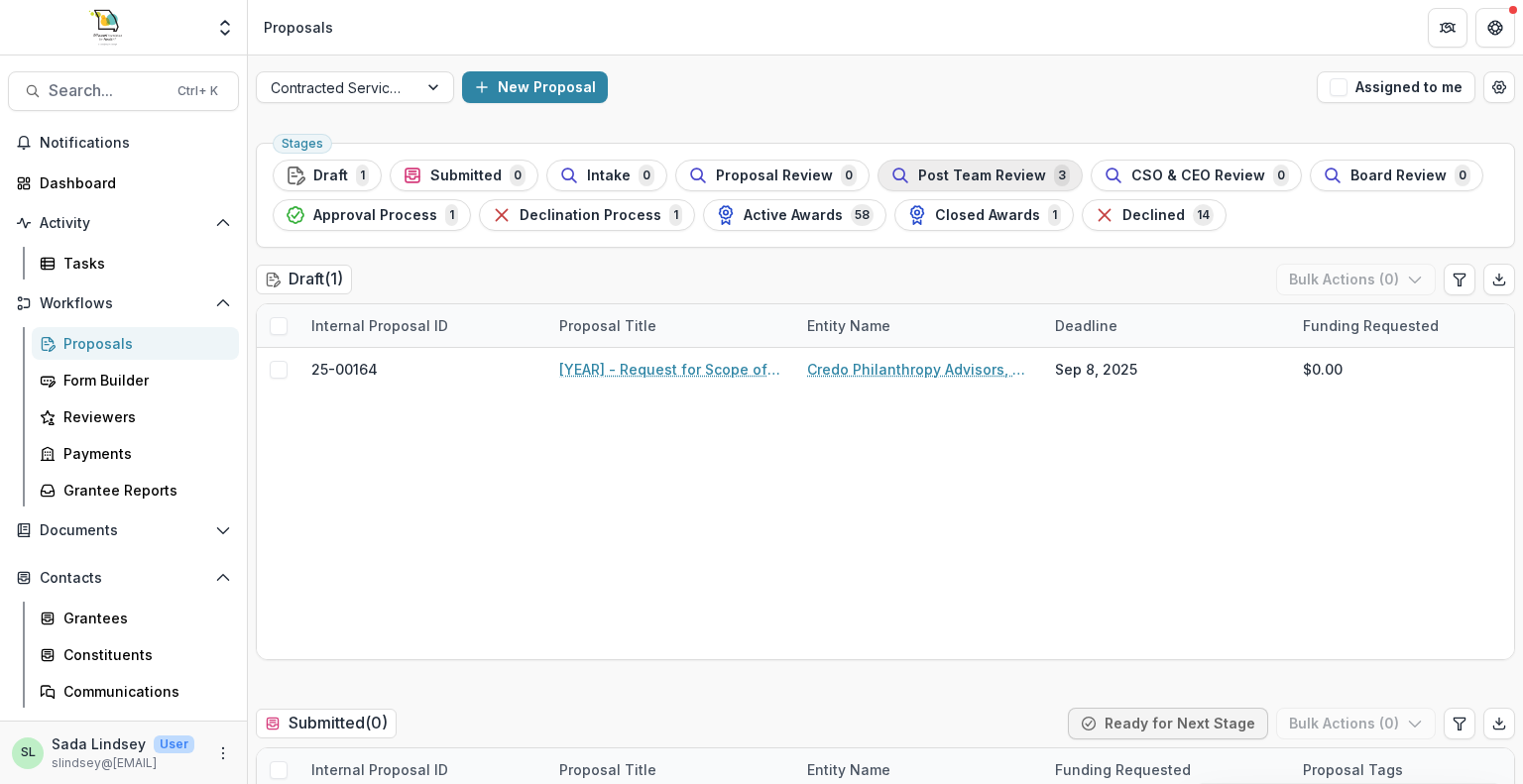 click on "Post Team Review" at bounding box center (982, 175) 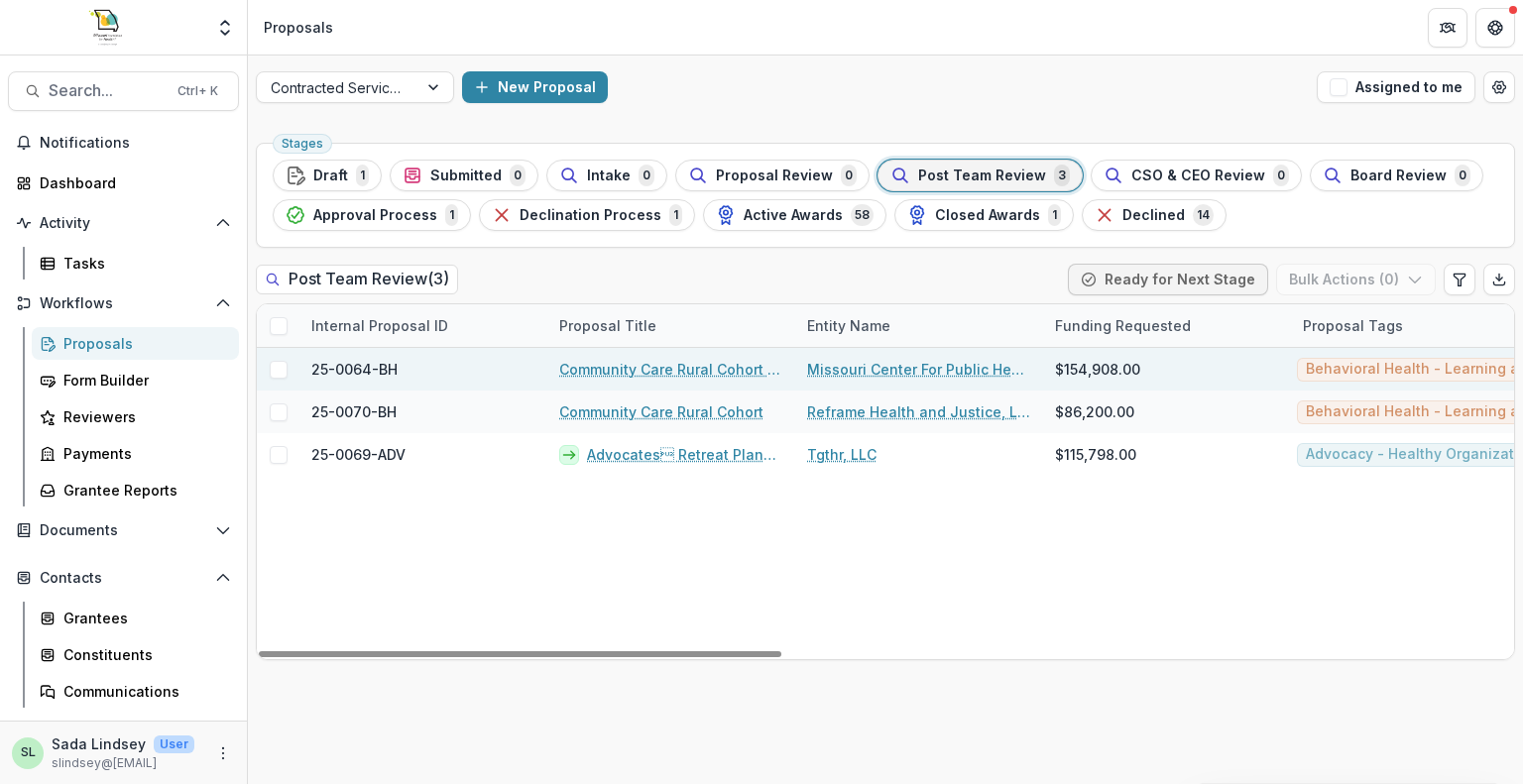click on "Community Care Rural Cohort Facilitation" at bounding box center (671, 369) 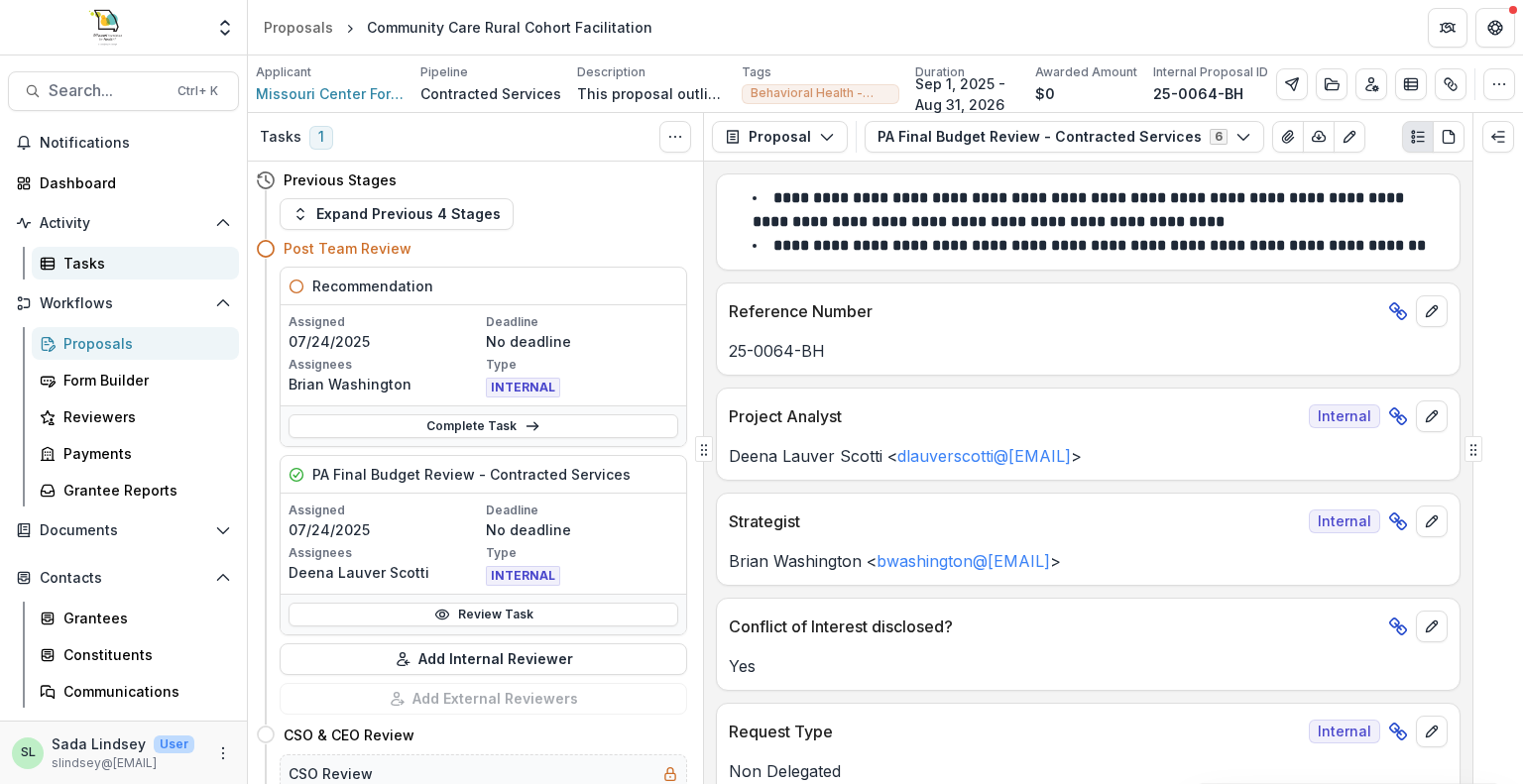 click on "Tasks" at bounding box center [143, 263] 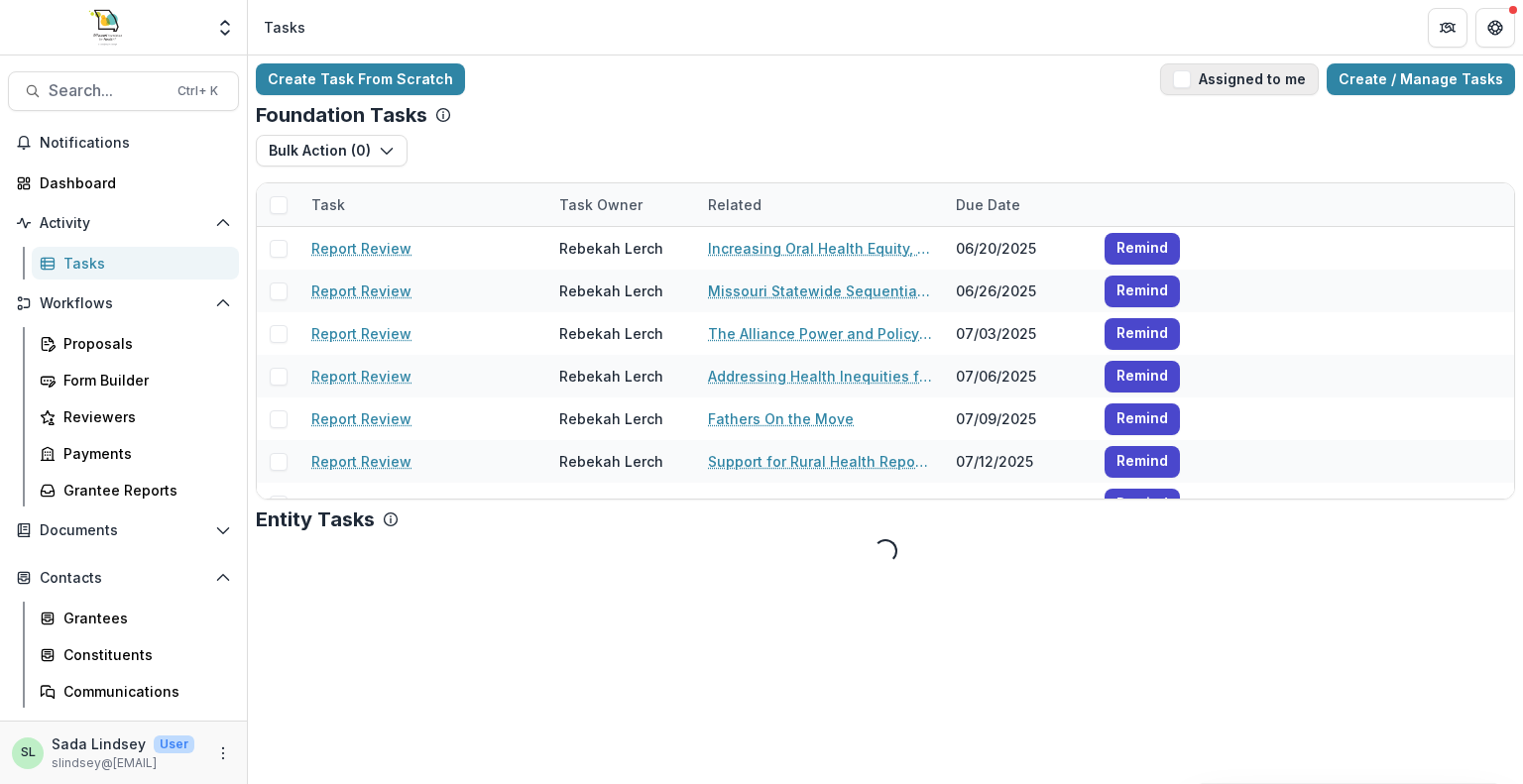 click at bounding box center [1182, 79] 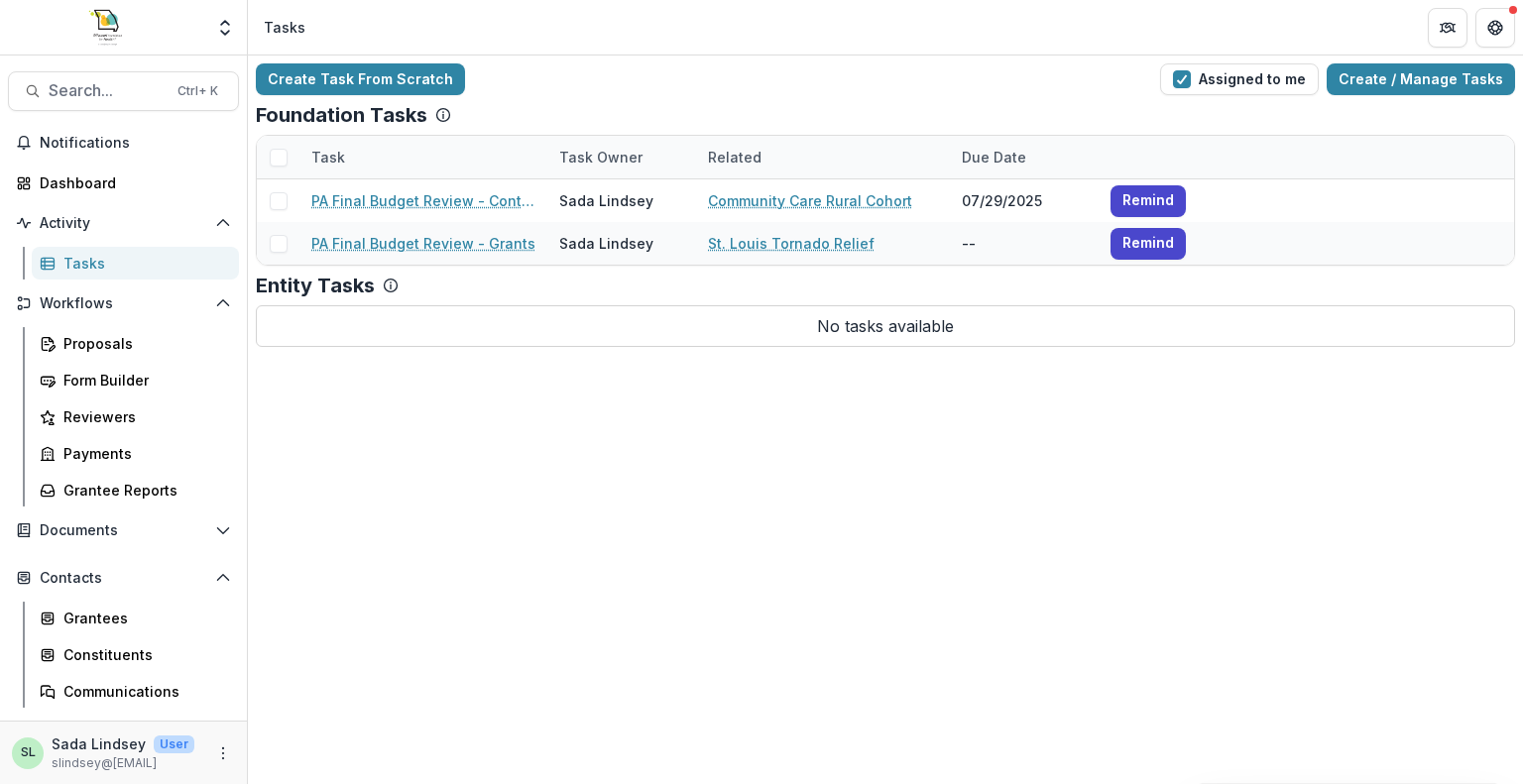 click on "Task Owner" at bounding box center [601, 157] 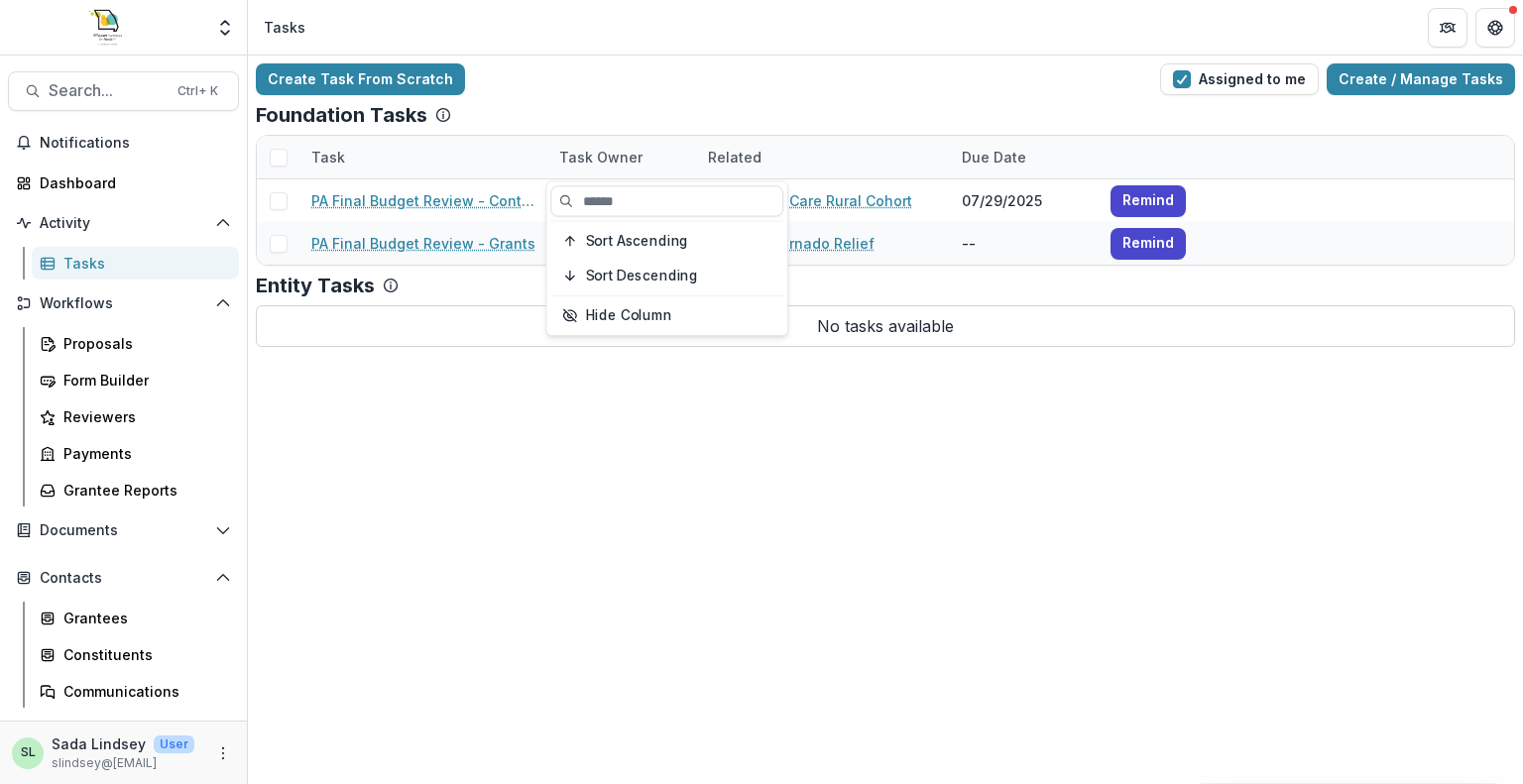 click on "Create Task From Scratch Assigned to me Create / Manage Tasks" at bounding box center [885, 79] 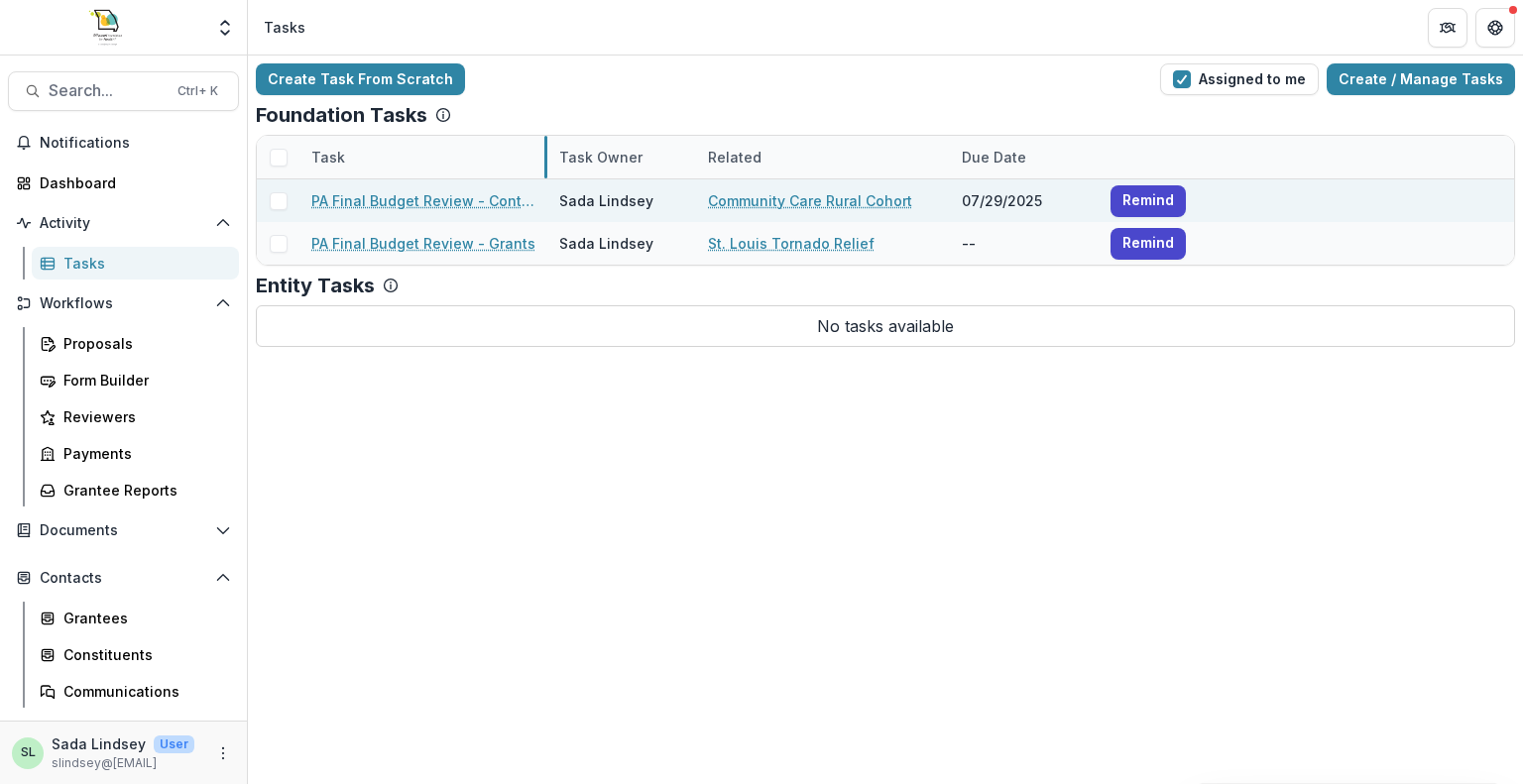 drag, startPoint x: 545, startPoint y: 162, endPoint x: 515, endPoint y: 201, distance: 49.203658 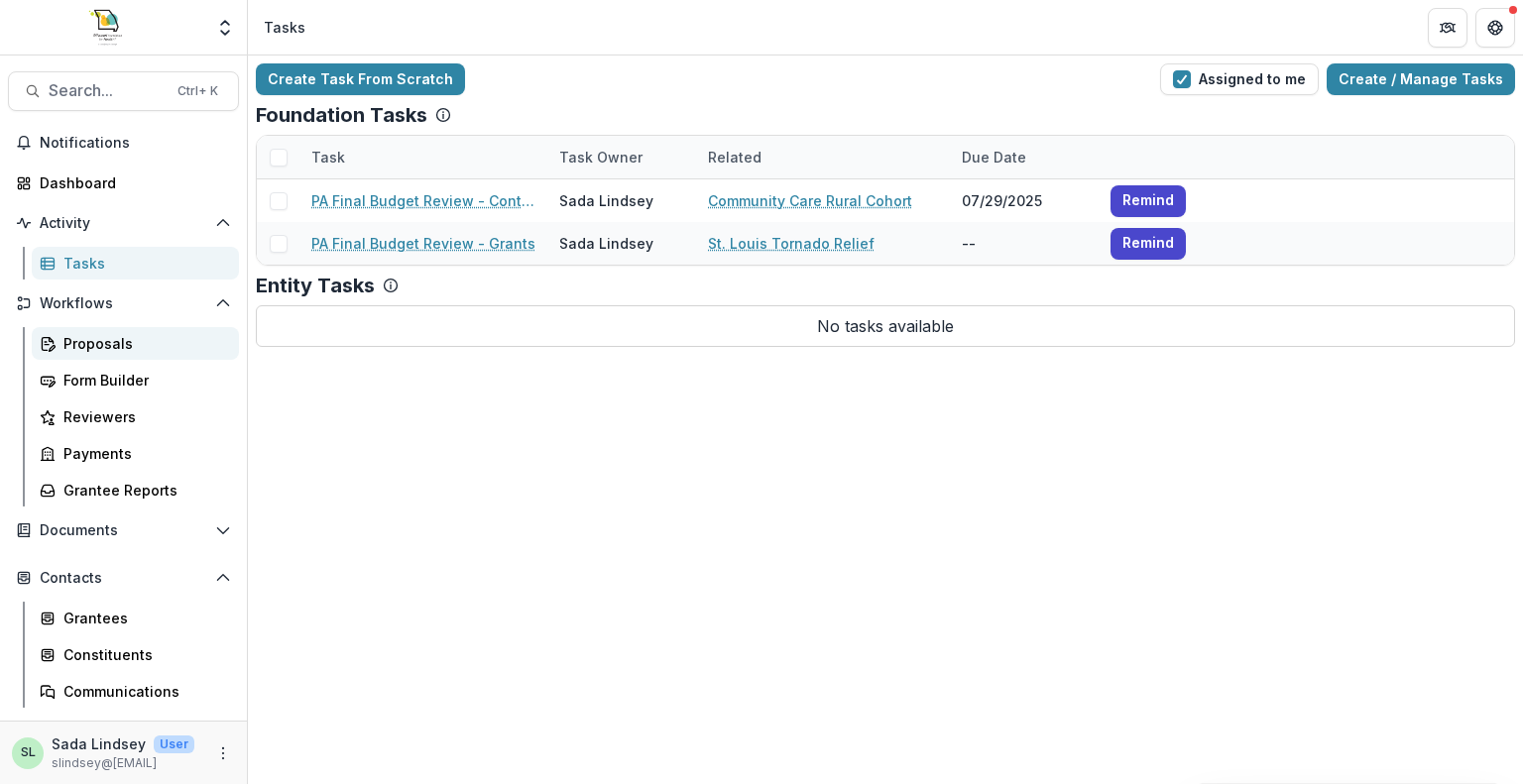 click on "Proposals" at bounding box center (143, 343) 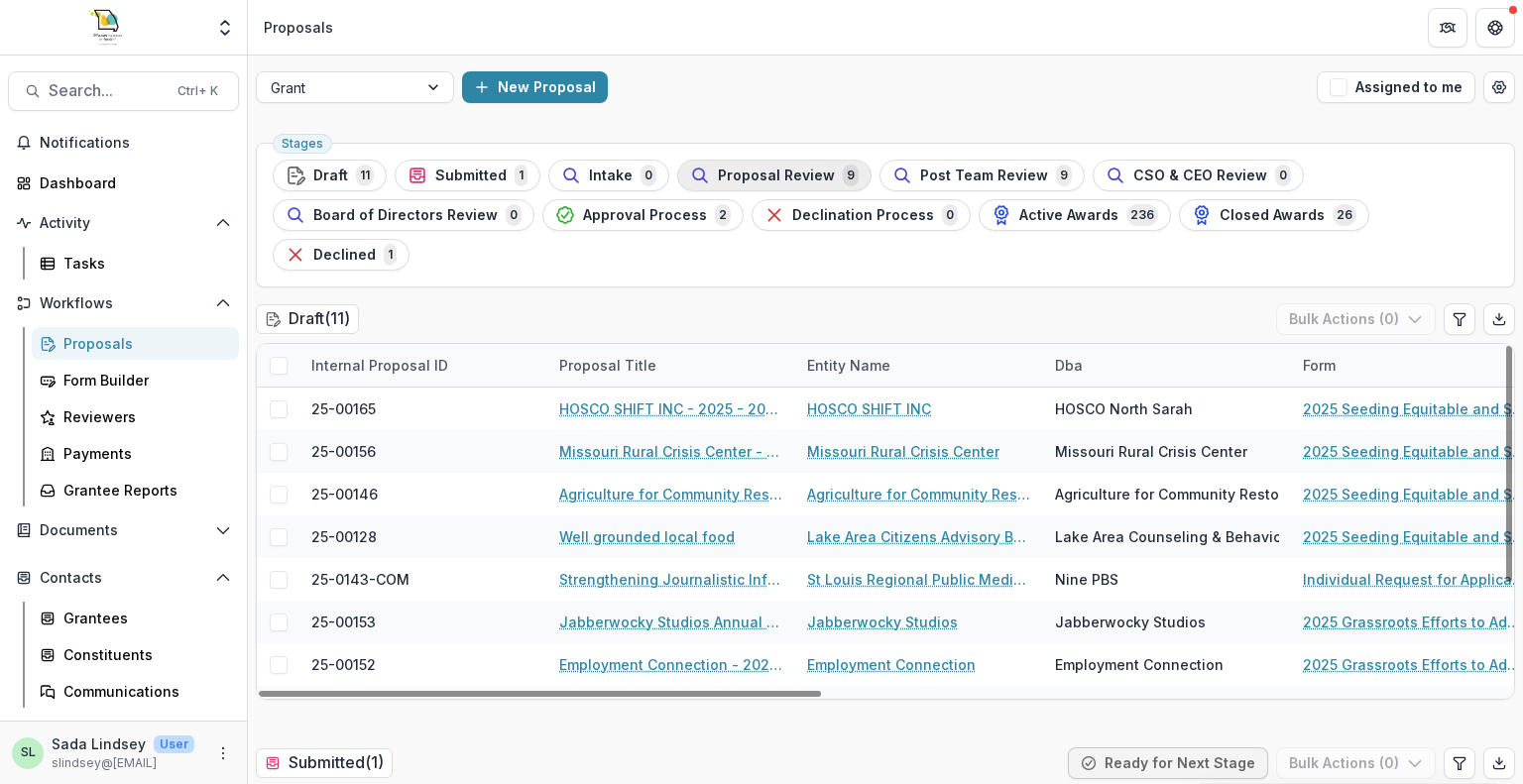click on "Proposal Review 9" at bounding box center (774, 175) 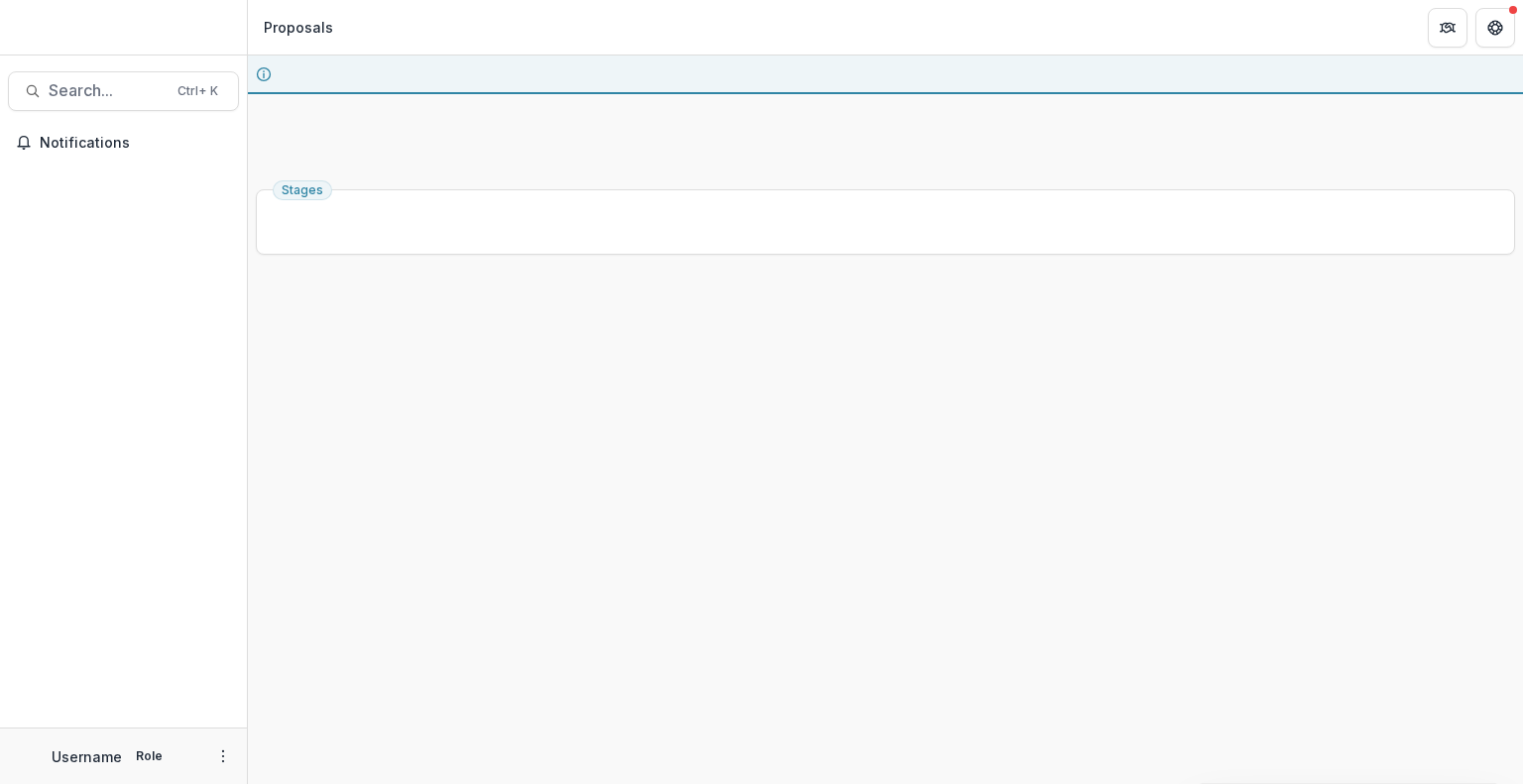 scroll, scrollTop: 0, scrollLeft: 0, axis: both 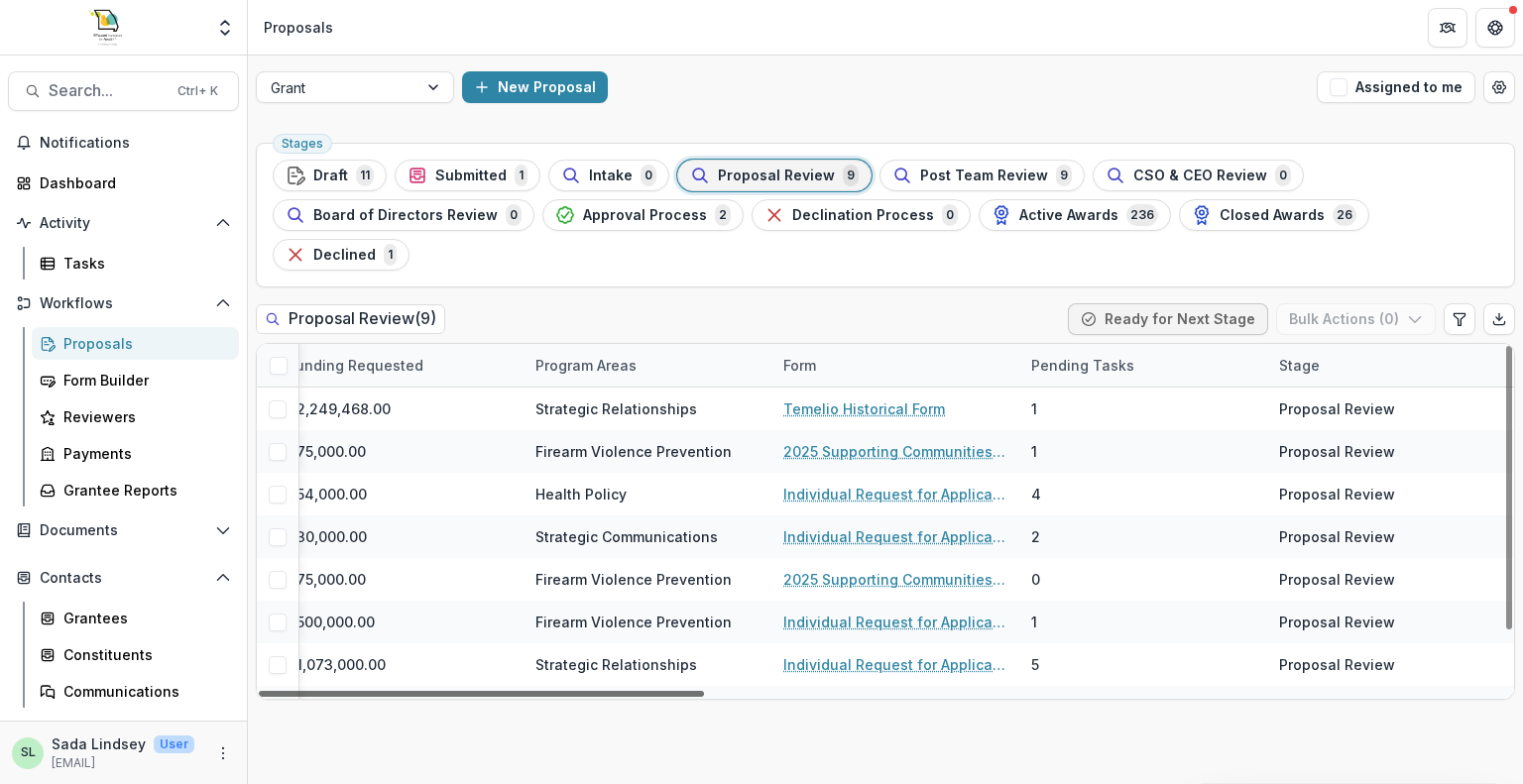 drag, startPoint x: 690, startPoint y: 652, endPoint x: 1519, endPoint y: 747, distance: 834.4256 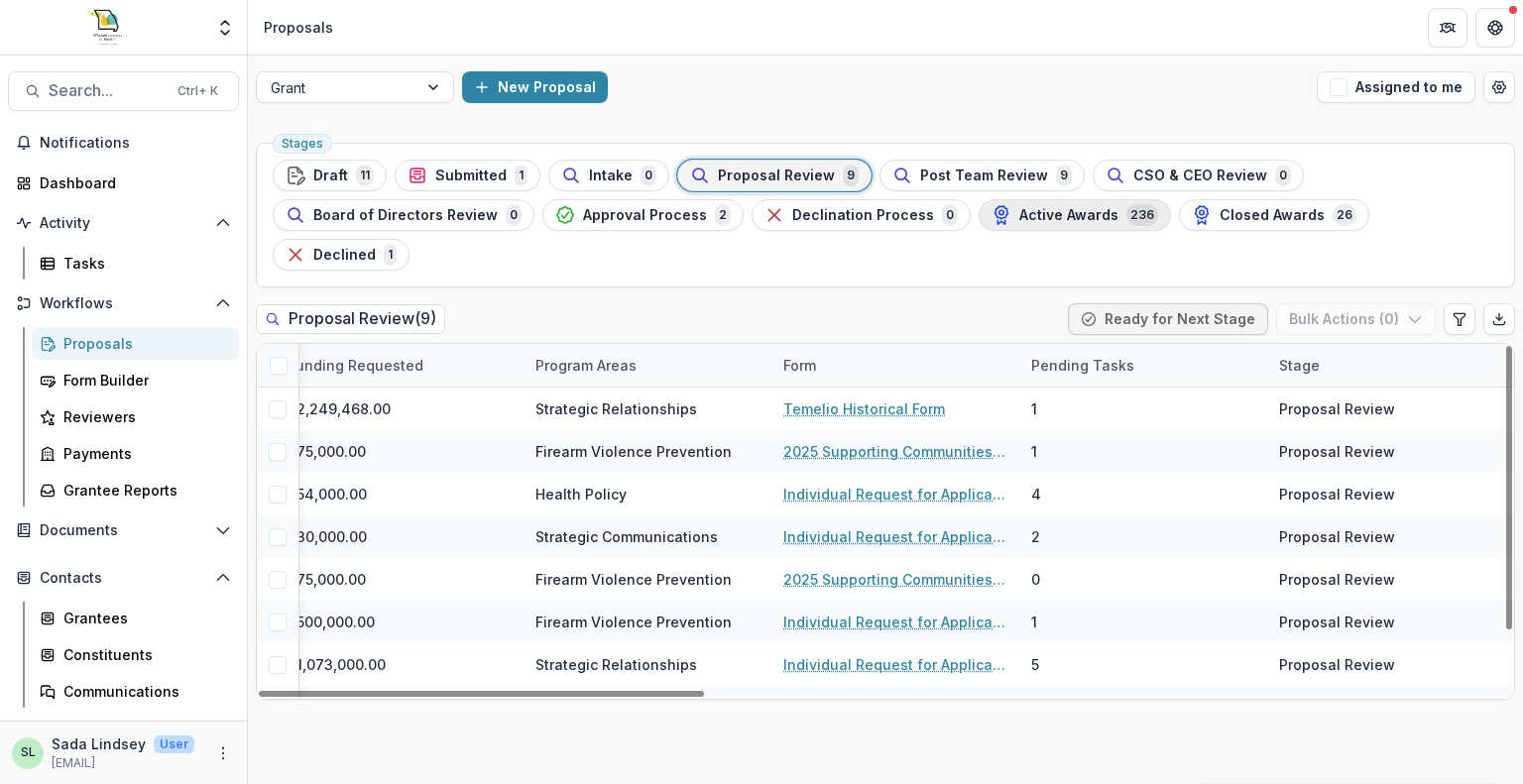 click on "Active Awards 236" at bounding box center [1075, 215] 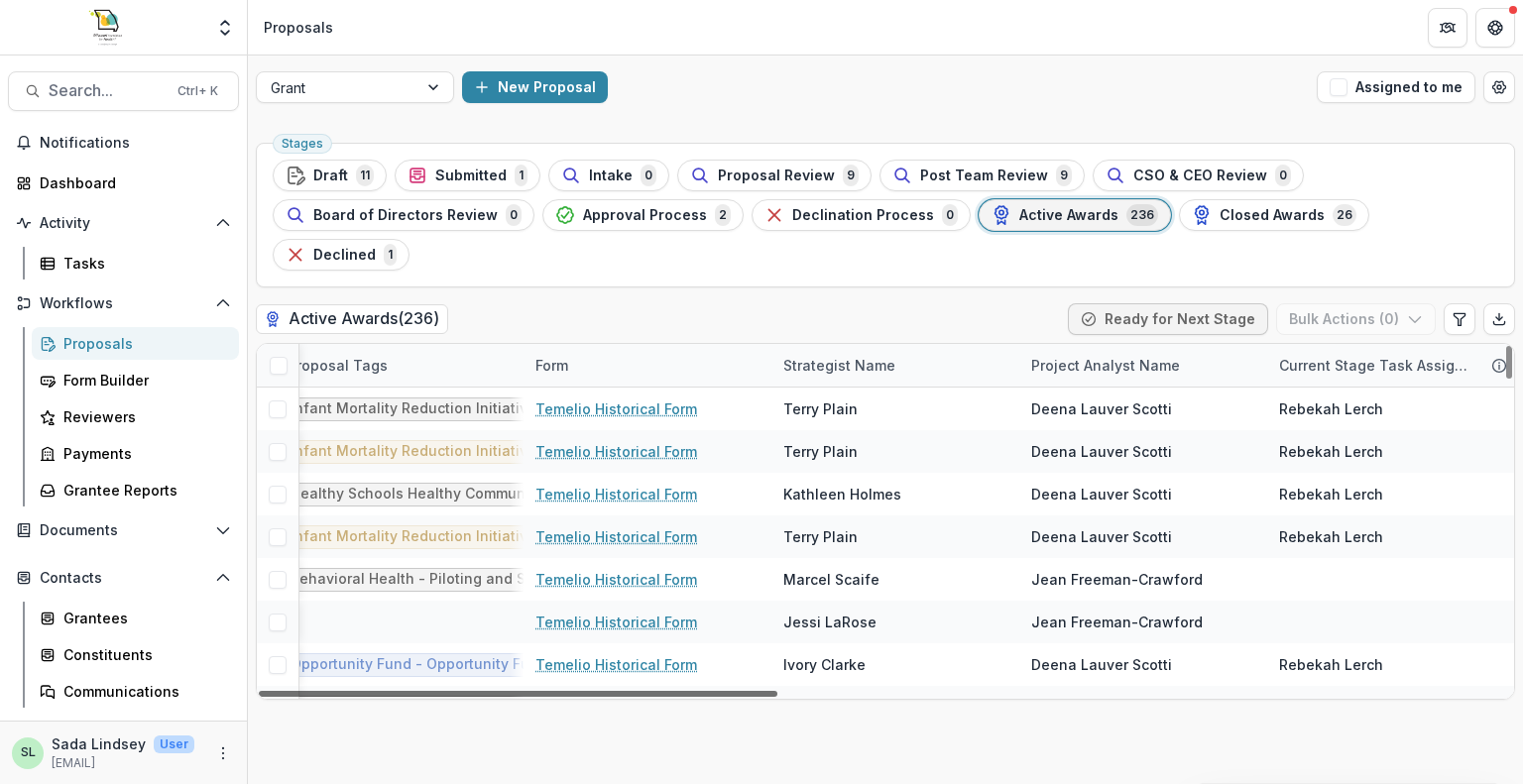 scroll, scrollTop: 0, scrollLeft: 0, axis: both 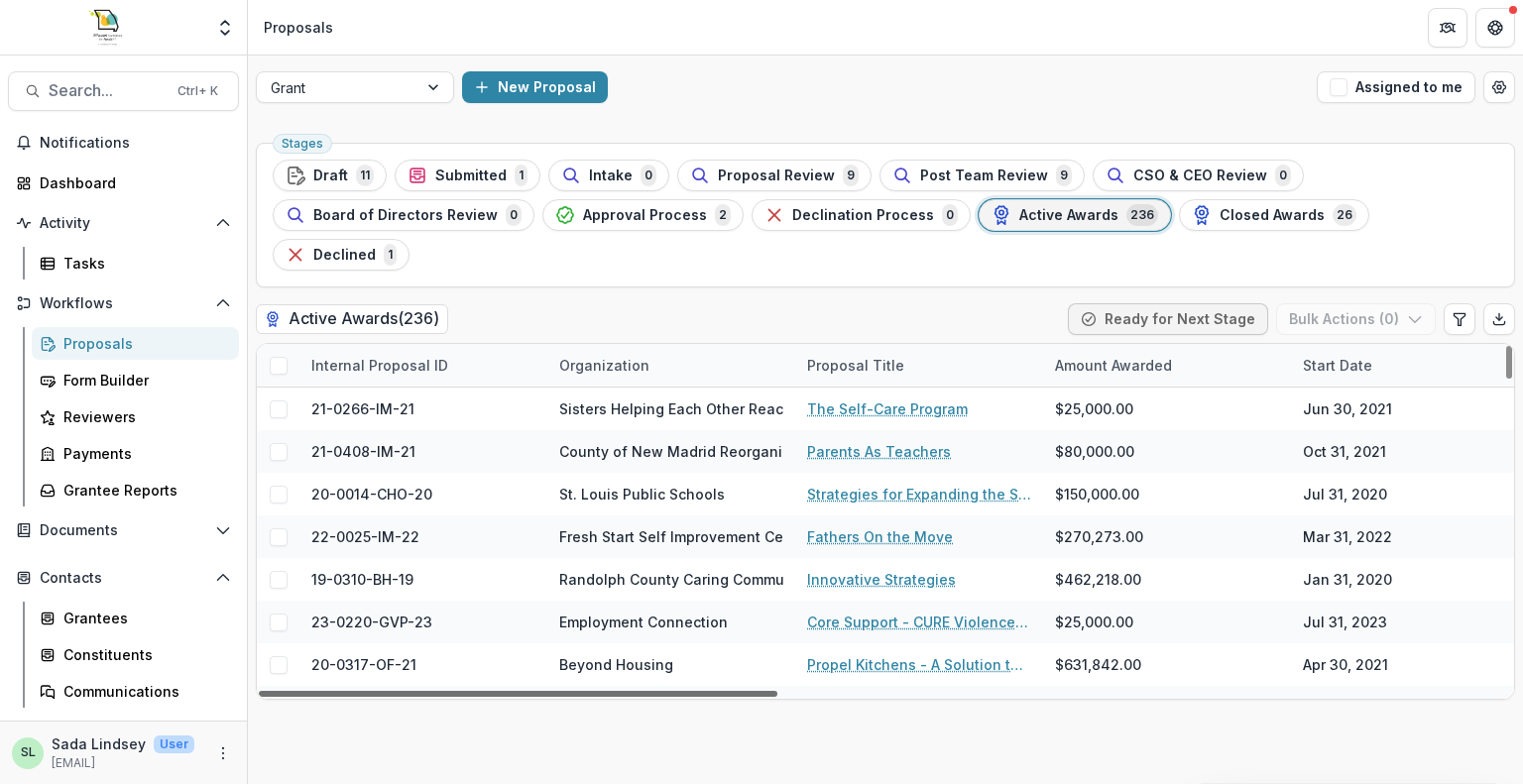 drag, startPoint x: 644, startPoint y: 654, endPoint x: 480, endPoint y: 679, distance: 165.89454 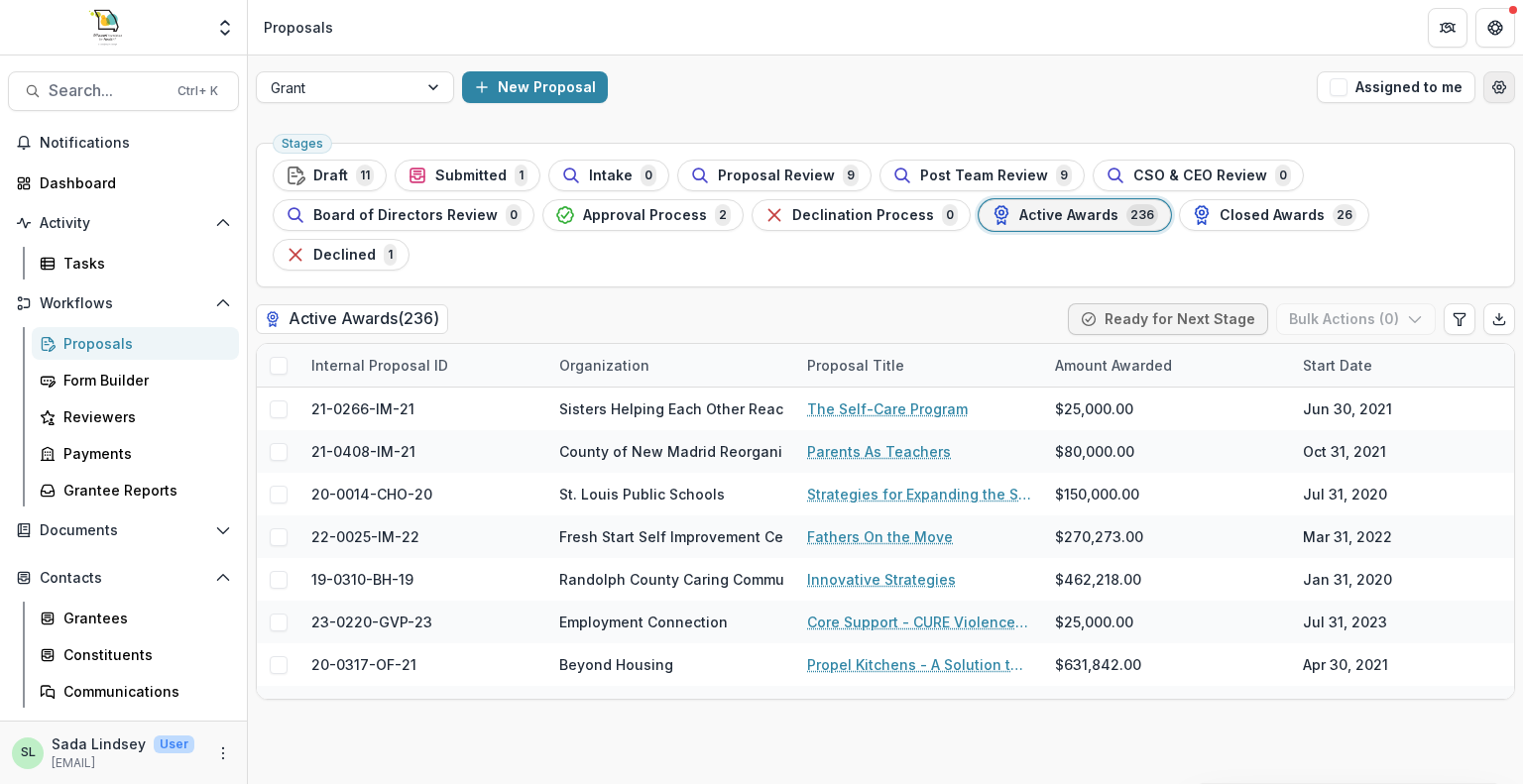 click 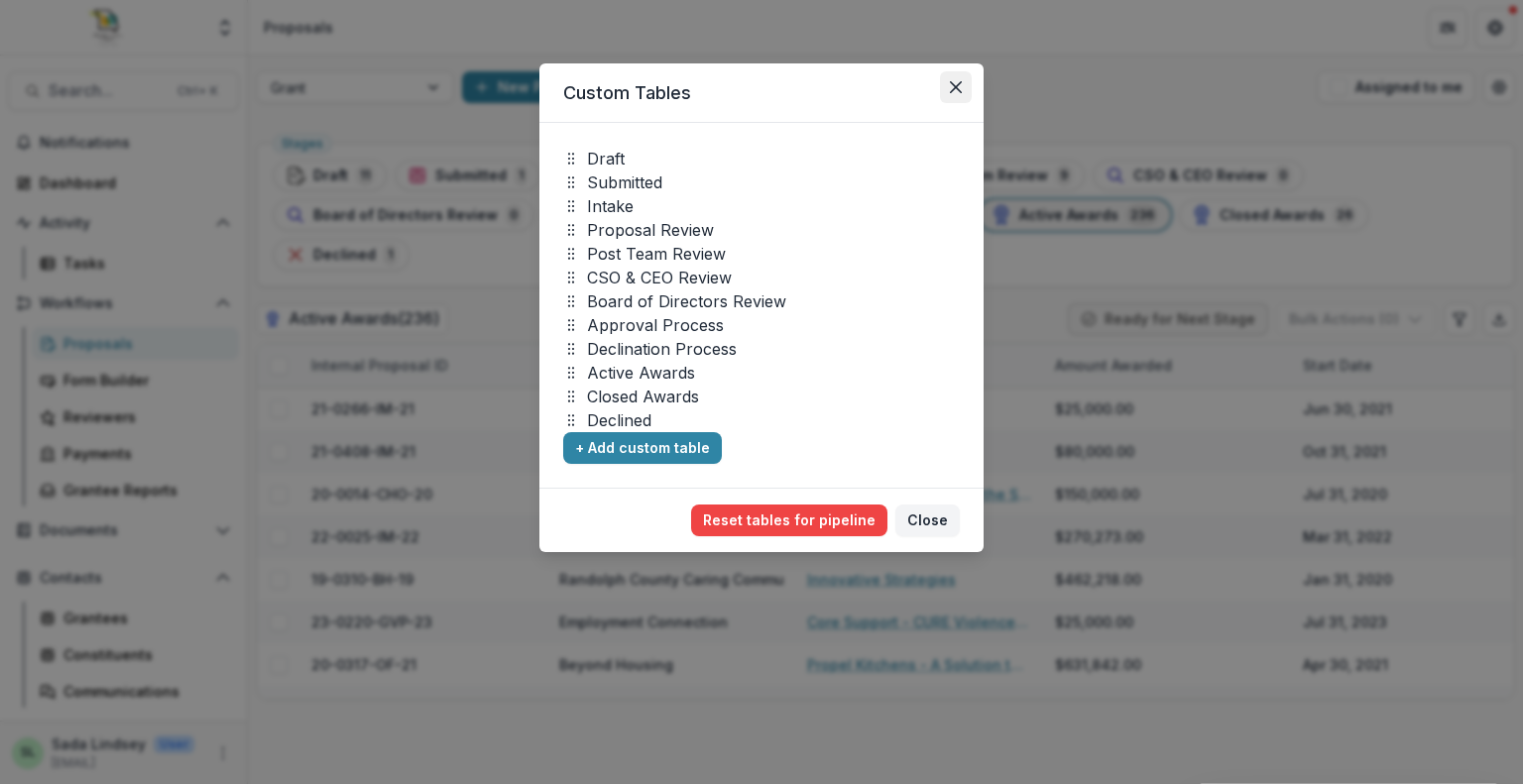 click at bounding box center [956, 87] 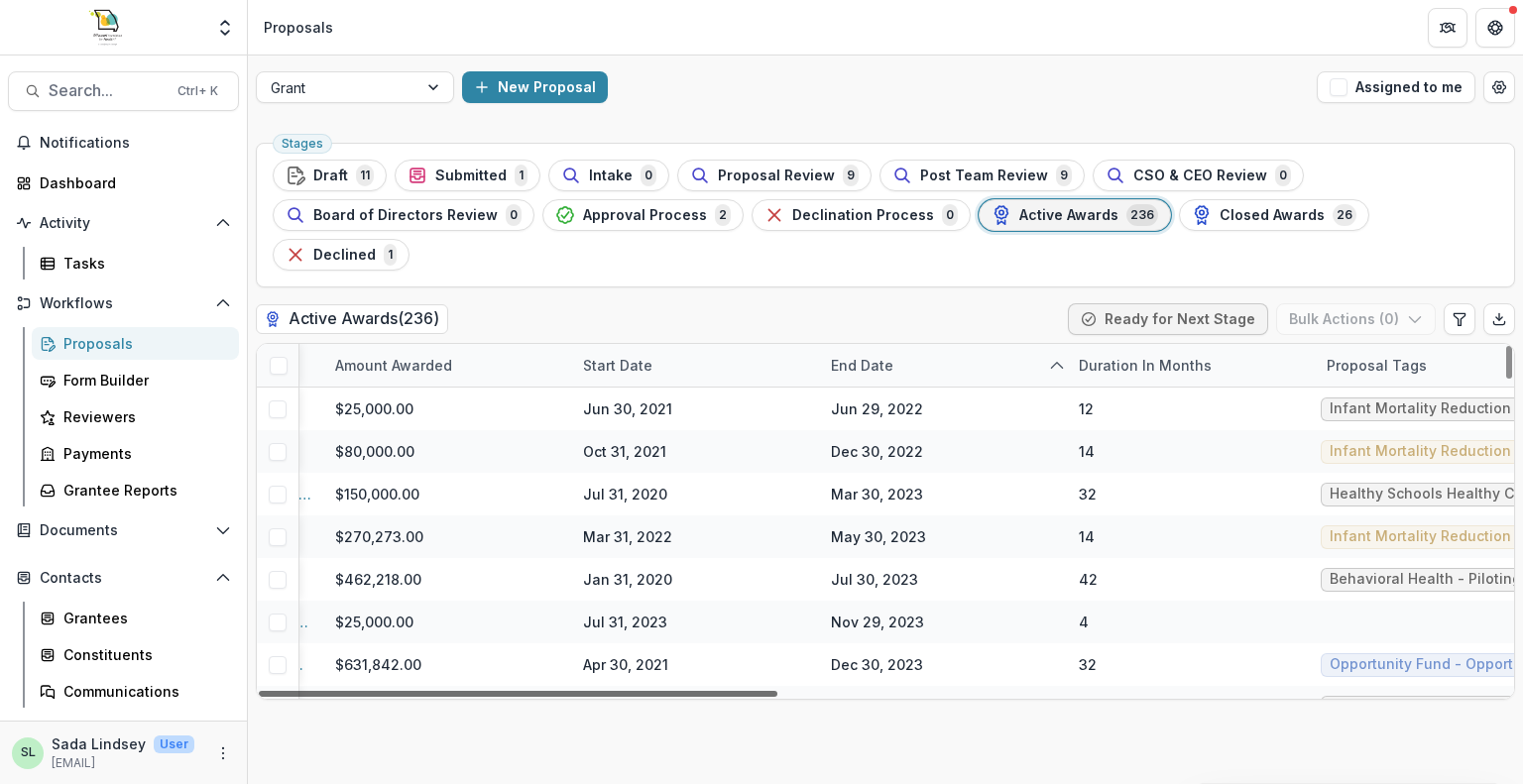 scroll, scrollTop: 0, scrollLeft: 0, axis: both 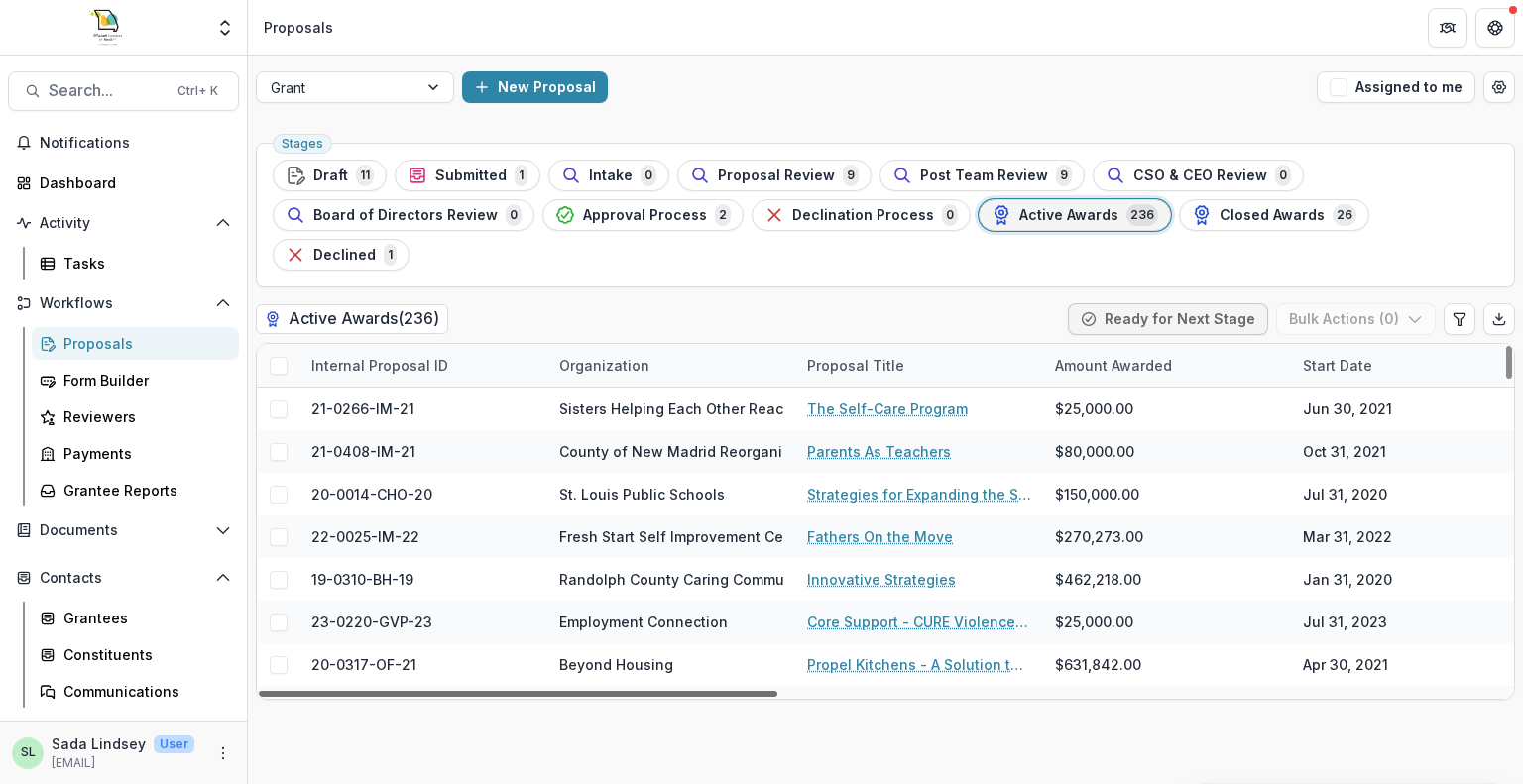 drag, startPoint x: 741, startPoint y: 654, endPoint x: 174, endPoint y: 784, distance: 581.71213 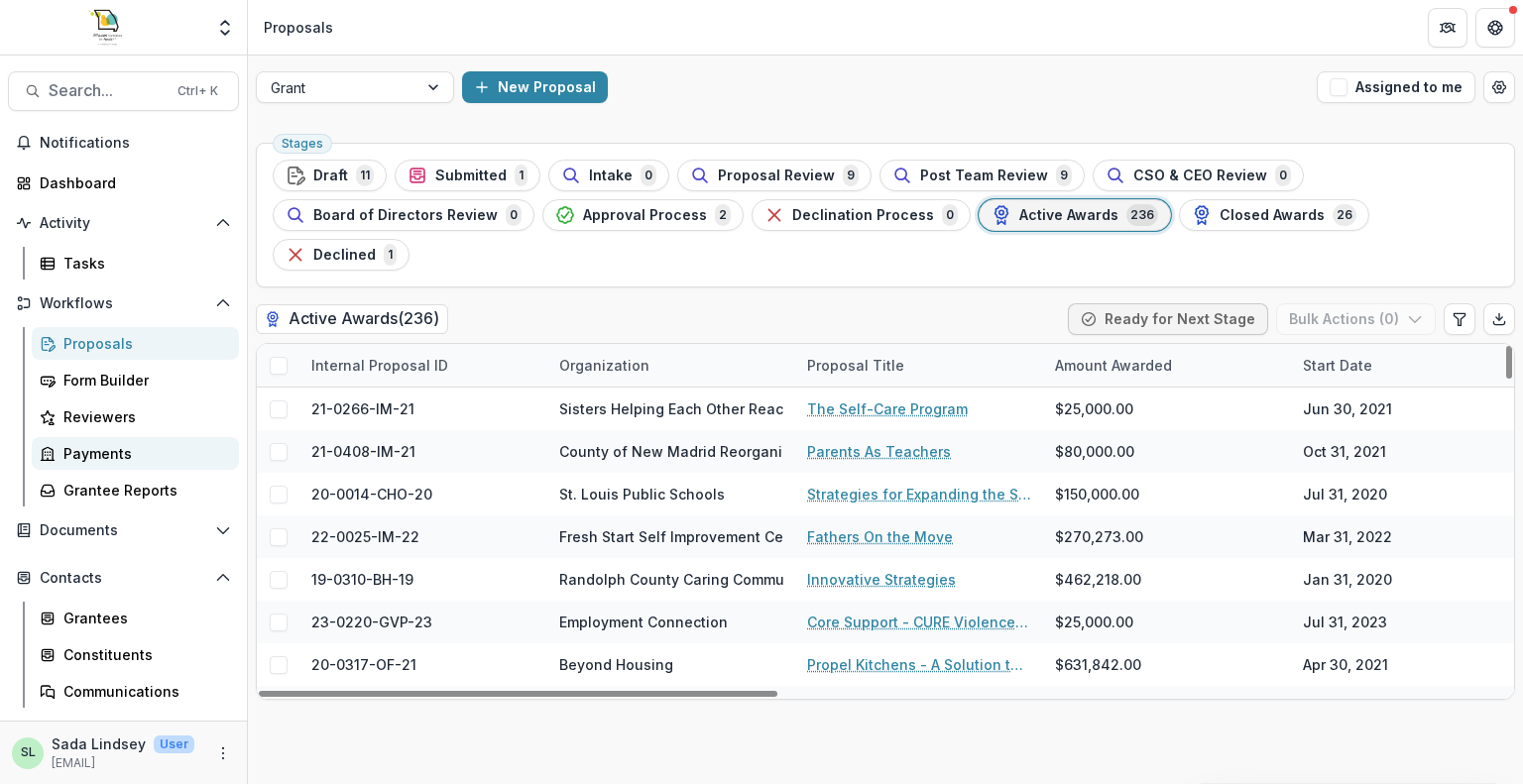 click on "Payments" at bounding box center (143, 453) 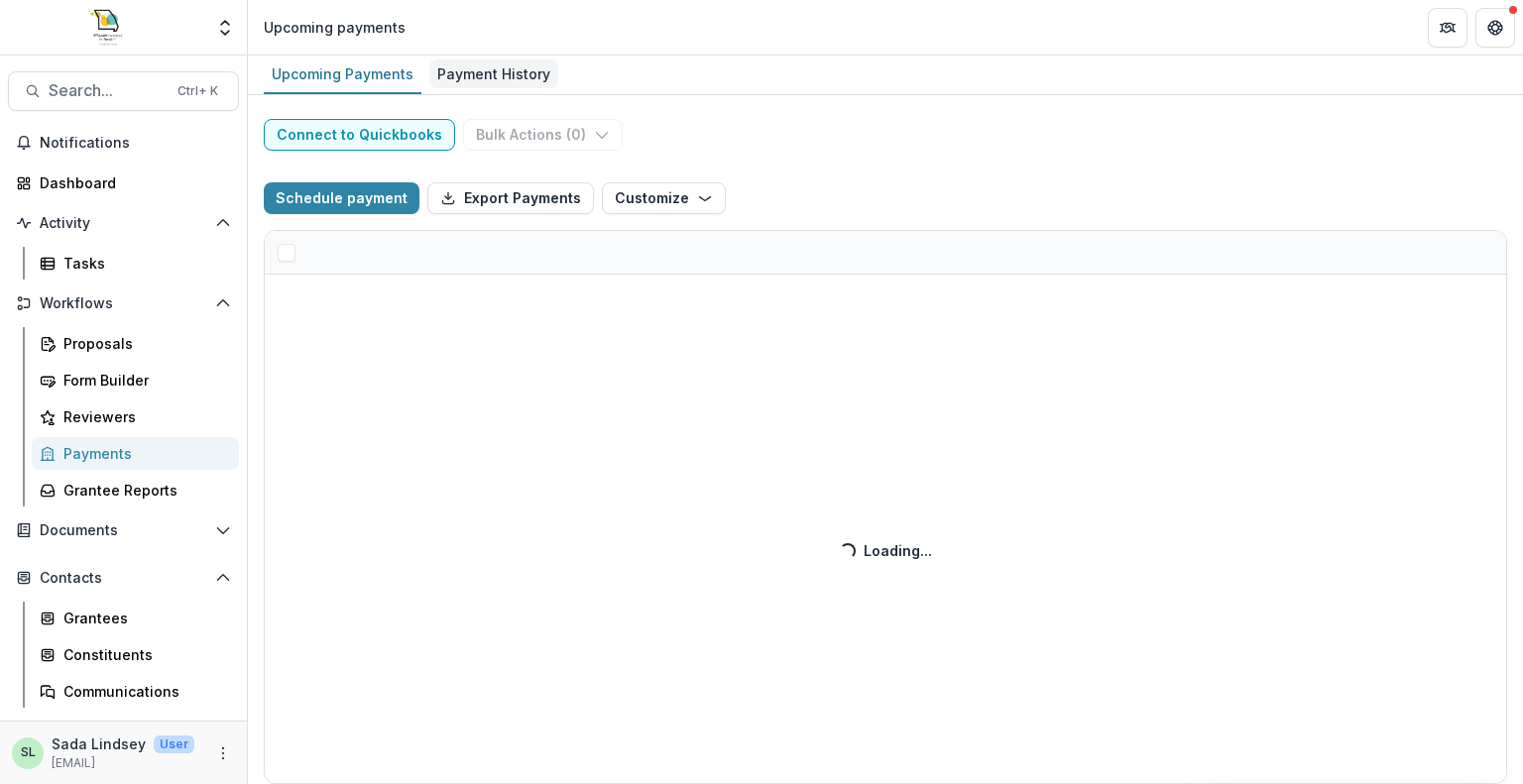 click on "Payment History" at bounding box center [494, 73] 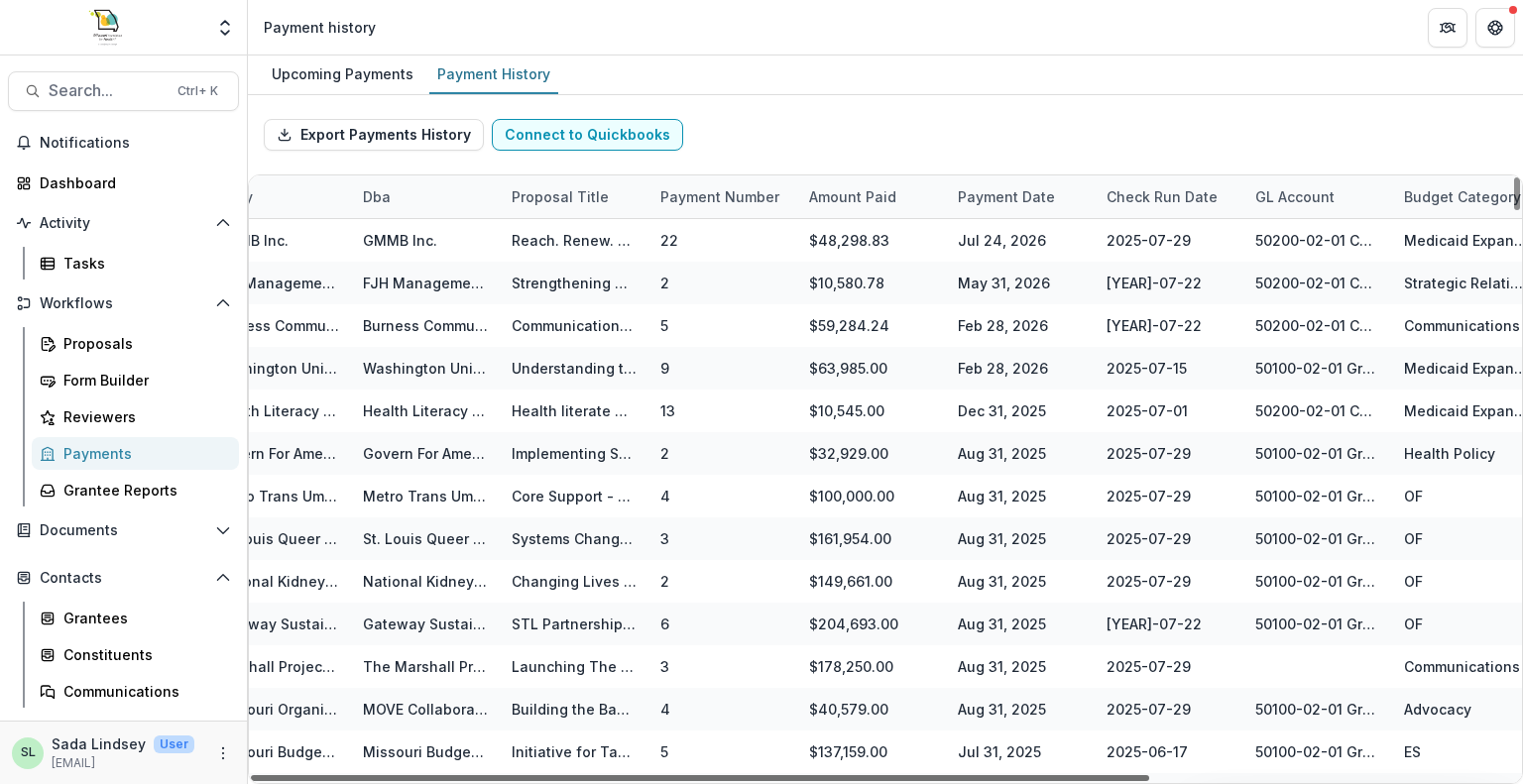 scroll, scrollTop: 0, scrollLeft: 511, axis: horizontal 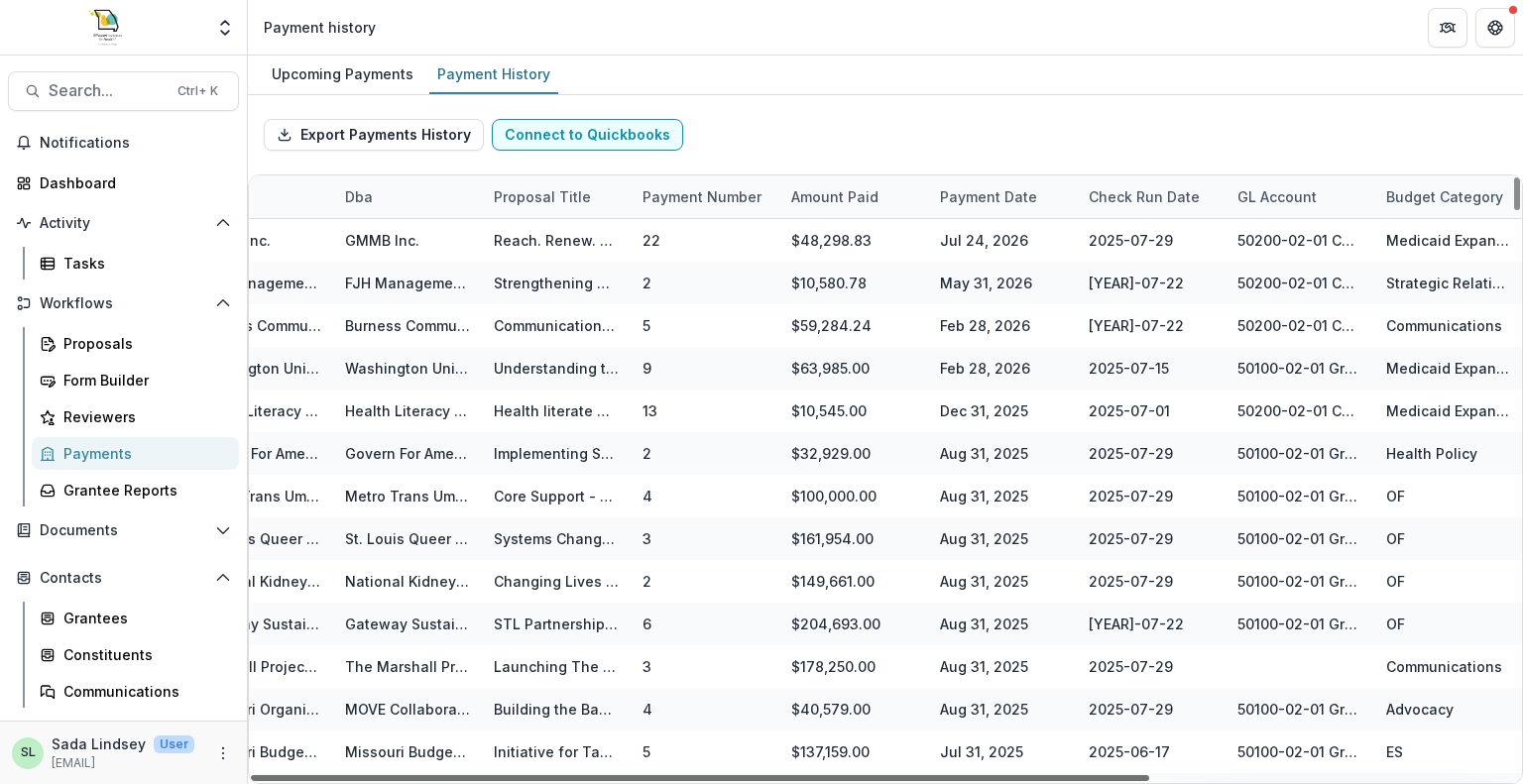 drag, startPoint x: 1019, startPoint y: 779, endPoint x: 1422, endPoint y: 831, distance: 406.341 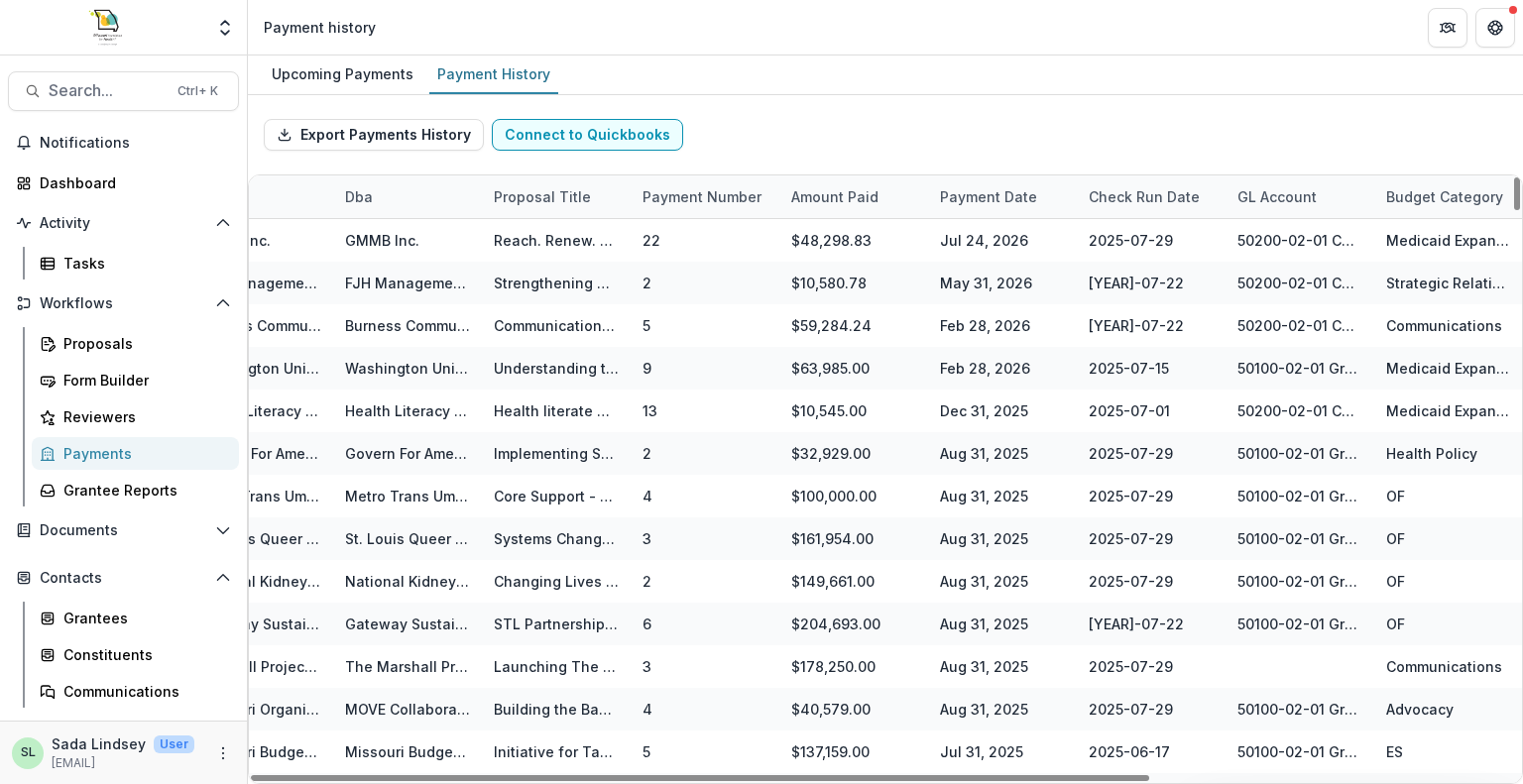 click on "Payment Date" at bounding box center (989, 196) 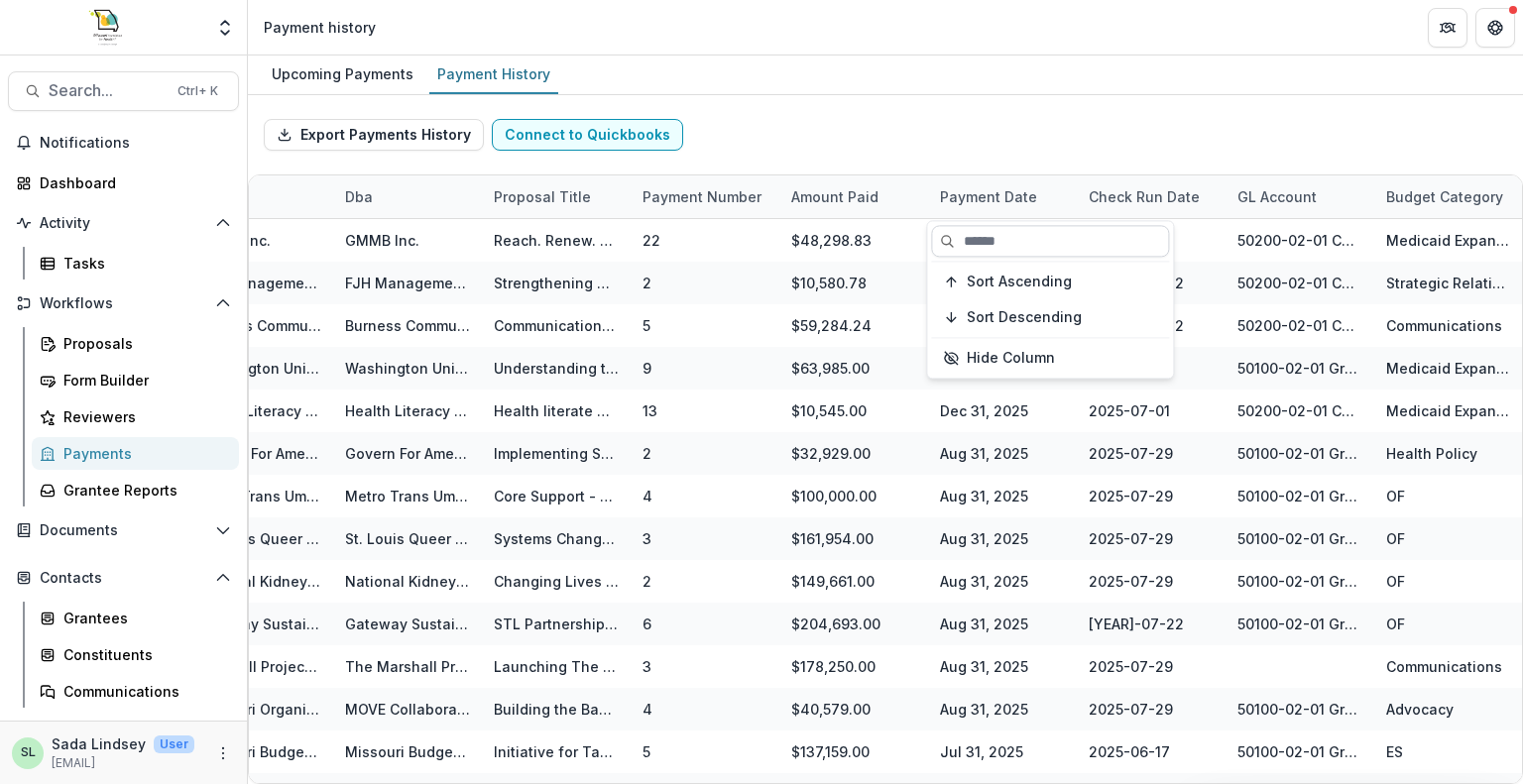 click at bounding box center (1050, 241) 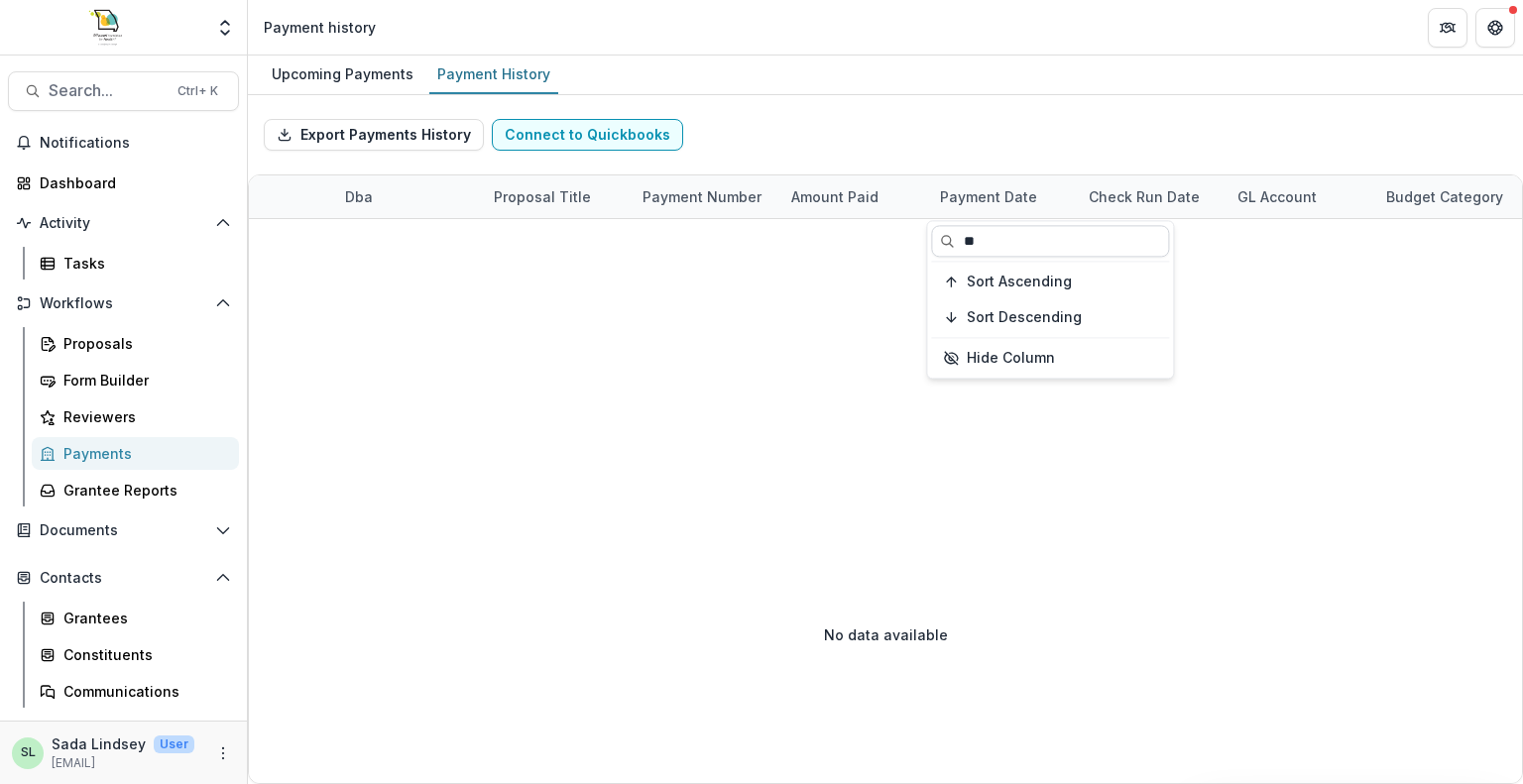 type on "*" 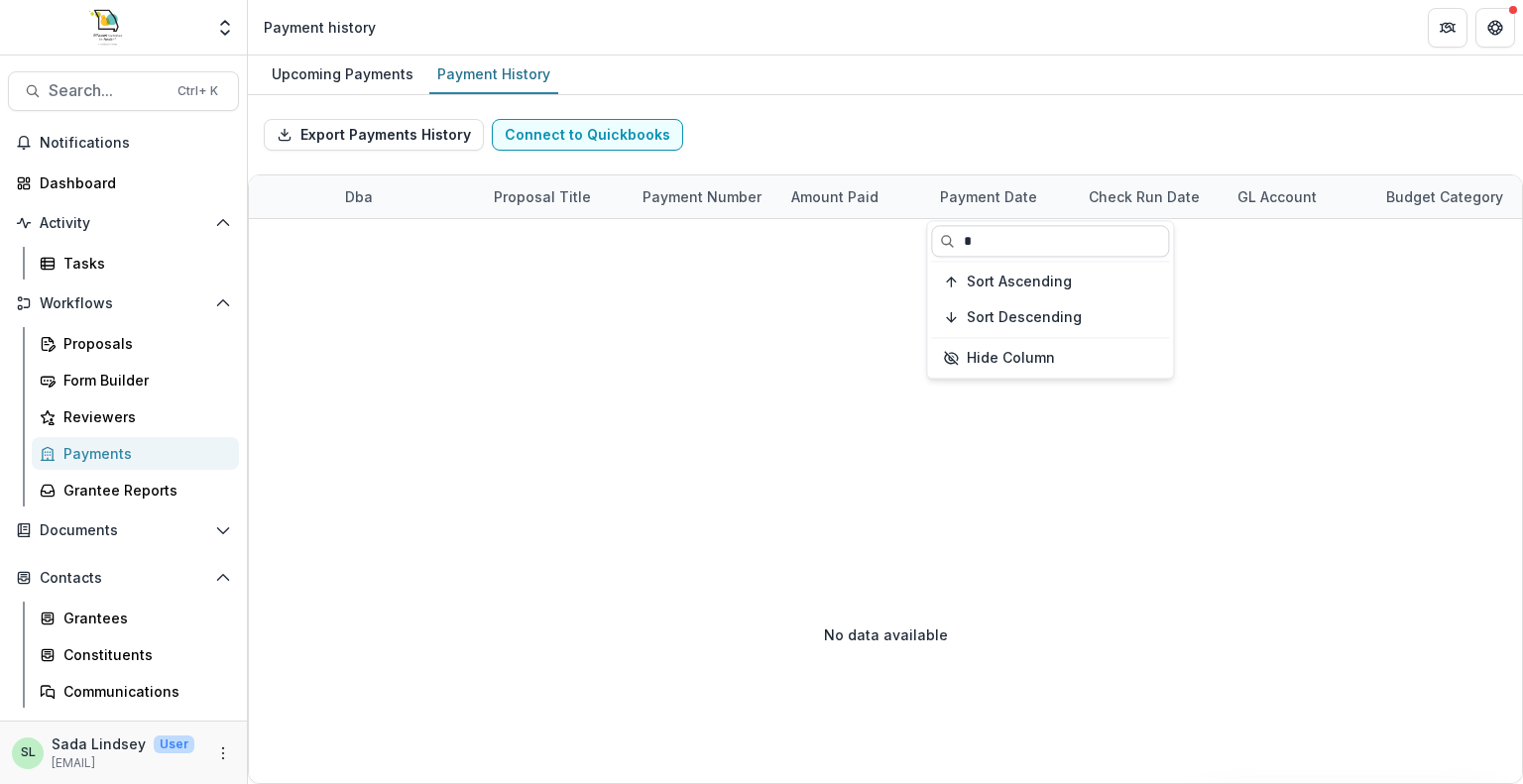 type 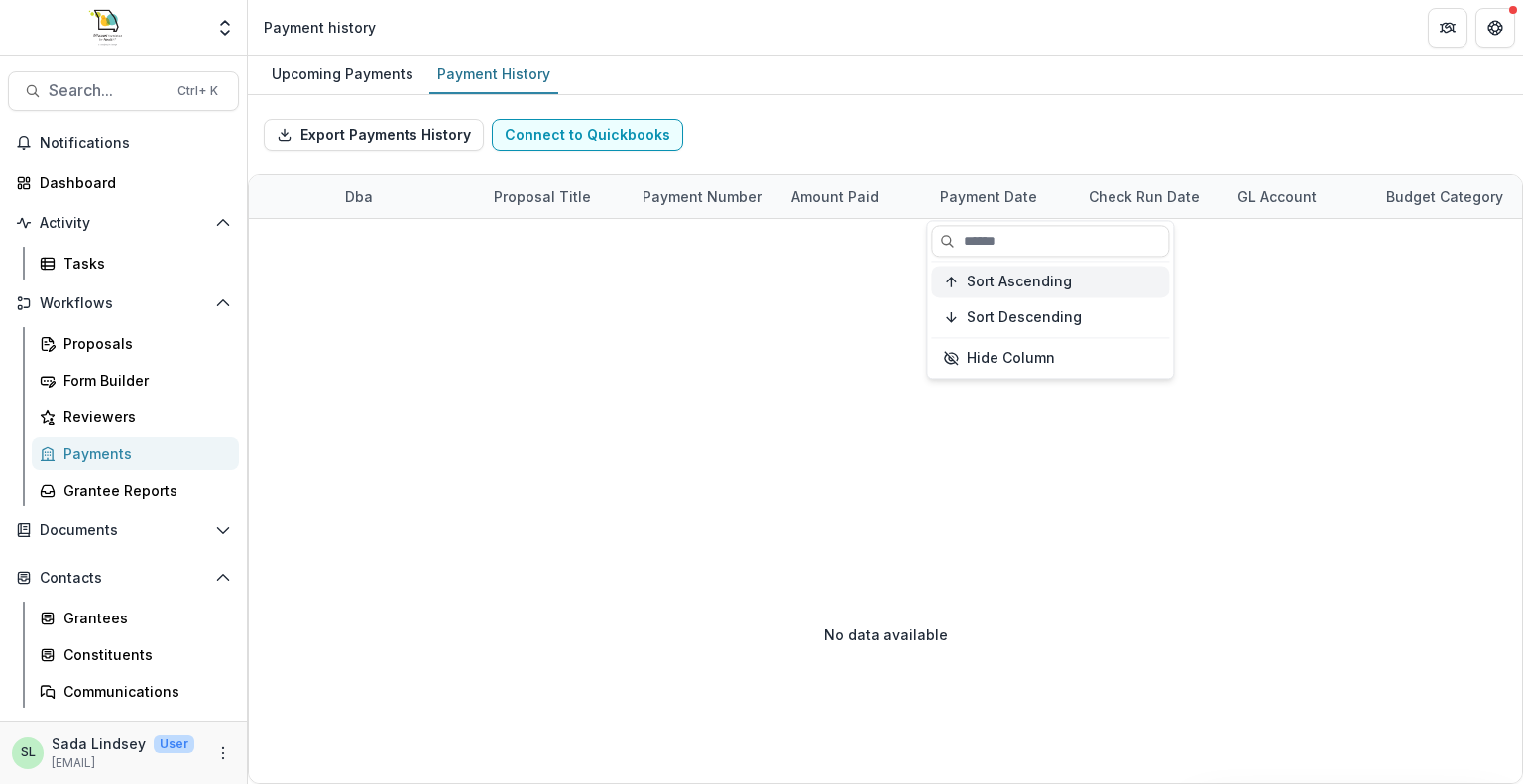 click on "Payment Date" at bounding box center (1002, 196) 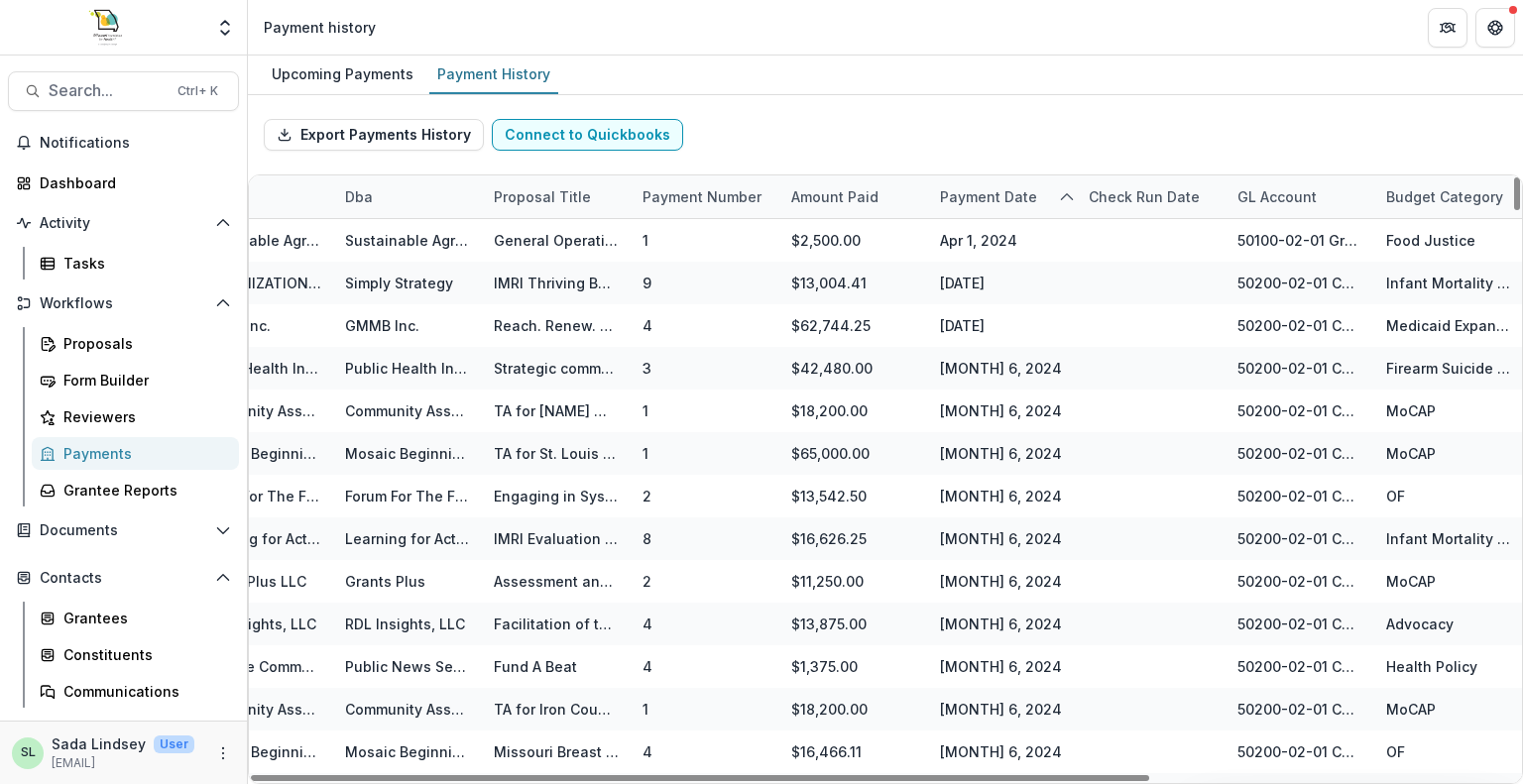 scroll, scrollTop: 595, scrollLeft: 511, axis: both 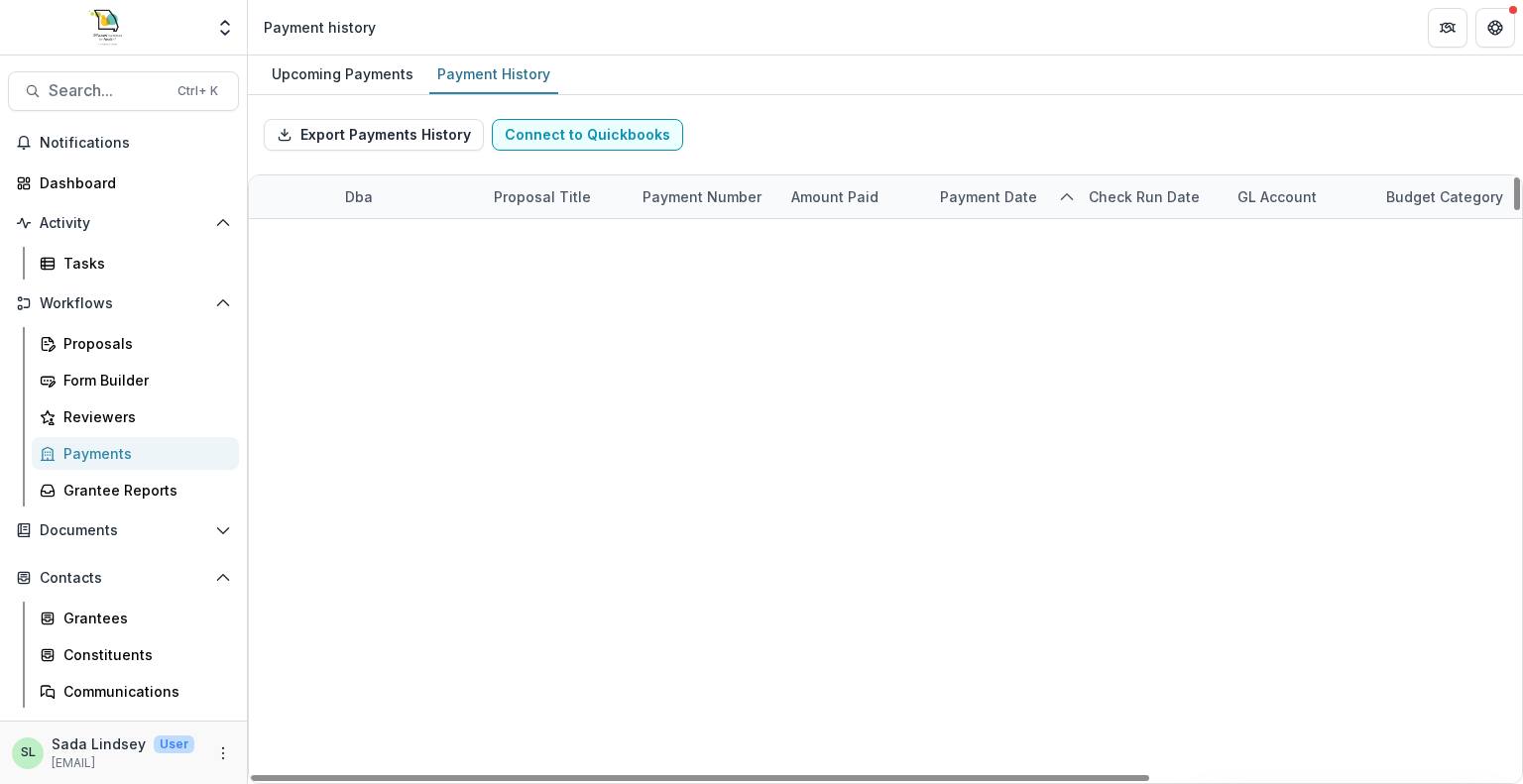 click on "Payment Date" at bounding box center (989, 196) 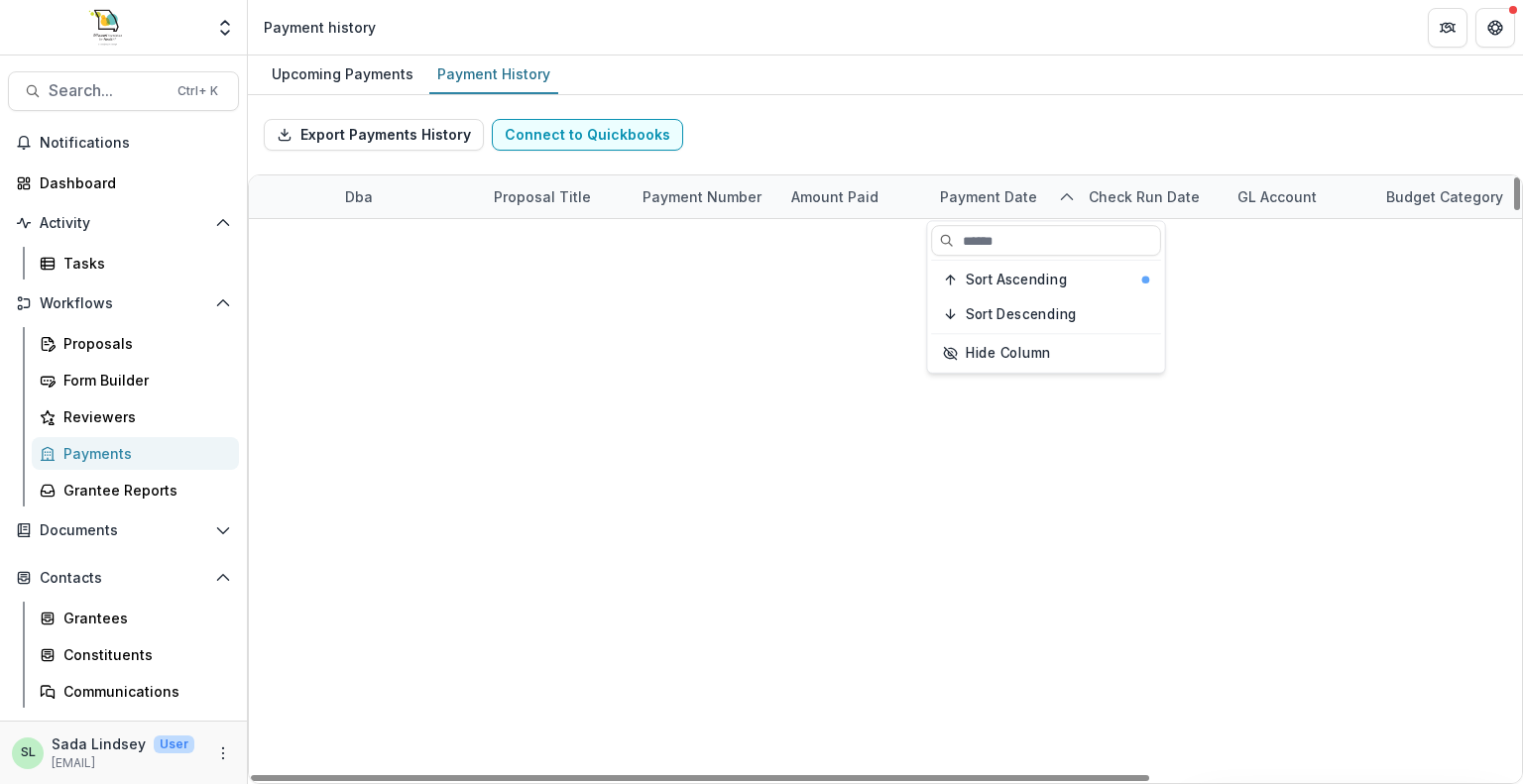 scroll, scrollTop: 2280, scrollLeft: 511, axis: both 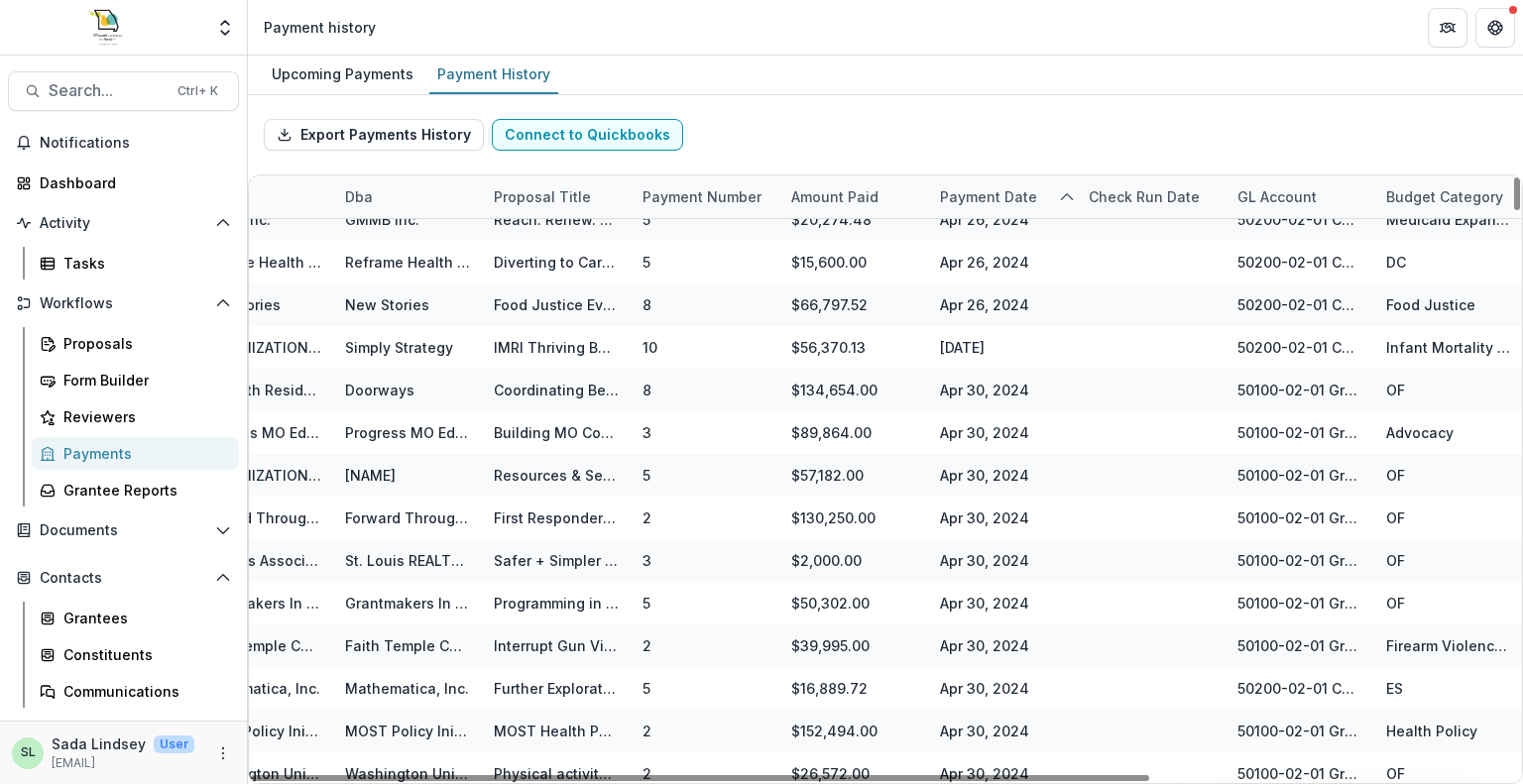 click on "Check Run Date" at bounding box center (1144, 196) 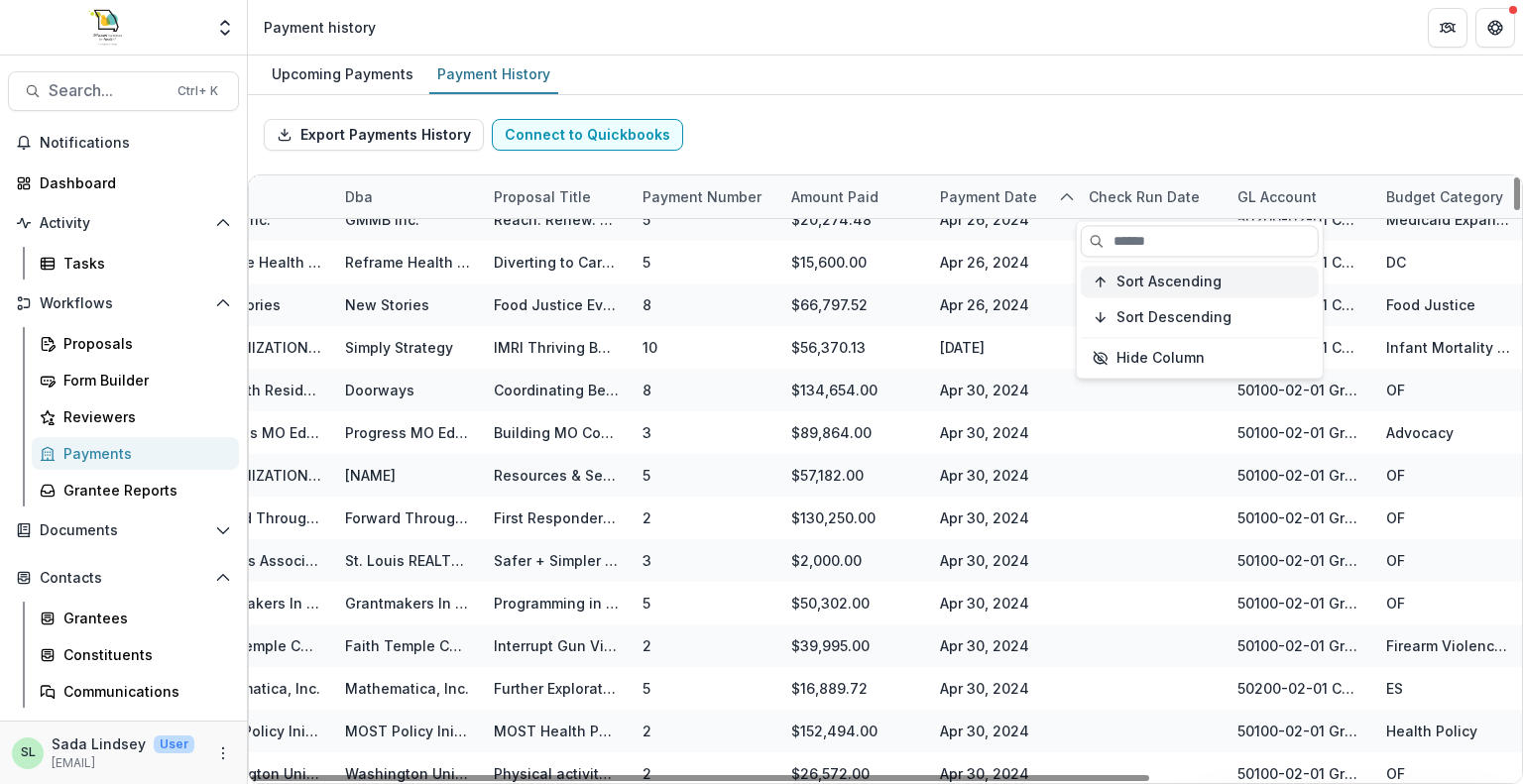 click on "Sort Ascending" at bounding box center (1169, 281) 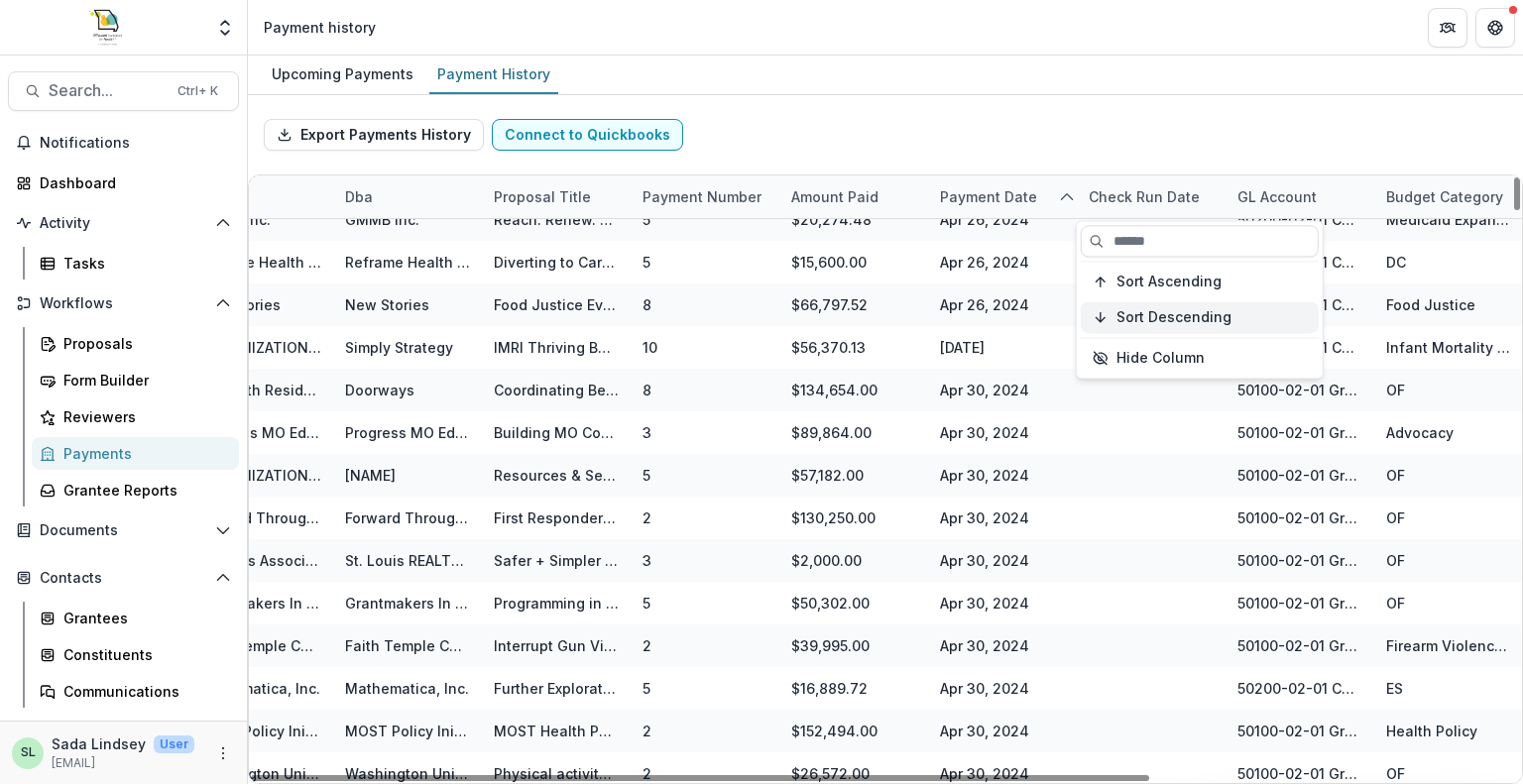 click on "Sort Descending" at bounding box center (1174, 317) 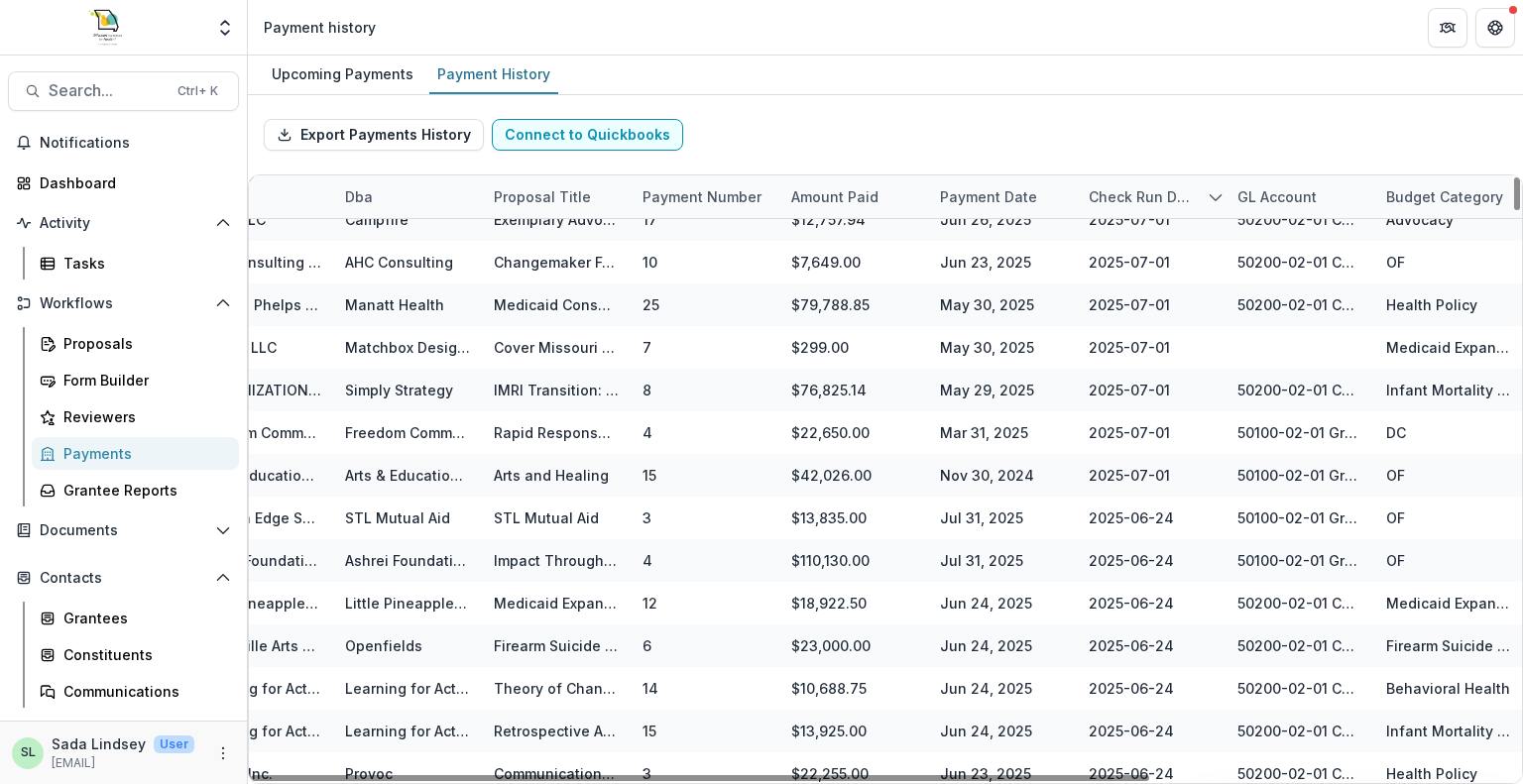click on "Upcoming Payments Payment History" at bounding box center [885, 75] 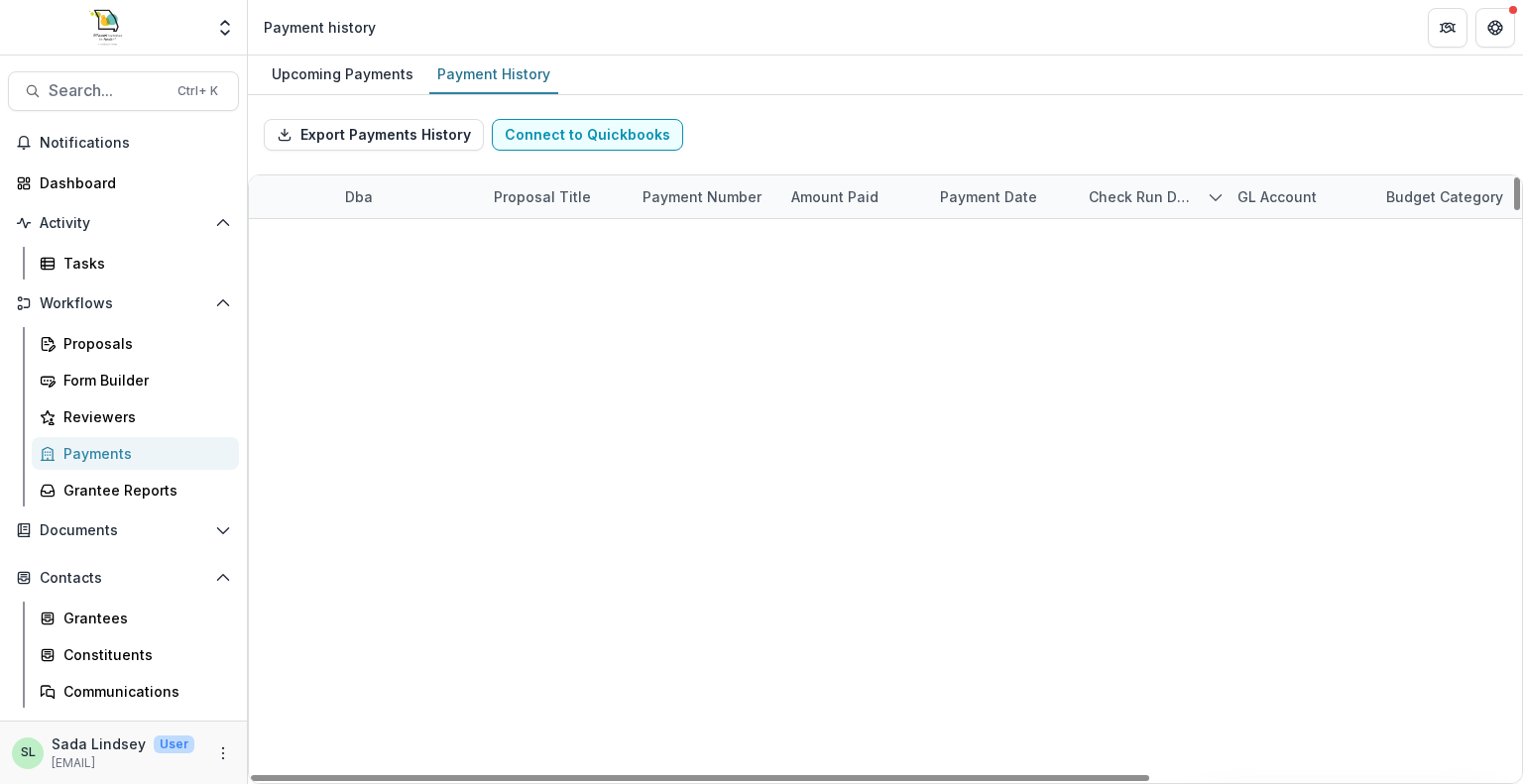 scroll, scrollTop: 0, scrollLeft: 511, axis: horizontal 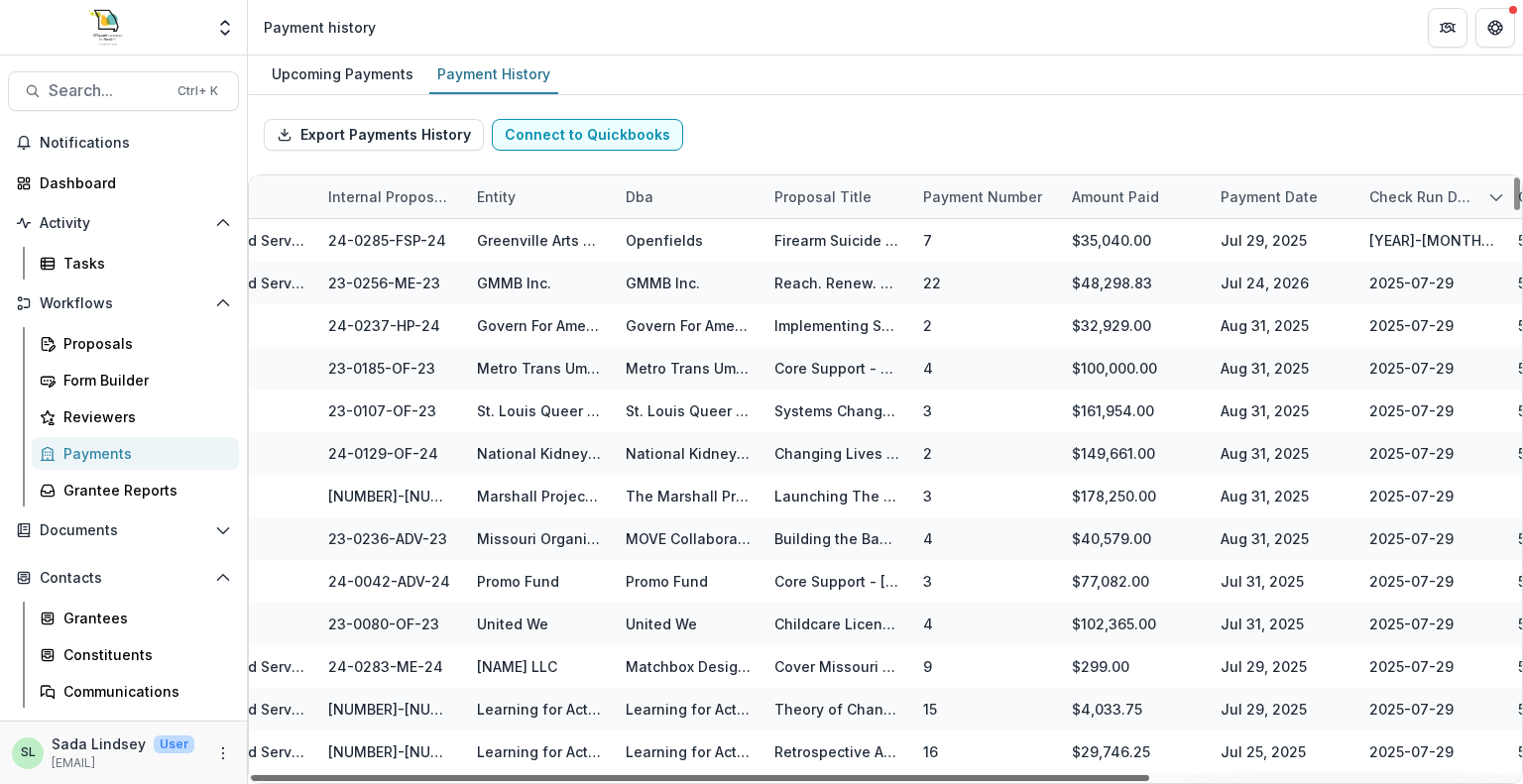 drag, startPoint x: 978, startPoint y: 776, endPoint x: 779, endPoint y: 762, distance: 199.4919 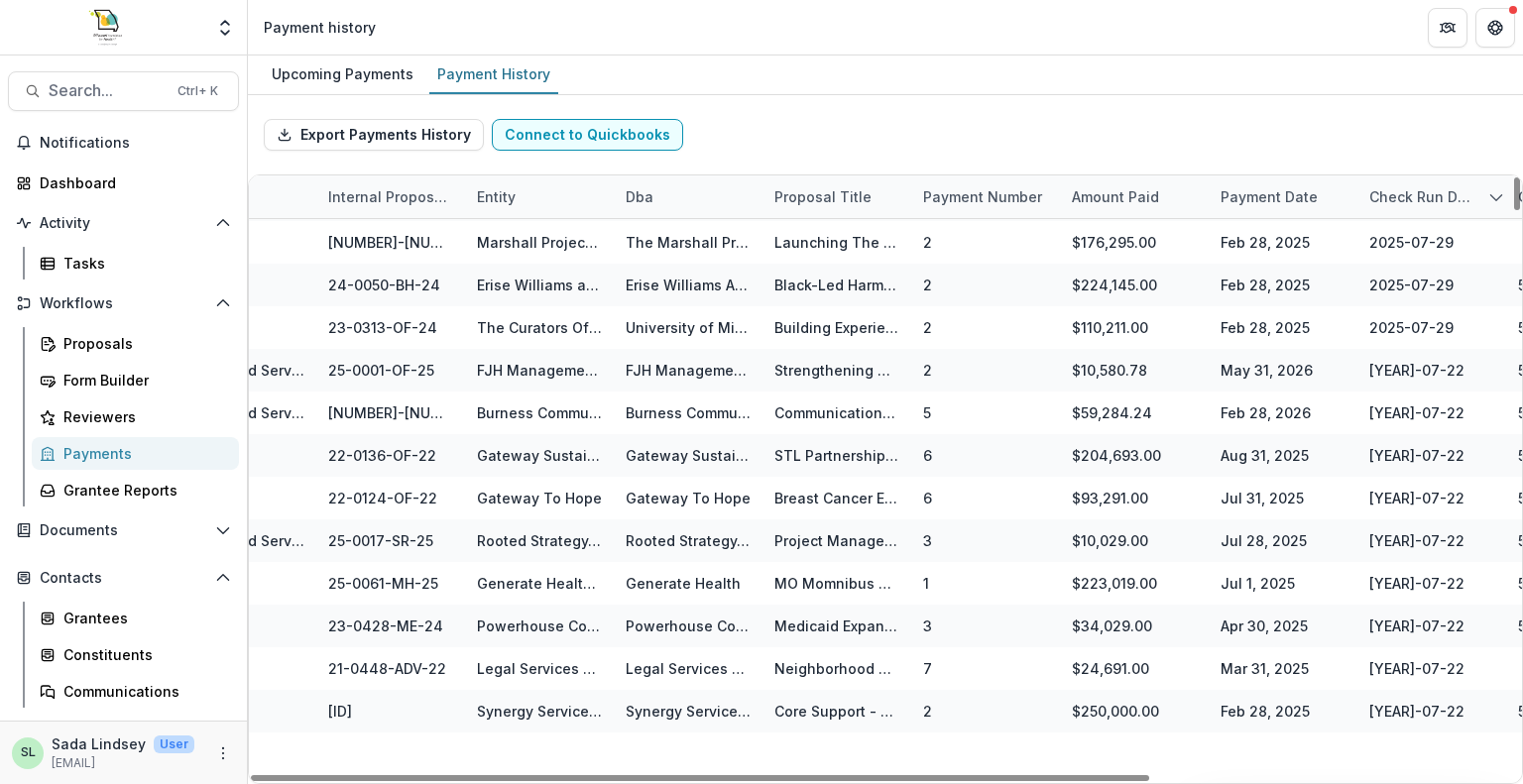 scroll, scrollTop: 0, scrollLeft: 230, axis: horizontal 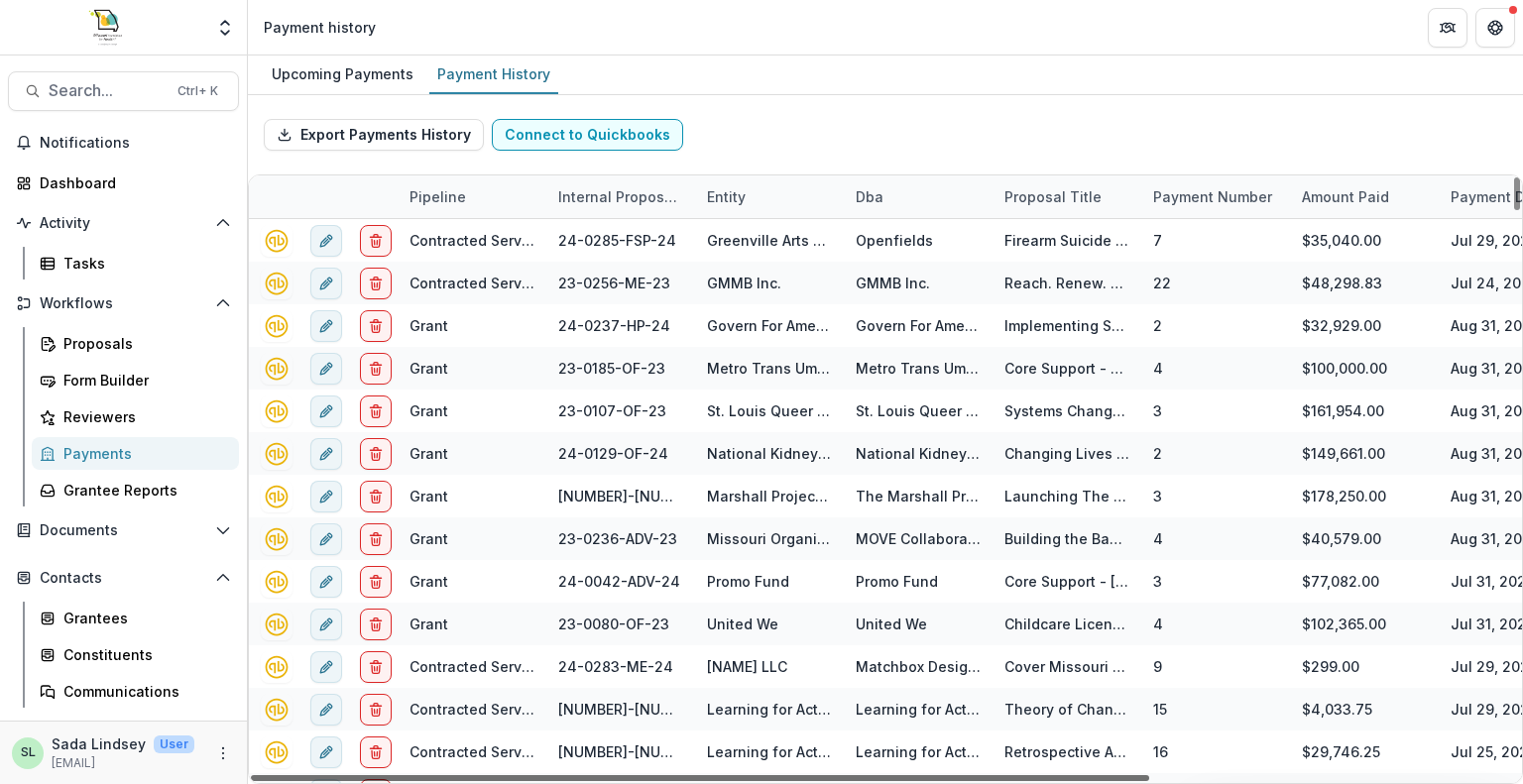 drag, startPoint x: 675, startPoint y: 776, endPoint x: 401, endPoint y: 709, distance: 282.0727 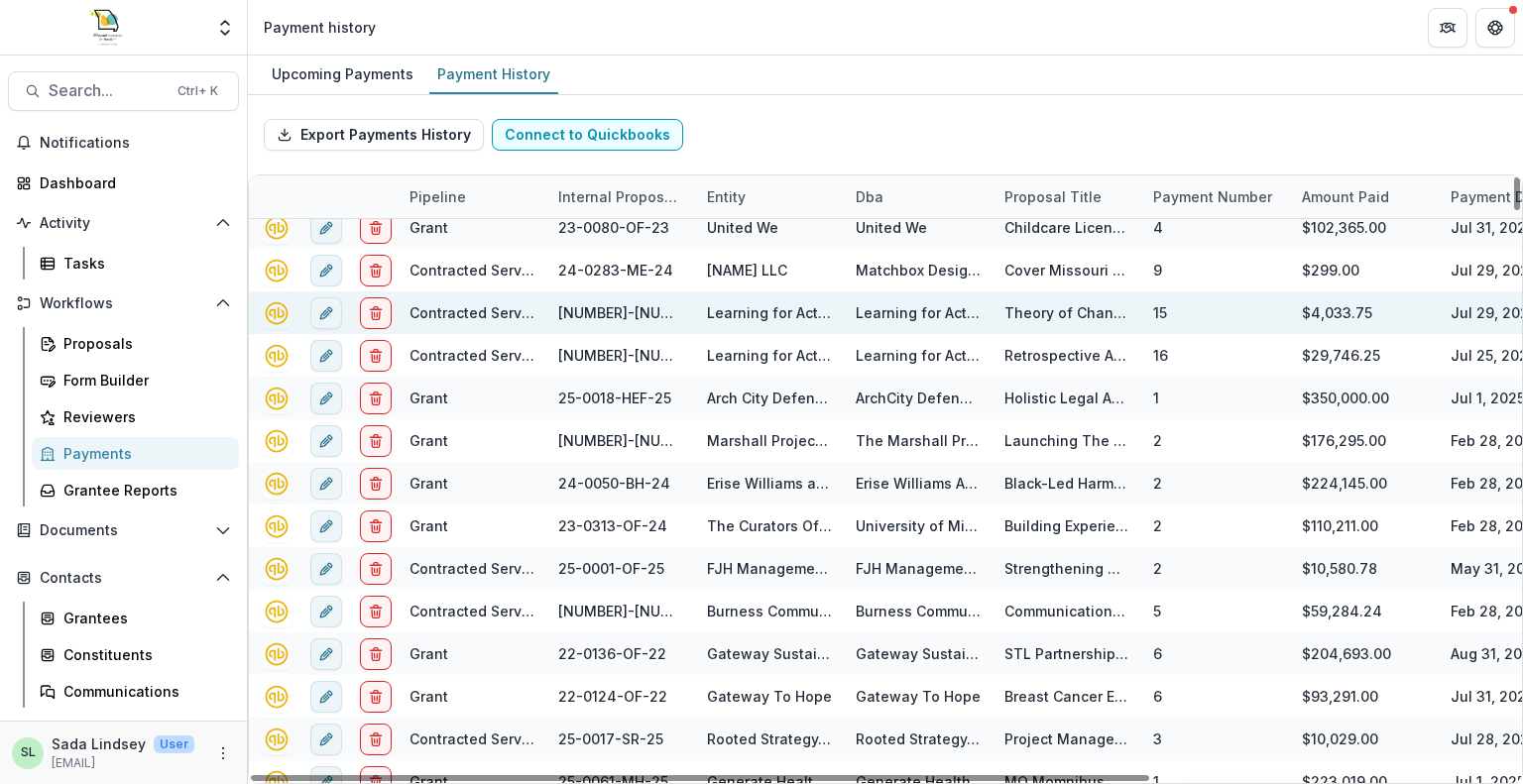 scroll, scrollTop: 0, scrollLeft: 0, axis: both 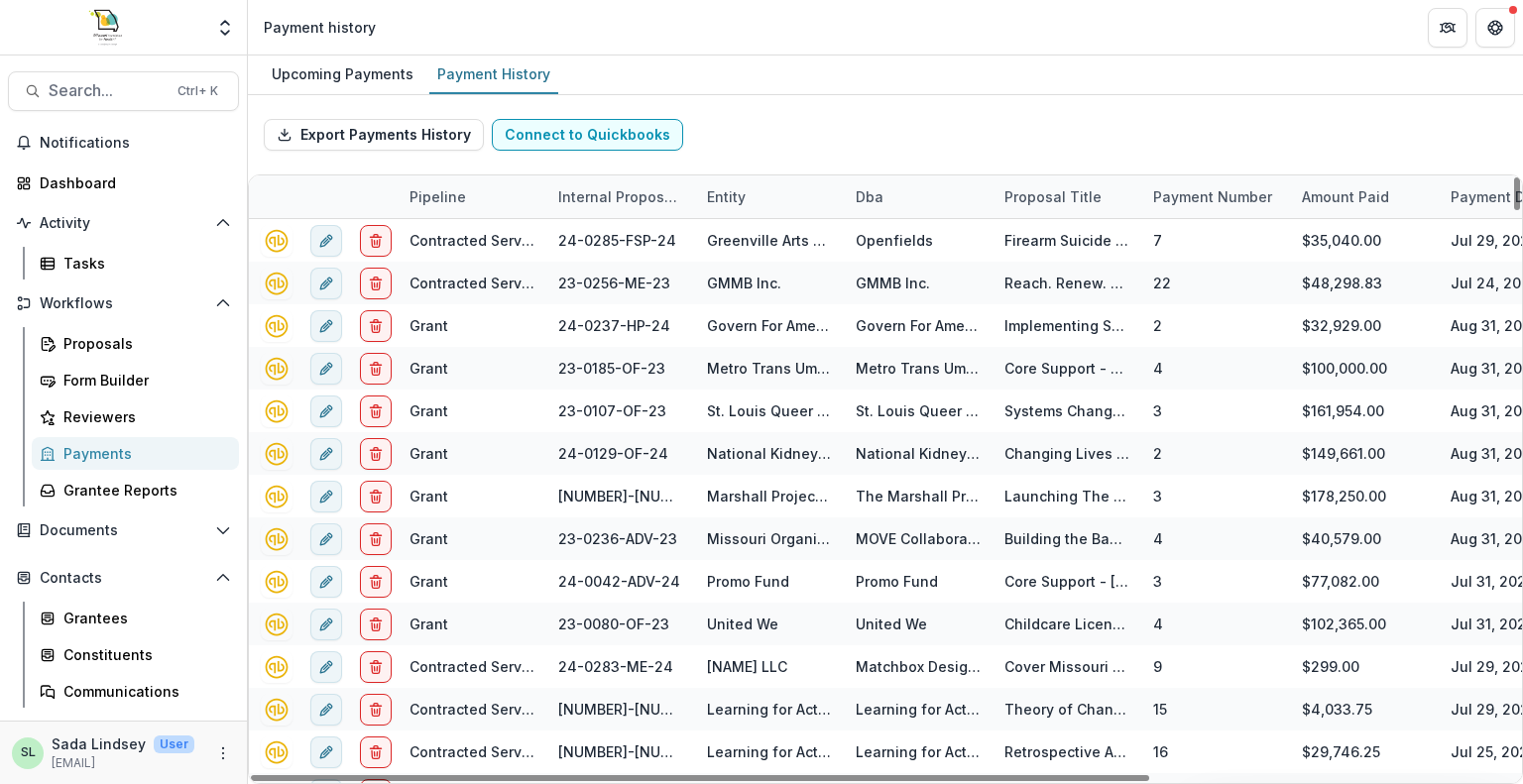click on "Payment history" at bounding box center [885, 27] 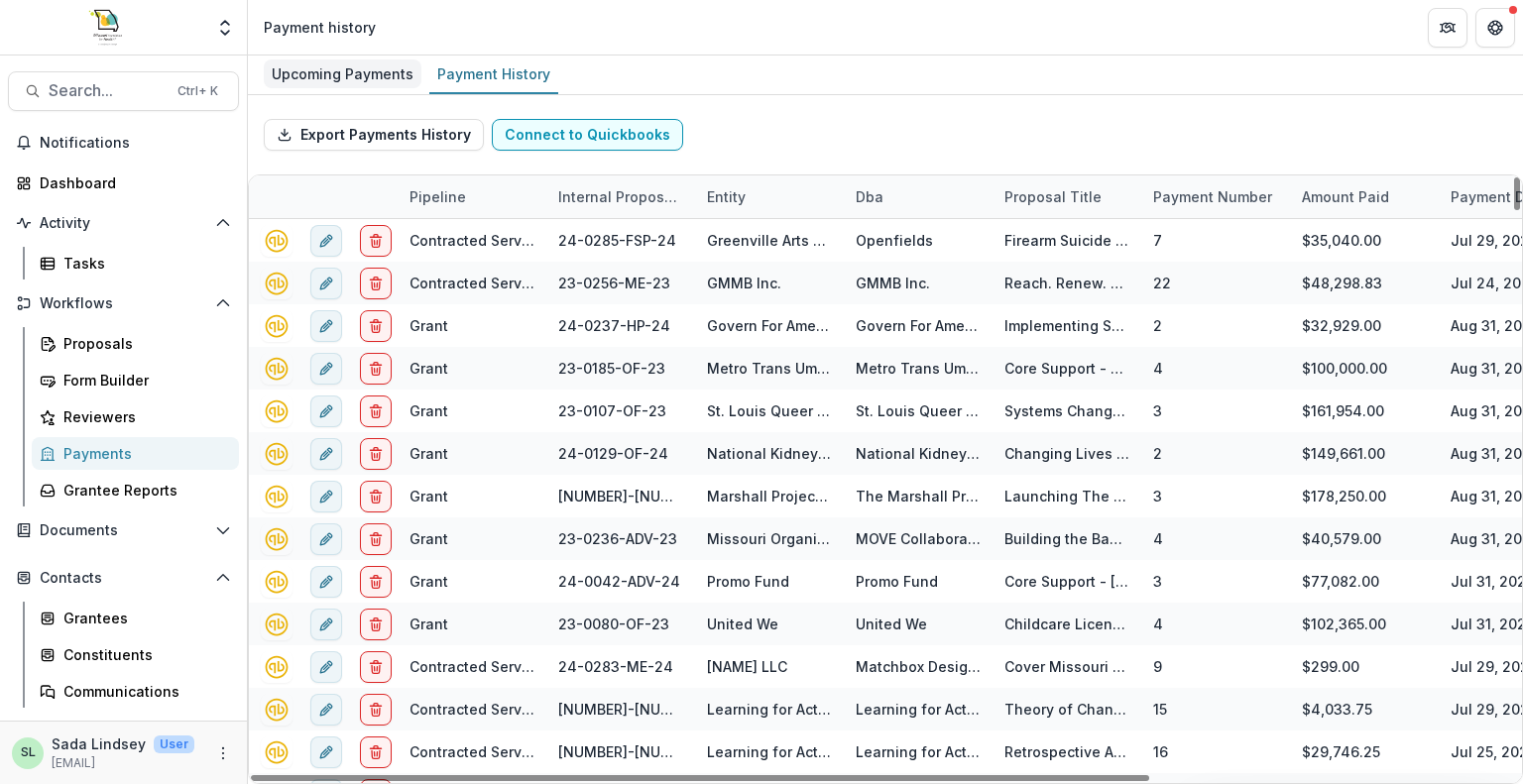 click on "Upcoming Payments" at bounding box center [342, 73] 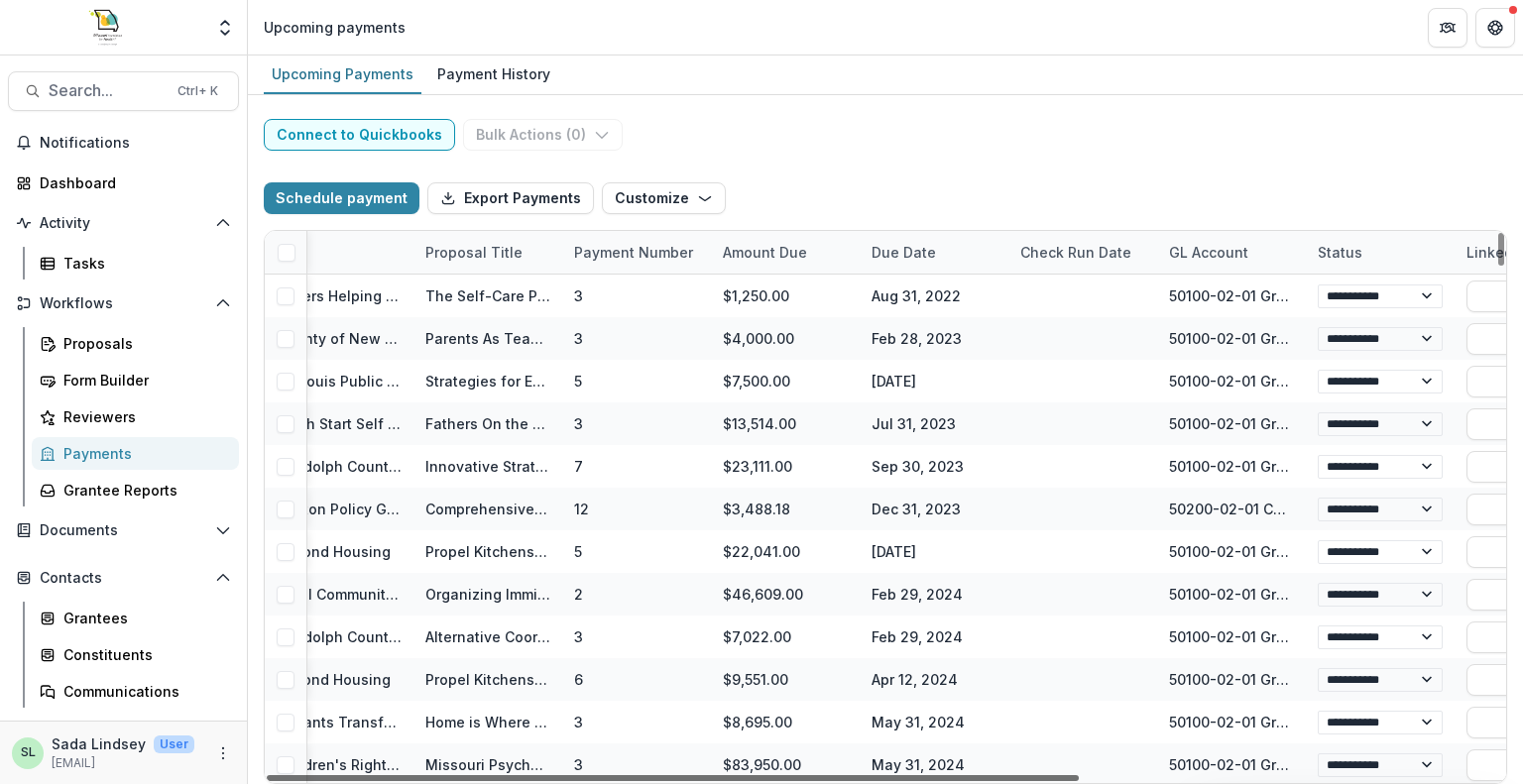 scroll, scrollTop: 0, scrollLeft: 635, axis: horizontal 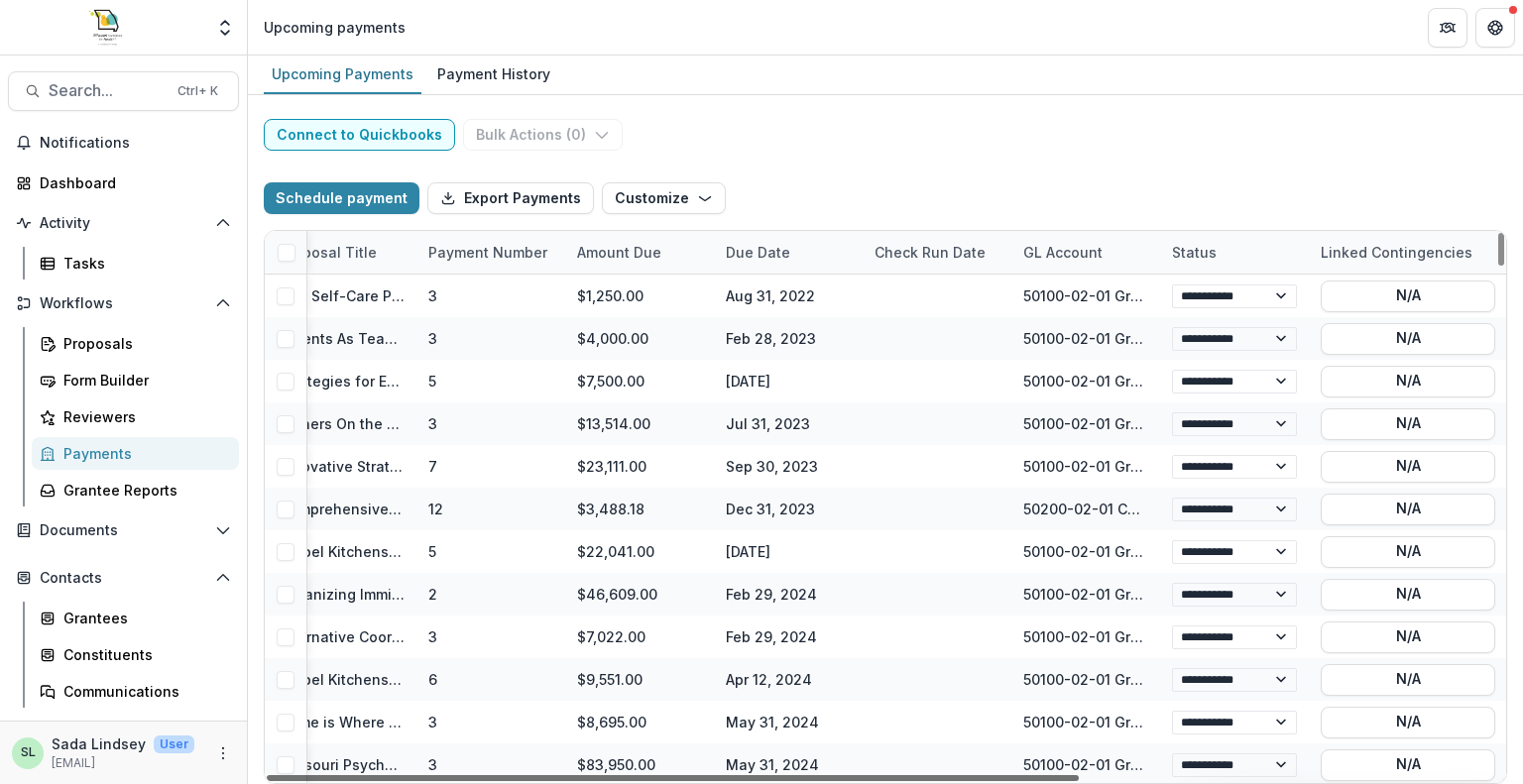 drag, startPoint x: 1016, startPoint y: 774, endPoint x: 1522, endPoint y: 831, distance: 509.2004 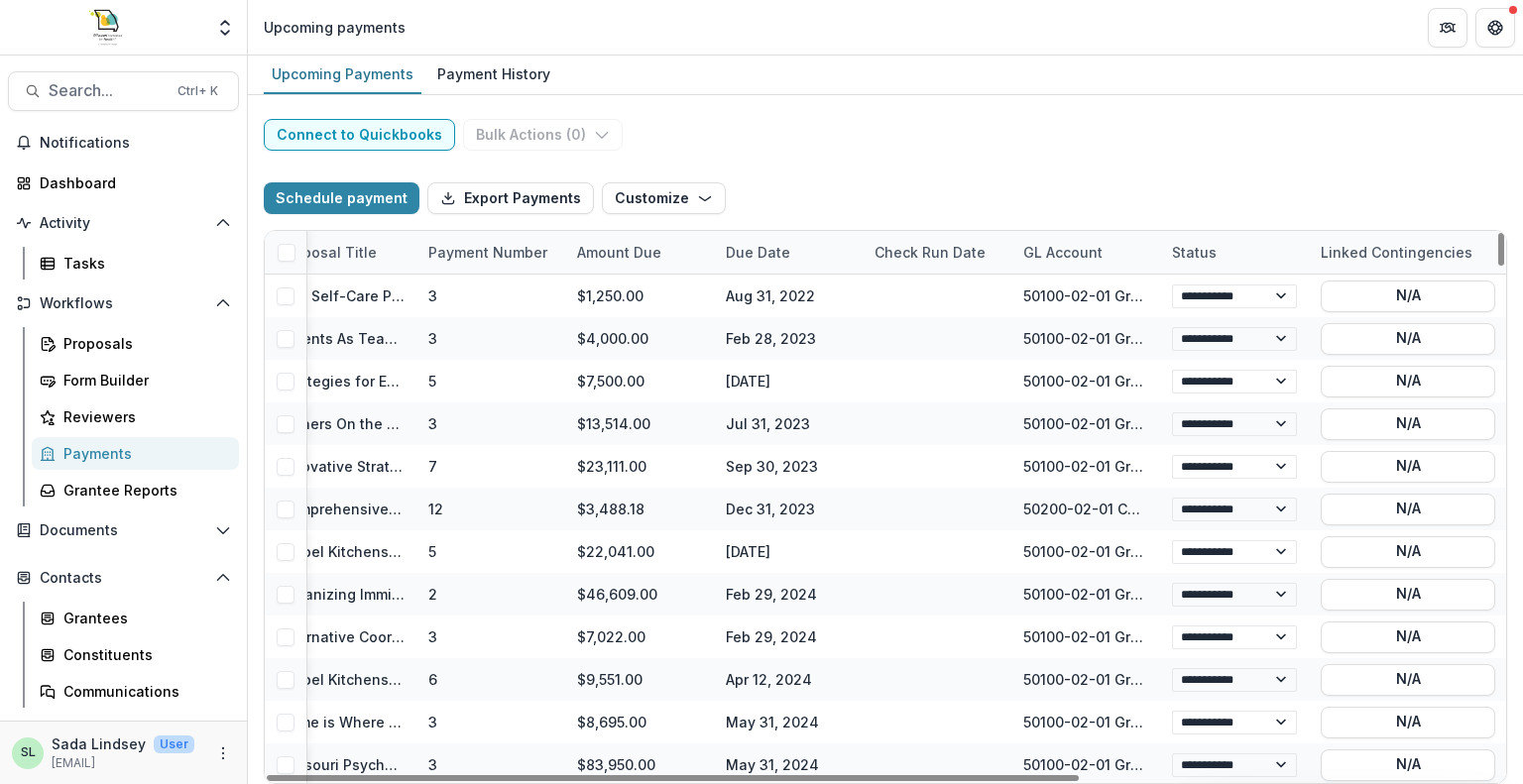 click on "Check Run Date" at bounding box center (930, 252) 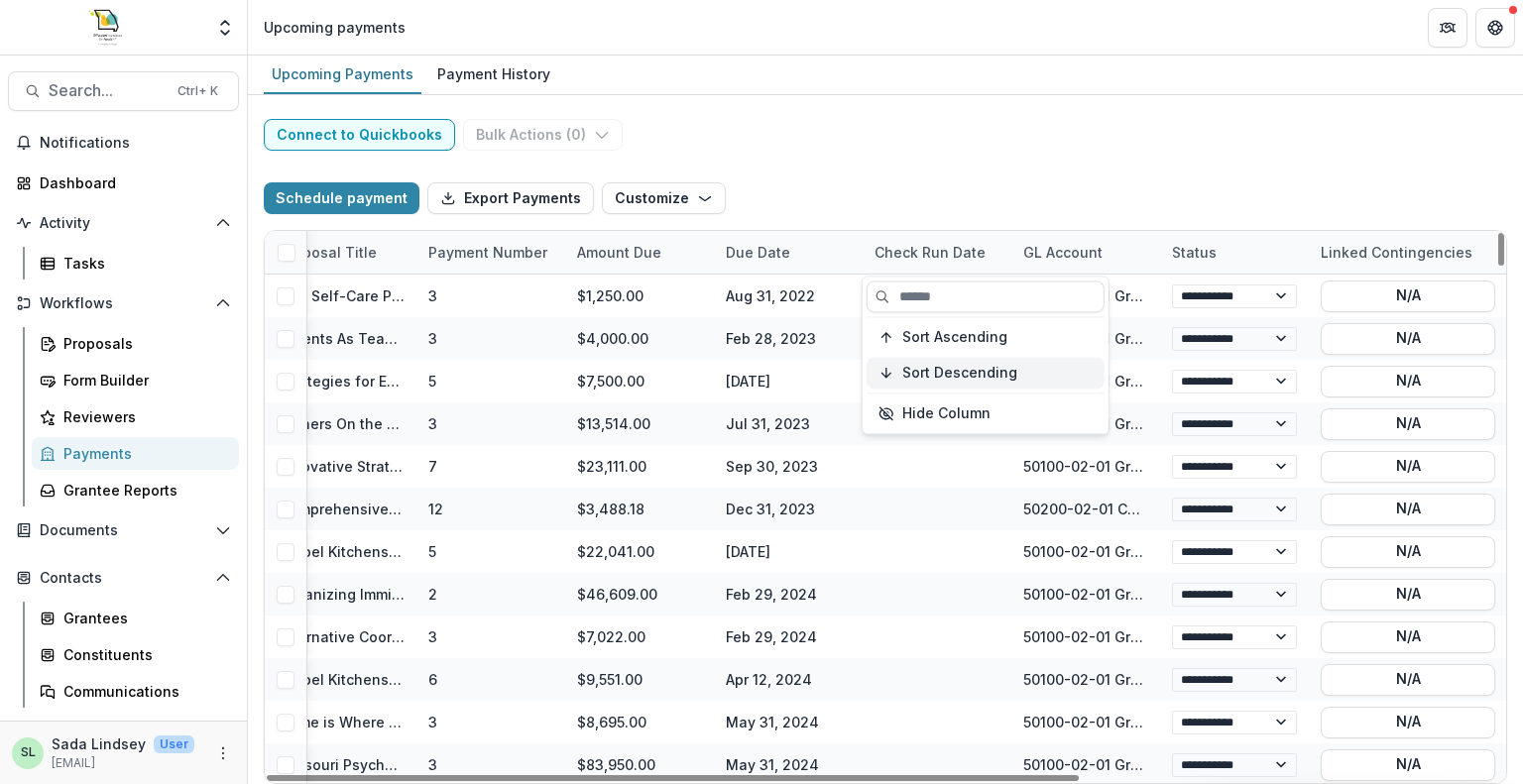 click on "Sort Descending" at bounding box center [960, 373] 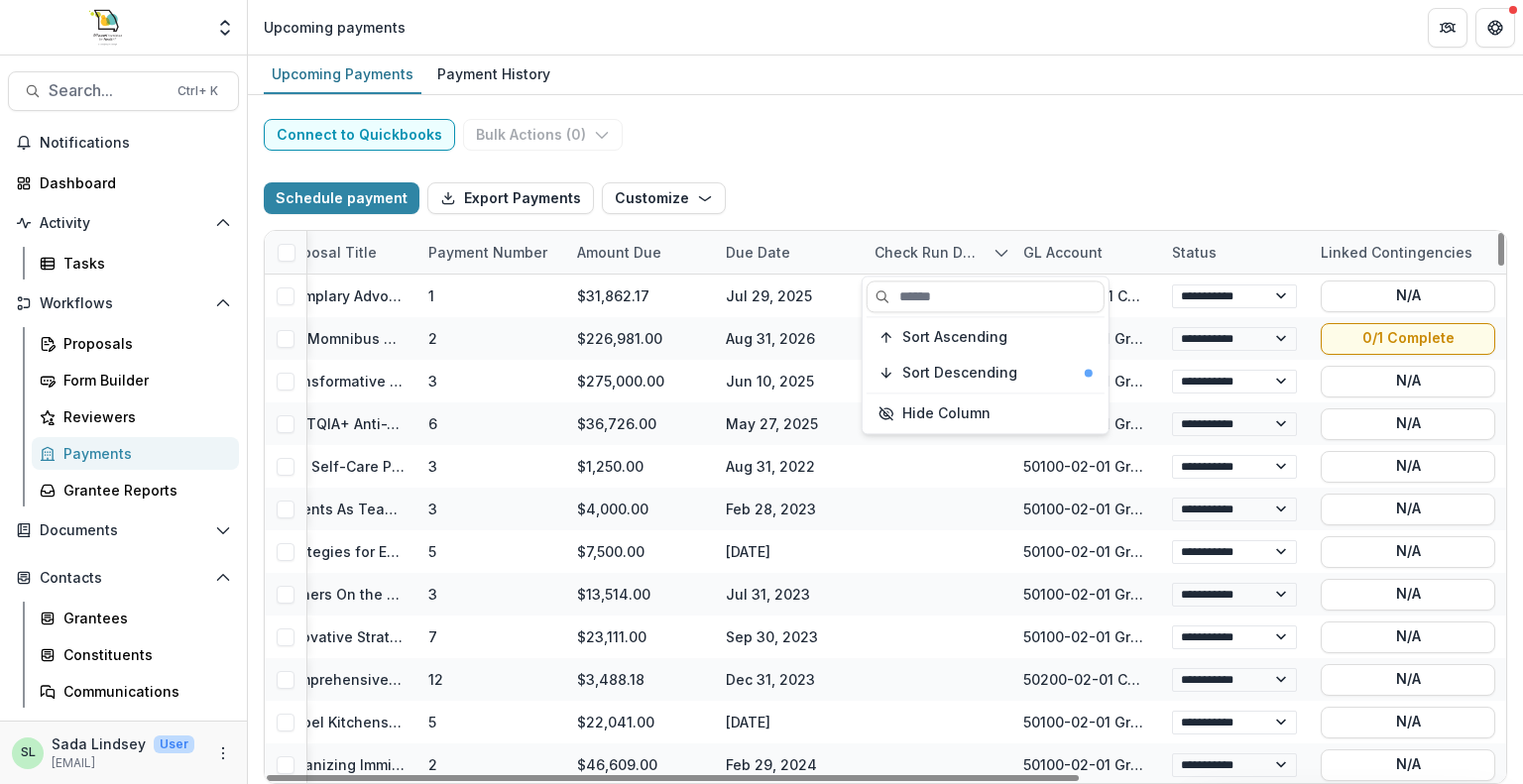 click on "**********" at bounding box center (885, 439) 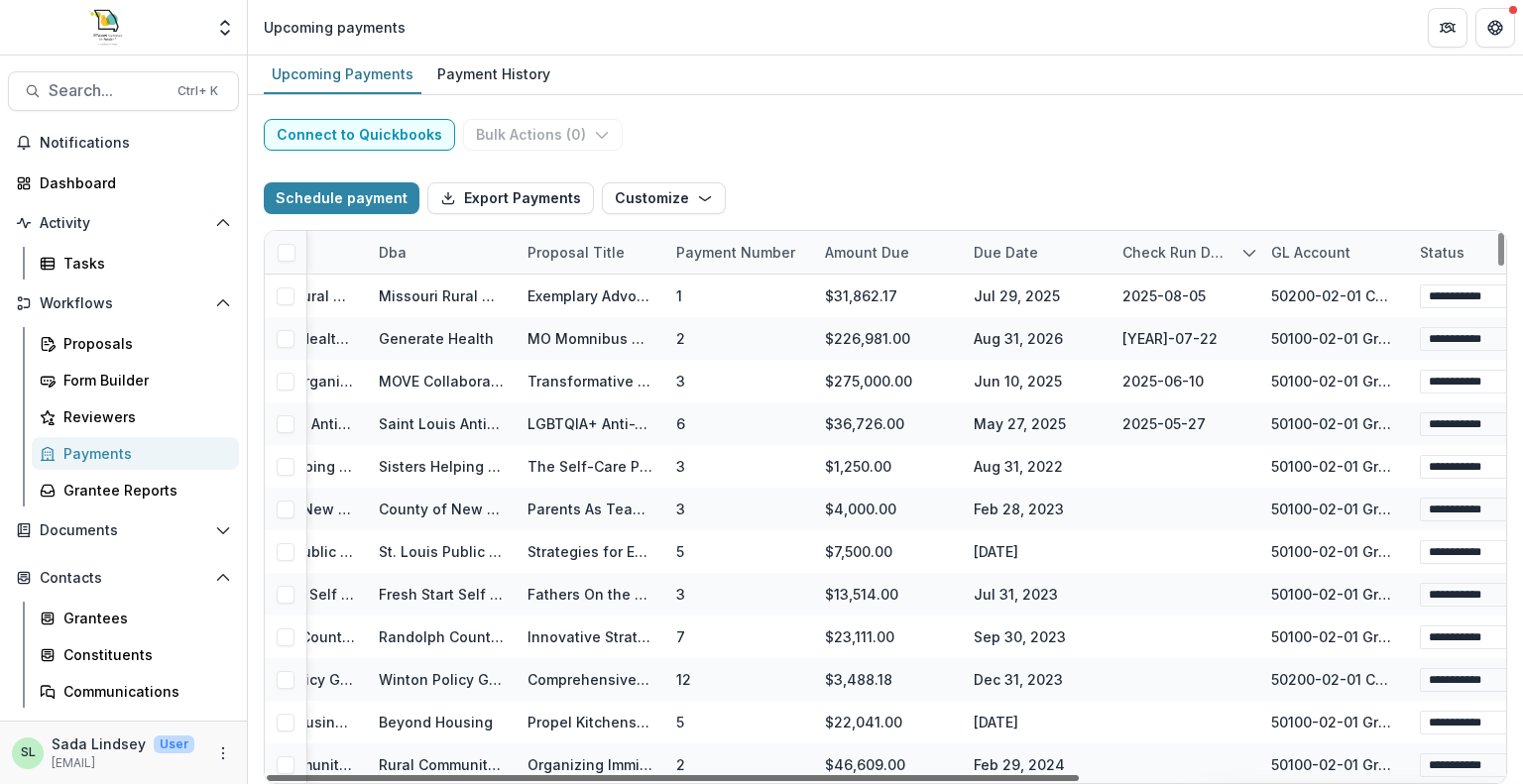 scroll, scrollTop: 0, scrollLeft: 107, axis: horizontal 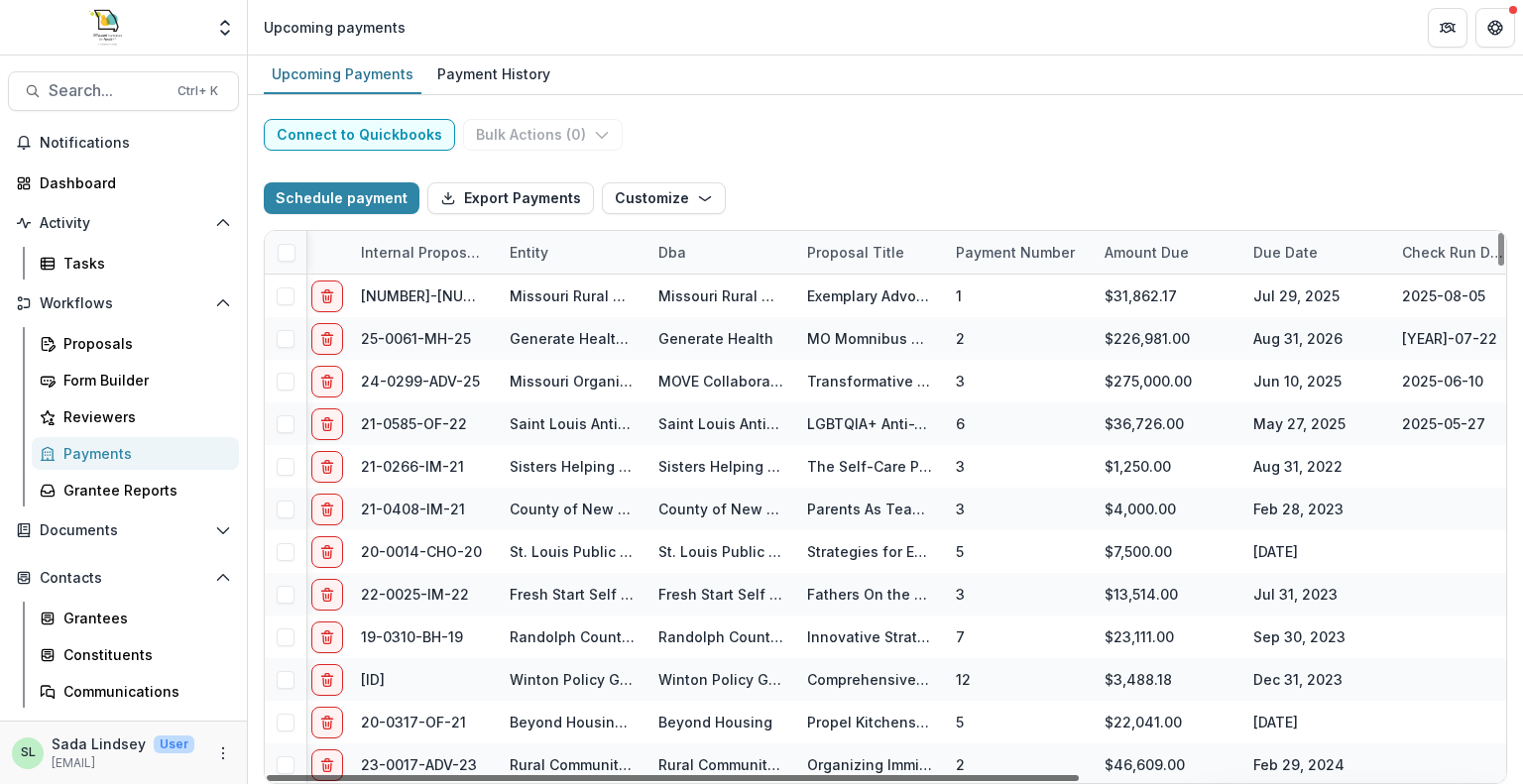 drag, startPoint x: 862, startPoint y: 780, endPoint x: 518, endPoint y: 709, distance: 351.25062 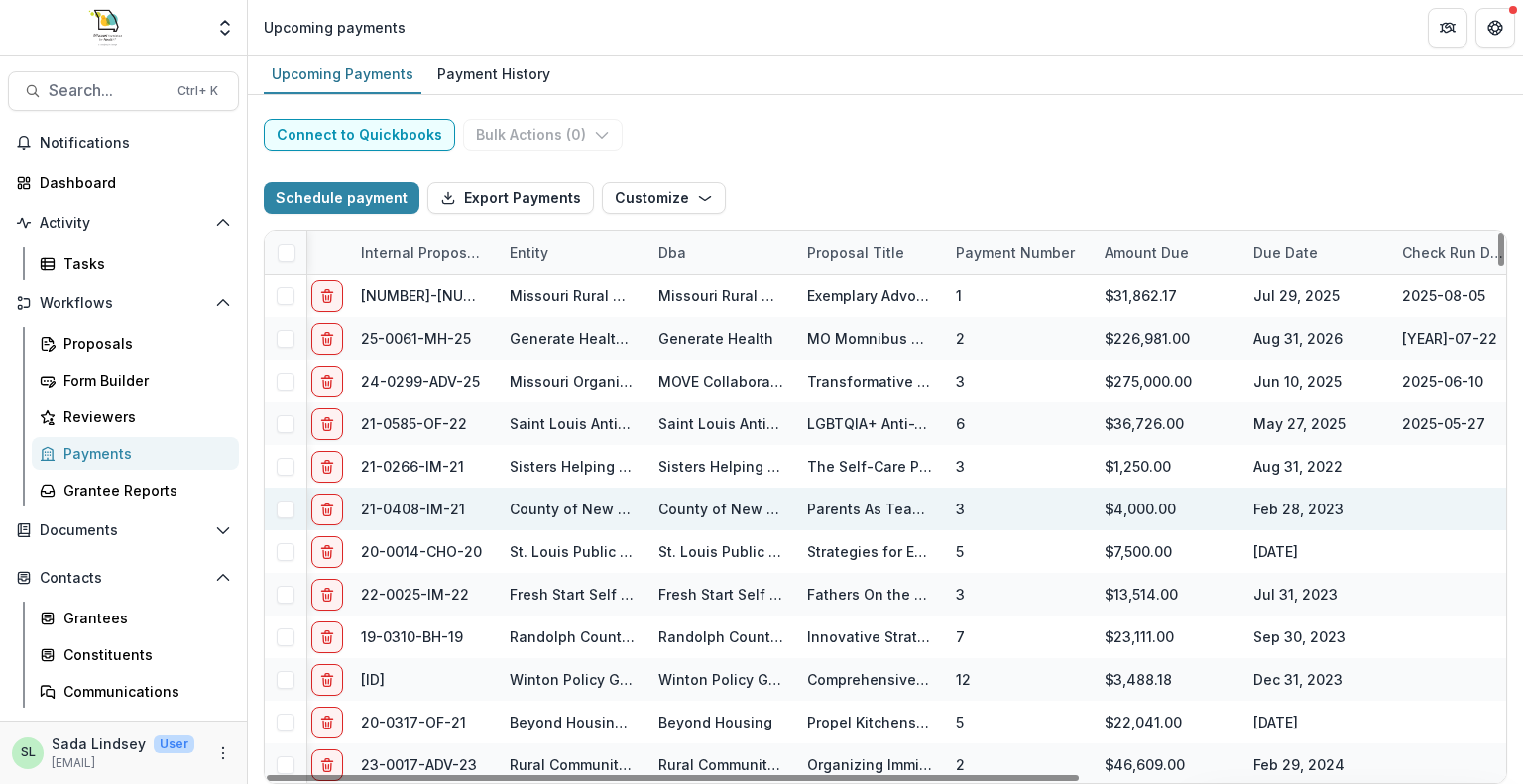 scroll, scrollTop: 0, scrollLeft: 107, axis: horizontal 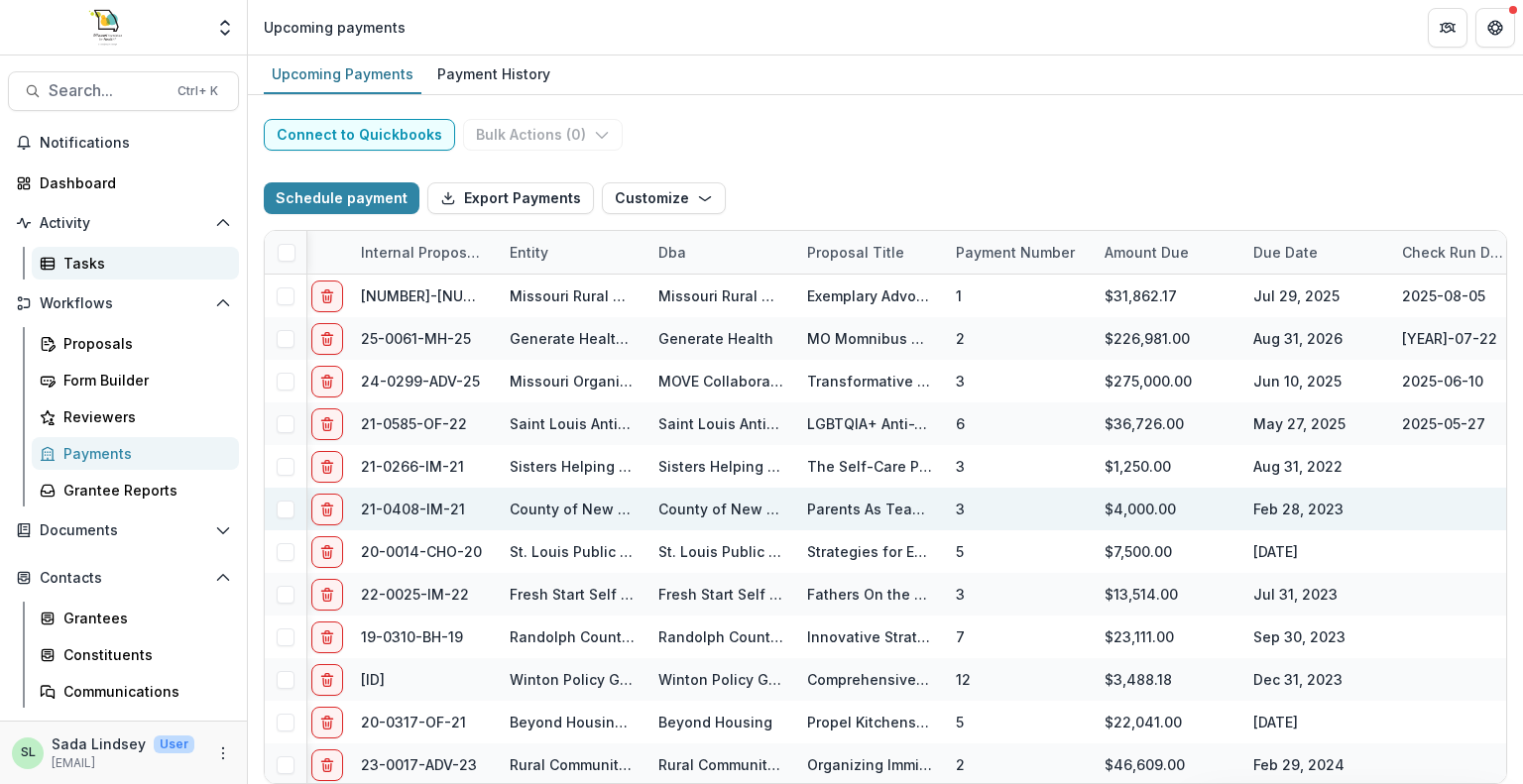 click on "Tasks" at bounding box center [143, 263] 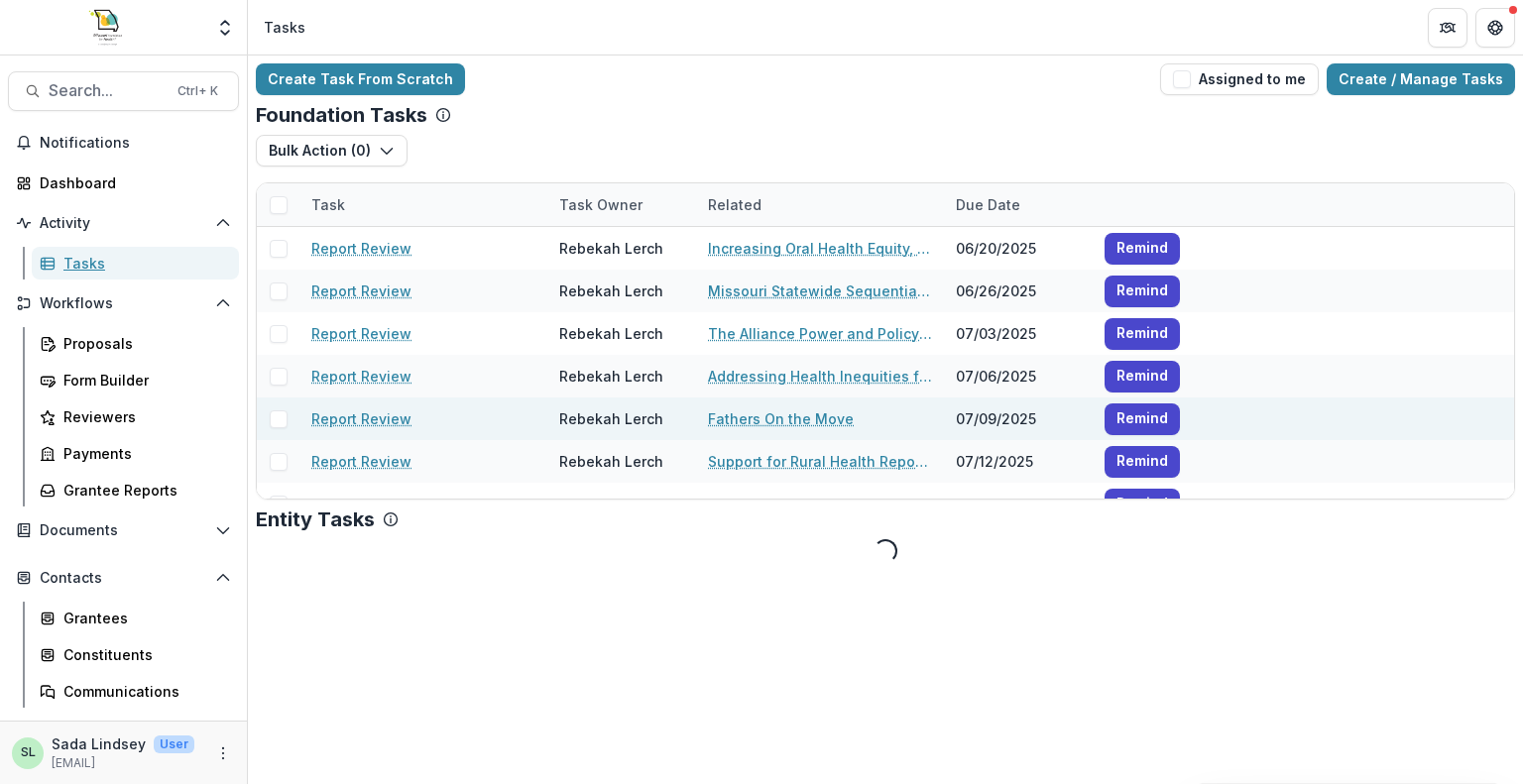 scroll, scrollTop: 496, scrollLeft: 0, axis: vertical 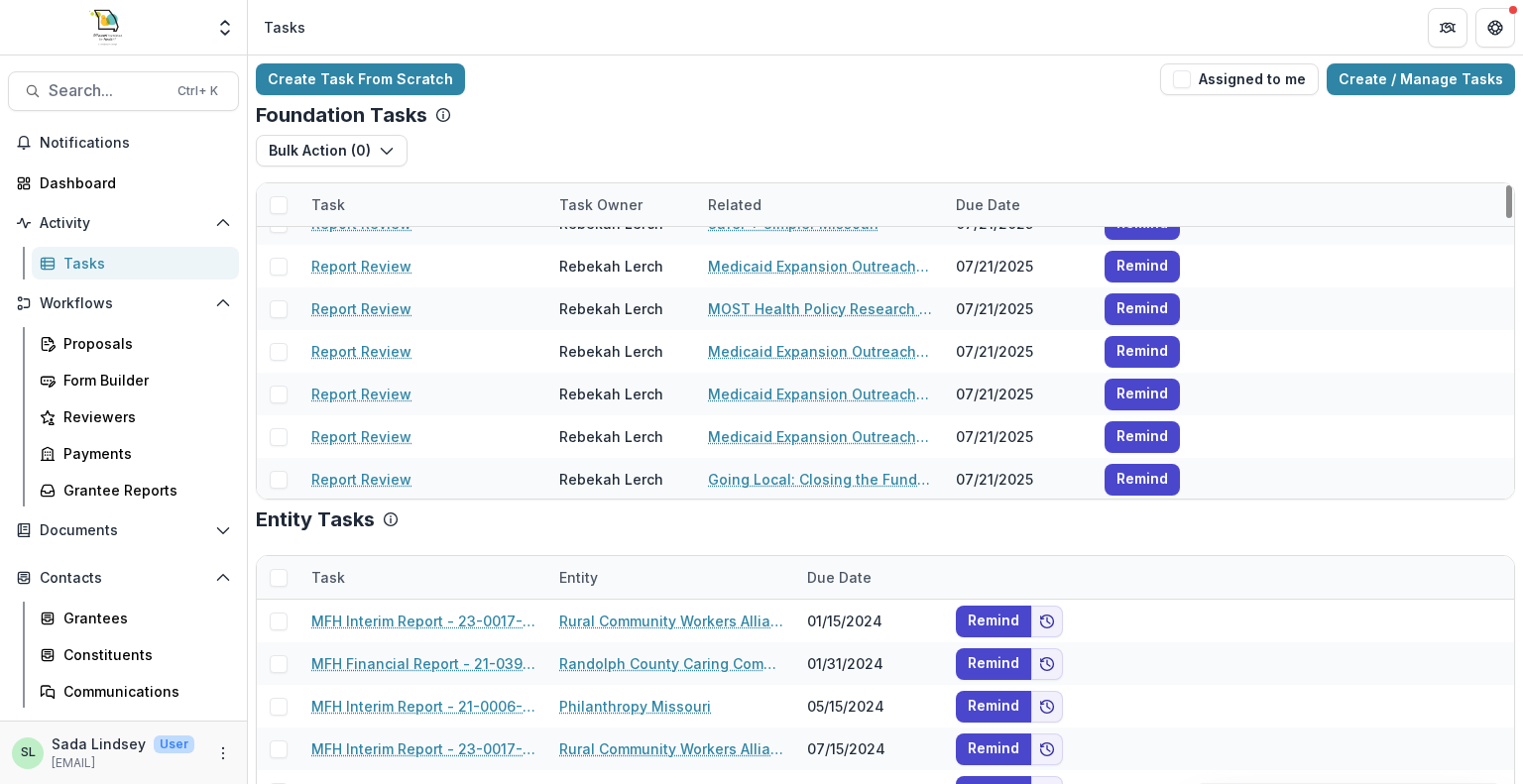 click on "Task Owner" at bounding box center (601, 204) 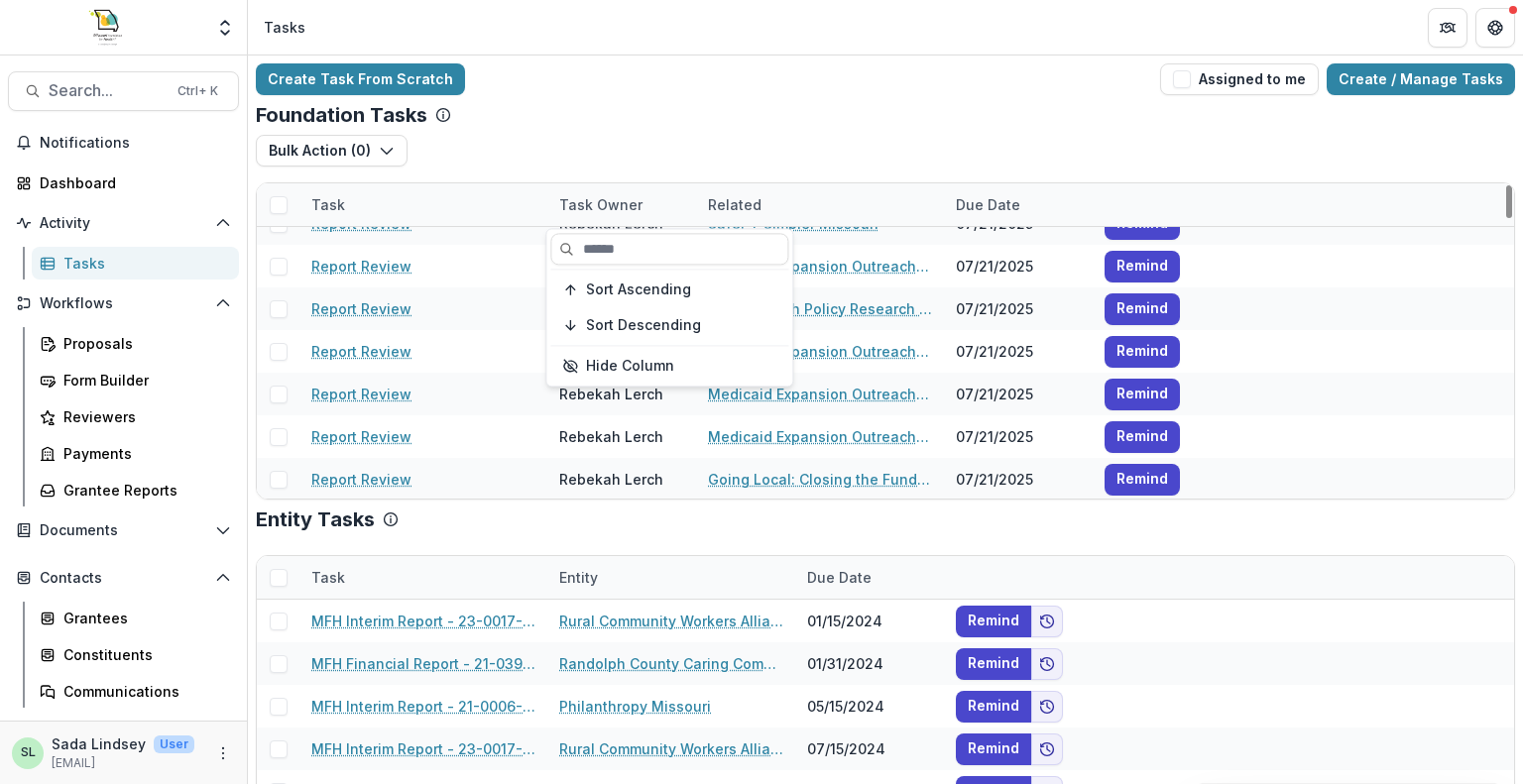 click on "Task Owner" at bounding box center (601, 204) 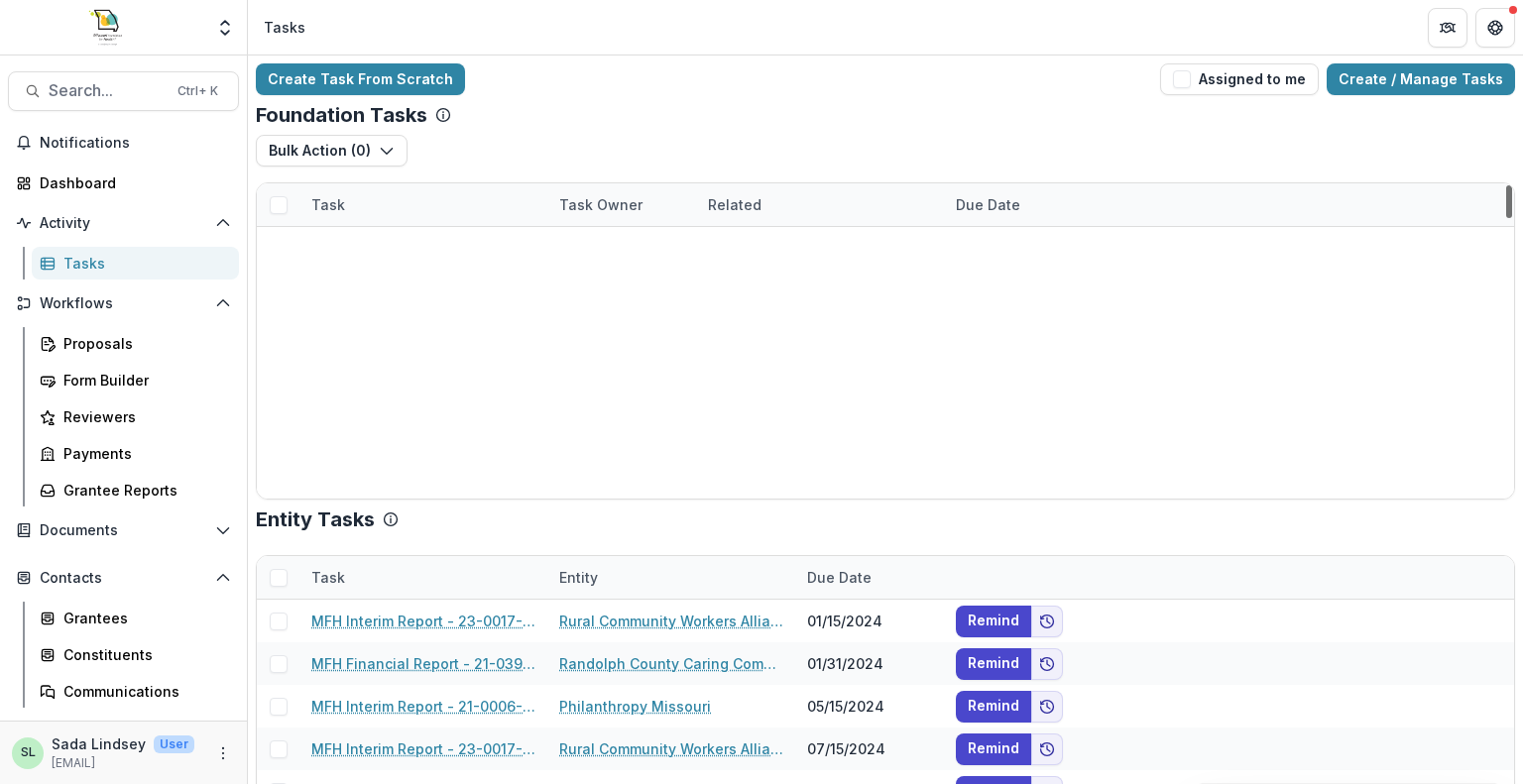 scroll, scrollTop: 0, scrollLeft: 0, axis: both 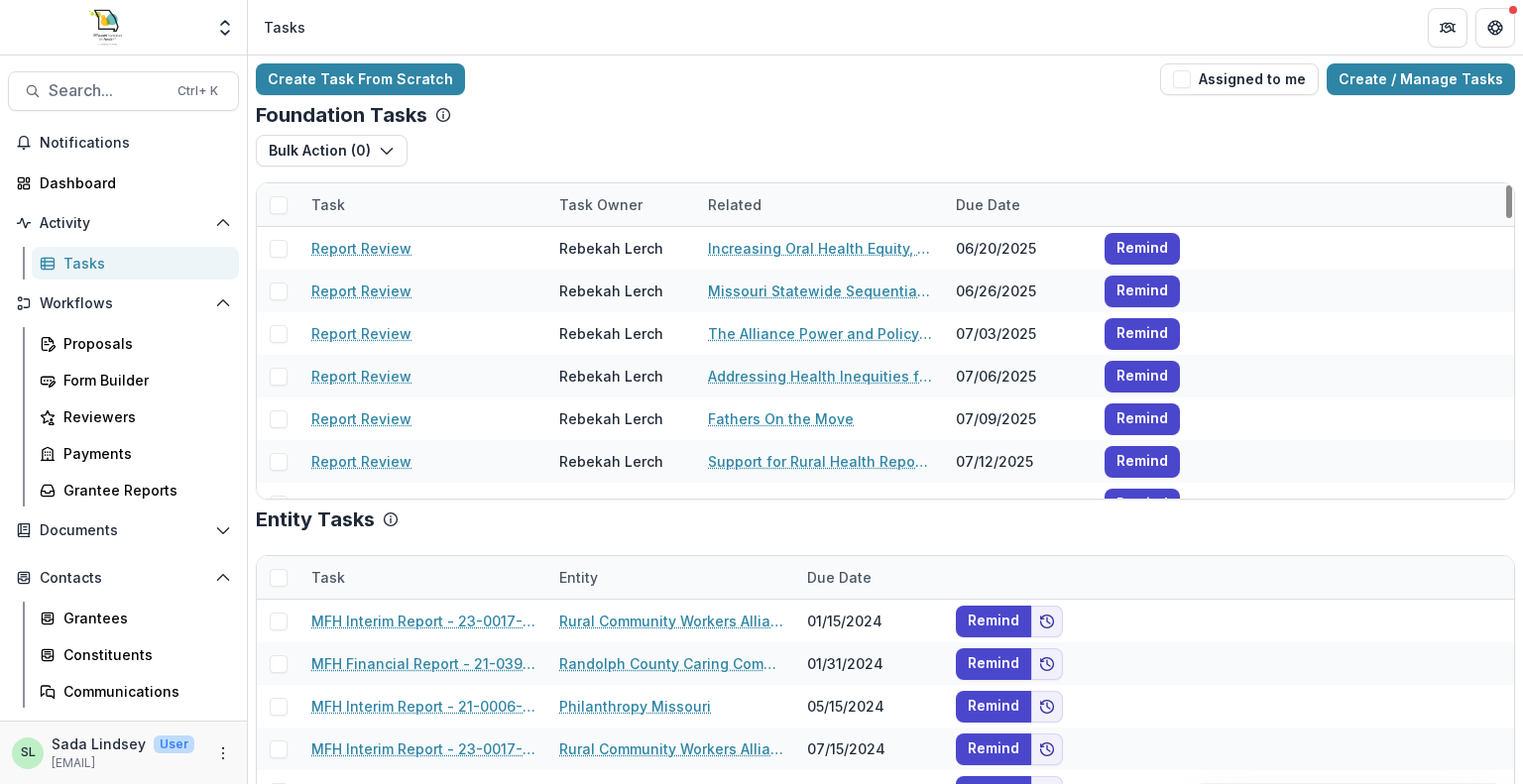 drag, startPoint x: 1484, startPoint y: 523, endPoint x: 1515, endPoint y: 104, distance: 420.1452 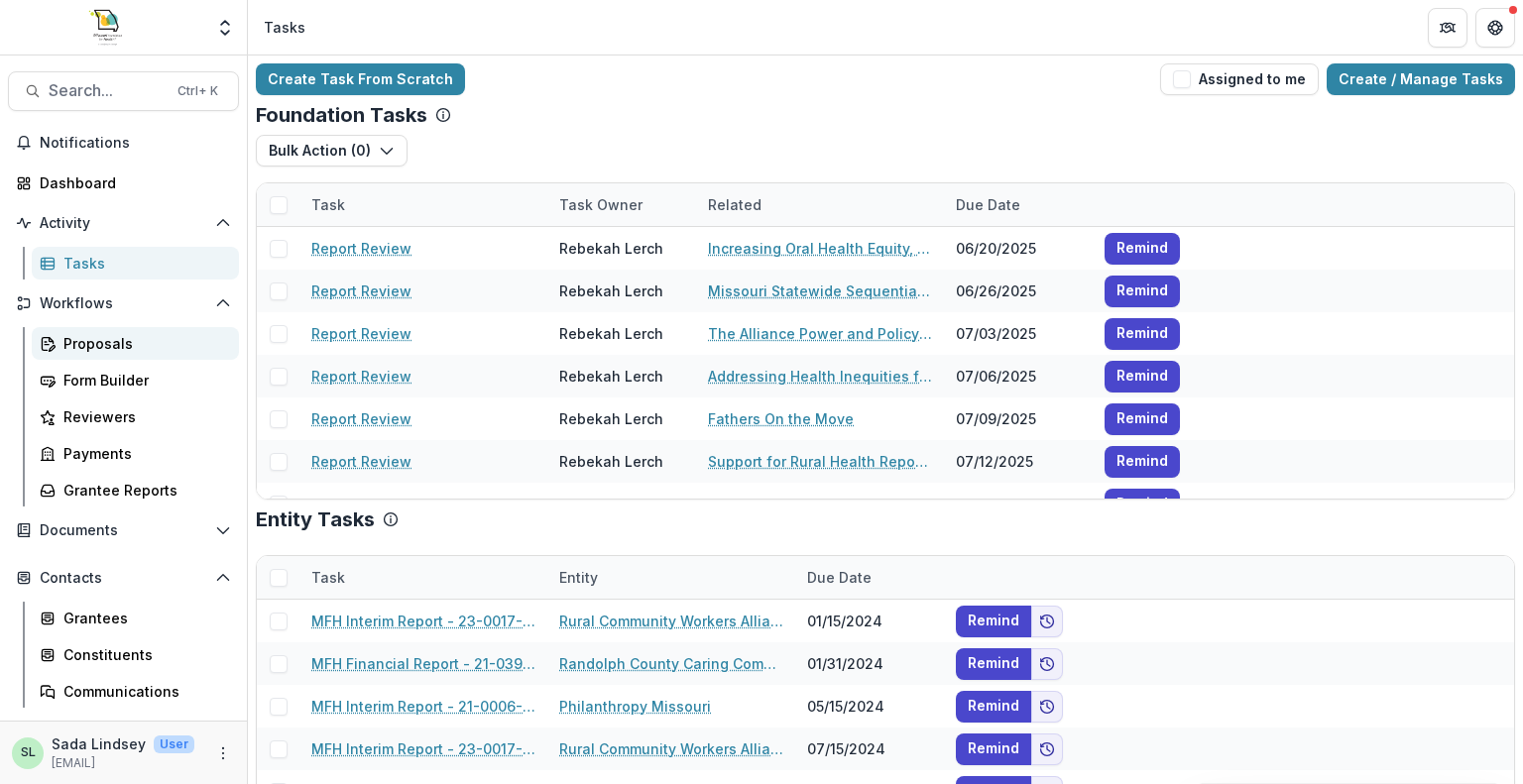 click on "Proposals" at bounding box center (135, 343) 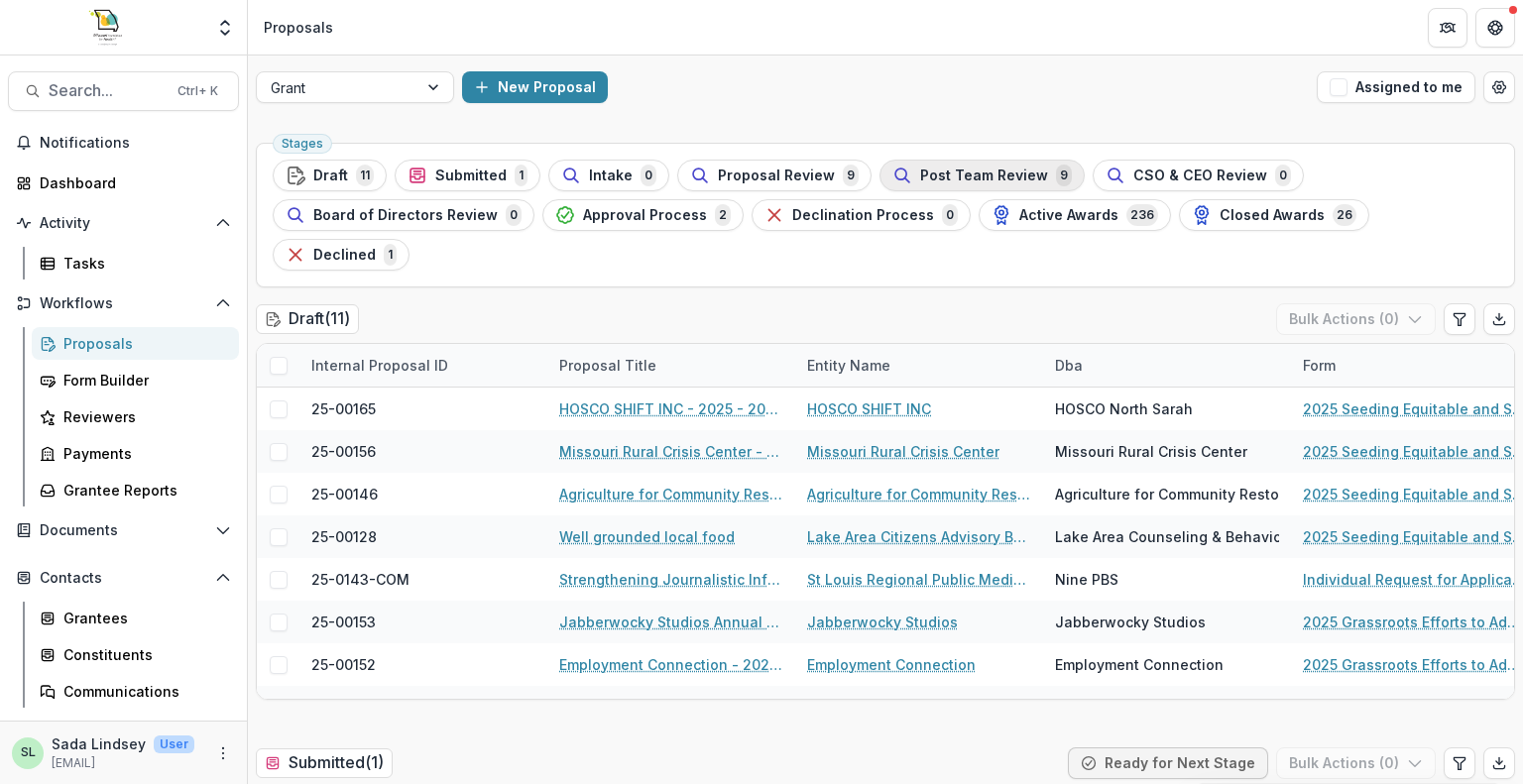 click on "Post Team Review" at bounding box center [984, 175] 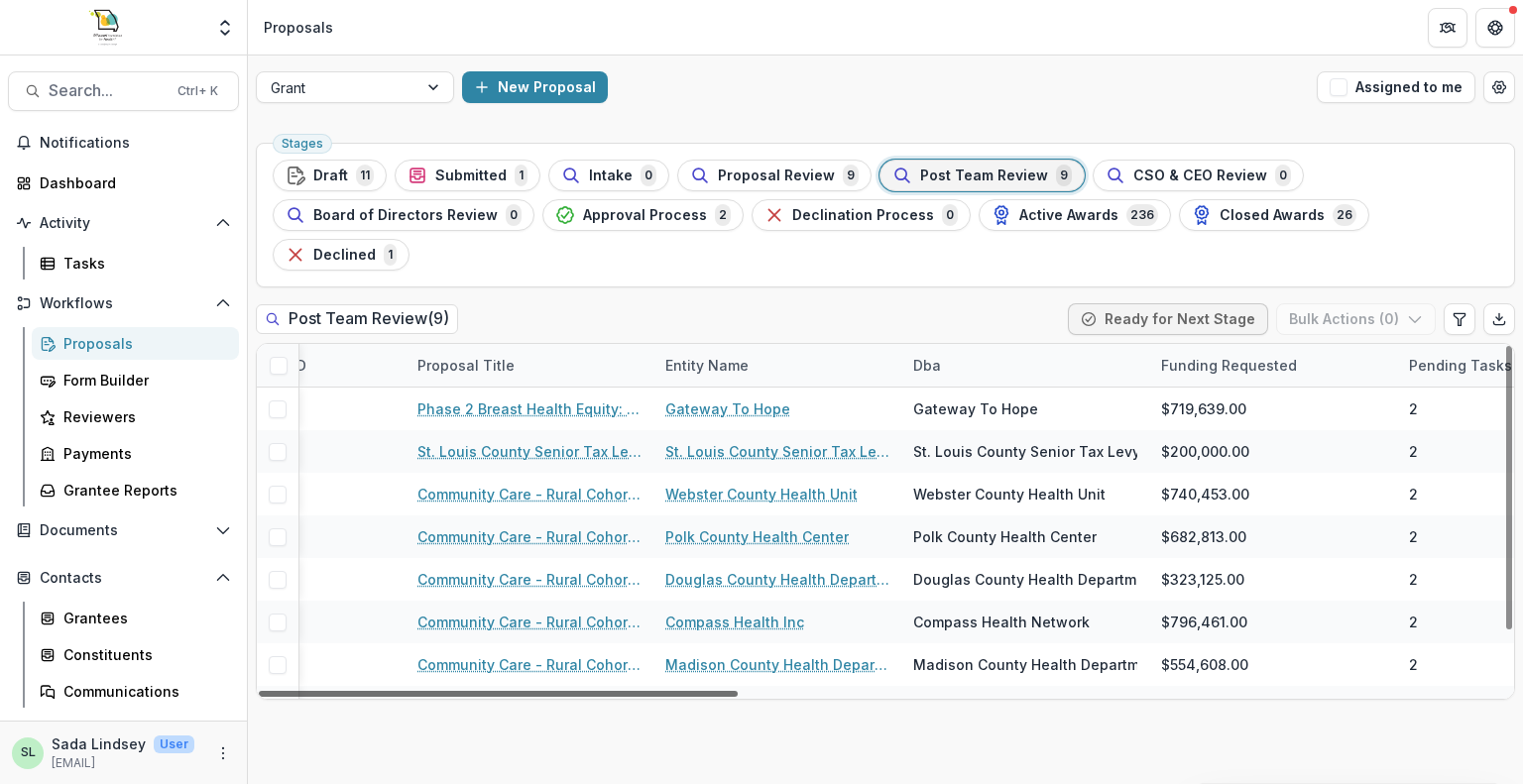 scroll, scrollTop: 0, scrollLeft: 0, axis: both 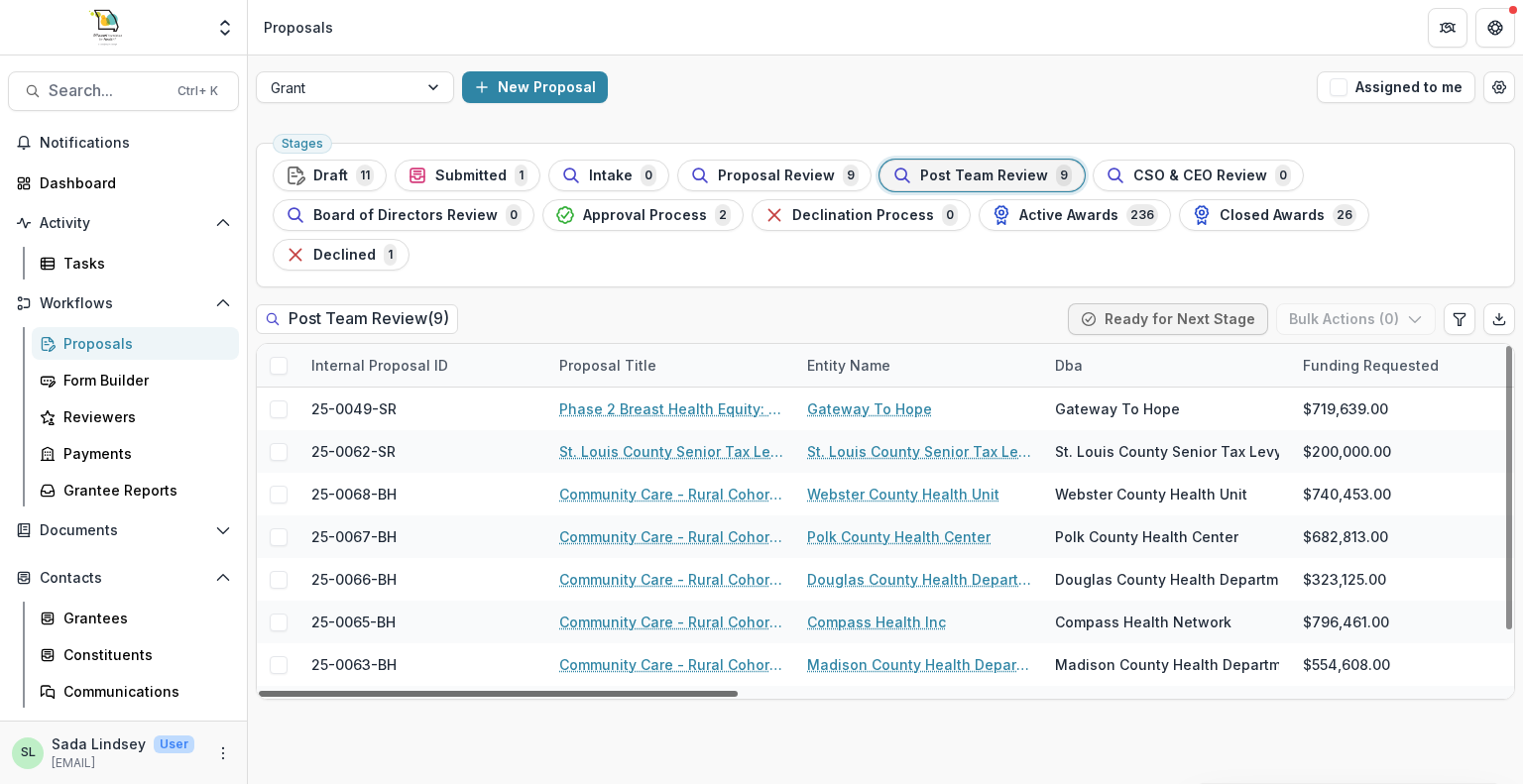 drag, startPoint x: 639, startPoint y: 653, endPoint x: 470, endPoint y: 733, distance: 186.97861 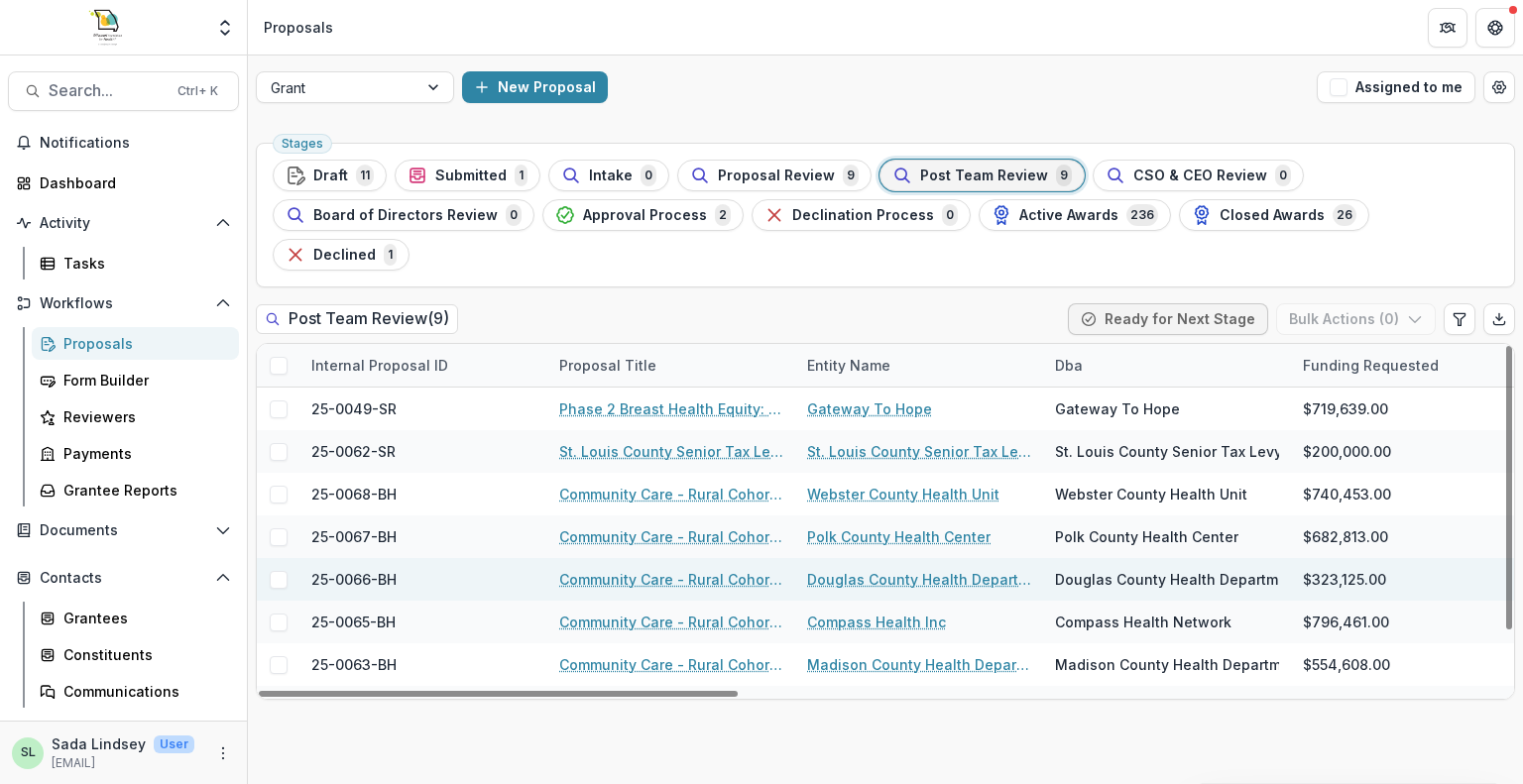 scroll, scrollTop: 71, scrollLeft: 0, axis: vertical 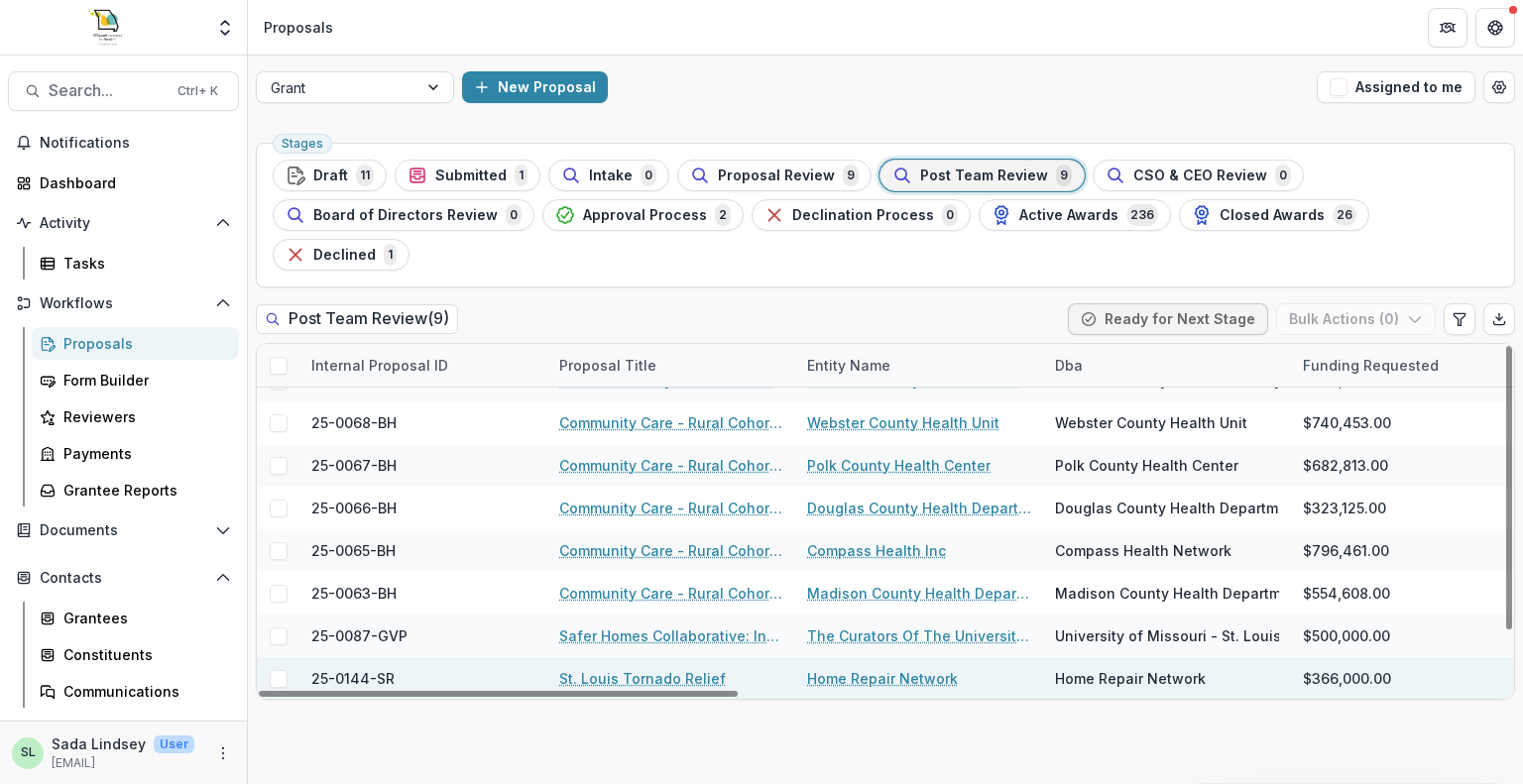 drag, startPoint x: 646, startPoint y: 650, endPoint x: 527, endPoint y: 638, distance: 119.60351 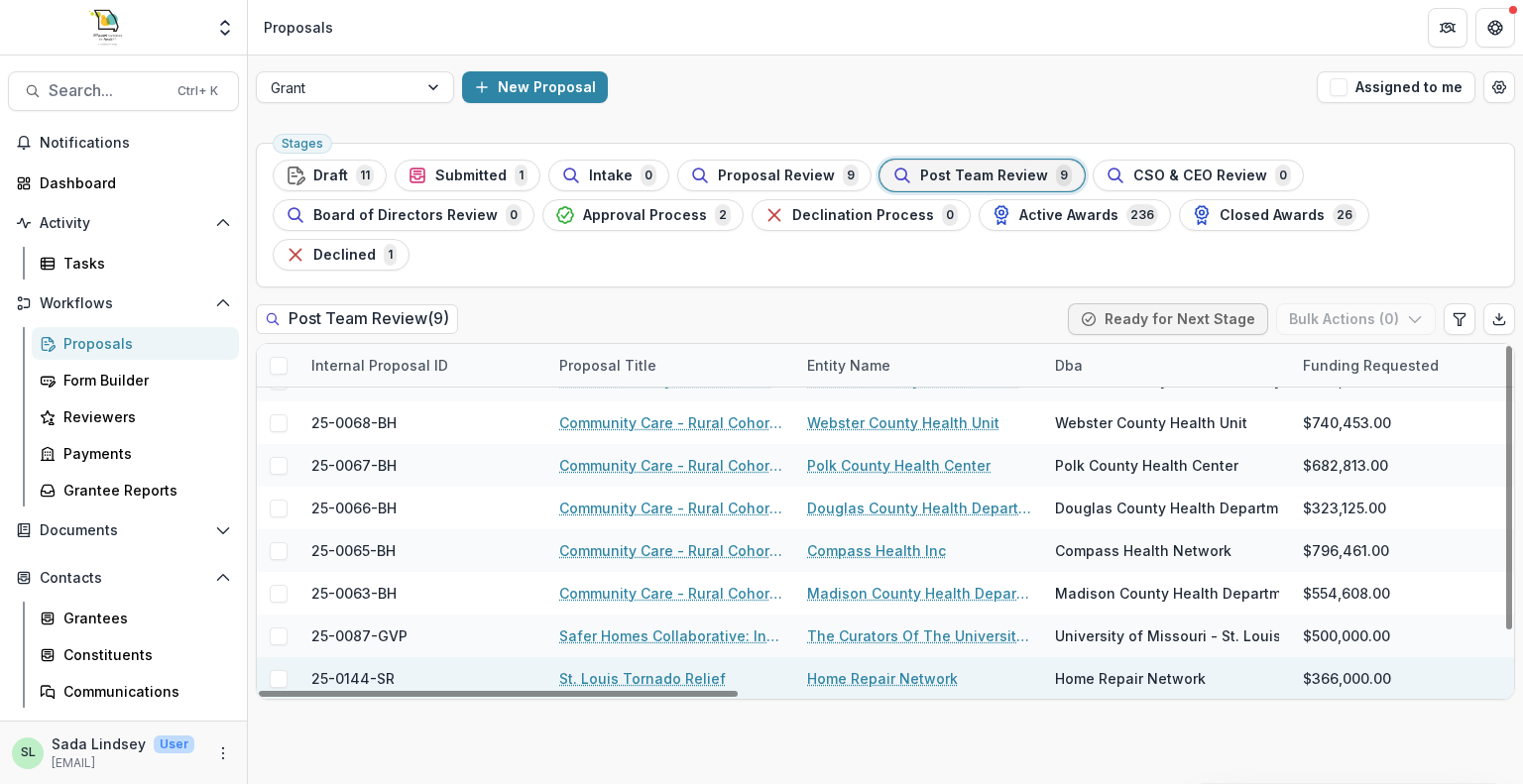 click on "St. Louis Tornado Relief" at bounding box center [643, 678] 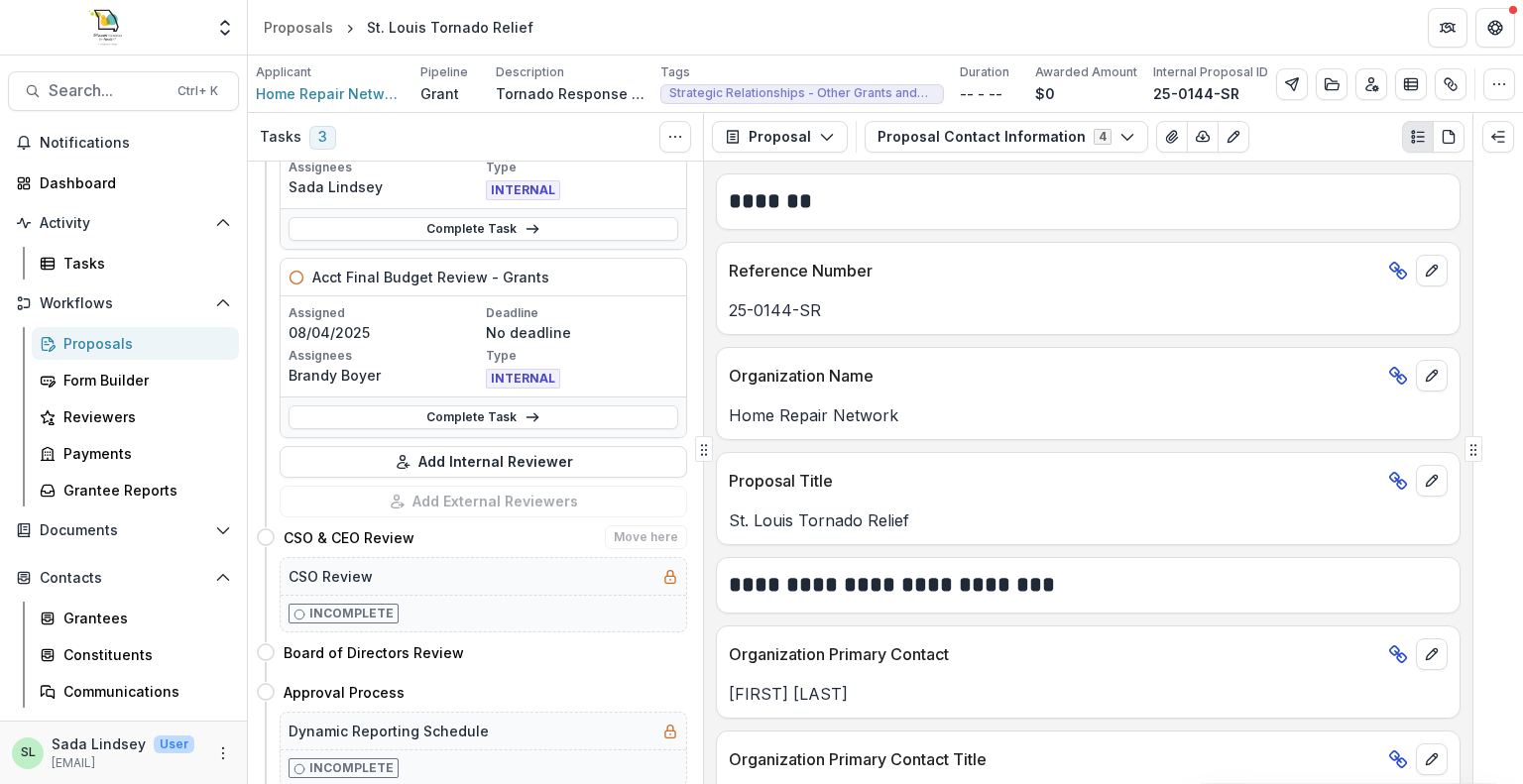 scroll, scrollTop: 0, scrollLeft: 0, axis: both 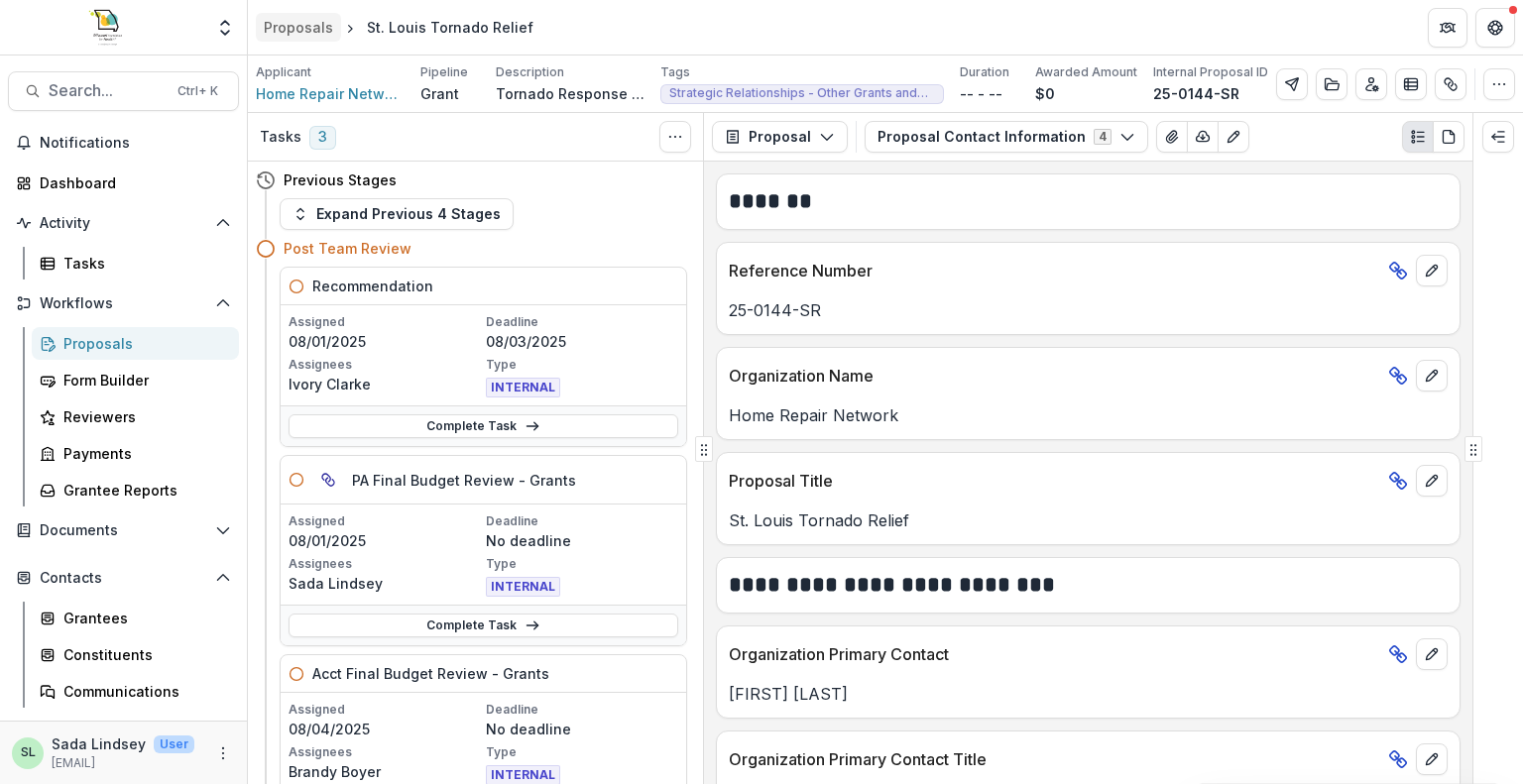 click on "Proposals" at bounding box center [298, 27] 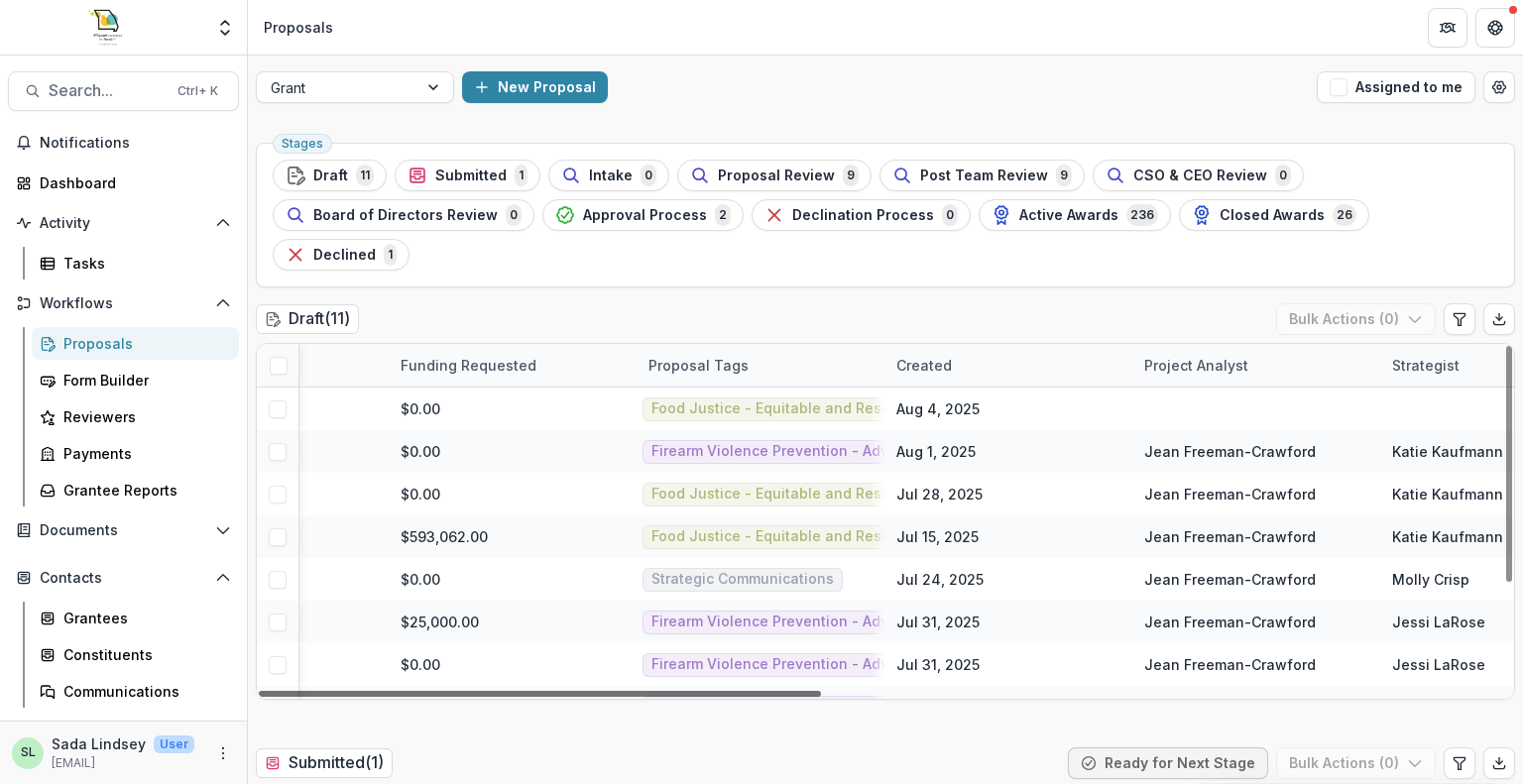 scroll, scrollTop: 0, scrollLeft: 1516, axis: horizontal 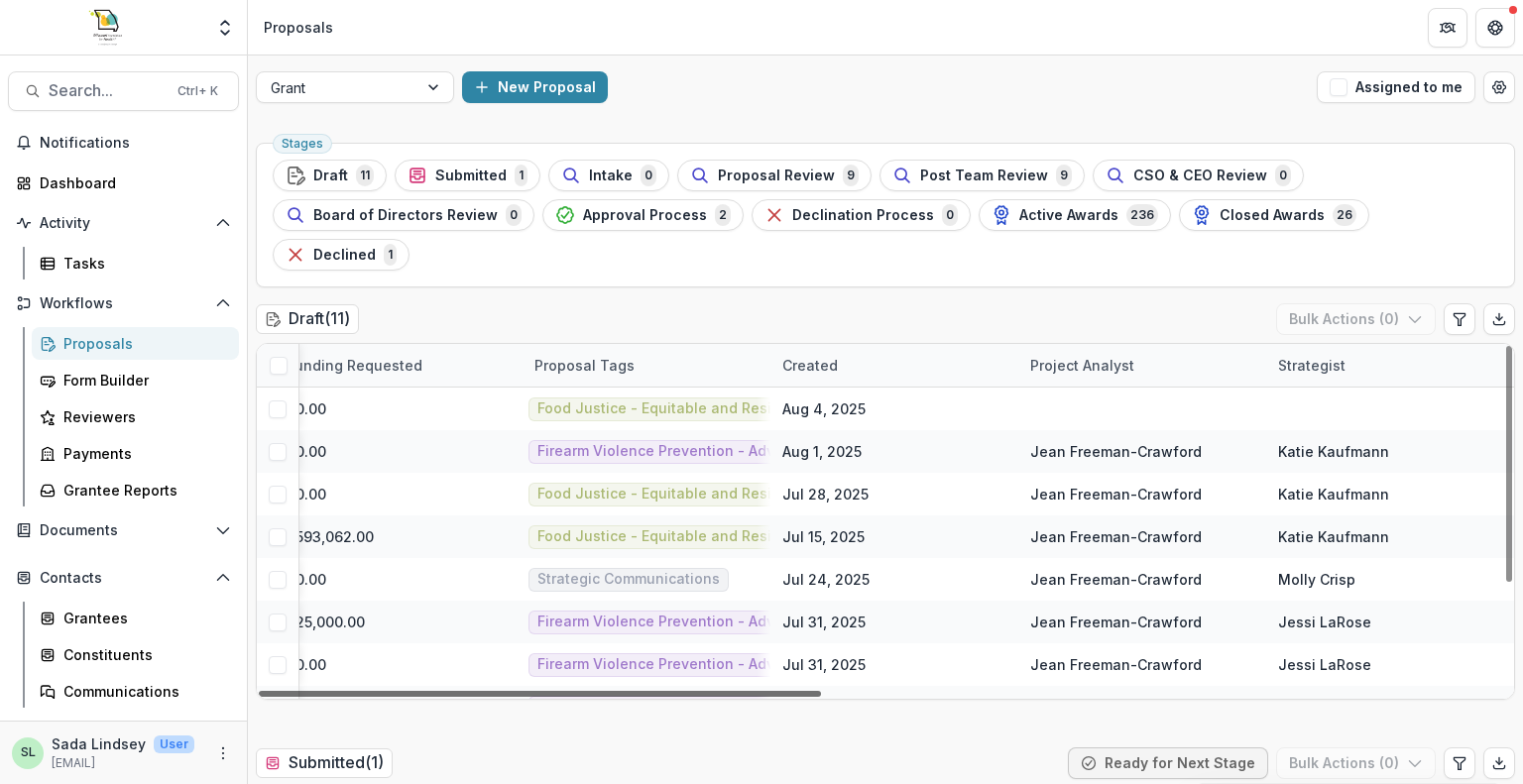 drag, startPoint x: 750, startPoint y: 651, endPoint x: 1513, endPoint y: 803, distance: 777.9929 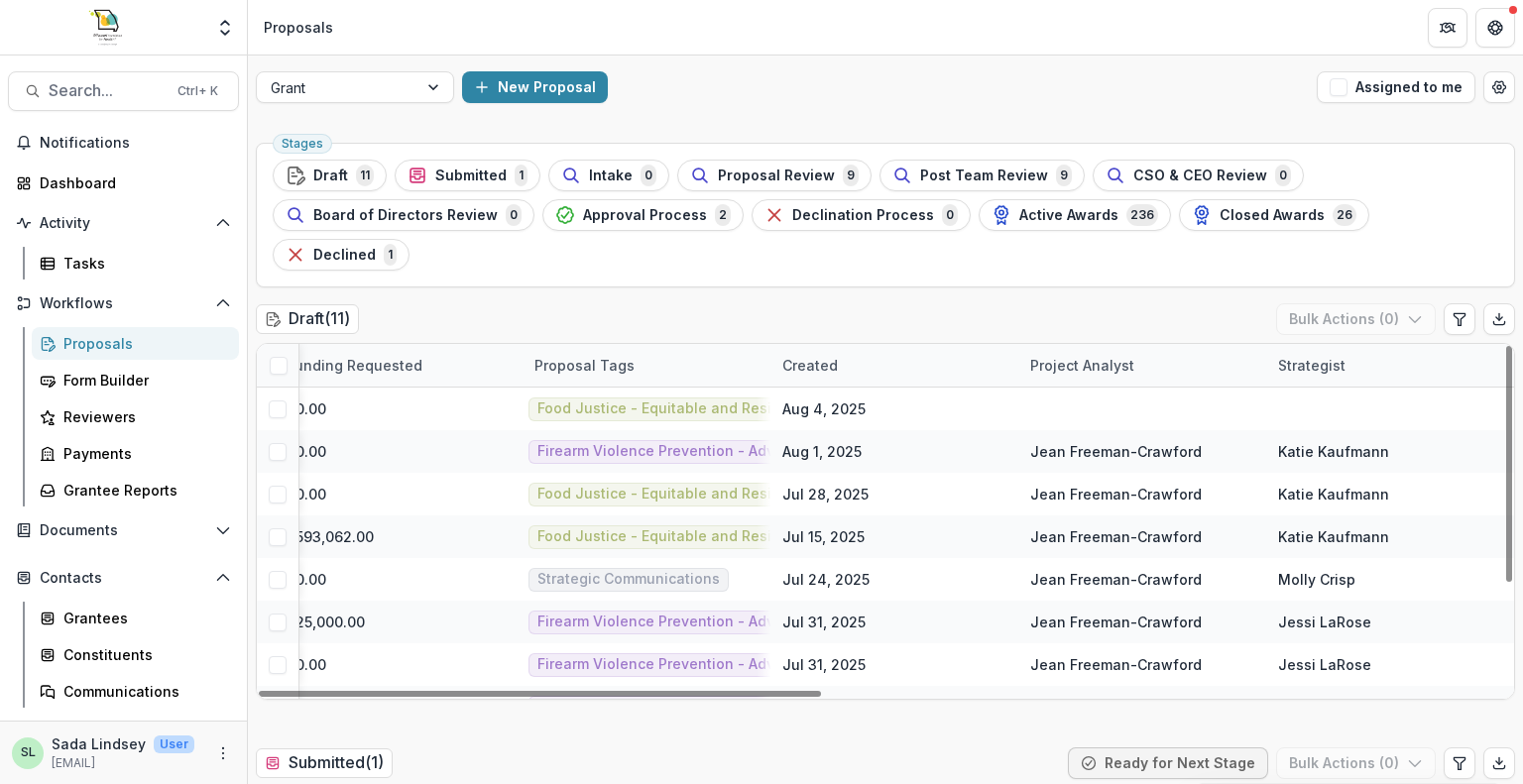 click on "Proposal Tags" at bounding box center (584, 365) 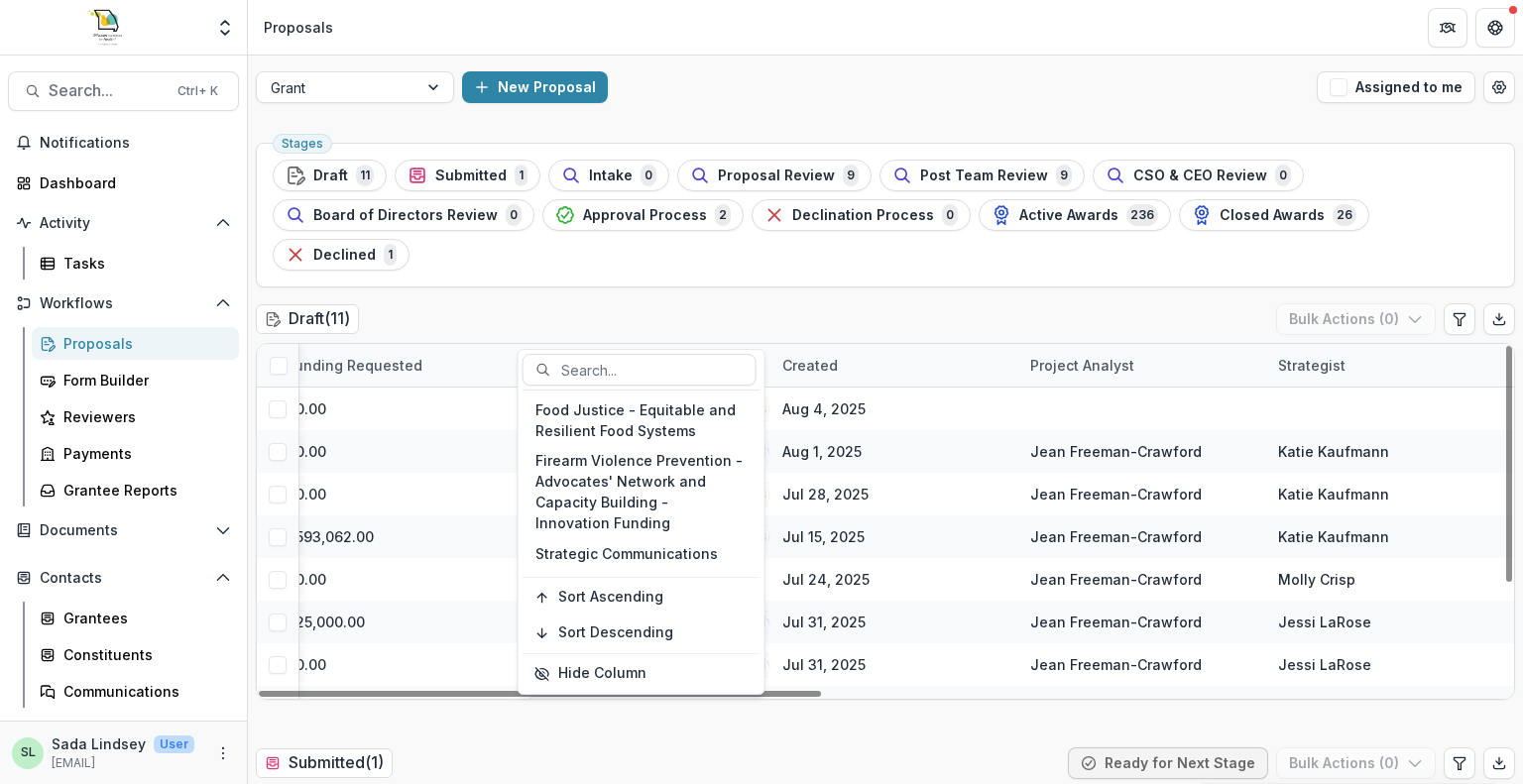 click on "Proposal Tags" at bounding box center (584, 365) 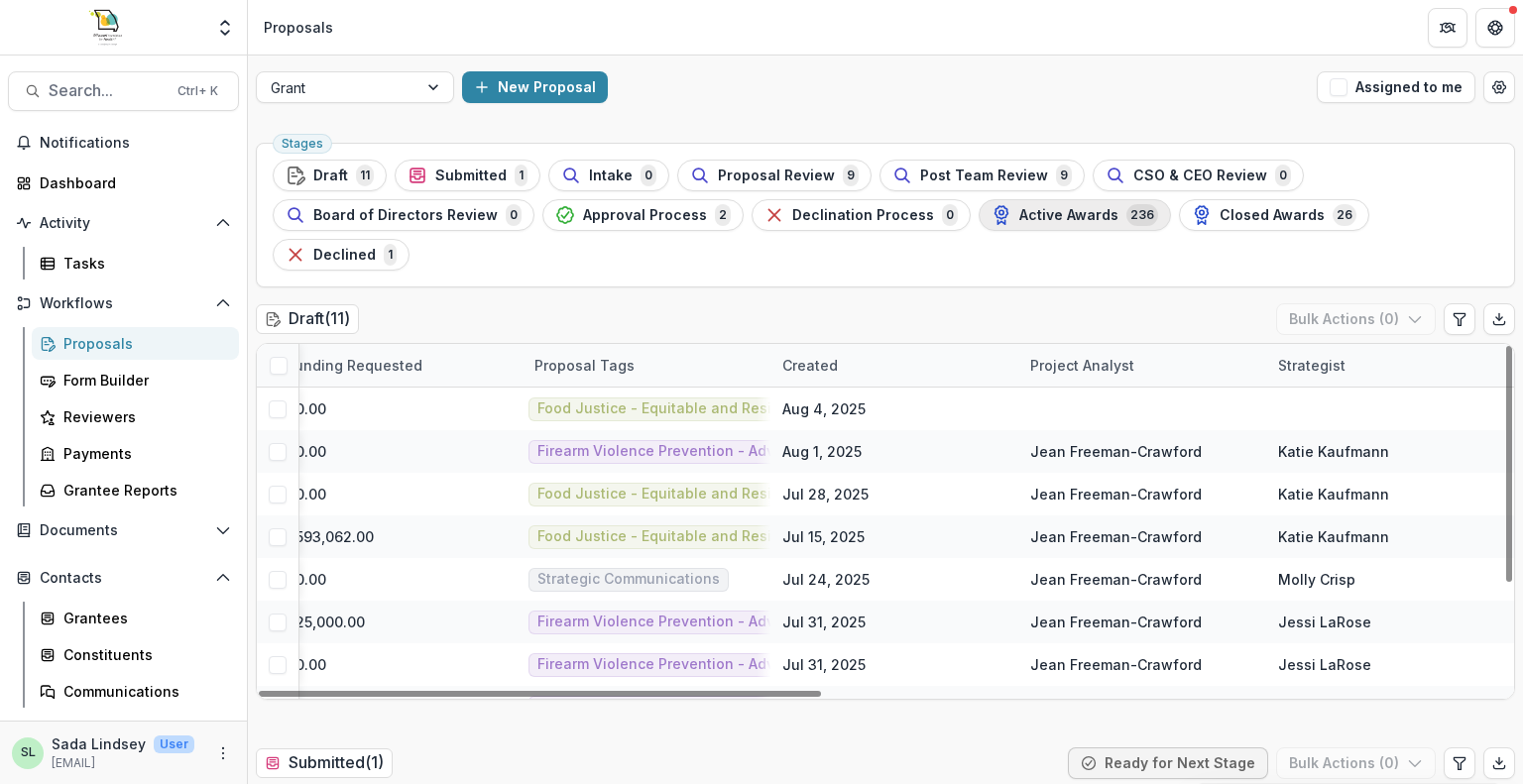 click on "Active Awards" at bounding box center (1069, 215) 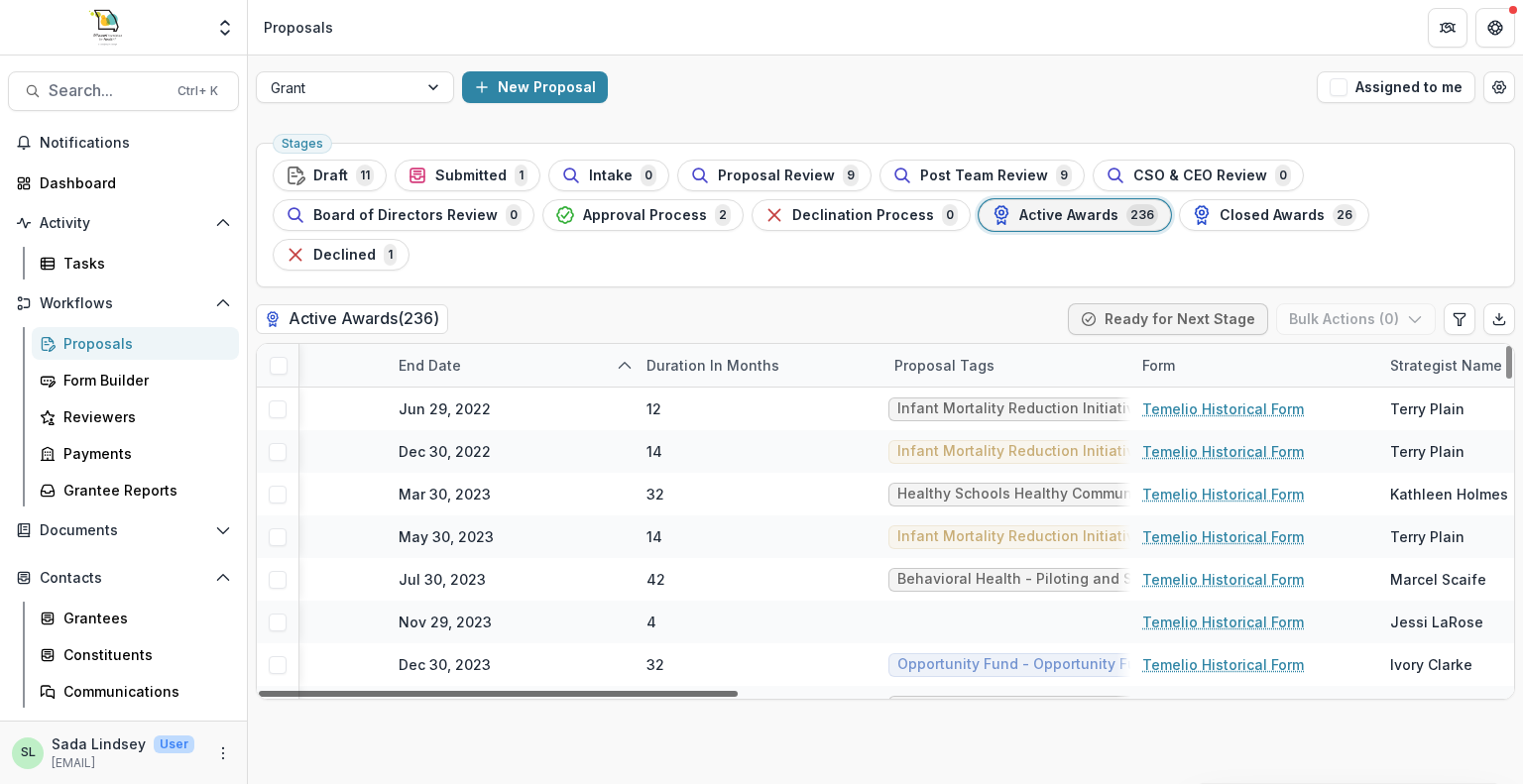 scroll, scrollTop: 0, scrollLeft: 1683, axis: horizontal 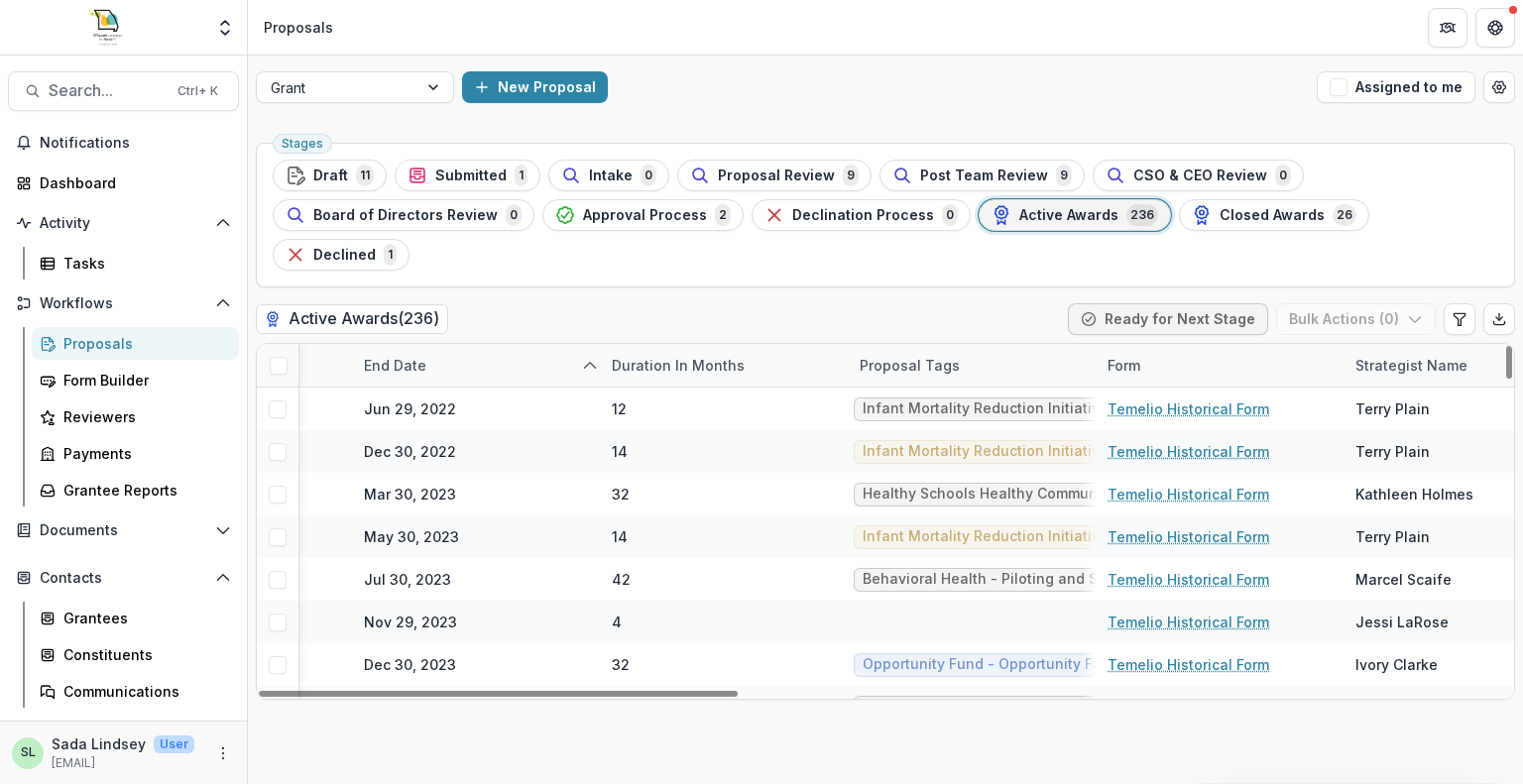 drag, startPoint x: 686, startPoint y: 649, endPoint x: 1328, endPoint y: 750, distance: 649.89615 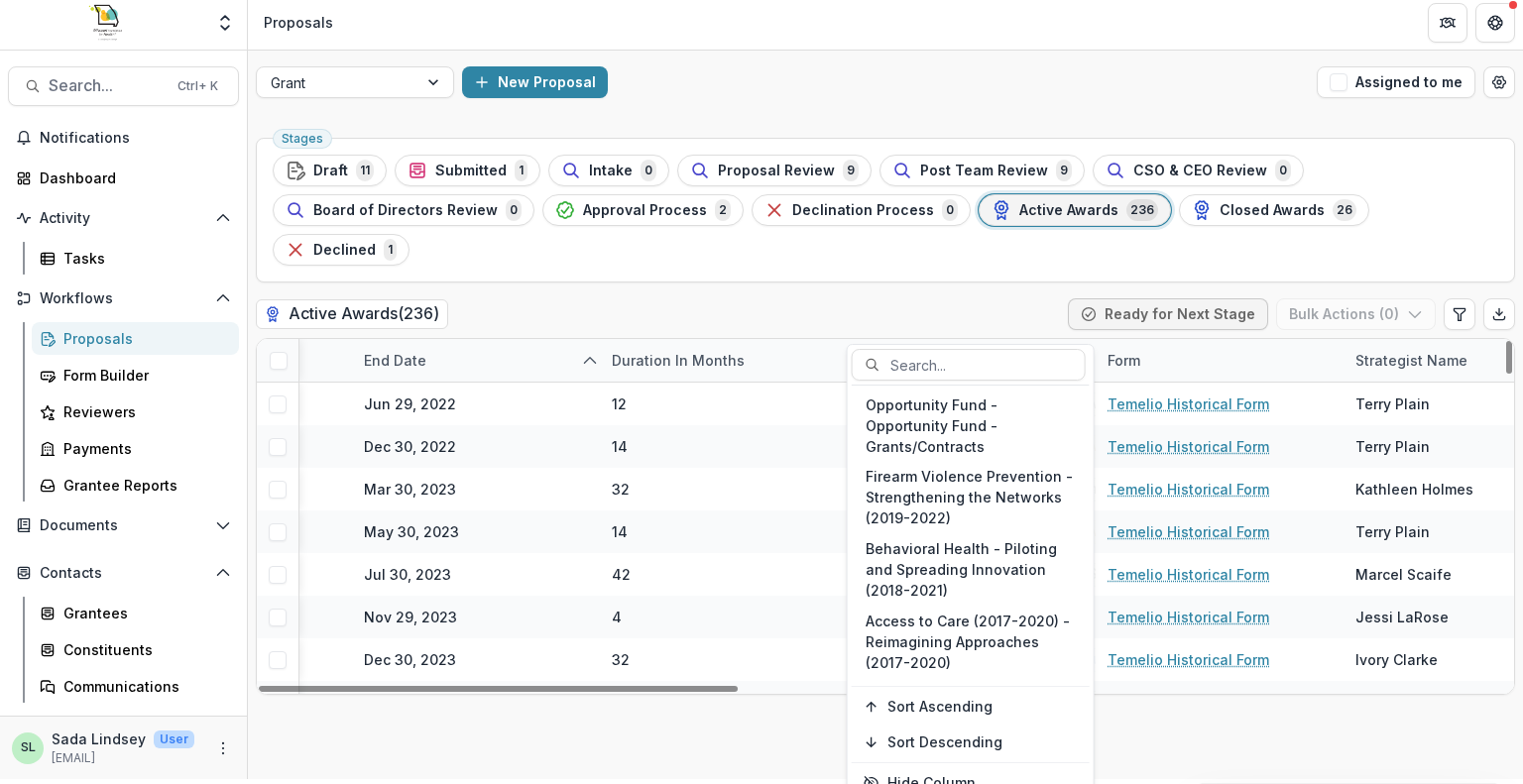 scroll, scrollTop: 0, scrollLeft: 0, axis: both 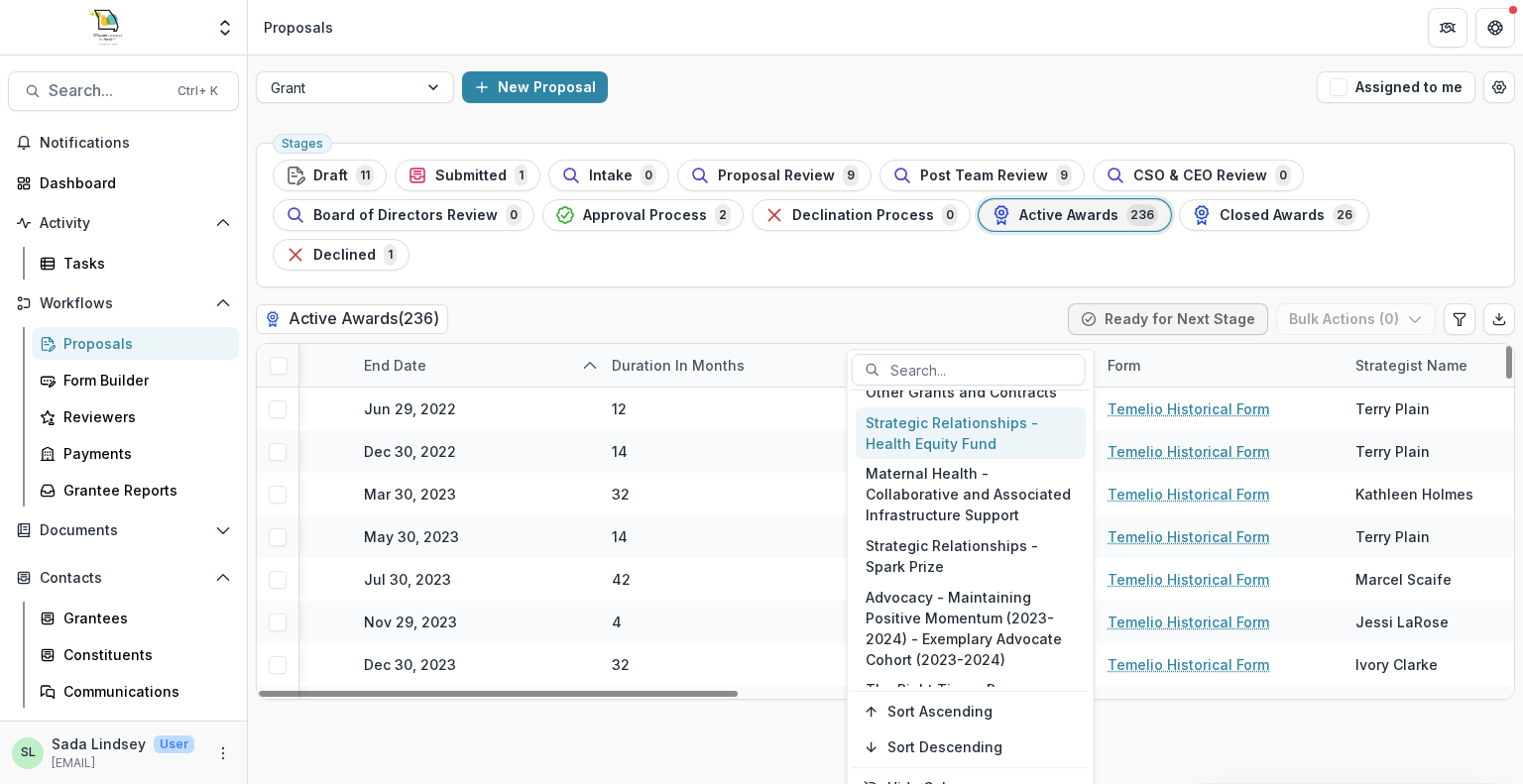 click on "Proposal Tags" at bounding box center (909, 365) 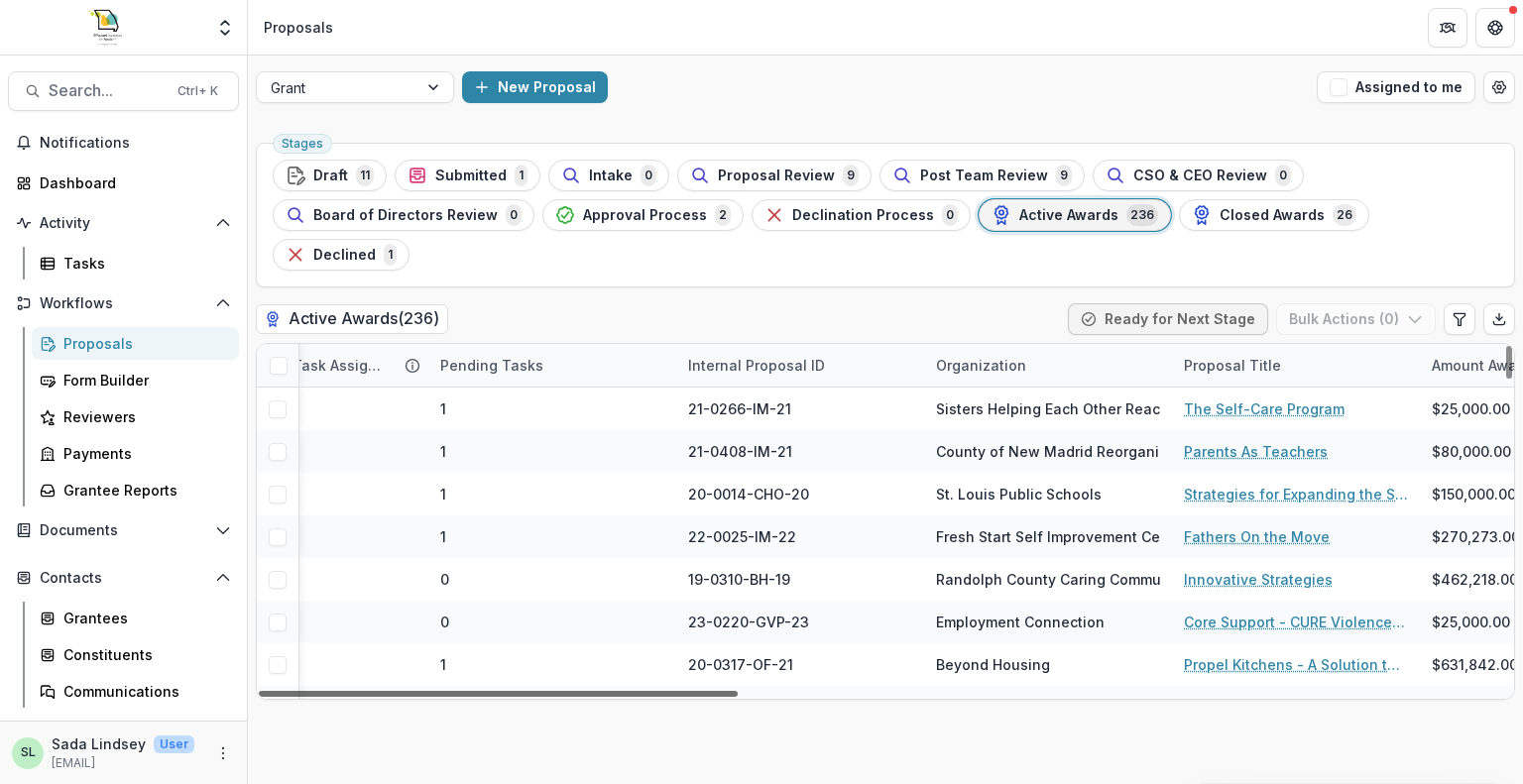 scroll, scrollTop: 0, scrollLeft: 0, axis: both 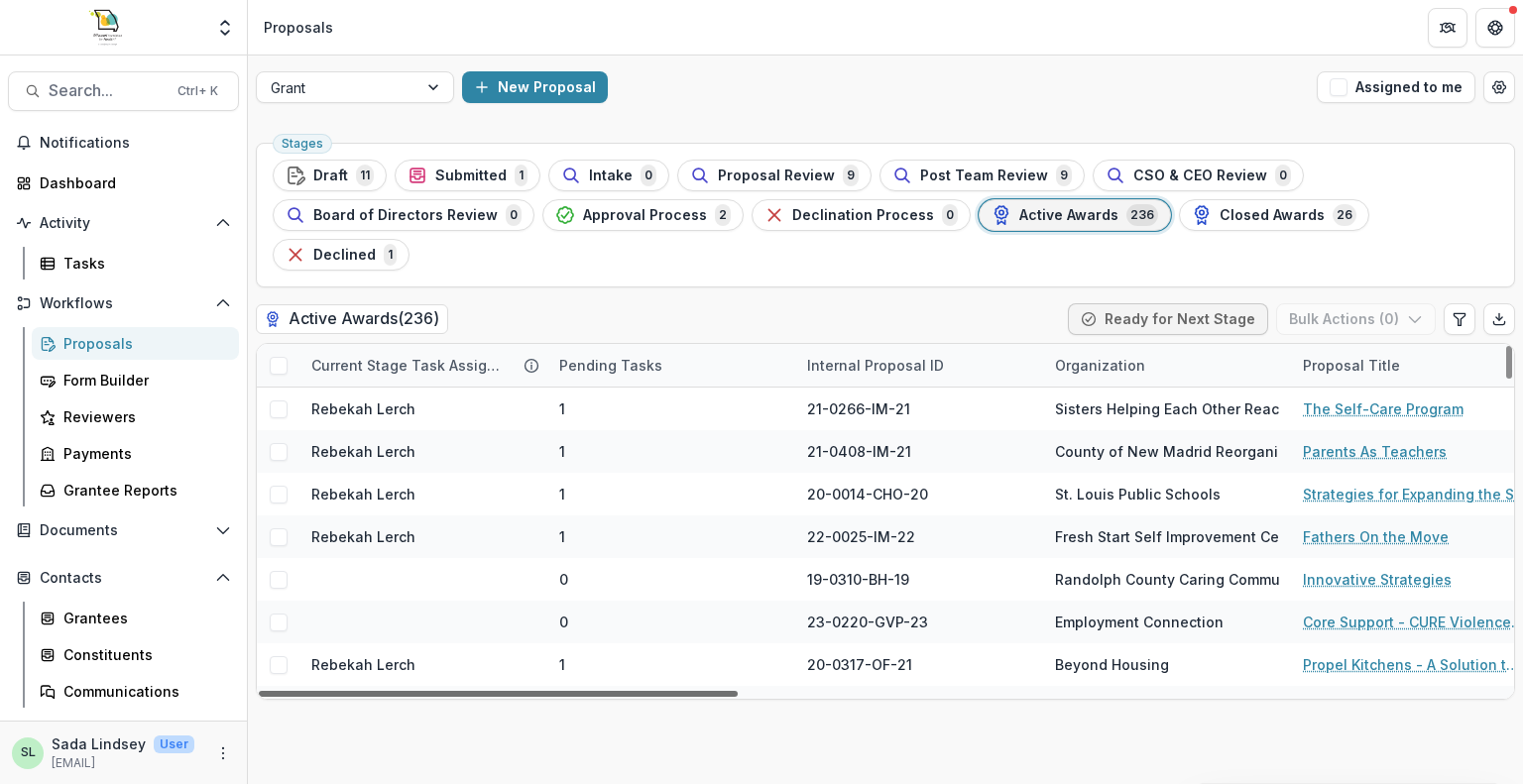 drag, startPoint x: 931, startPoint y: 651, endPoint x: 231, endPoint y: 668, distance: 700.2064 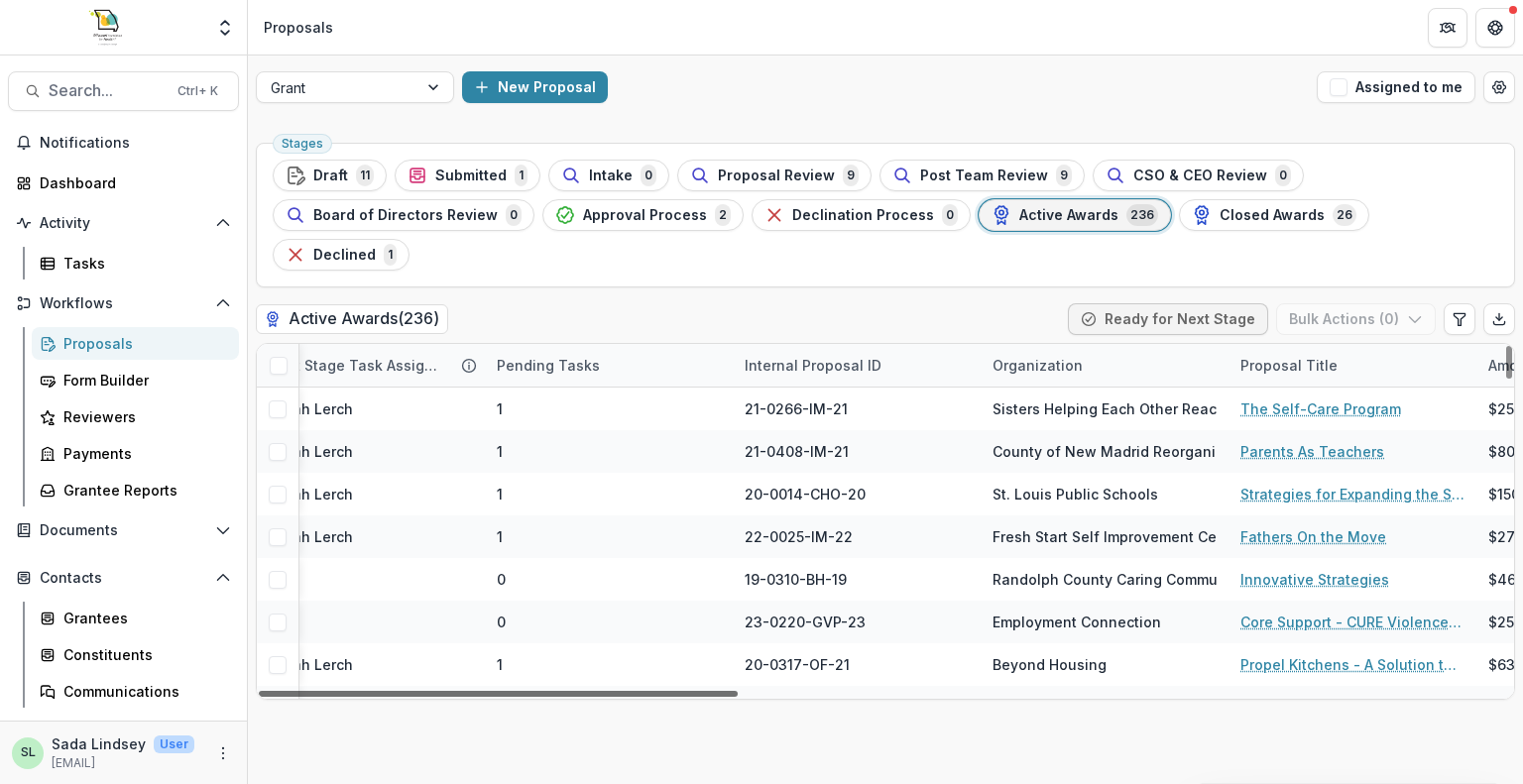 scroll, scrollTop: 0, scrollLeft: 0, axis: both 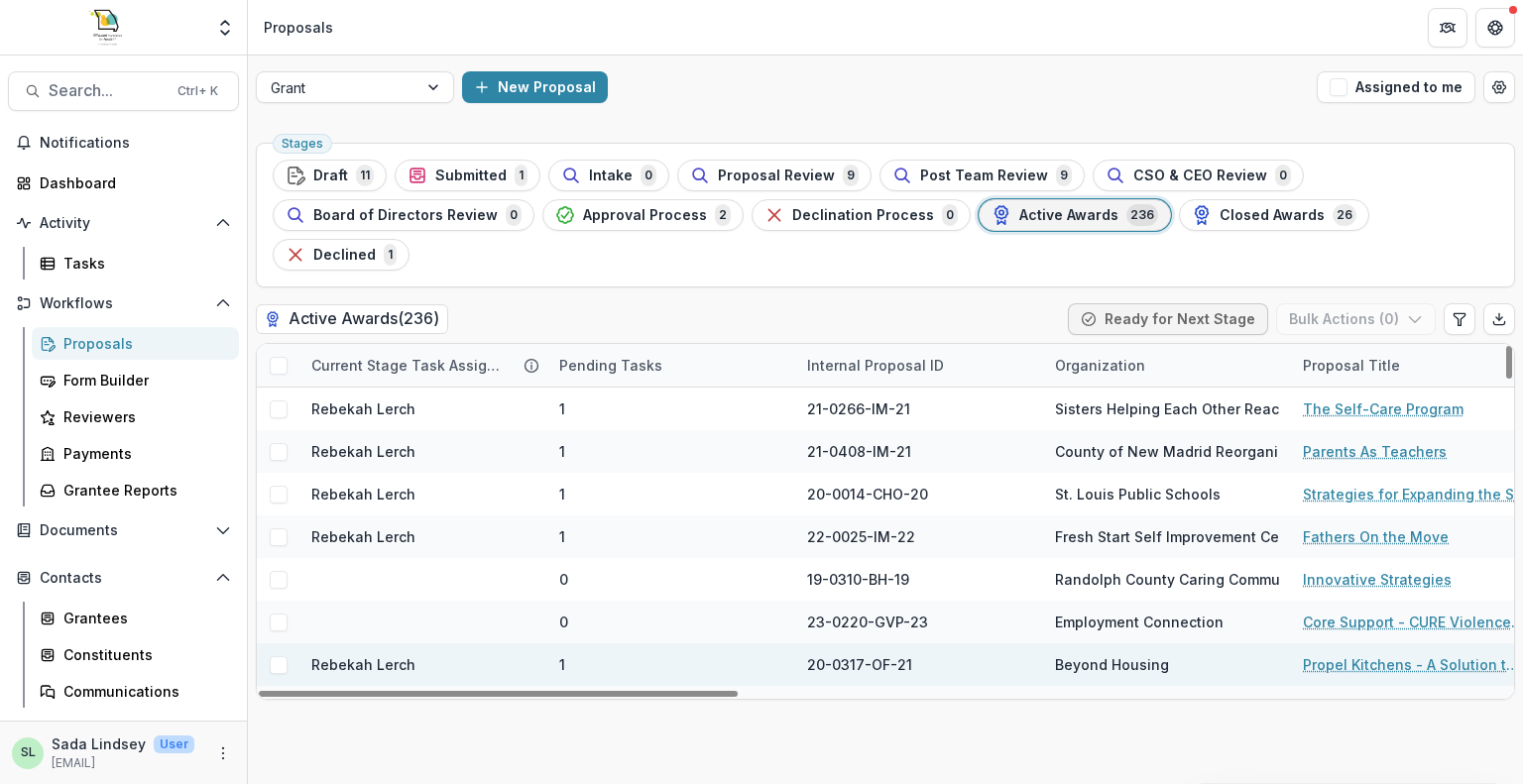 drag, startPoint x: 674, startPoint y: 653, endPoint x: 546, endPoint y: 618, distance: 132.69891 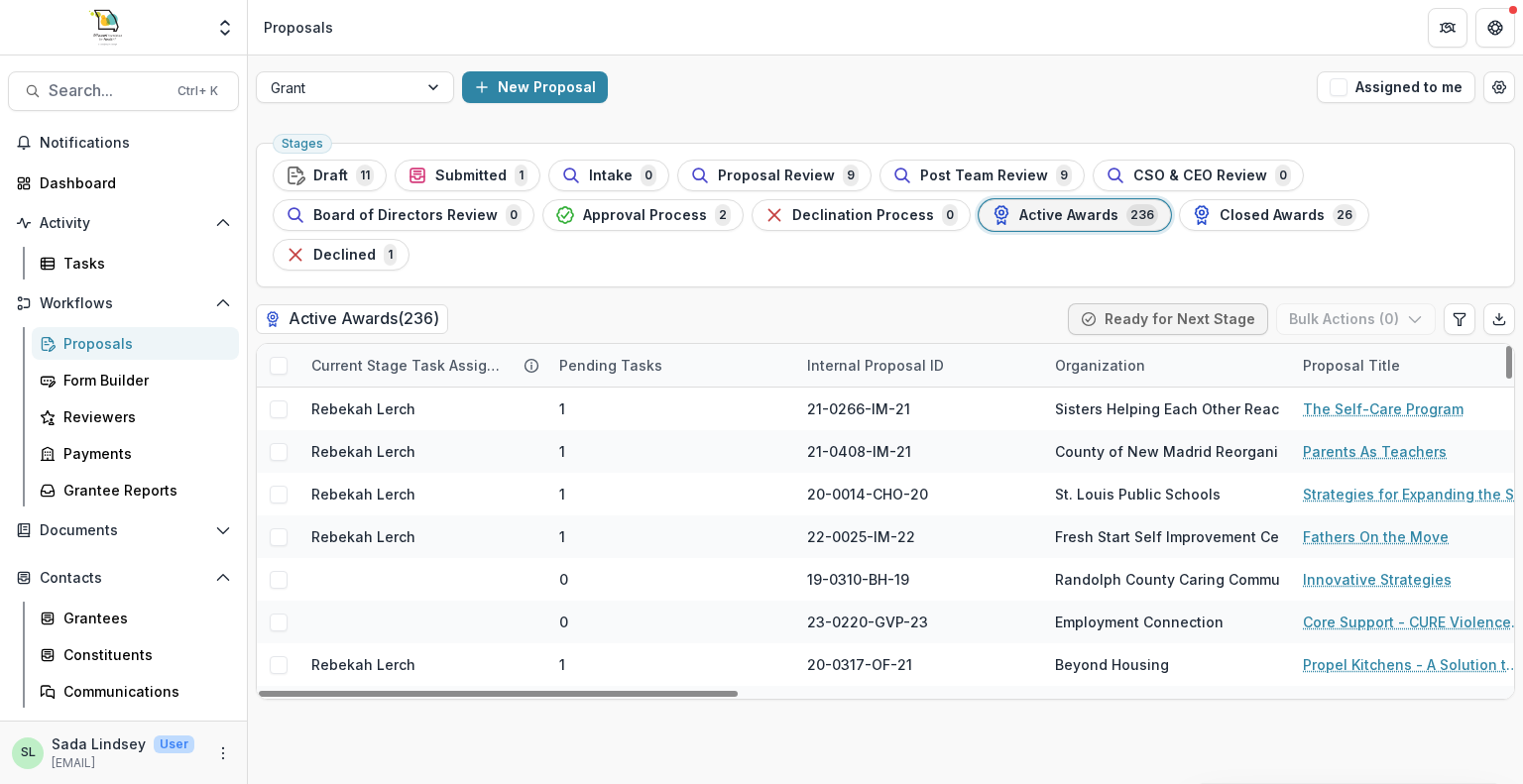click on "Proposals" at bounding box center (143, 343) 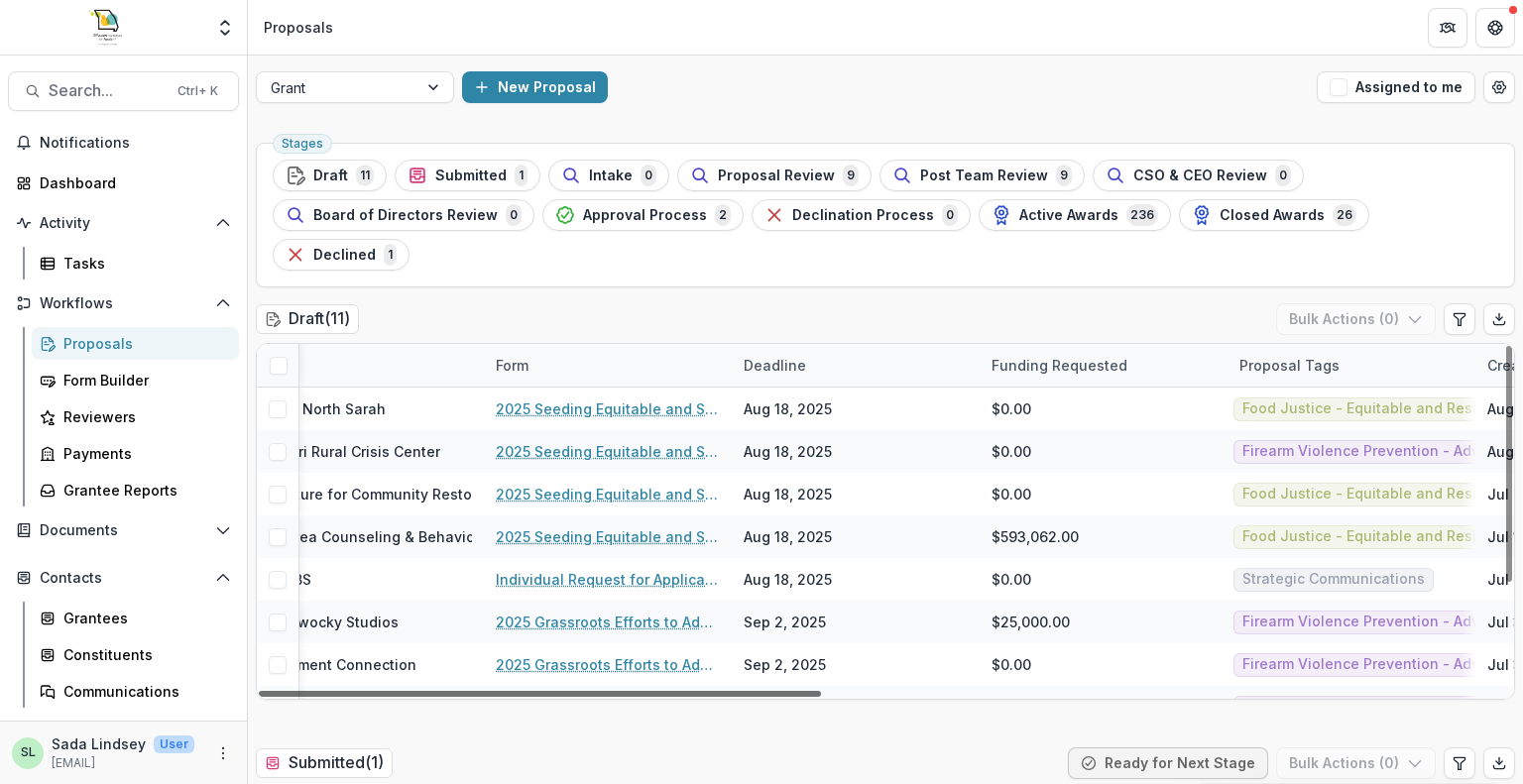 scroll, scrollTop: 0, scrollLeft: 0, axis: both 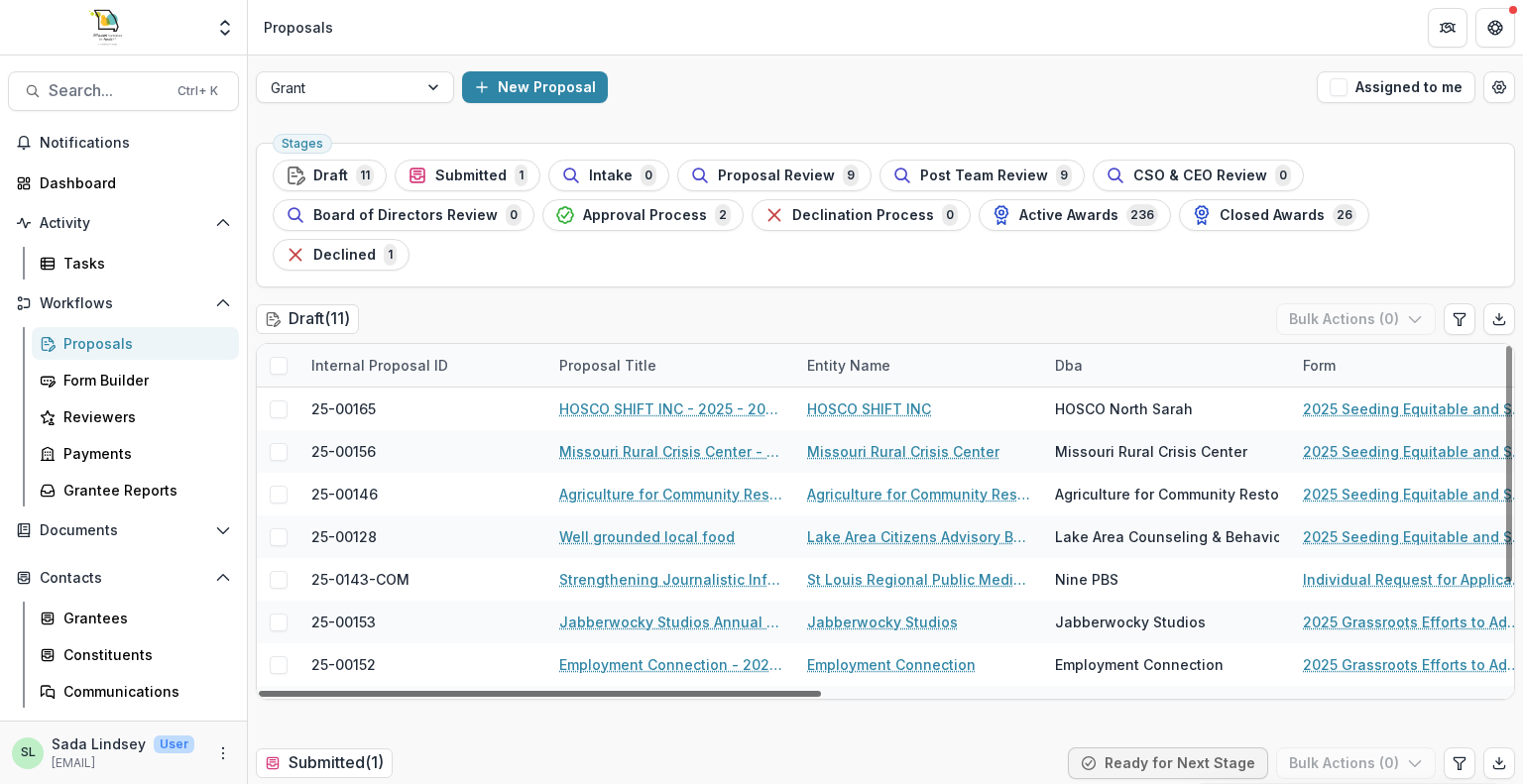 drag, startPoint x: 781, startPoint y: 651, endPoint x: 417, endPoint y: 632, distance: 364.4955 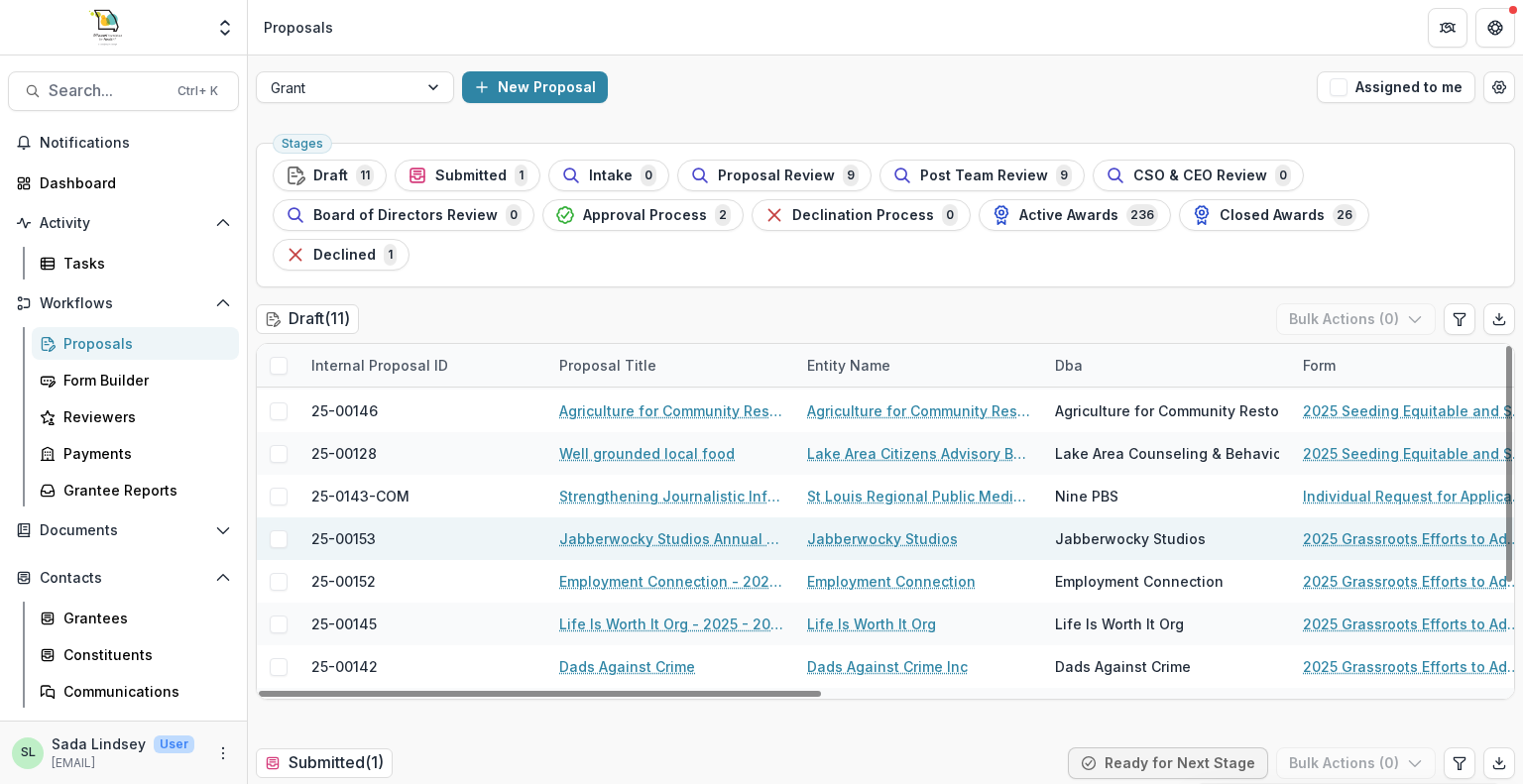 scroll, scrollTop: 157, scrollLeft: 0, axis: vertical 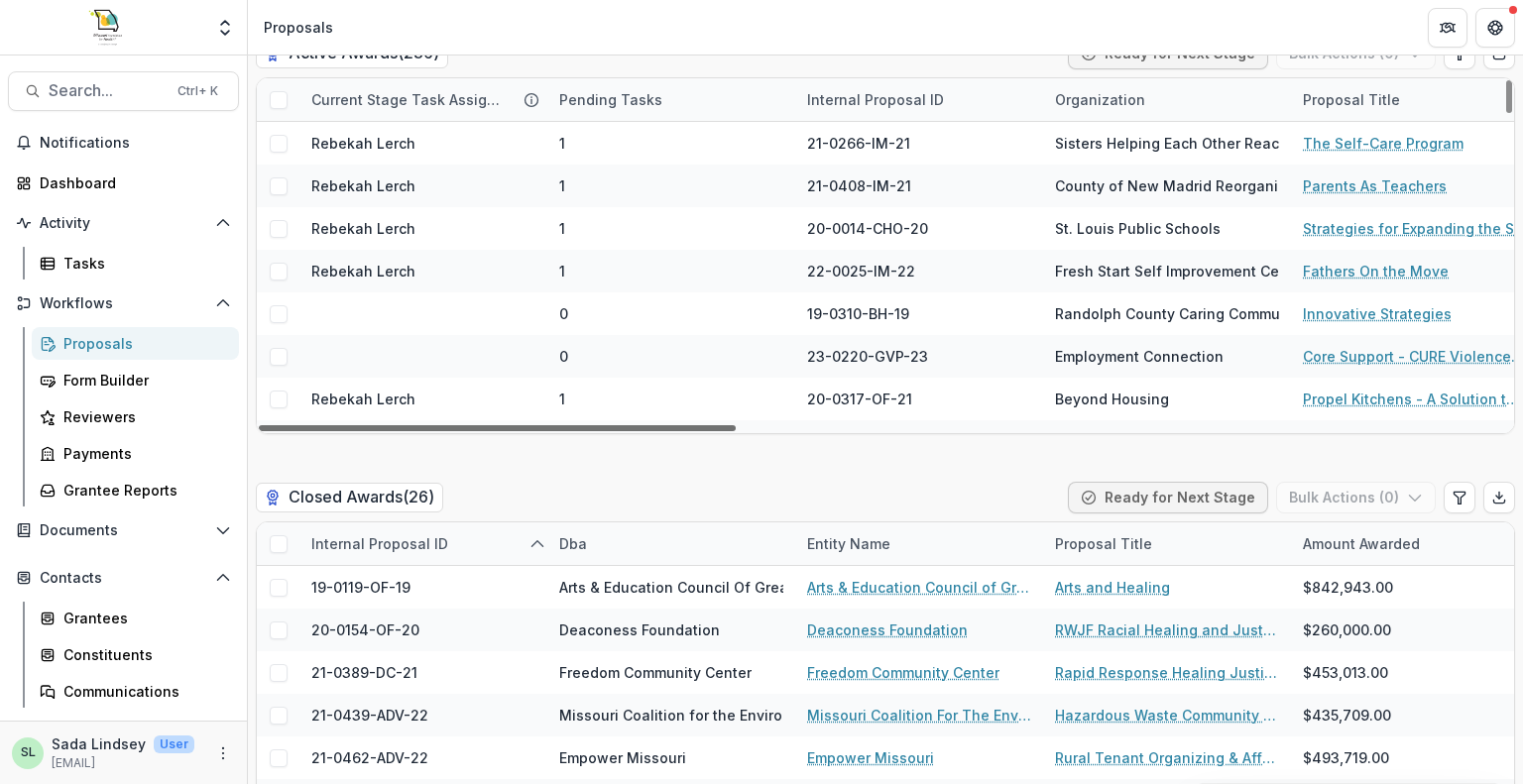drag, startPoint x: 705, startPoint y: 384, endPoint x: 563, endPoint y: 383, distance: 142.0035 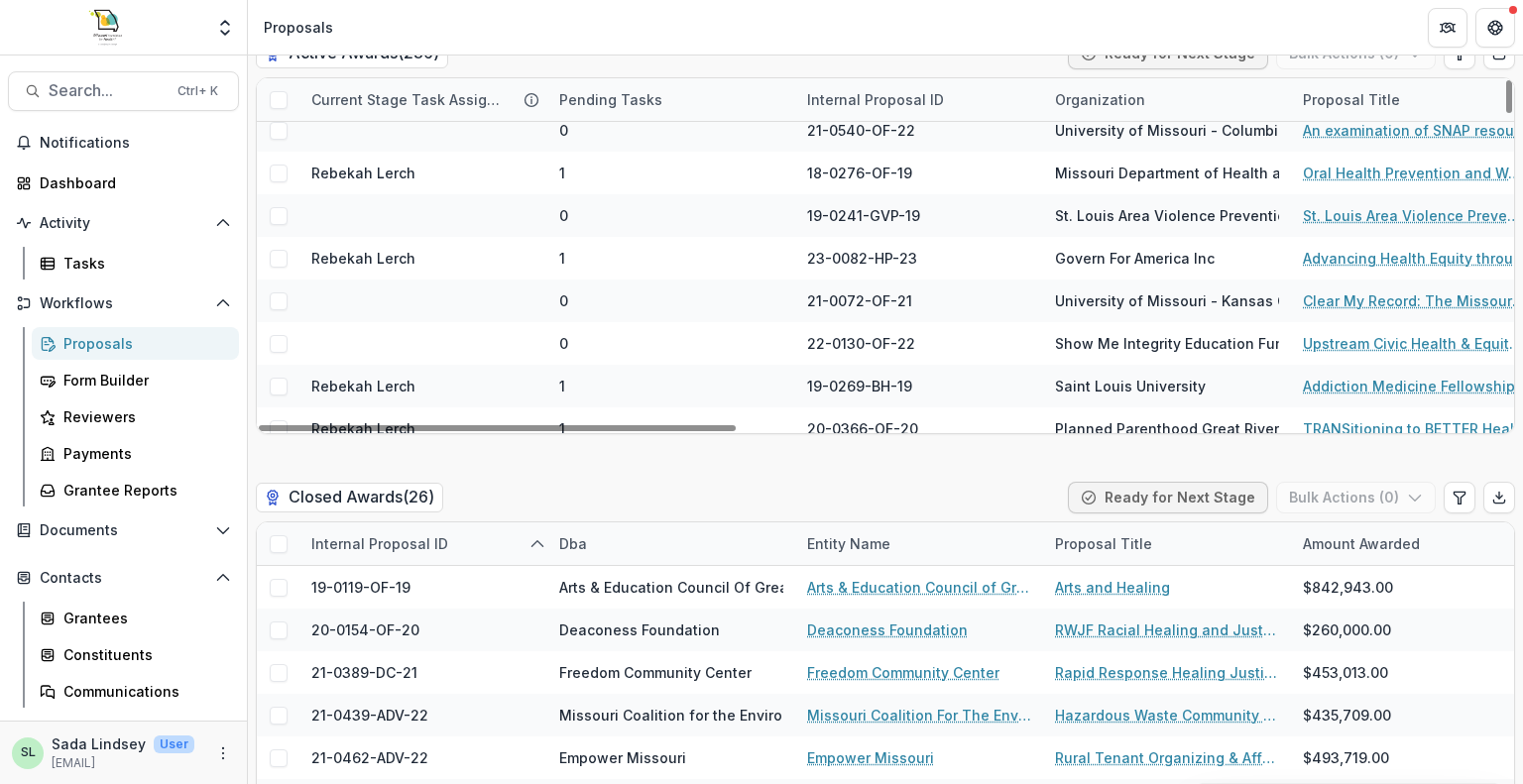 scroll, scrollTop: 0, scrollLeft: 0, axis: both 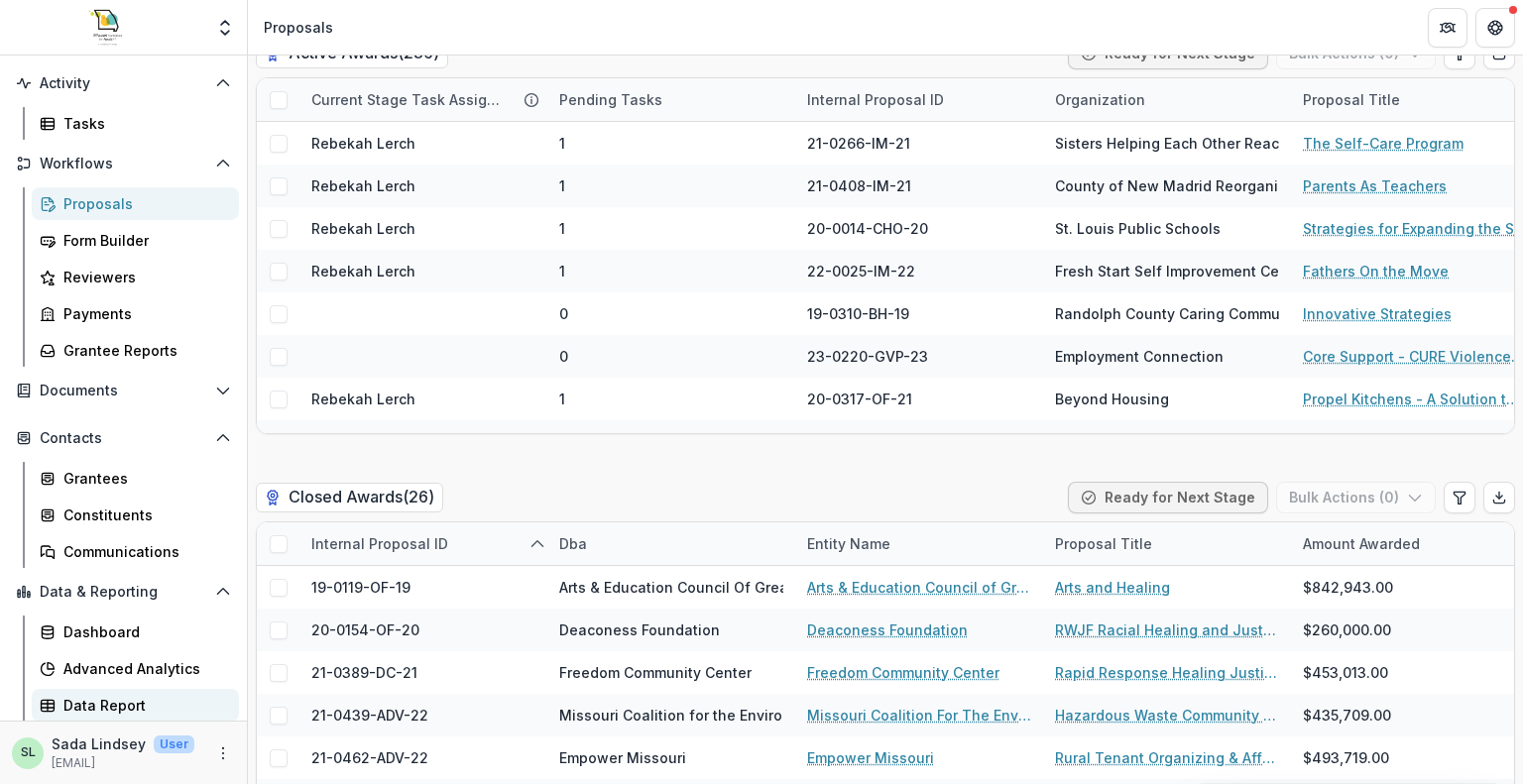 click on "Data Report" at bounding box center [143, 705] 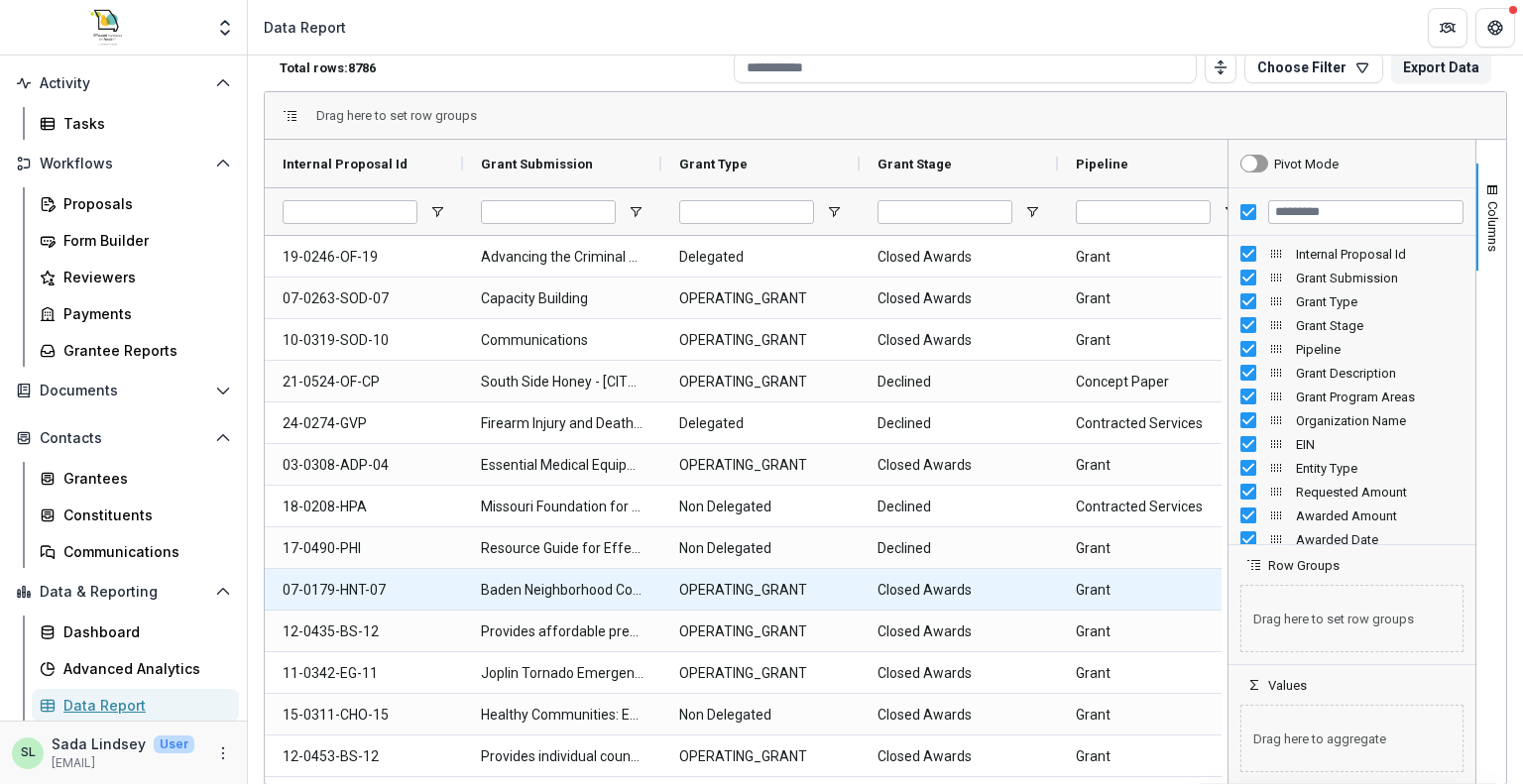 scroll, scrollTop: 0, scrollLeft: 0, axis: both 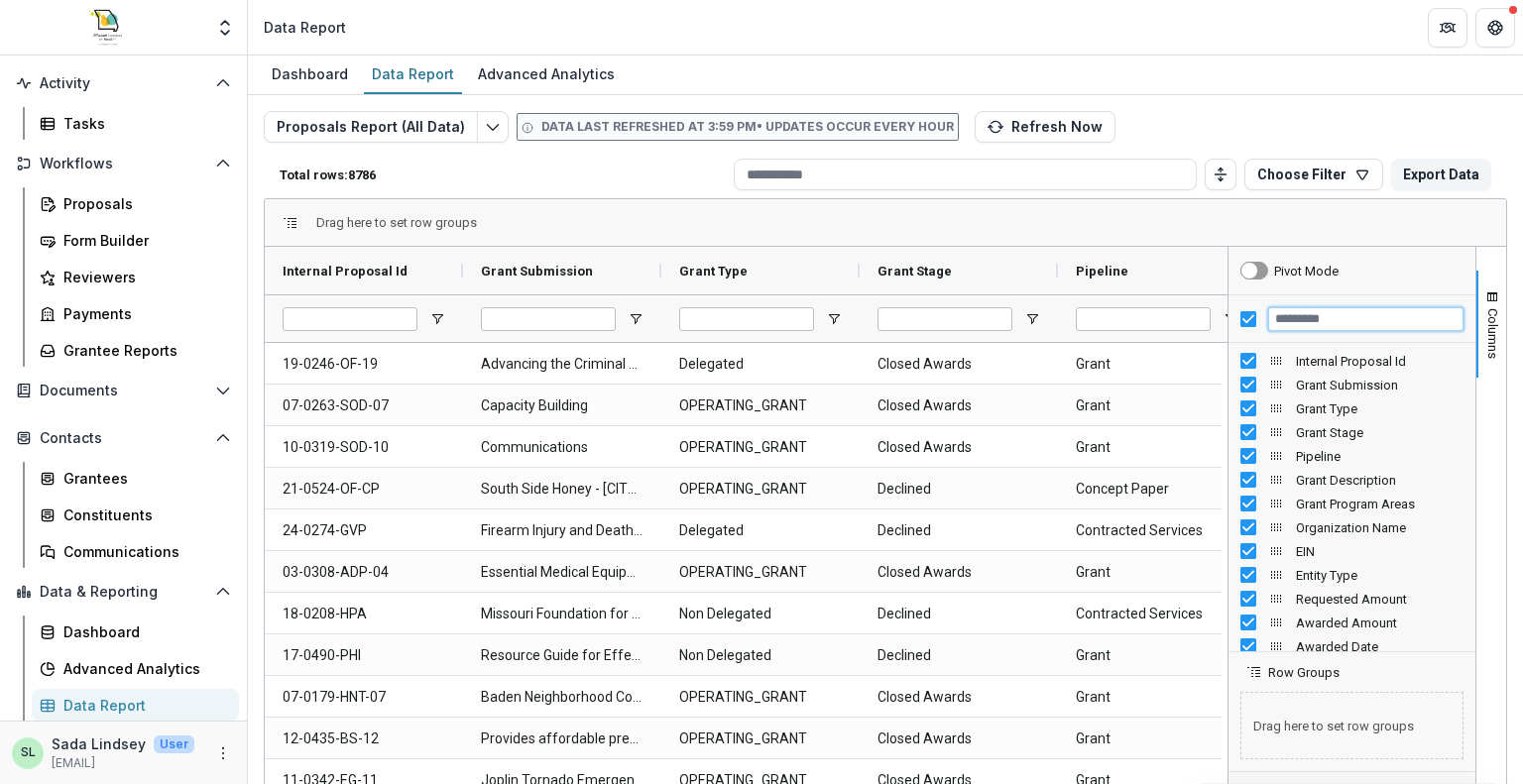click at bounding box center [1365, 319] 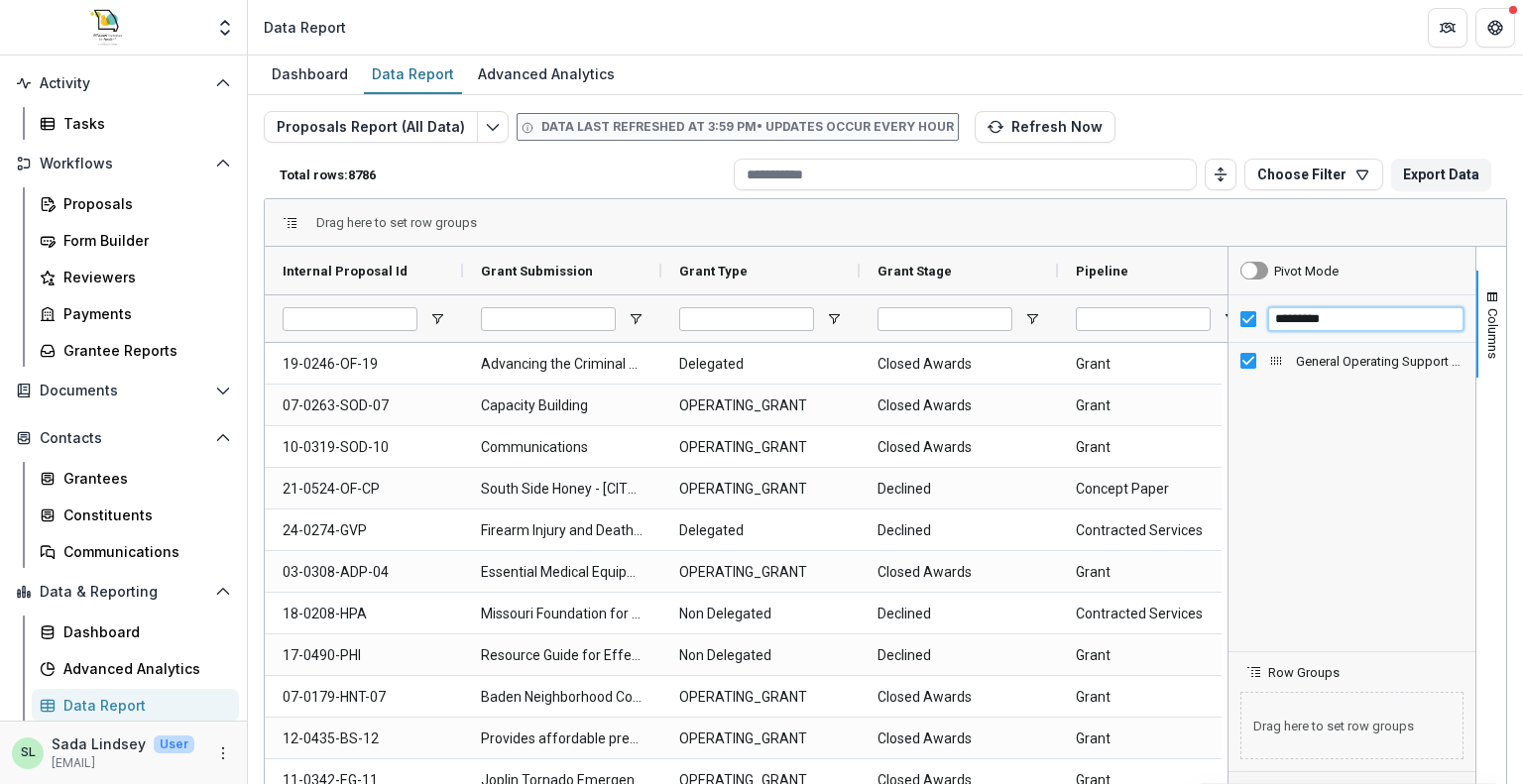 type on "*********" 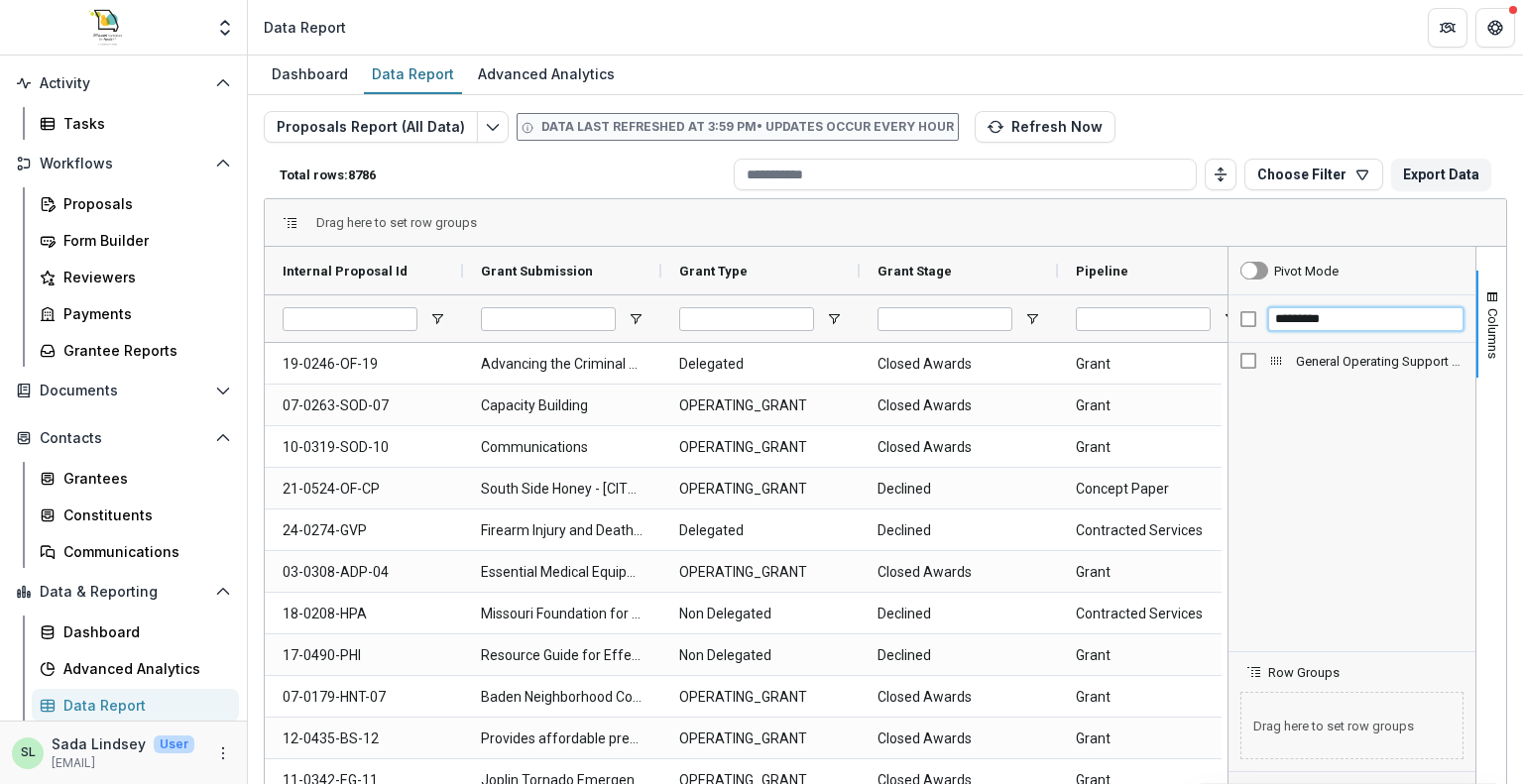 click on "*********" at bounding box center (1365, 319) 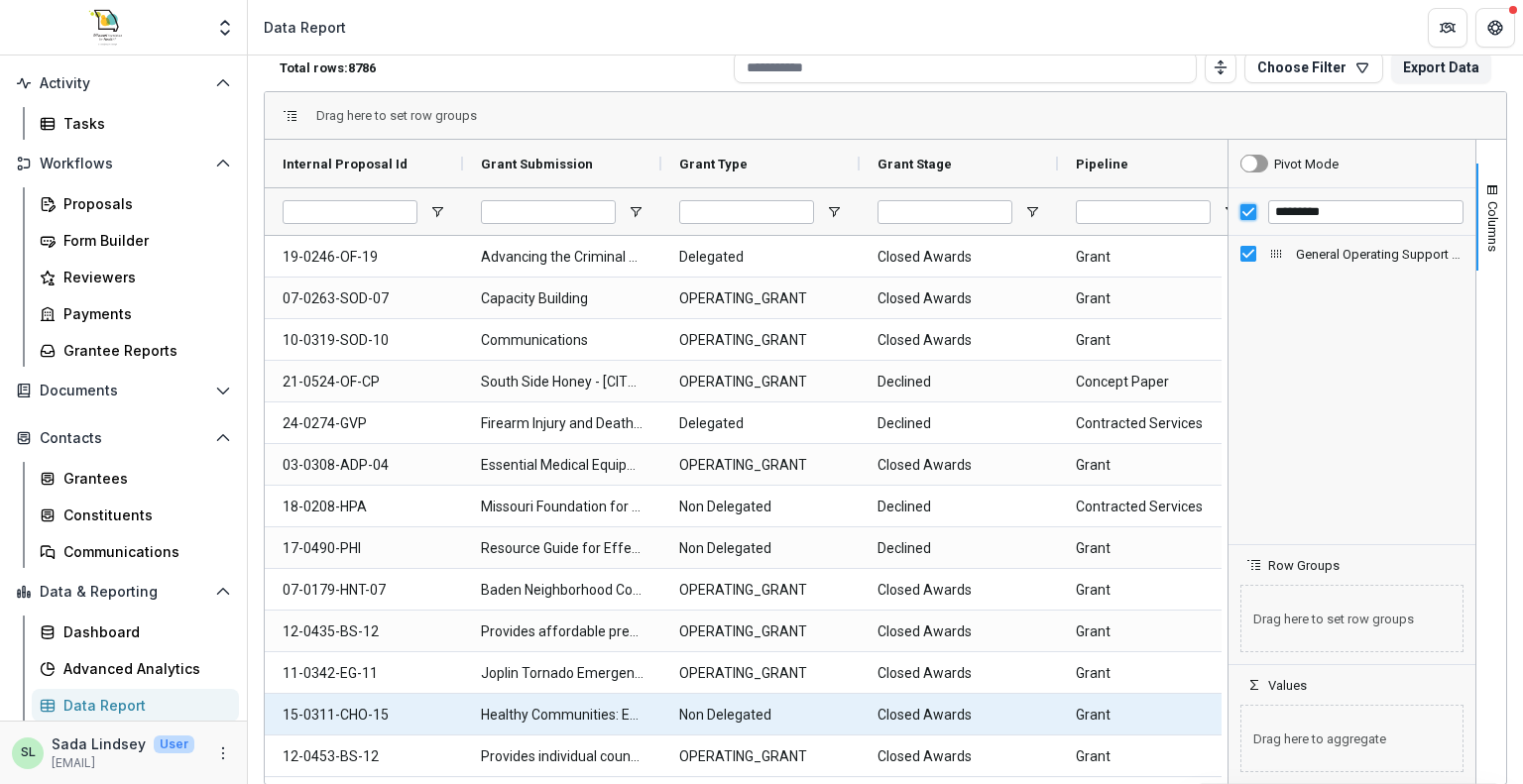 scroll, scrollTop: 0, scrollLeft: 0, axis: both 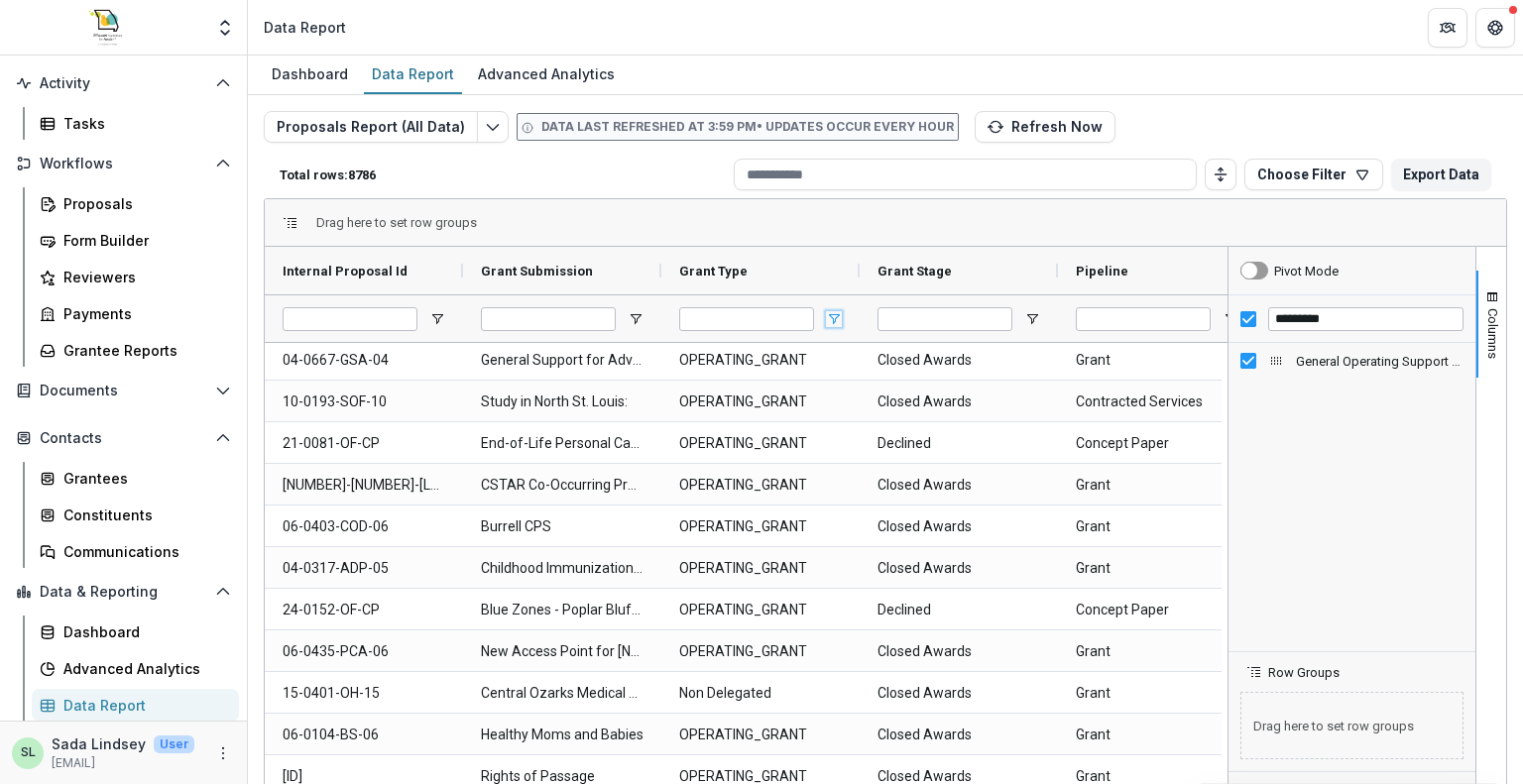 click at bounding box center (834, 319) 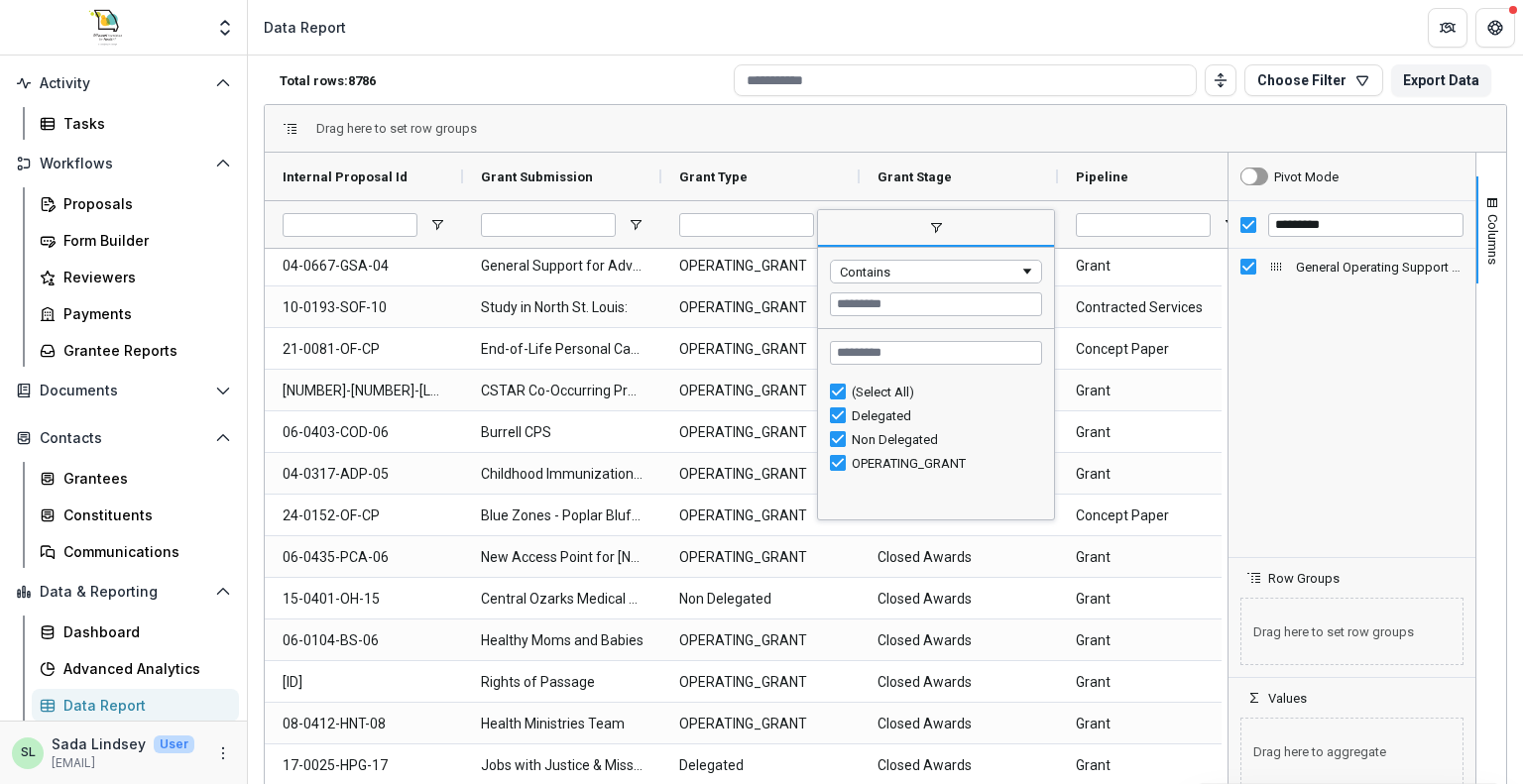 scroll, scrollTop: 107, scrollLeft: 0, axis: vertical 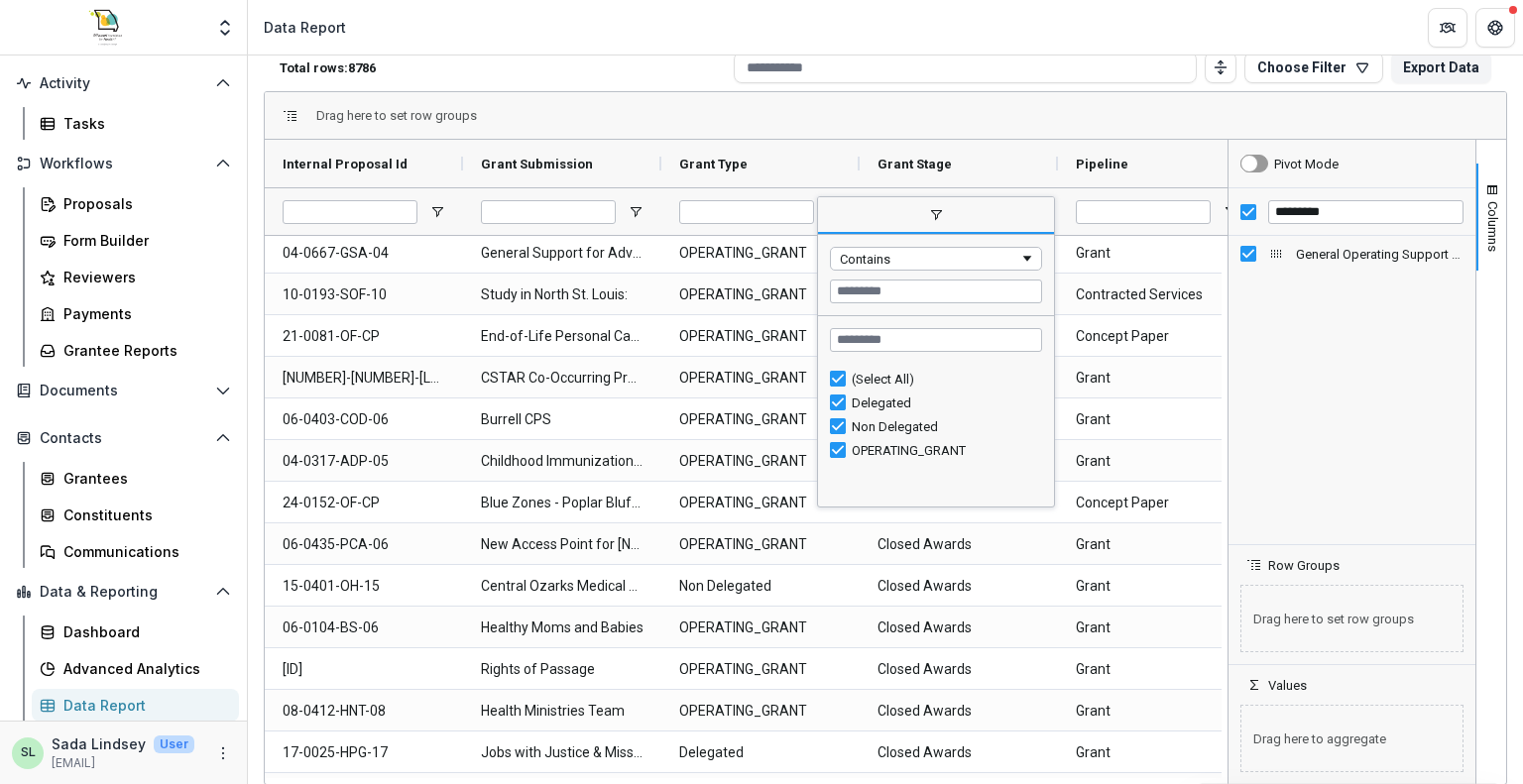 click on "Drag here to set row groups" at bounding box center [885, 116] 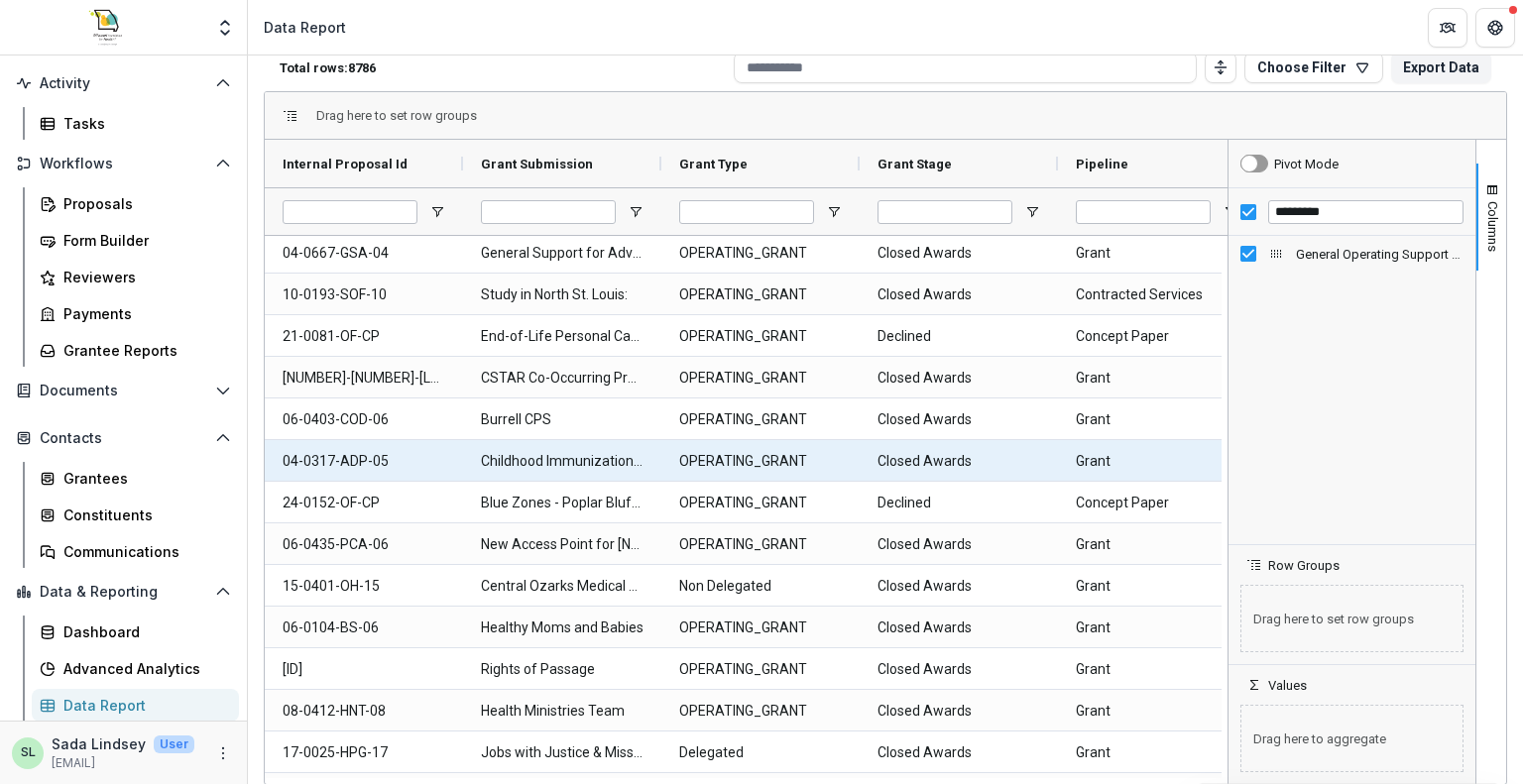 scroll, scrollTop: 1685, scrollLeft: 0, axis: vertical 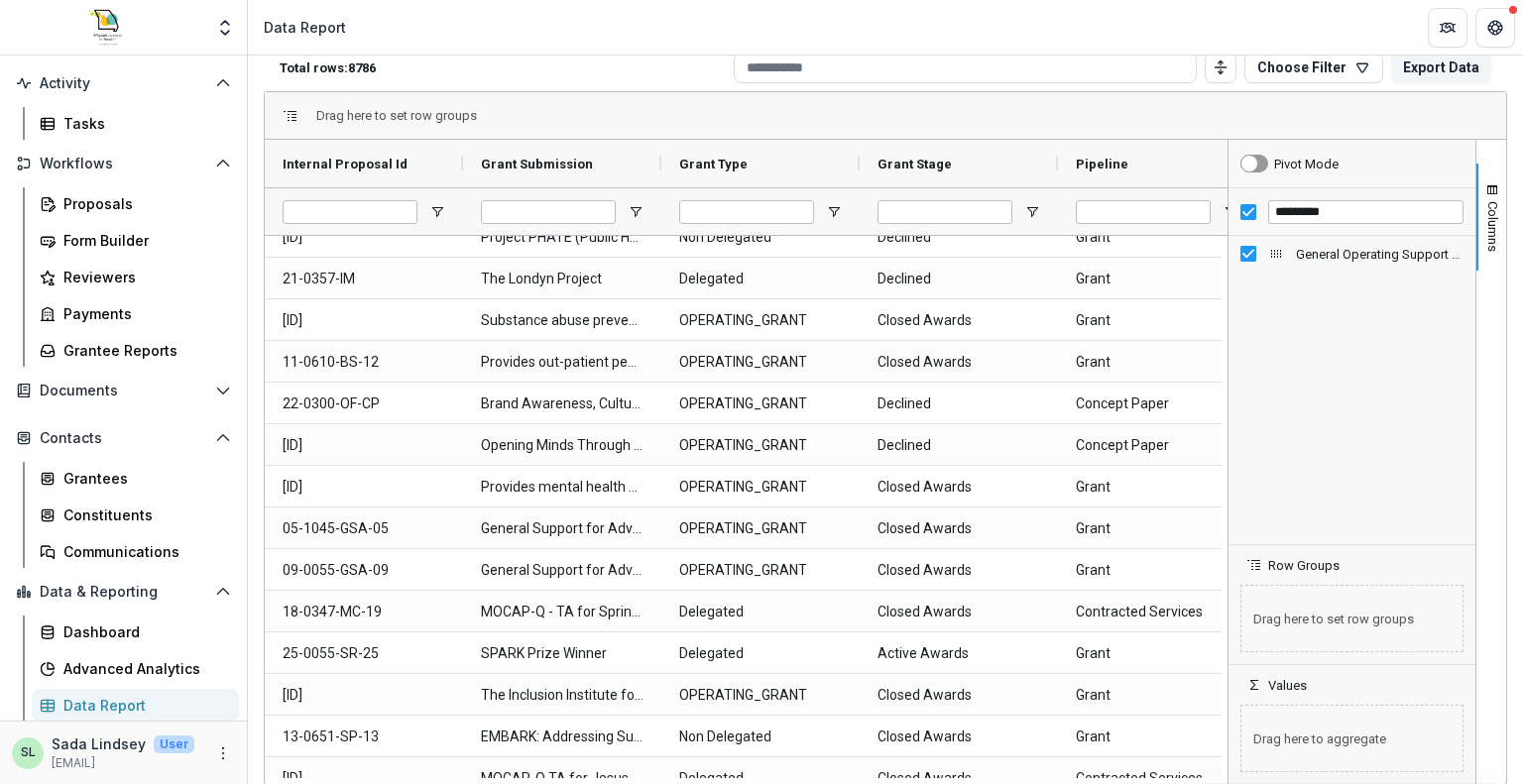 drag, startPoint x: 1220, startPoint y: 242, endPoint x: 1220, endPoint y: 304, distance: 62 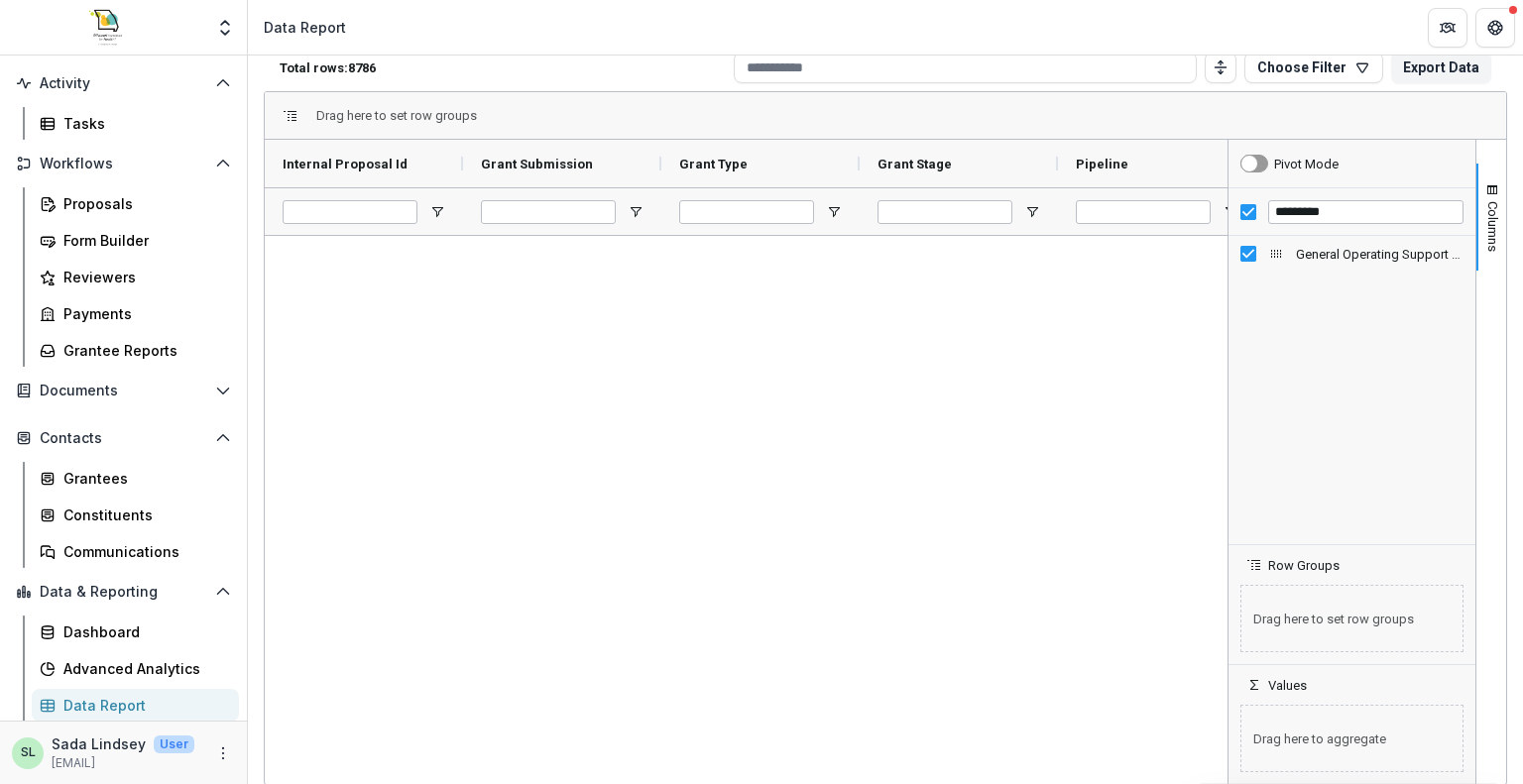 scroll, scrollTop: 184795, scrollLeft: 0, axis: vertical 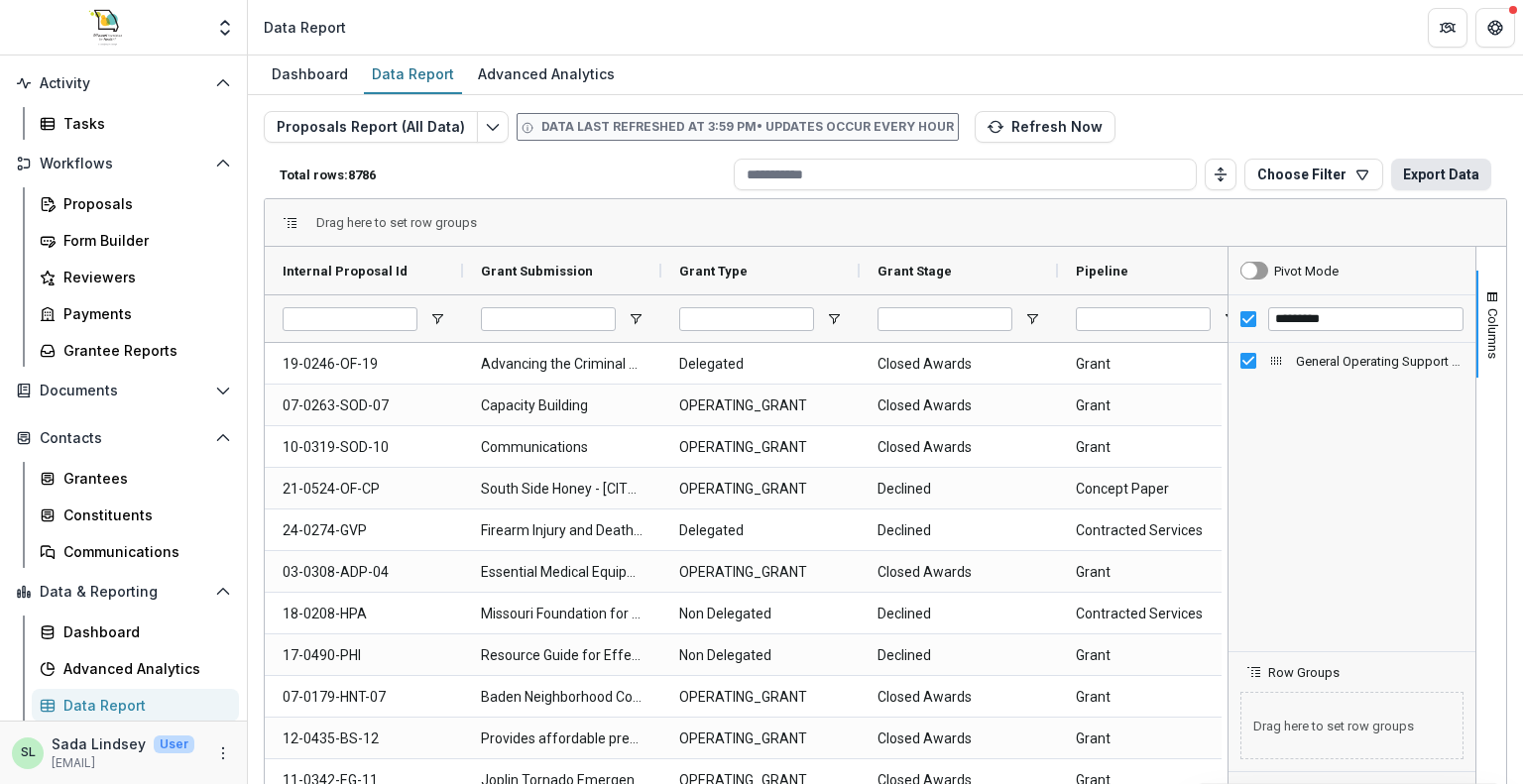 drag, startPoint x: 1427, startPoint y: 166, endPoint x: 1449, endPoint y: 168, distance: 22.090722 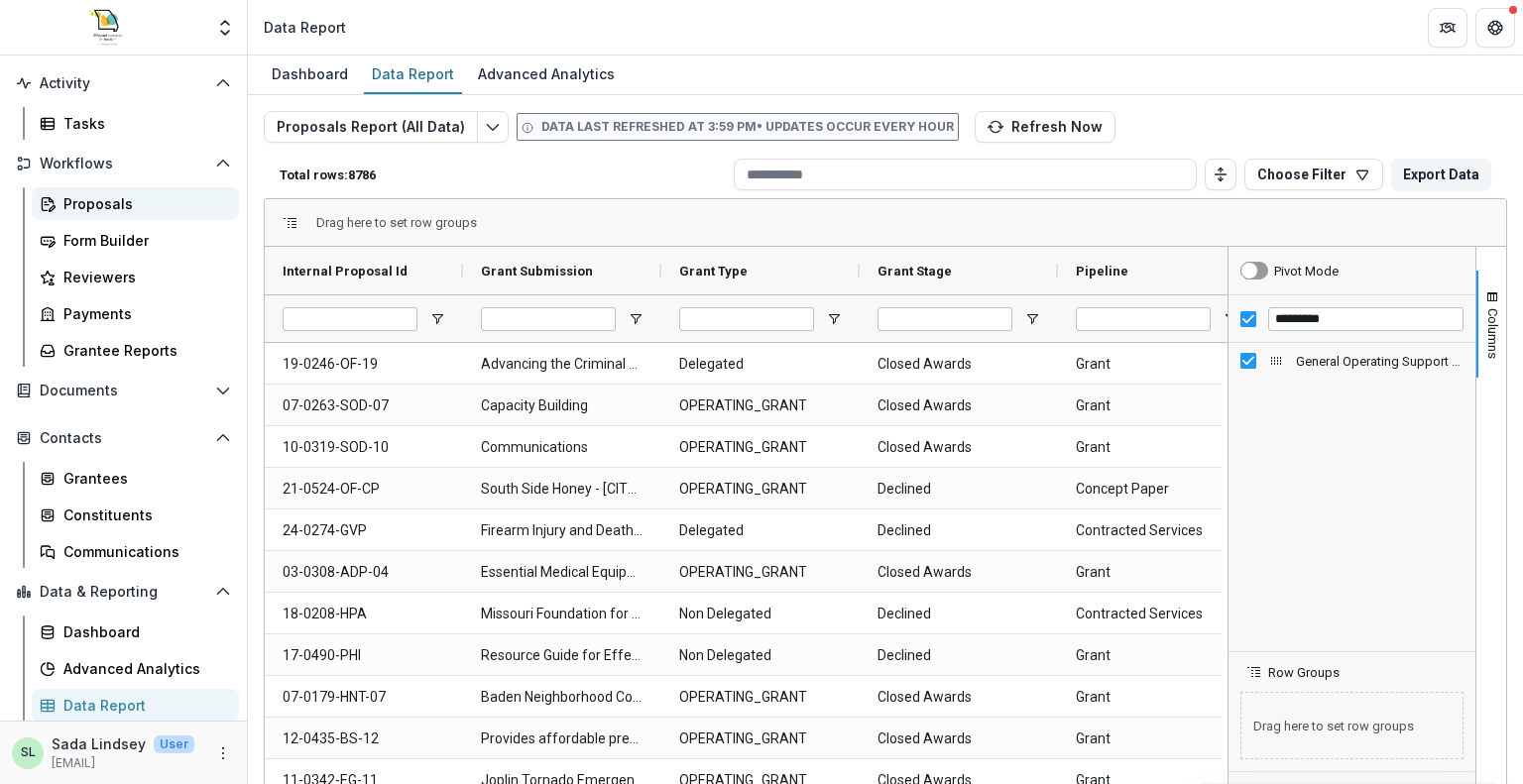click on "Proposals" at bounding box center [143, 203] 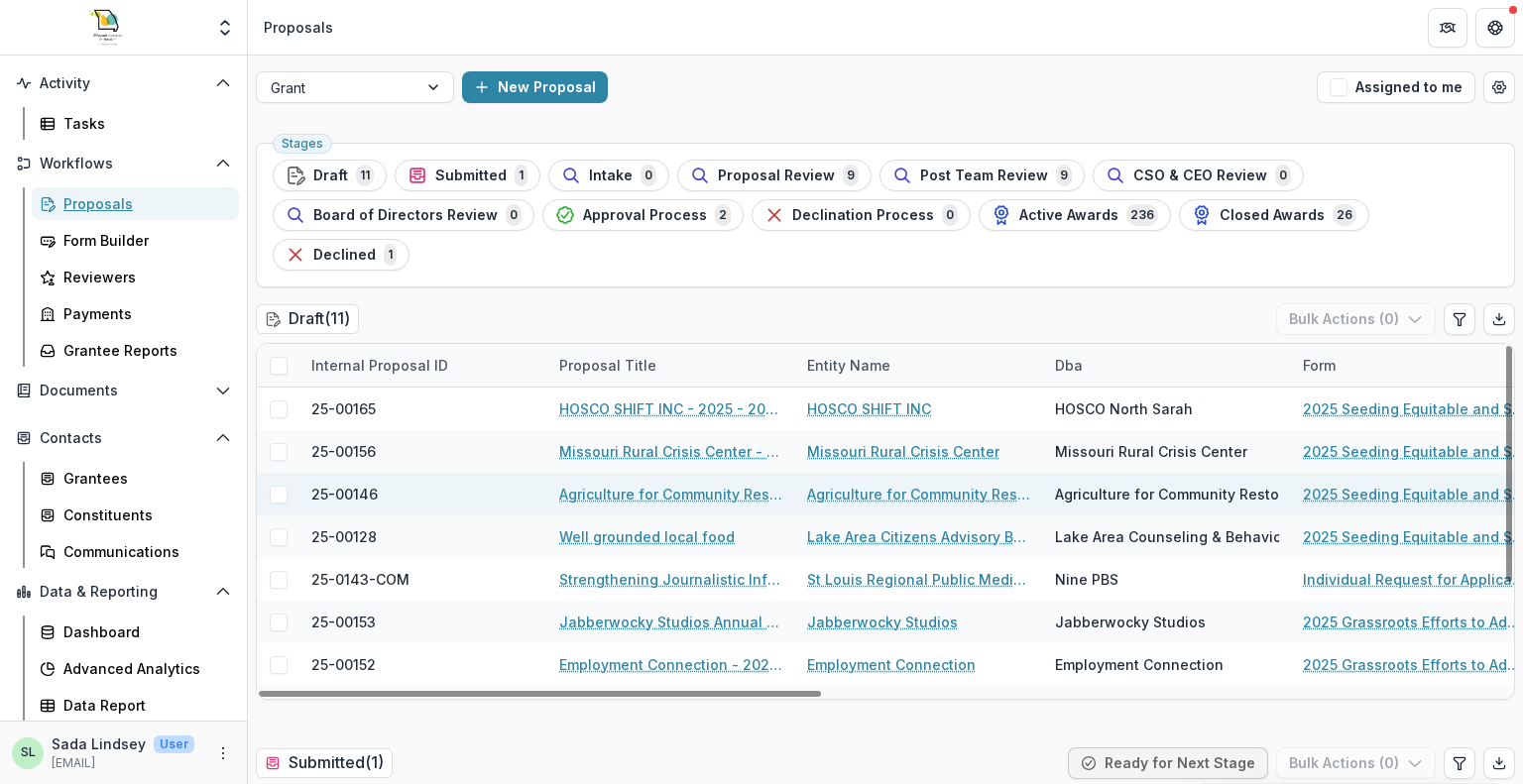scroll, scrollTop: 99, scrollLeft: 0, axis: vertical 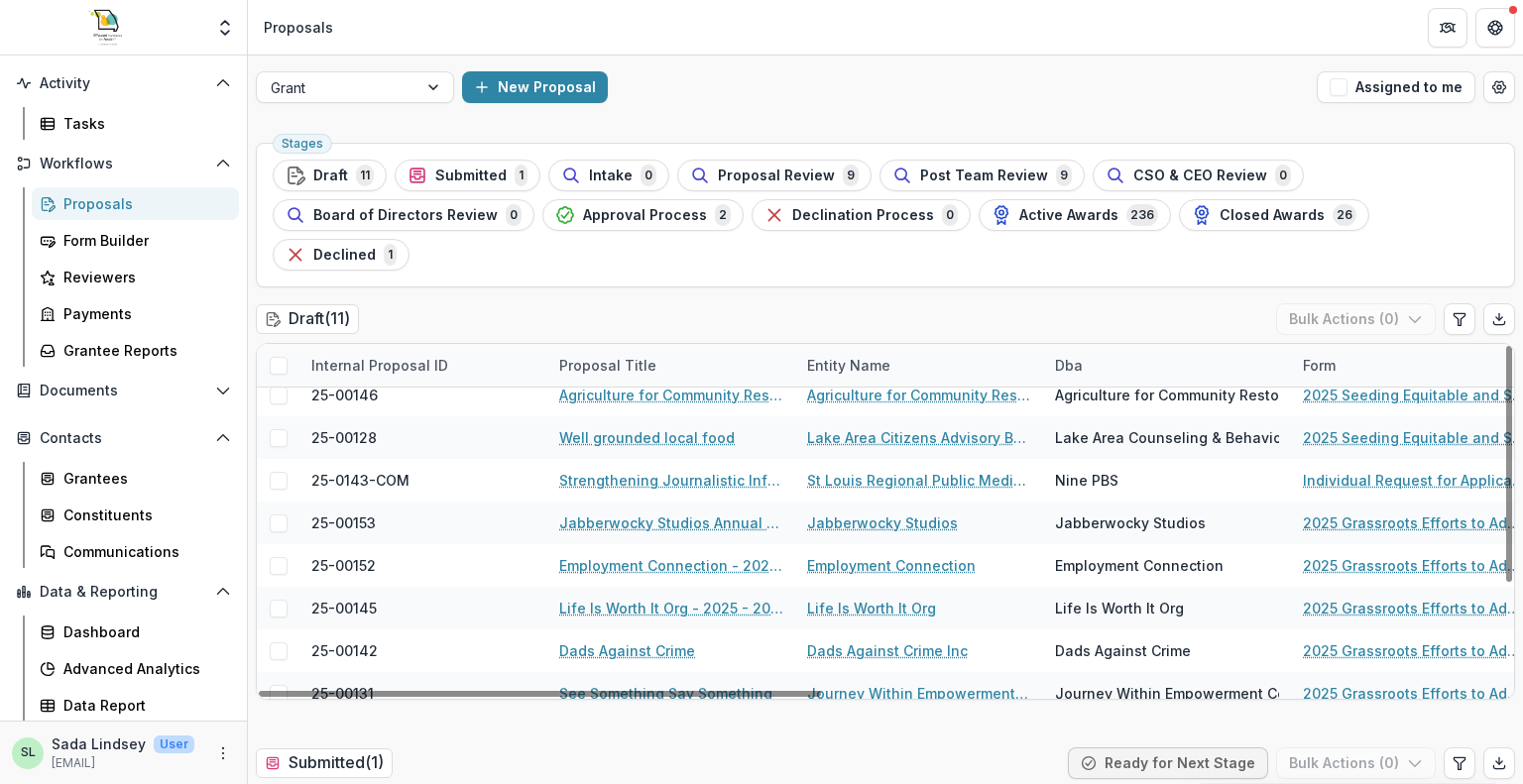 click on "Proposal Review" at bounding box center [776, 175] 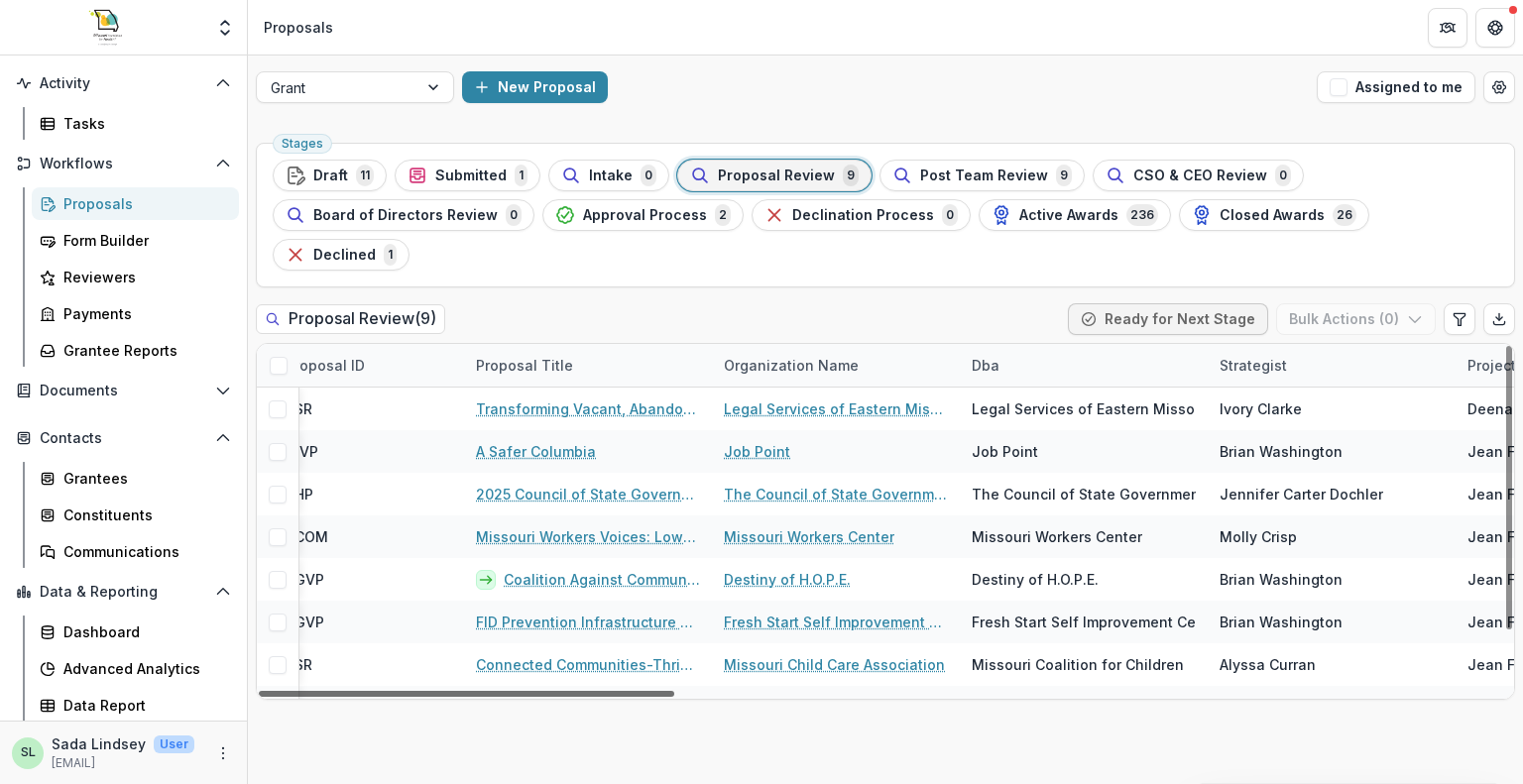scroll, scrollTop: 0, scrollLeft: 0, axis: both 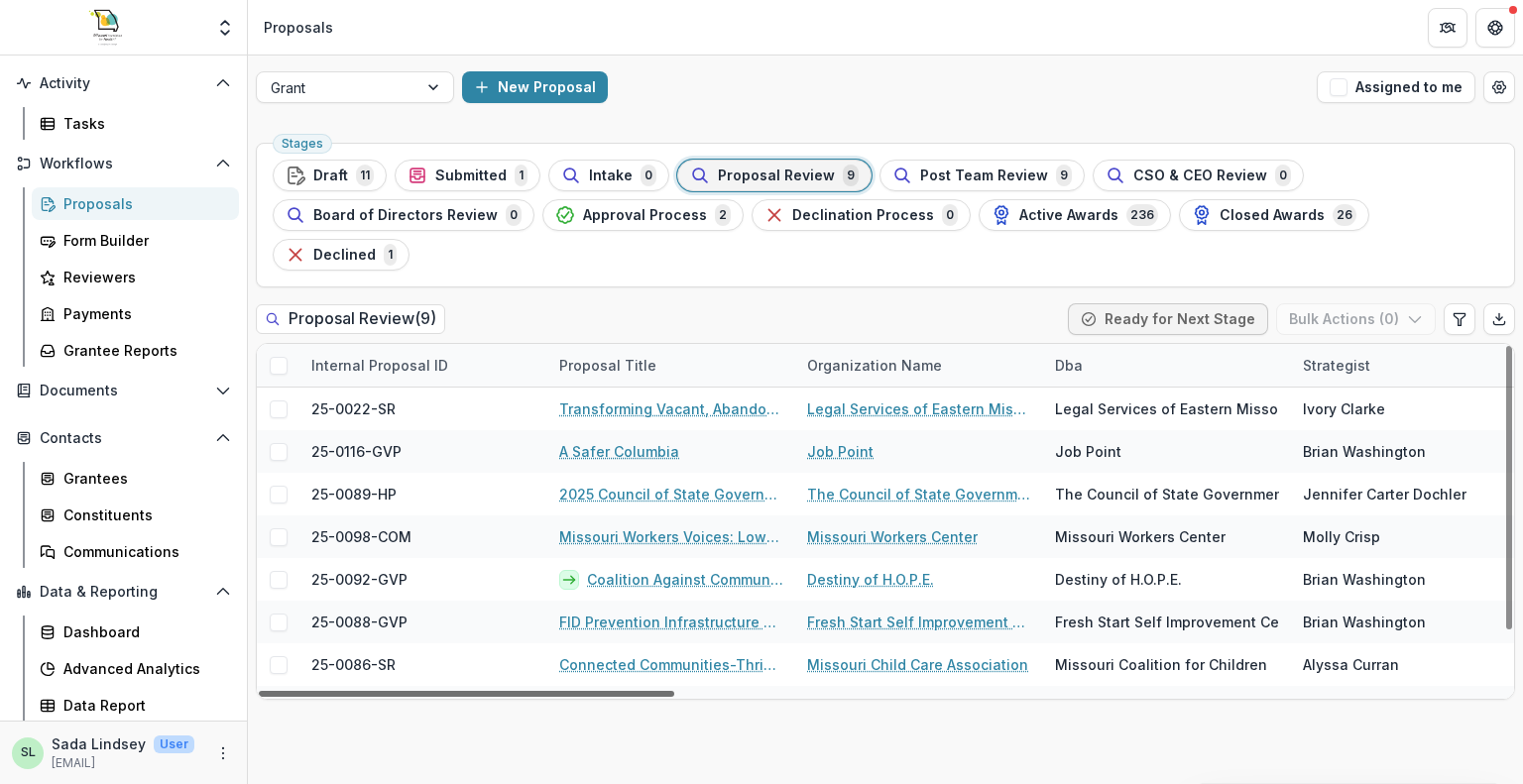 drag, startPoint x: 647, startPoint y: 649, endPoint x: 571, endPoint y: 699, distance: 90.972523 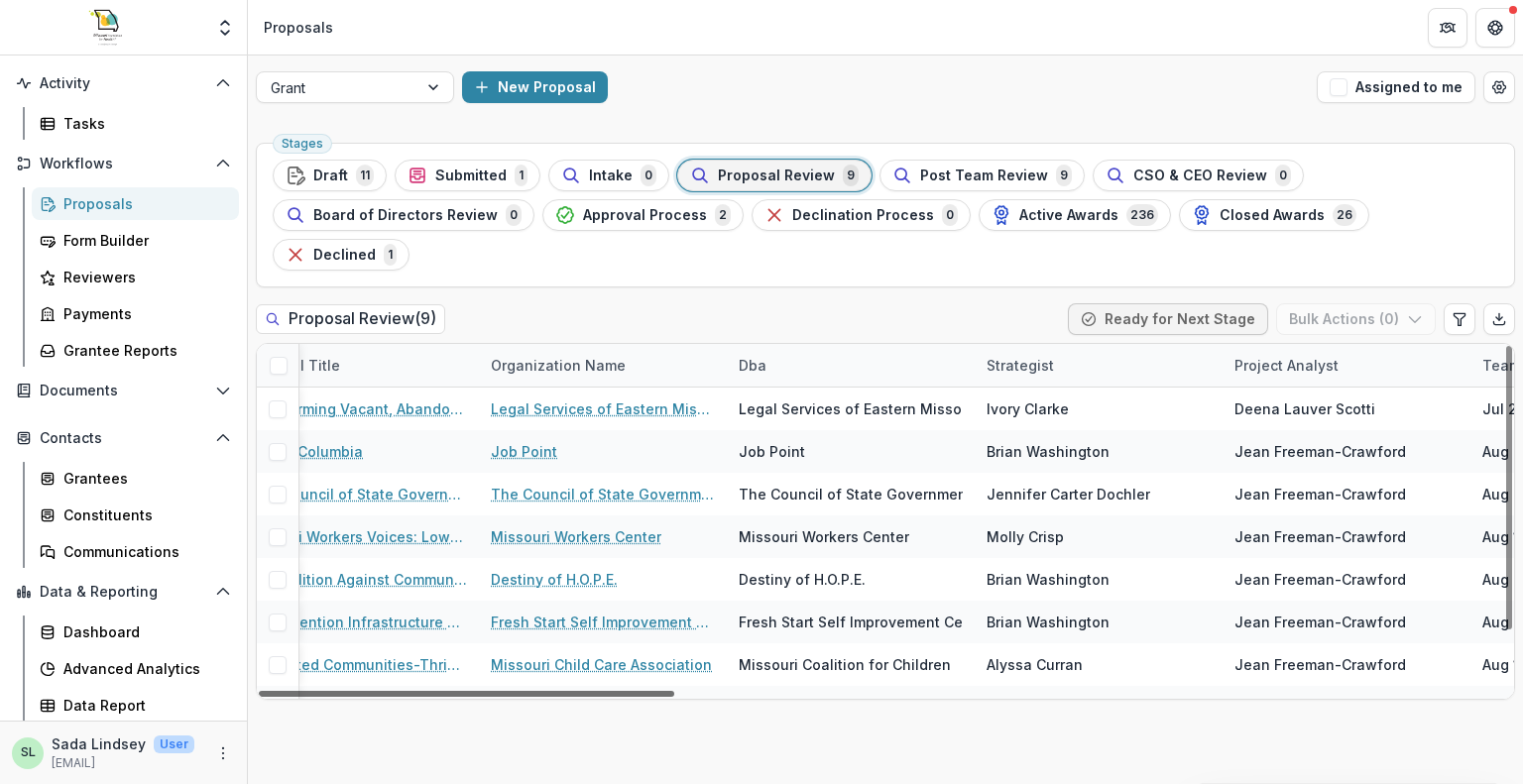 scroll, scrollTop: 0, scrollLeft: 318, axis: horizontal 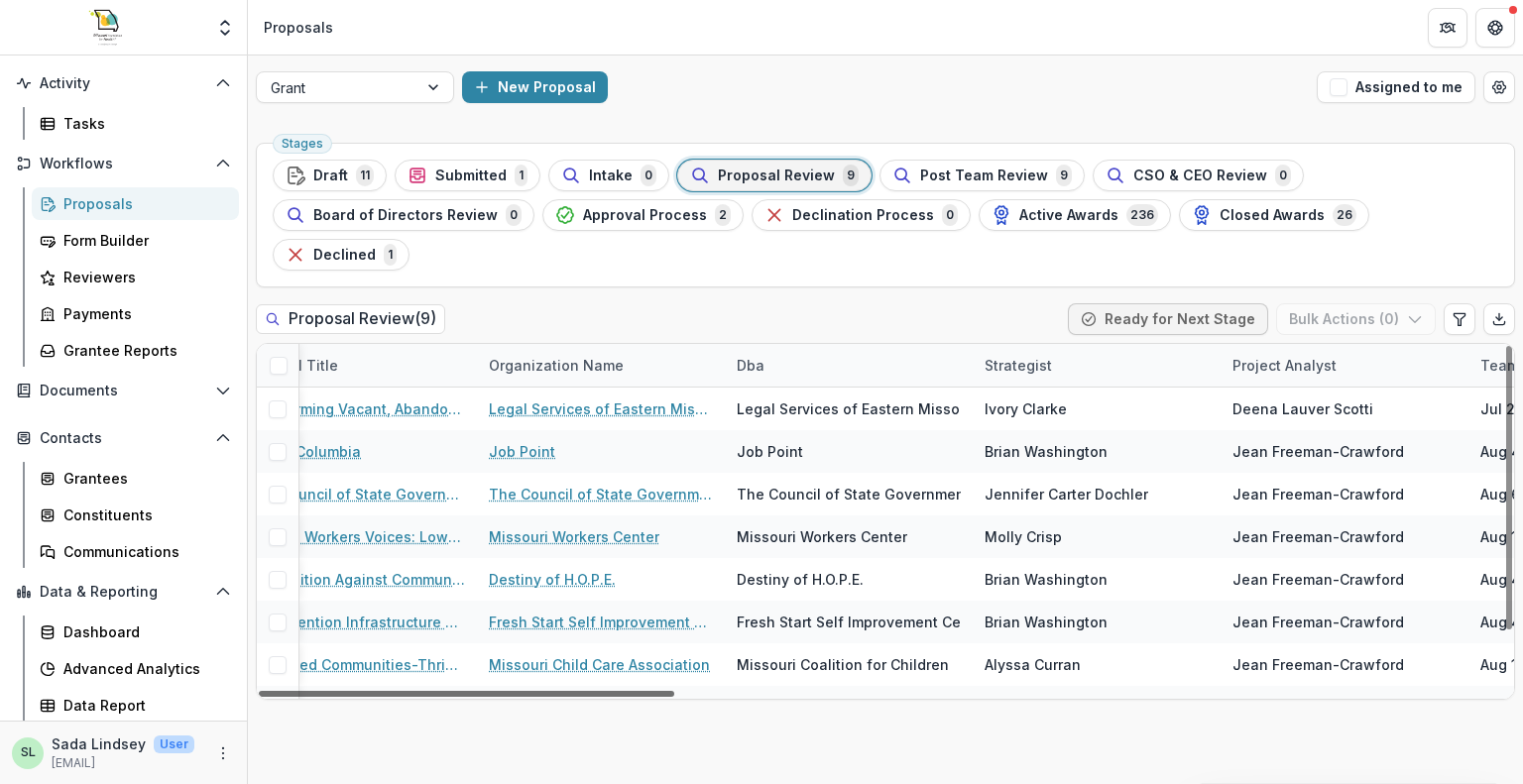 drag, startPoint x: 643, startPoint y: 654, endPoint x: 748, endPoint y: 665, distance: 105.57462 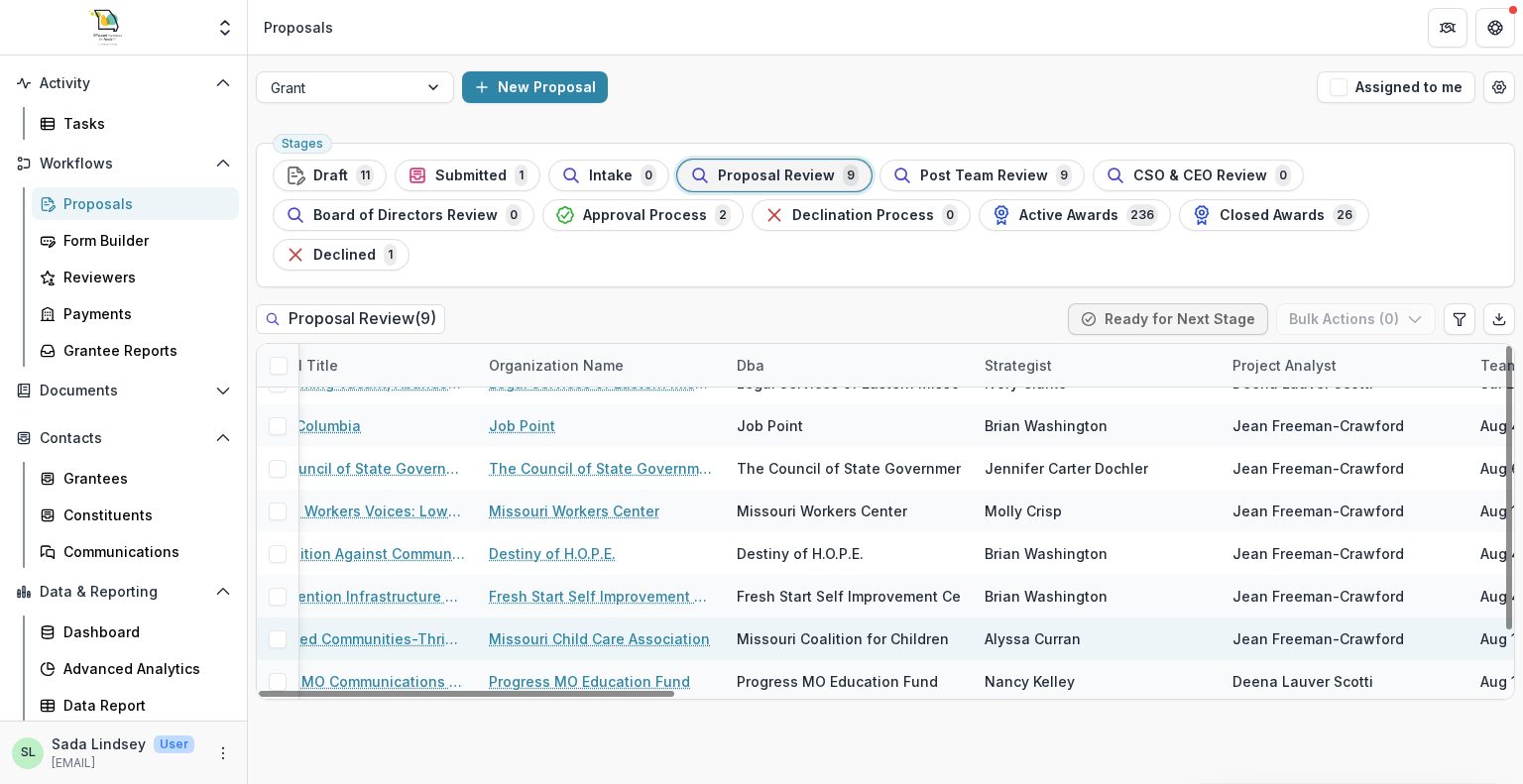 scroll, scrollTop: 71, scrollLeft: 318, axis: both 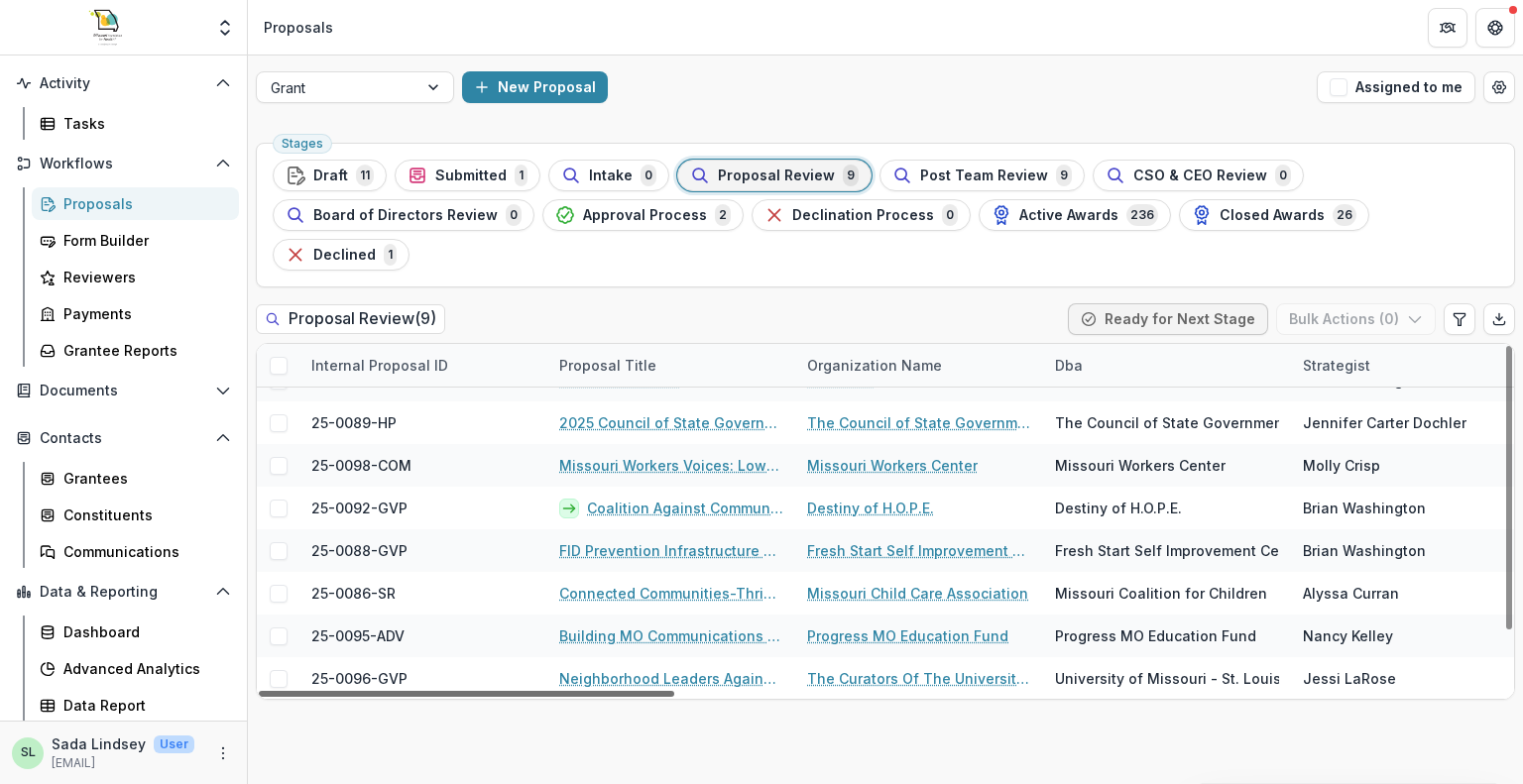 drag, startPoint x: 564, startPoint y: 650, endPoint x: 353, endPoint y: 642, distance: 211.1516 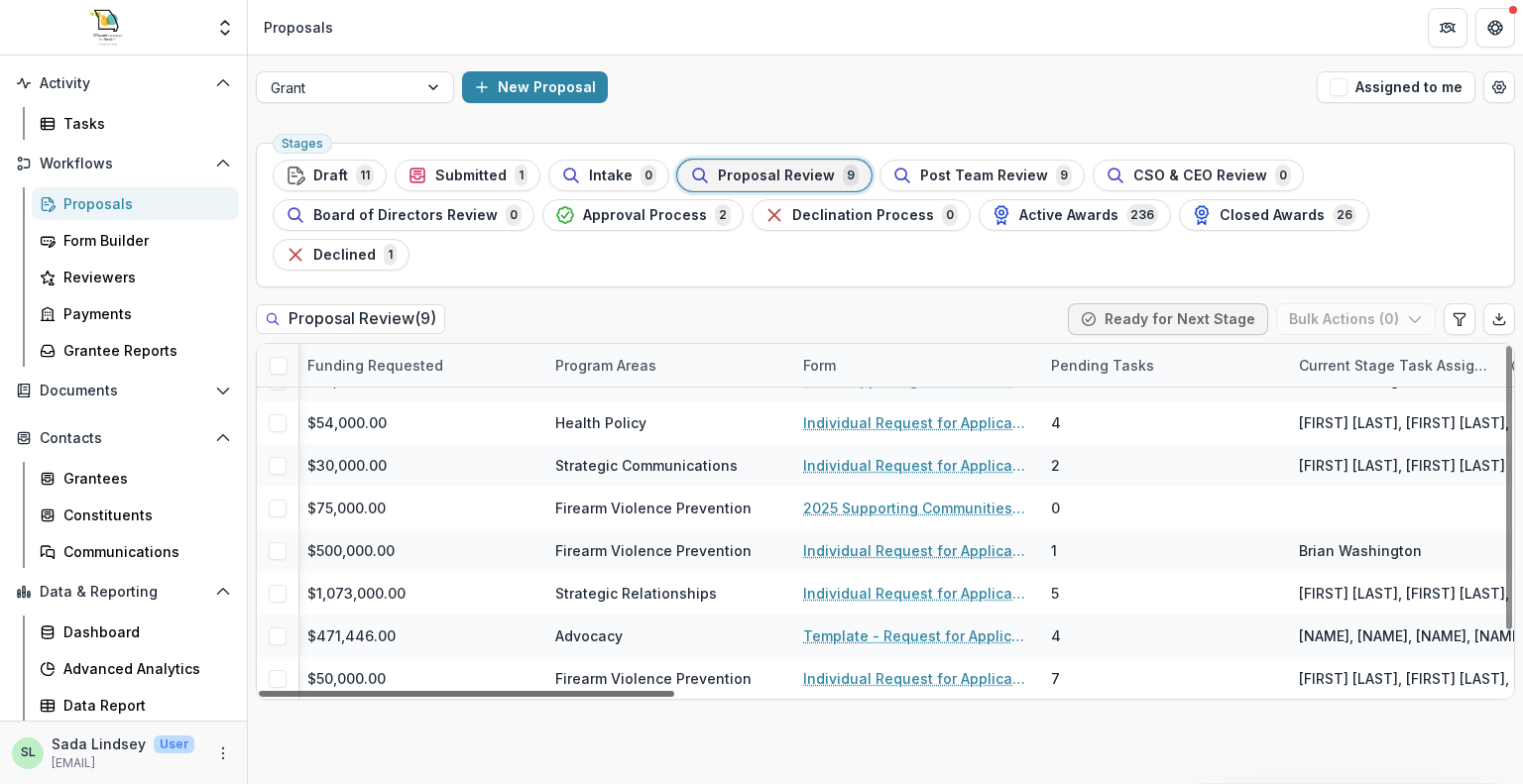 scroll, scrollTop: 71, scrollLeft: 2503, axis: both 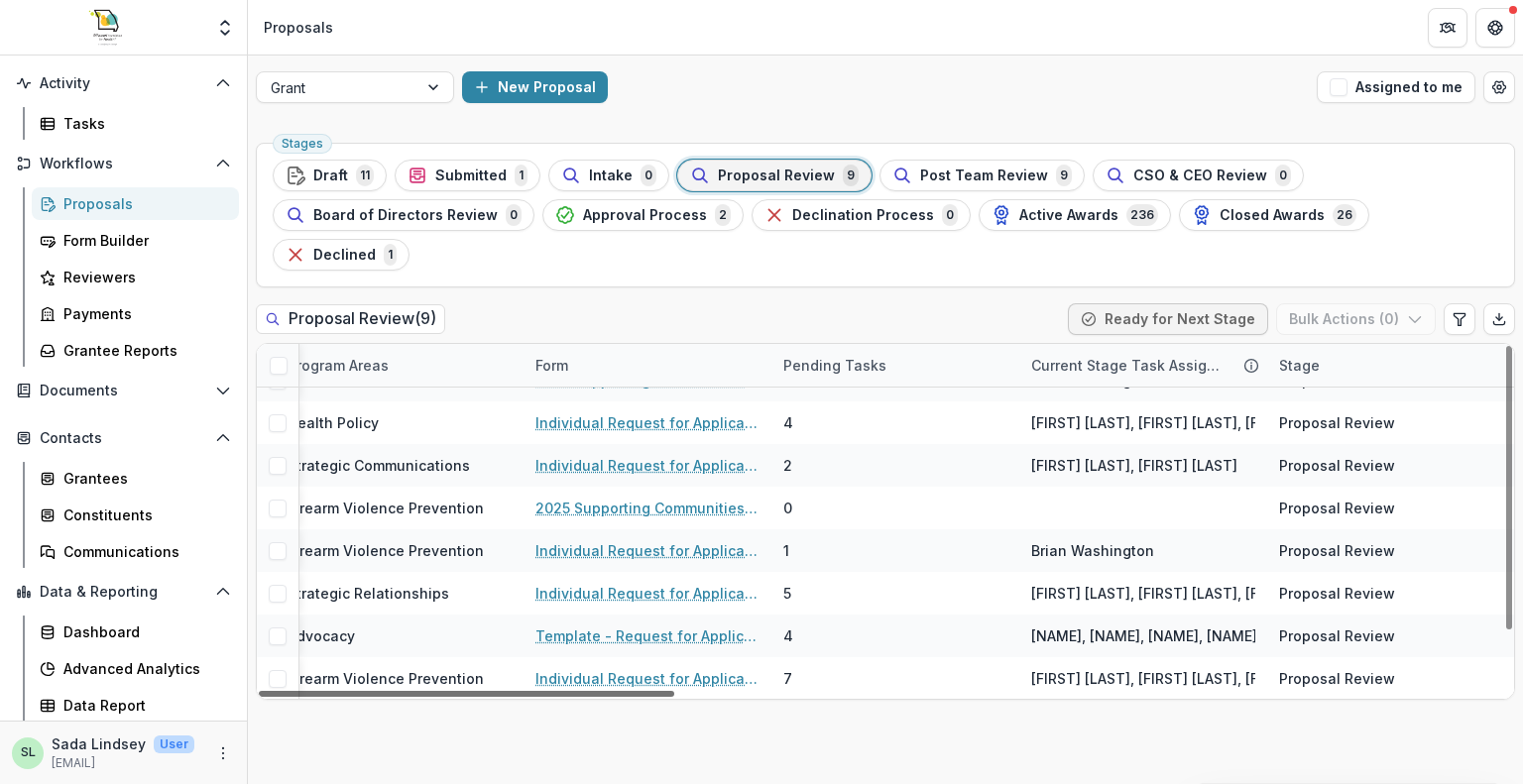 drag, startPoint x: 620, startPoint y: 653, endPoint x: 1521, endPoint y: 809, distance: 914.4053 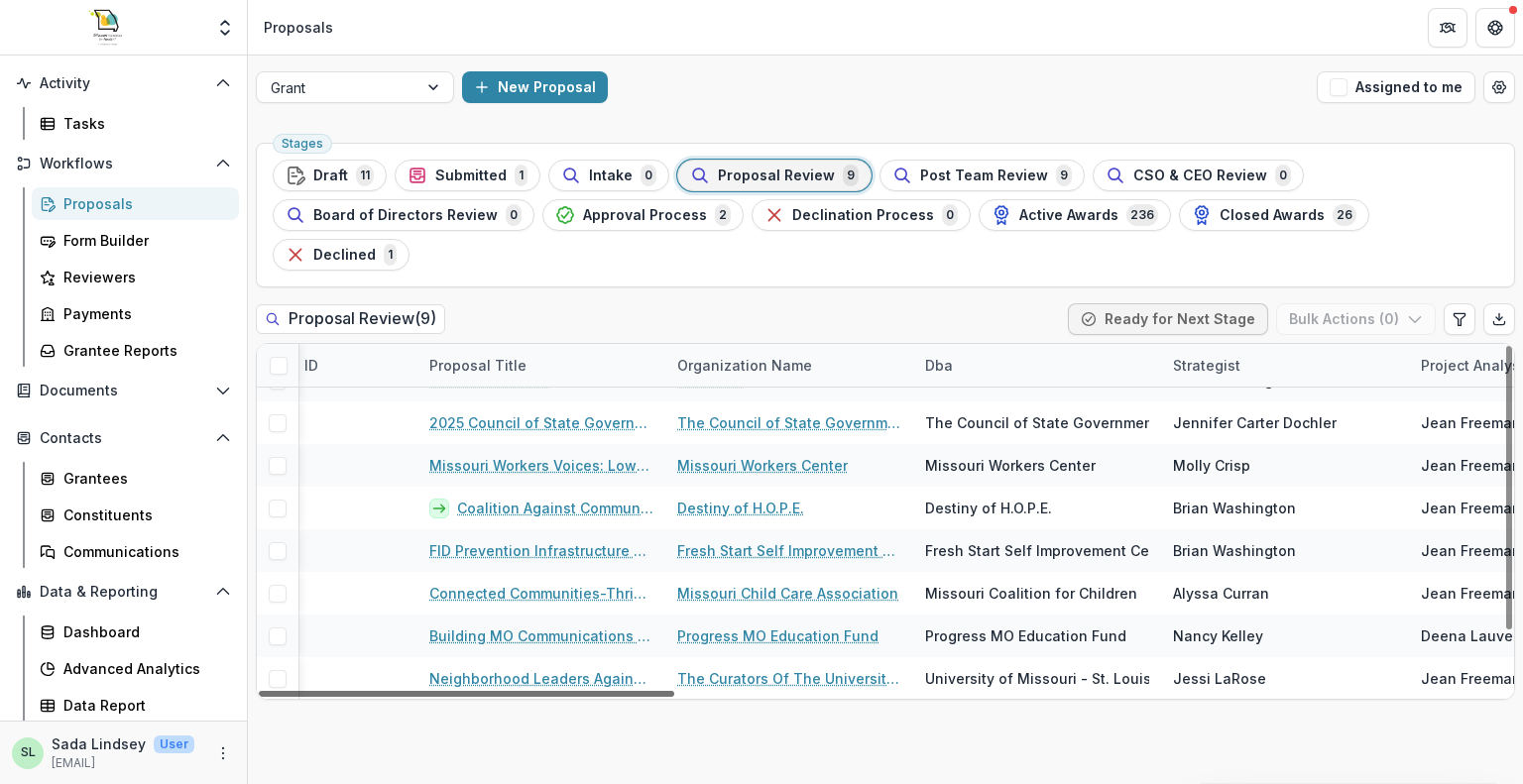 scroll, scrollTop: 71, scrollLeft: 0, axis: vertical 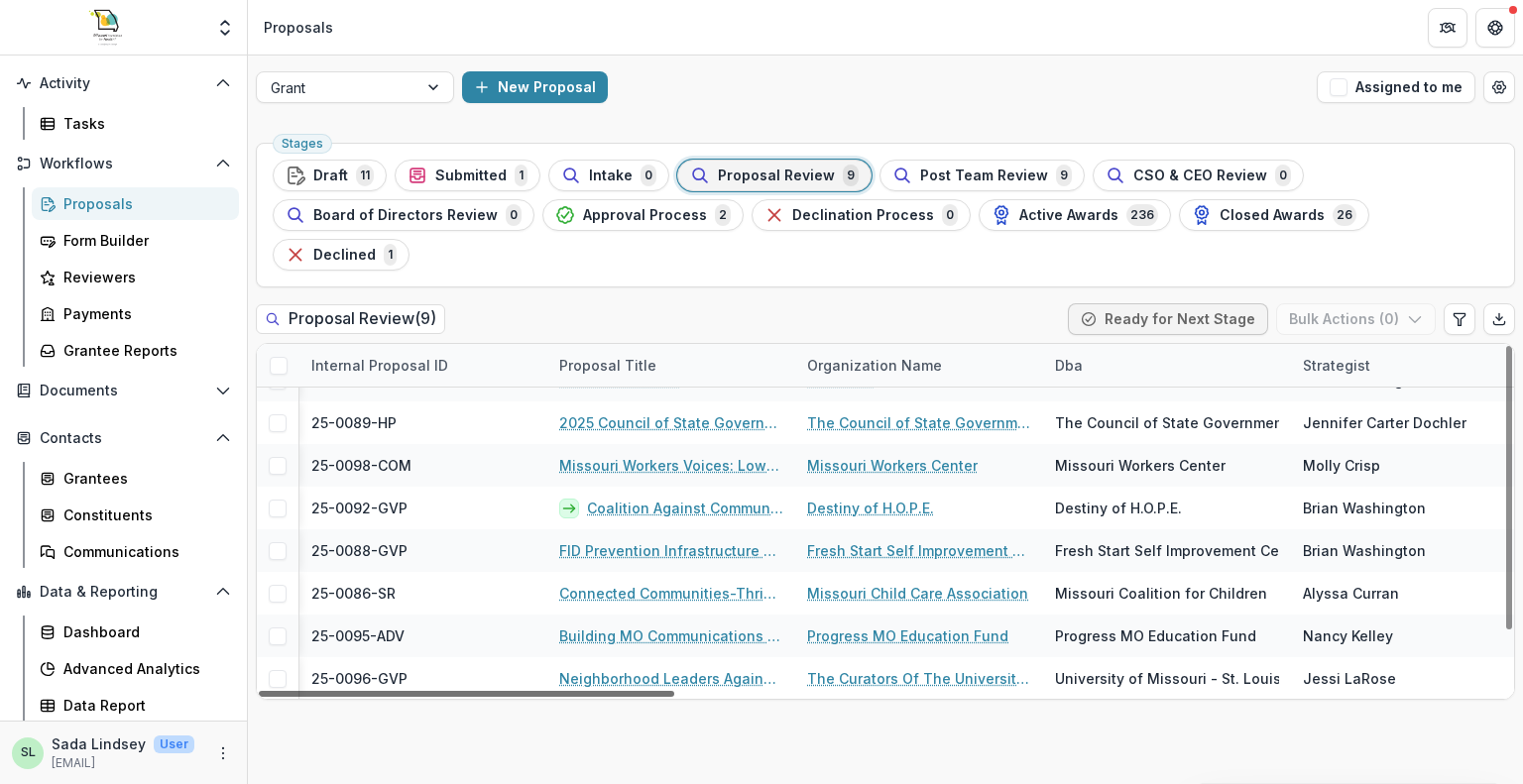 drag, startPoint x: 1262, startPoint y: 654, endPoint x: 328, endPoint y: 542, distance: 940.6912 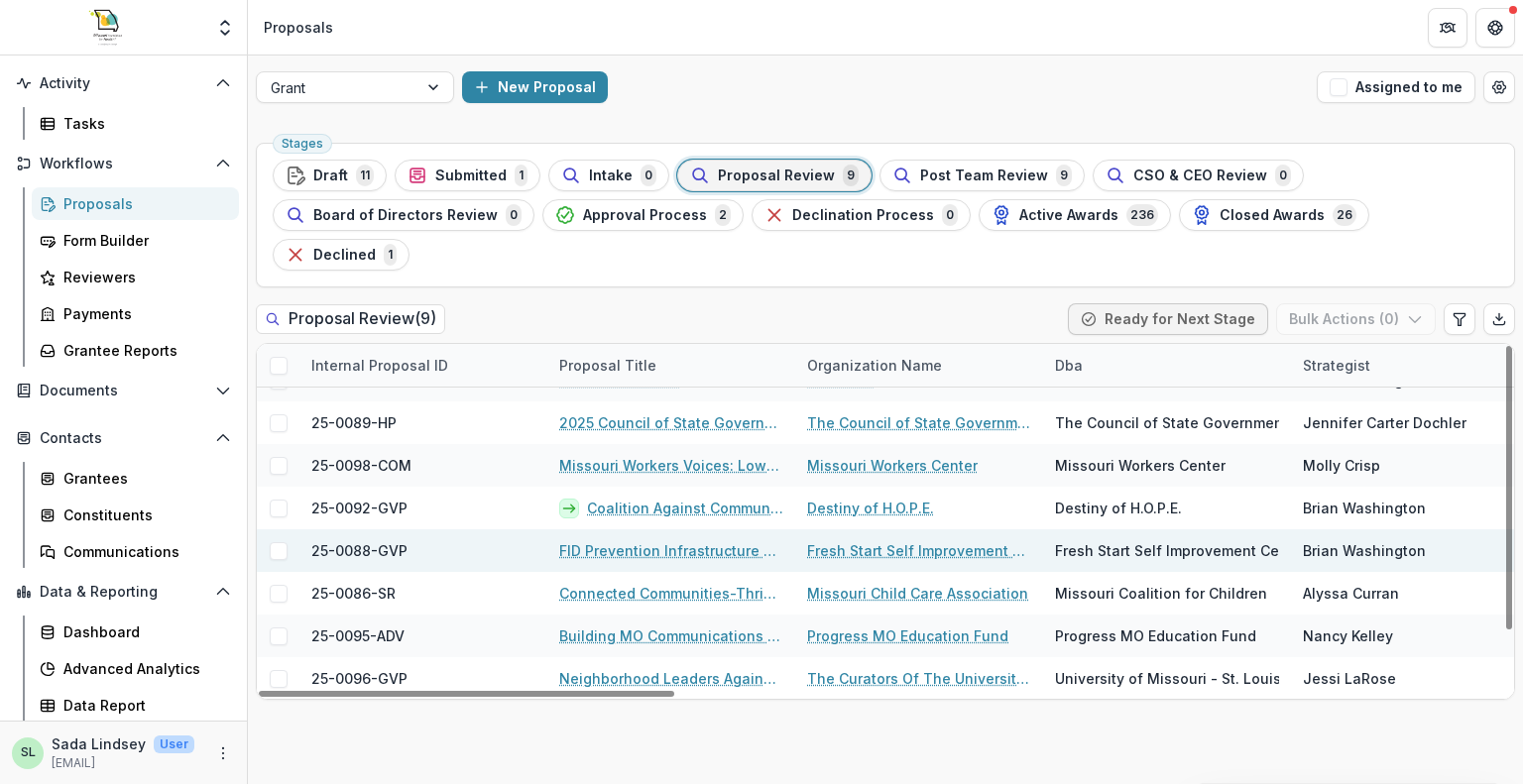 click on "FID Prevention Infrastructure and Support Grants" at bounding box center (671, 550) 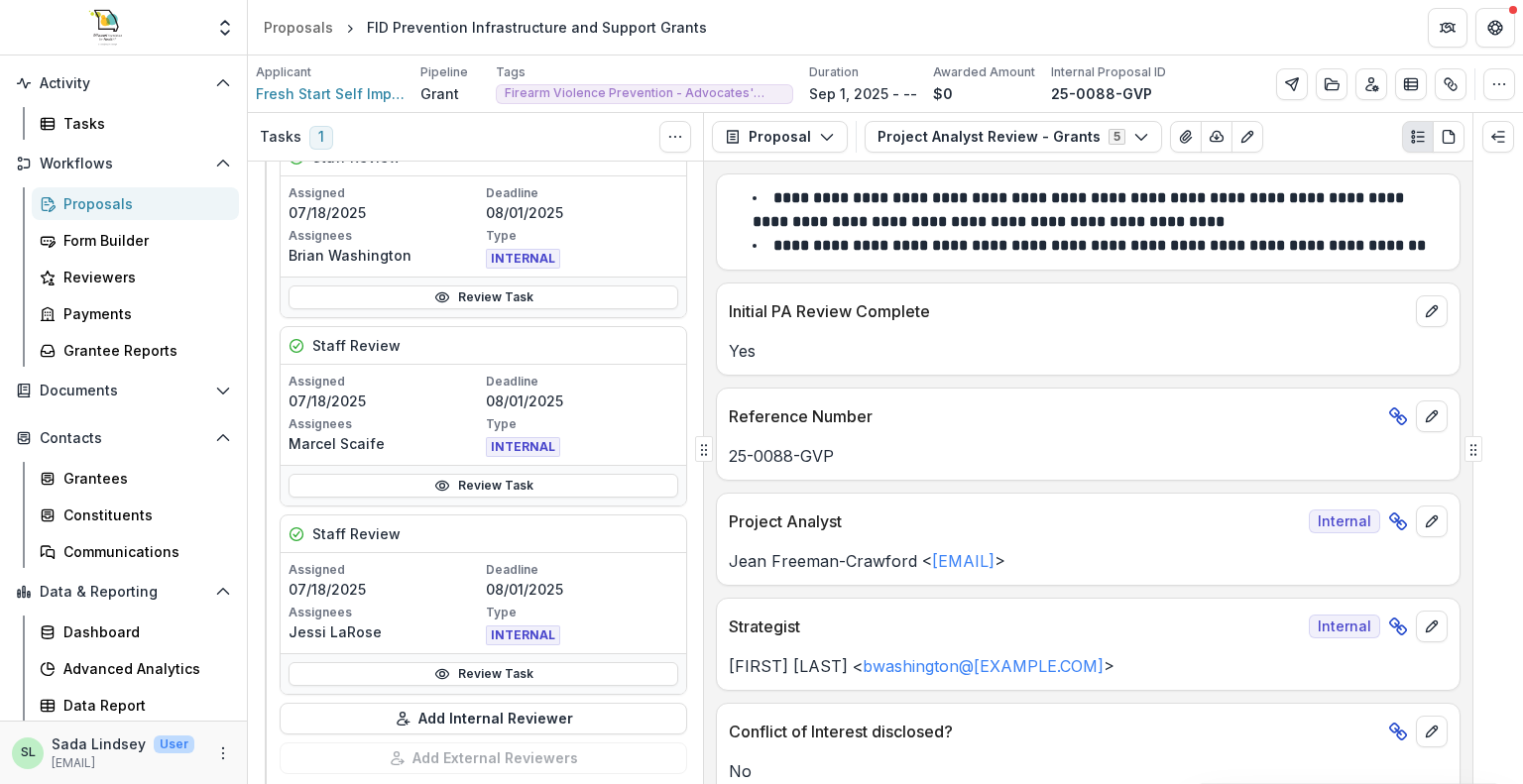 scroll, scrollTop: 793, scrollLeft: 0, axis: vertical 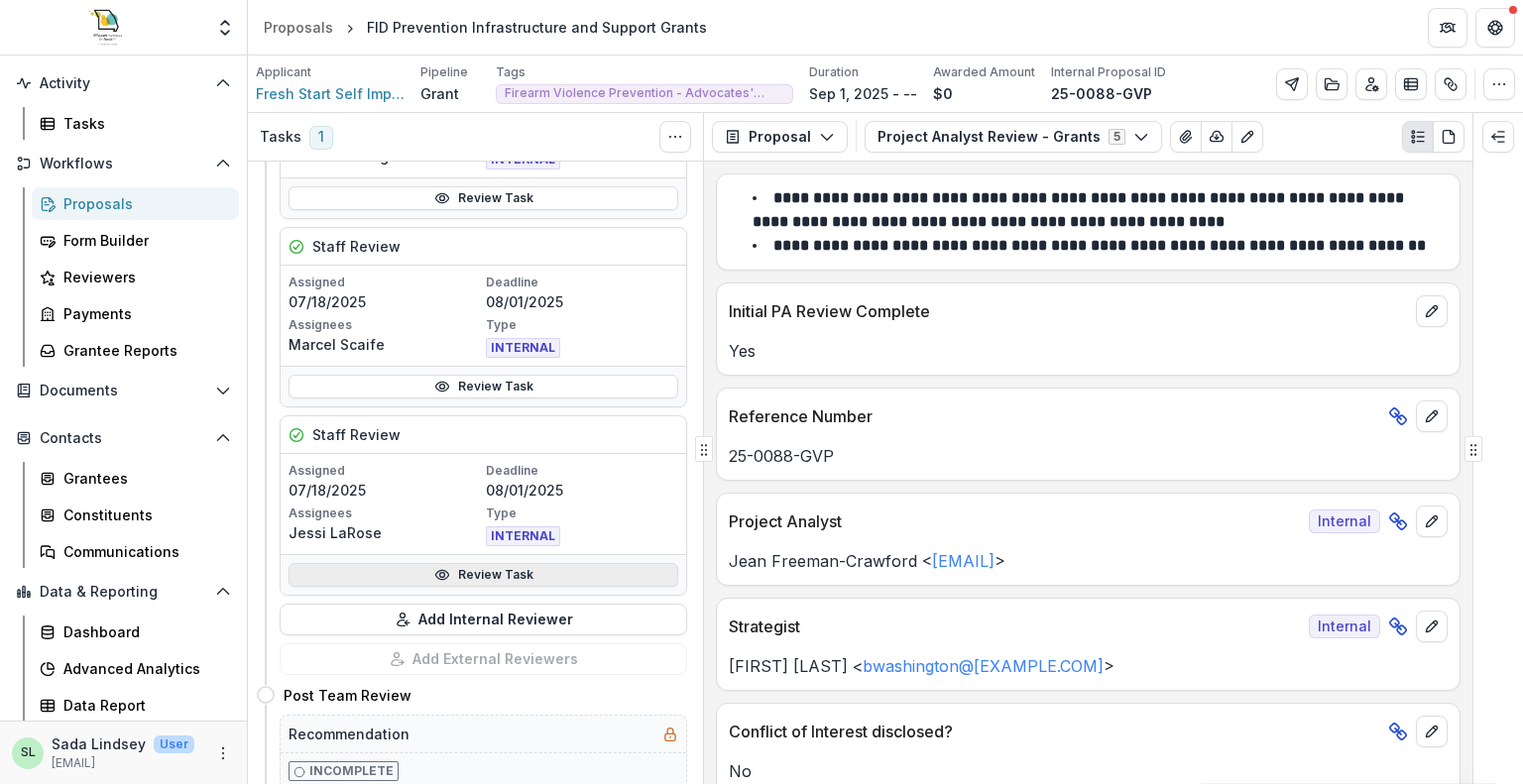 click on "Review Task" at bounding box center (483, 575) 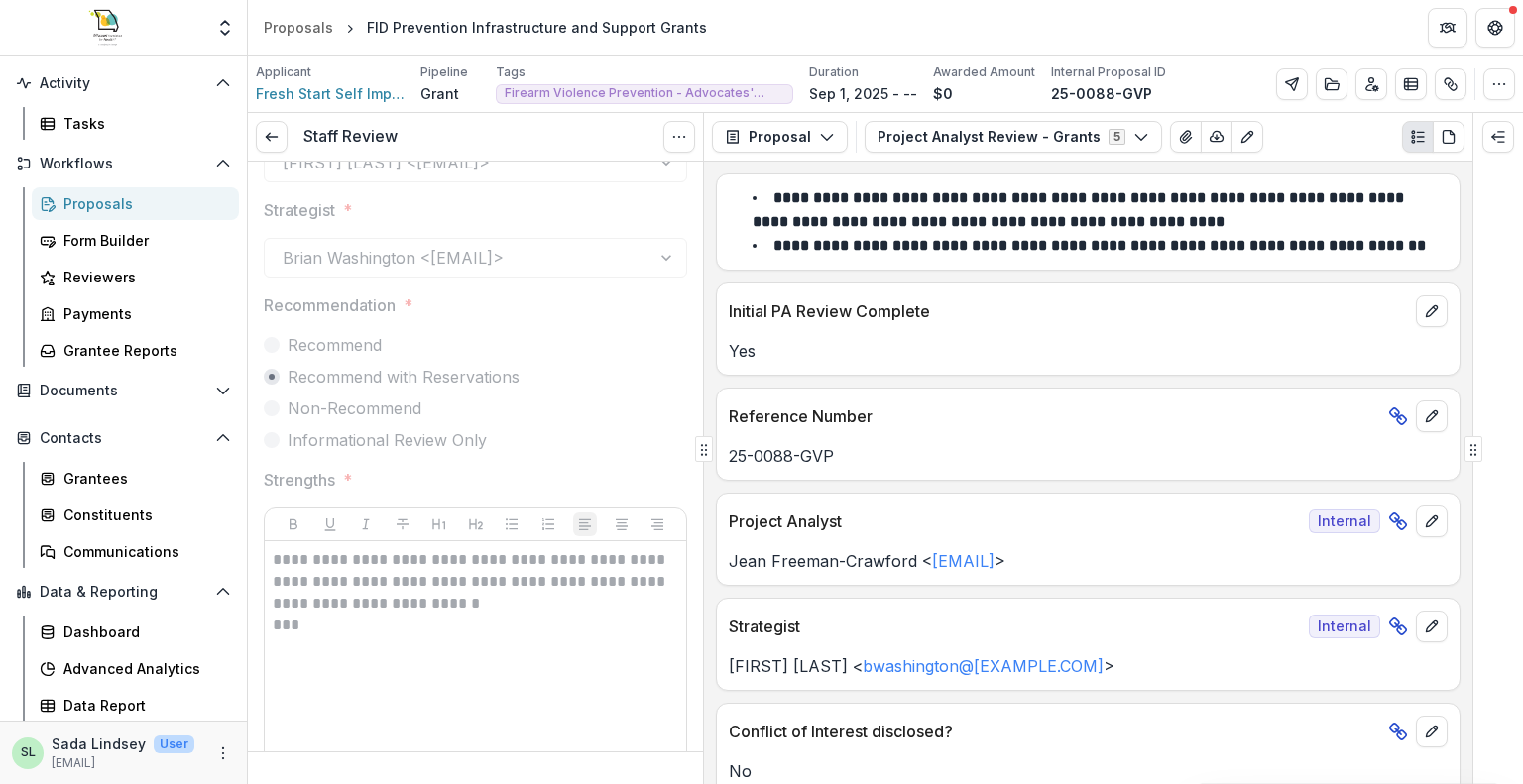 scroll, scrollTop: 0, scrollLeft: 0, axis: both 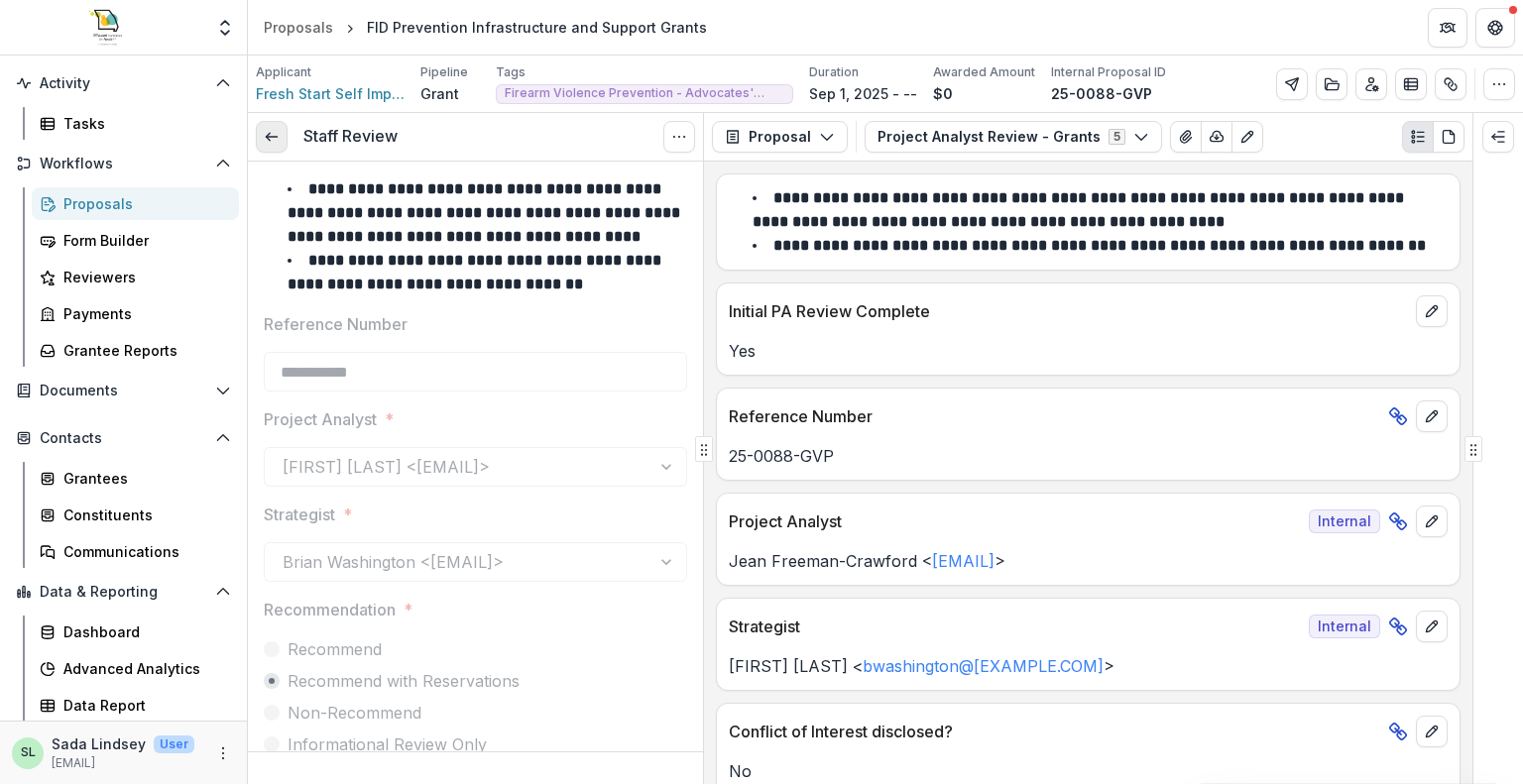 click at bounding box center [272, 137] 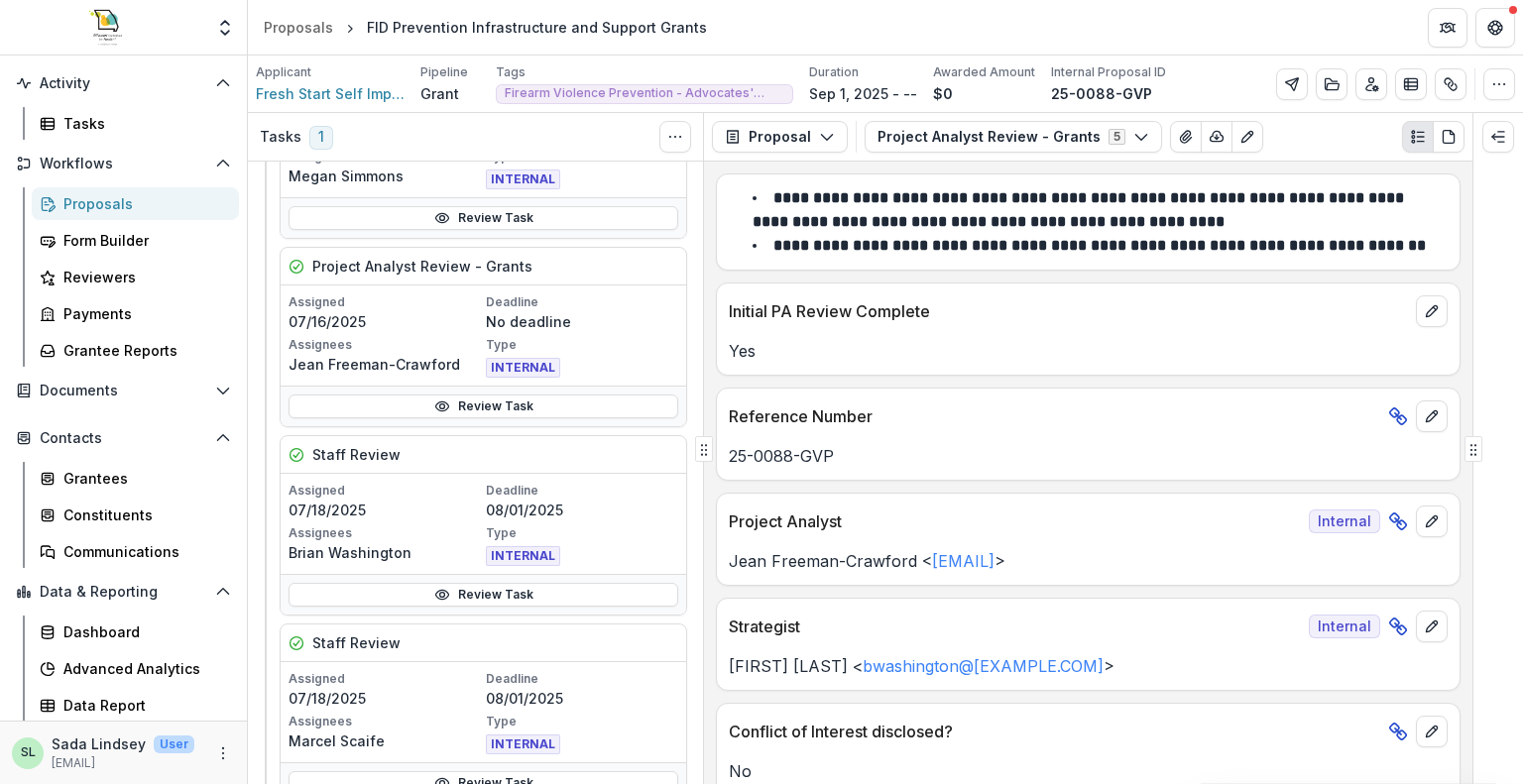 scroll, scrollTop: 297, scrollLeft: 0, axis: vertical 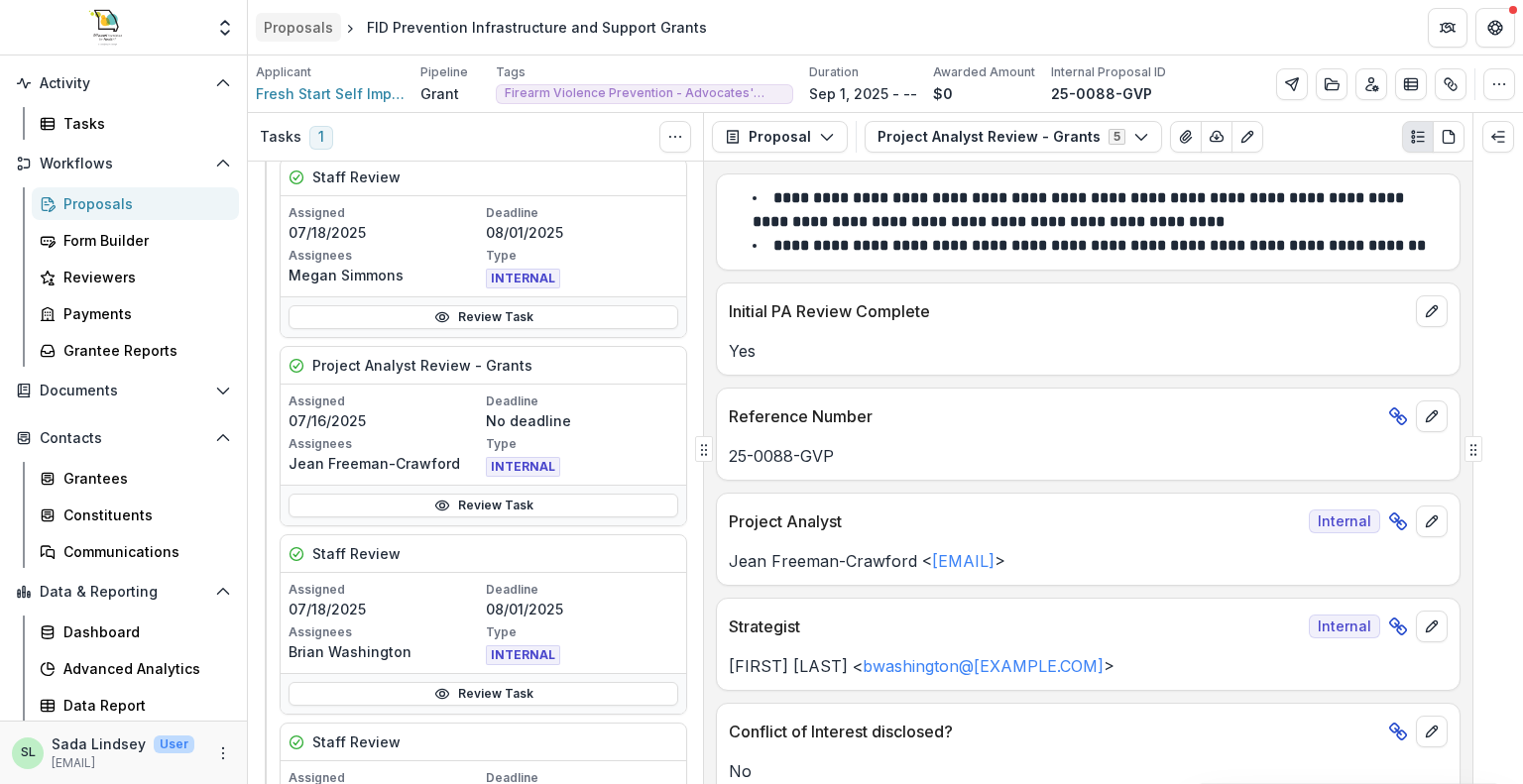 click on "Proposals" at bounding box center [298, 27] 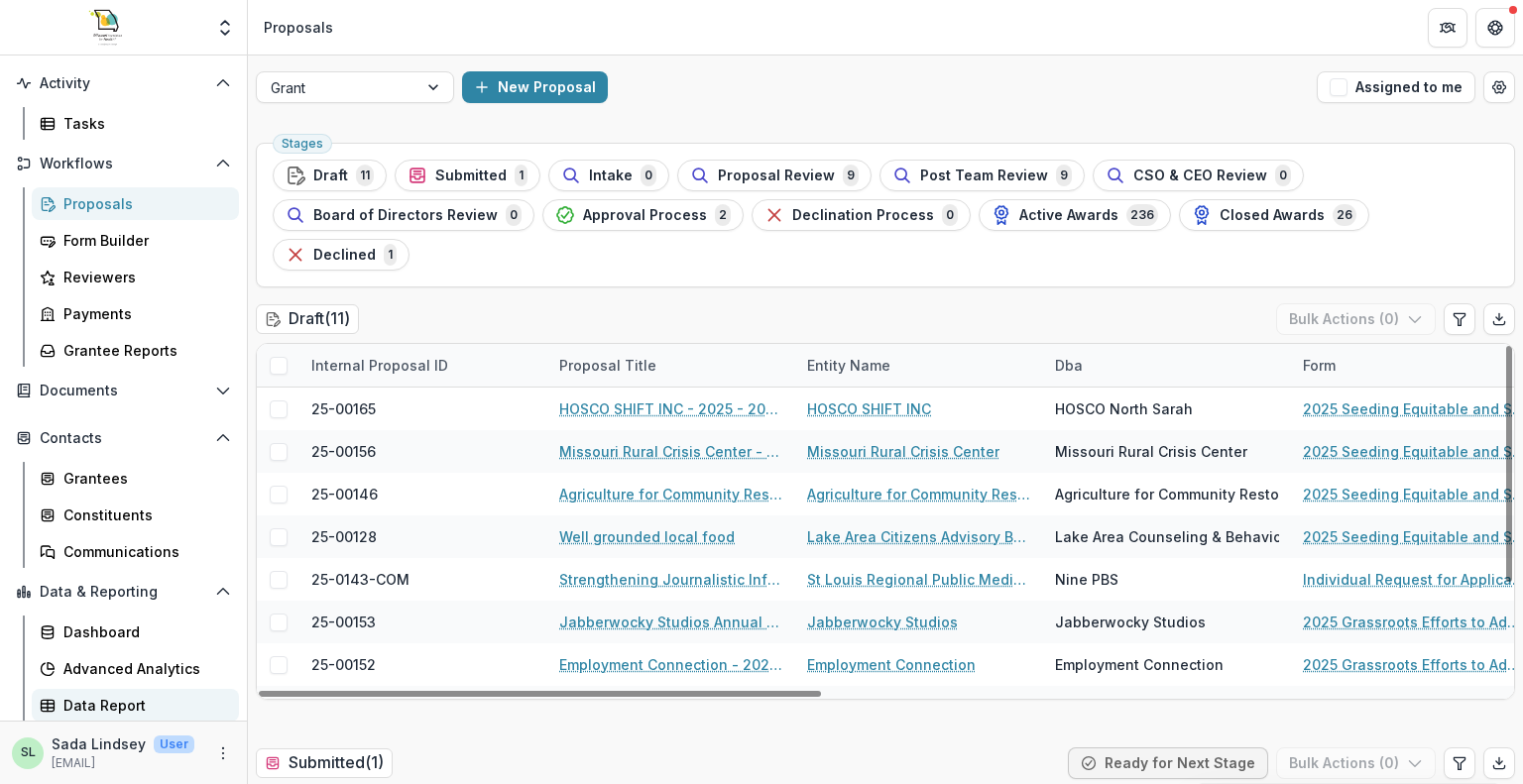 click on "Data Report" at bounding box center [143, 705] 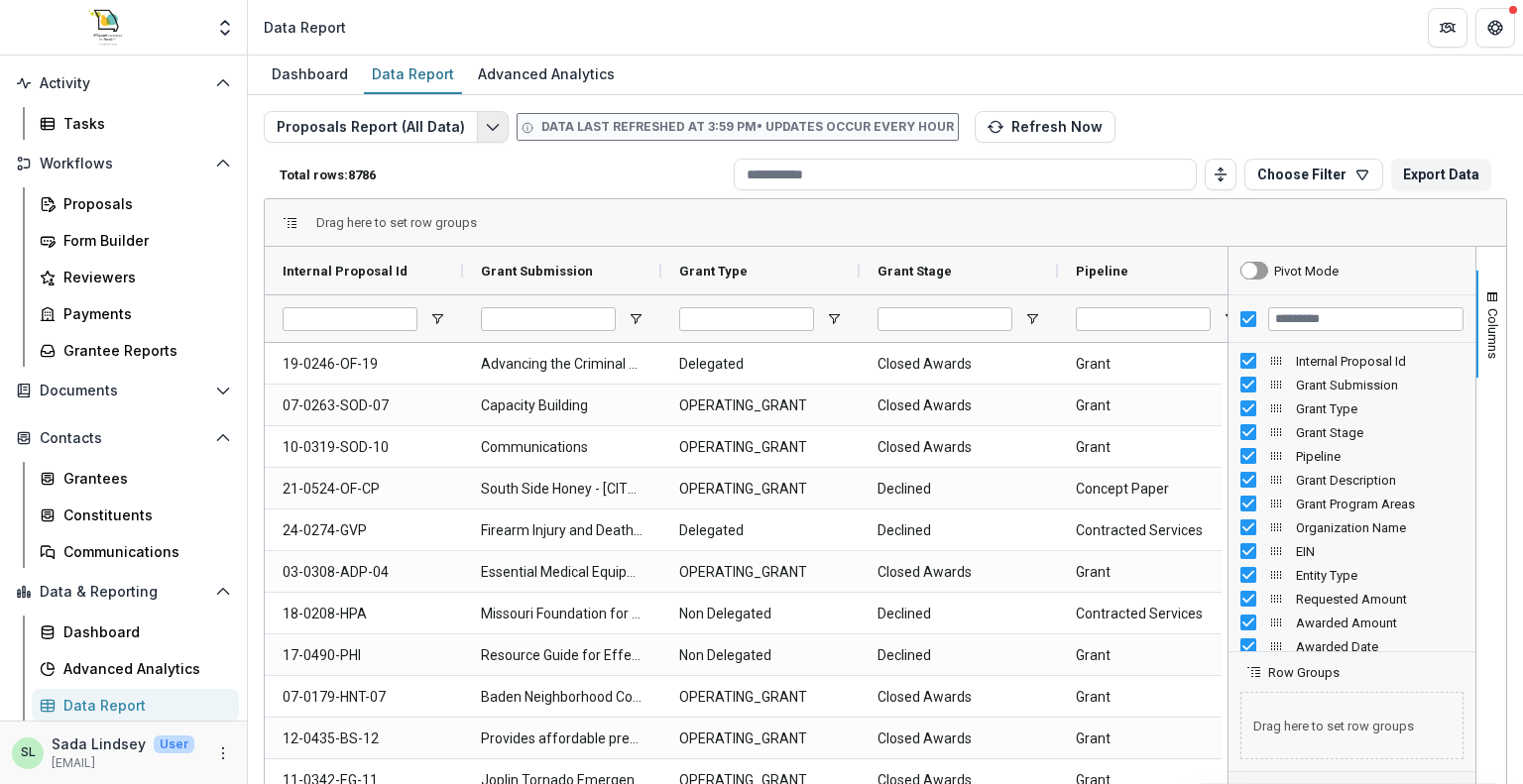 click 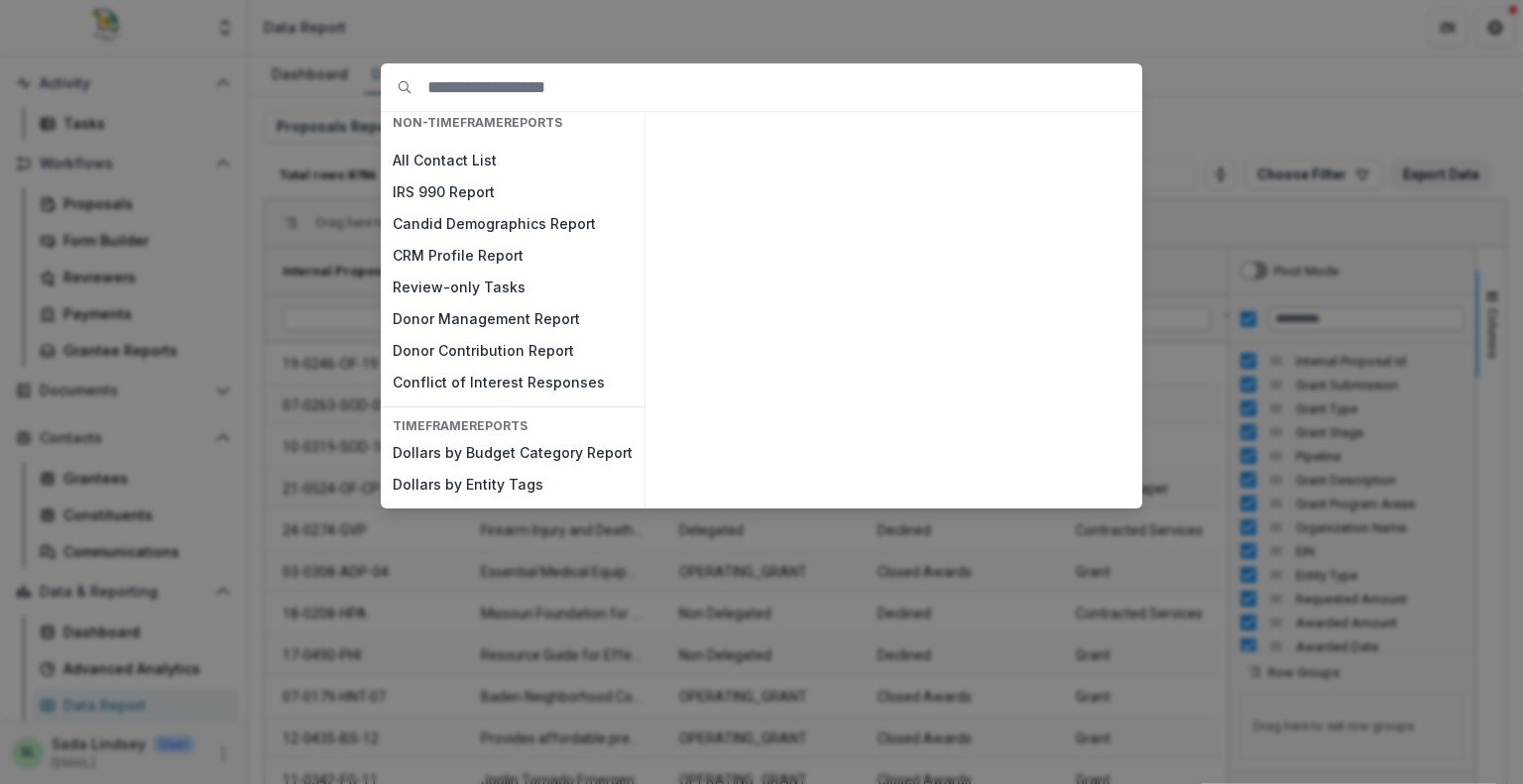 scroll, scrollTop: 0, scrollLeft: 0, axis: both 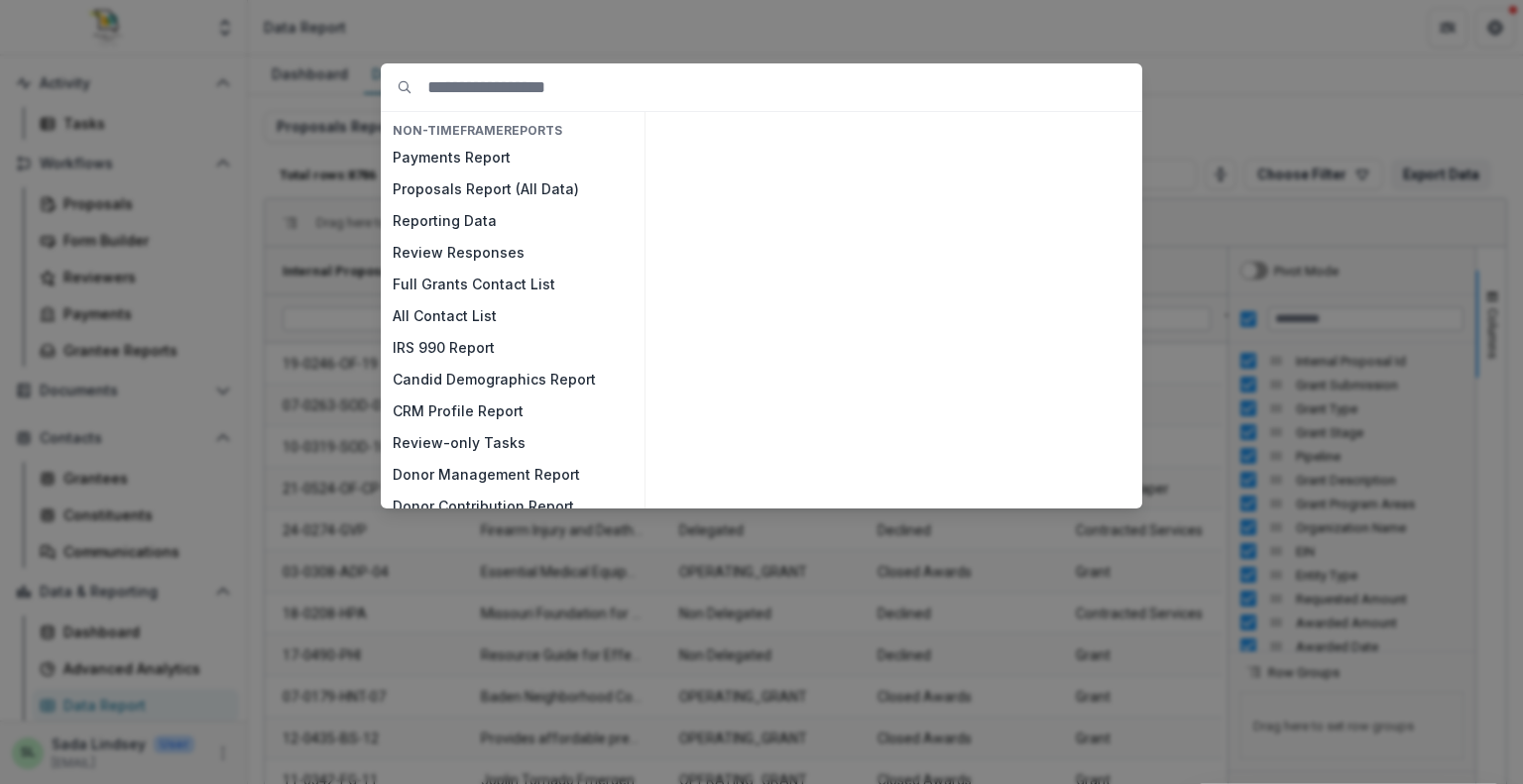 click on "NON-TIMEFRAME  Reports Payments Report Proposals Report (All Data) Reporting Data Review Responses Full Grants Contact List All Contact List IRS 990 Report Candid Demographics Report CRM Profile Report Review-only Tasks Donor Management Report Donor Contribution Report Conflict of Interest Responses TIMEFRAME  Reports Dollars by Budget Category Report Dollars by Entity Tags" at bounding box center (762, 392) 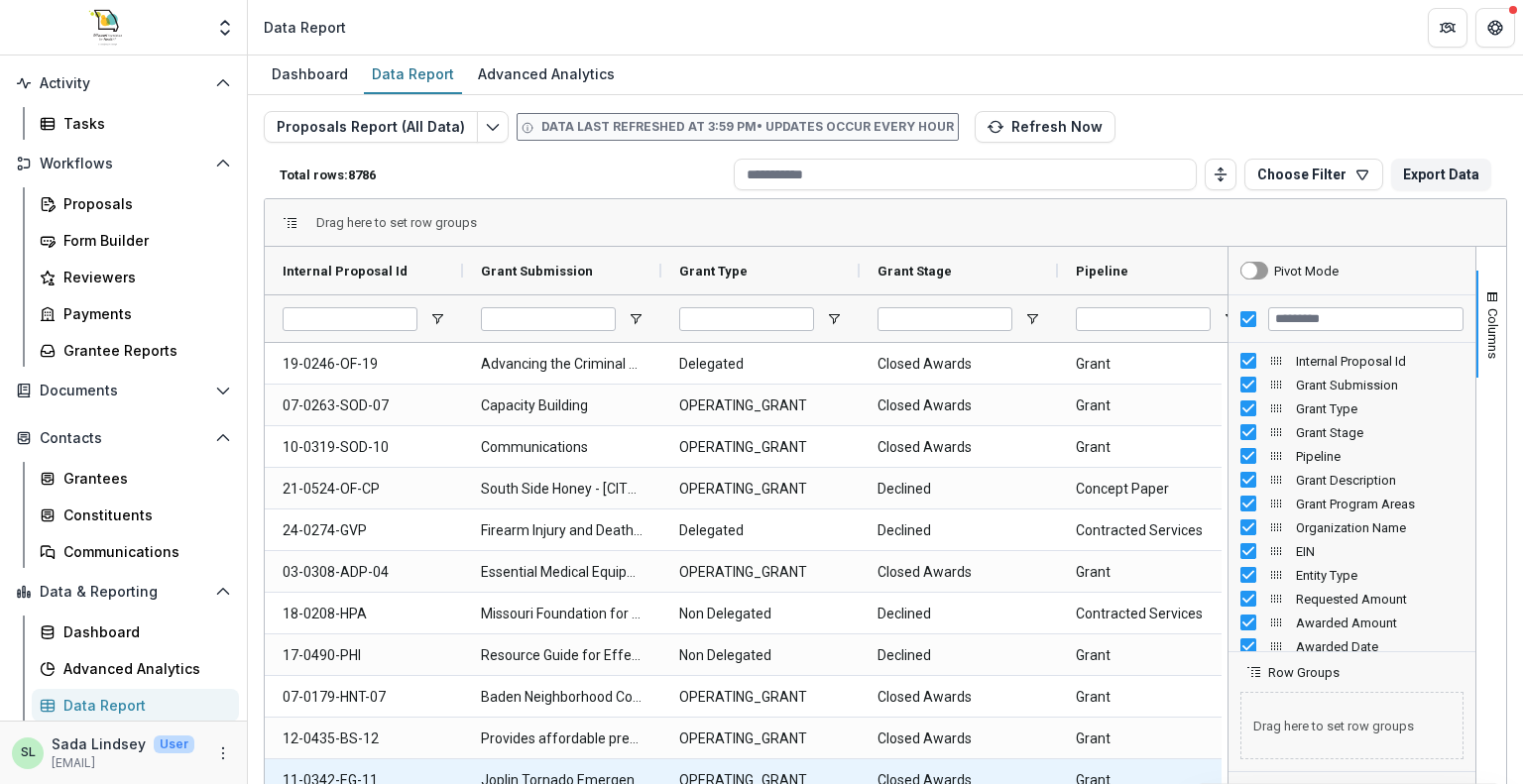 scroll, scrollTop: 78, scrollLeft: 0, axis: vertical 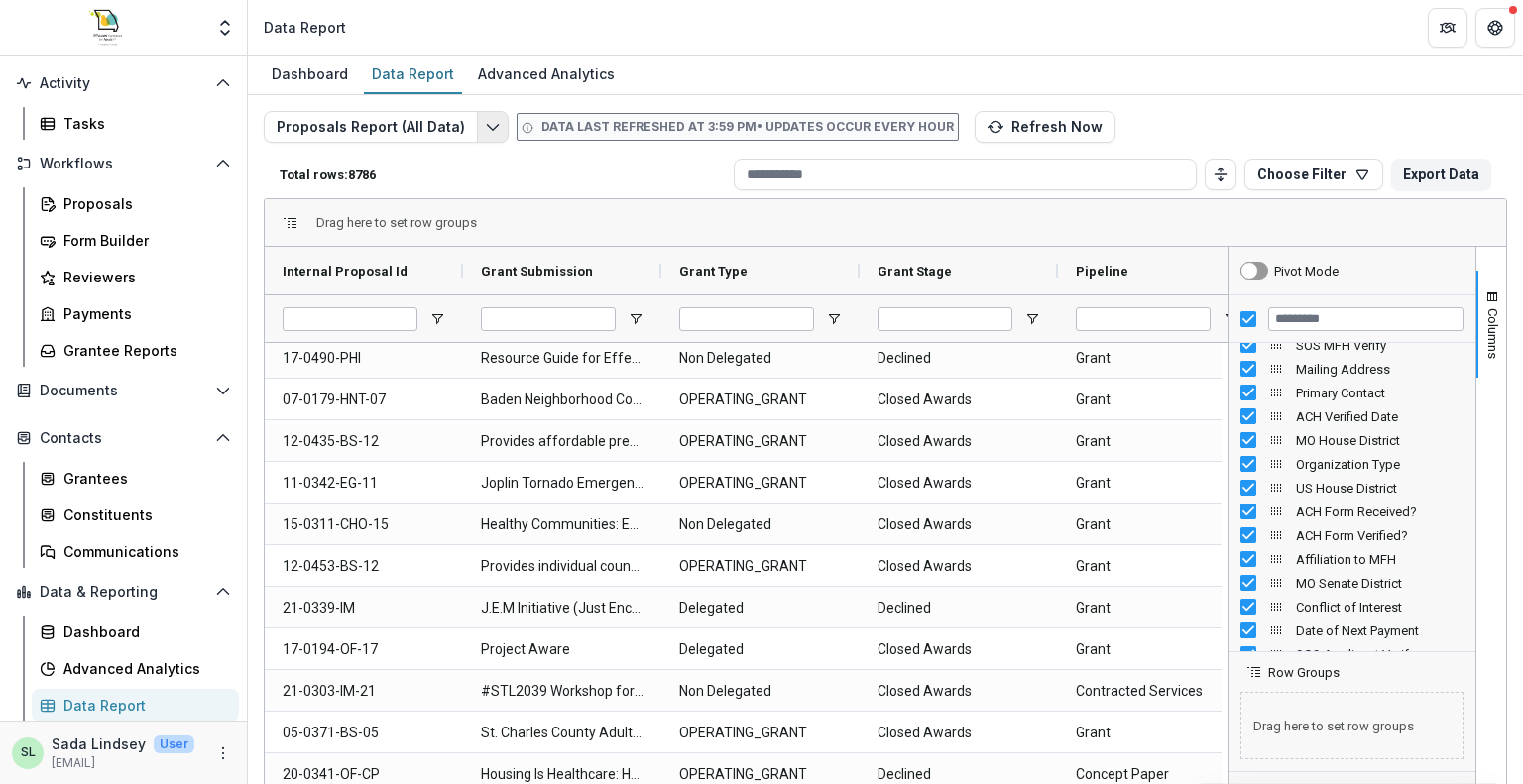 click at bounding box center (493, 127) 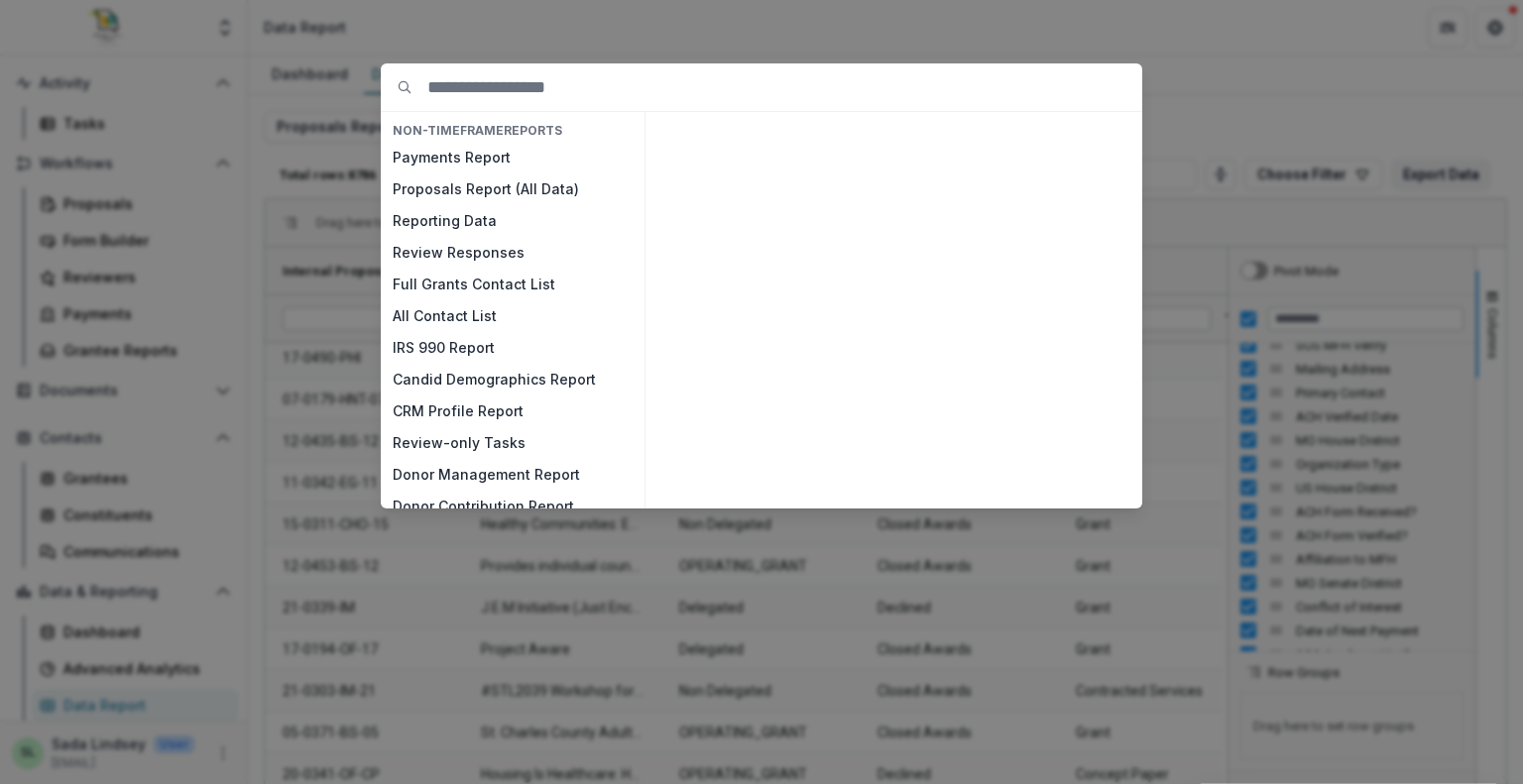 scroll, scrollTop: 0, scrollLeft: 0, axis: both 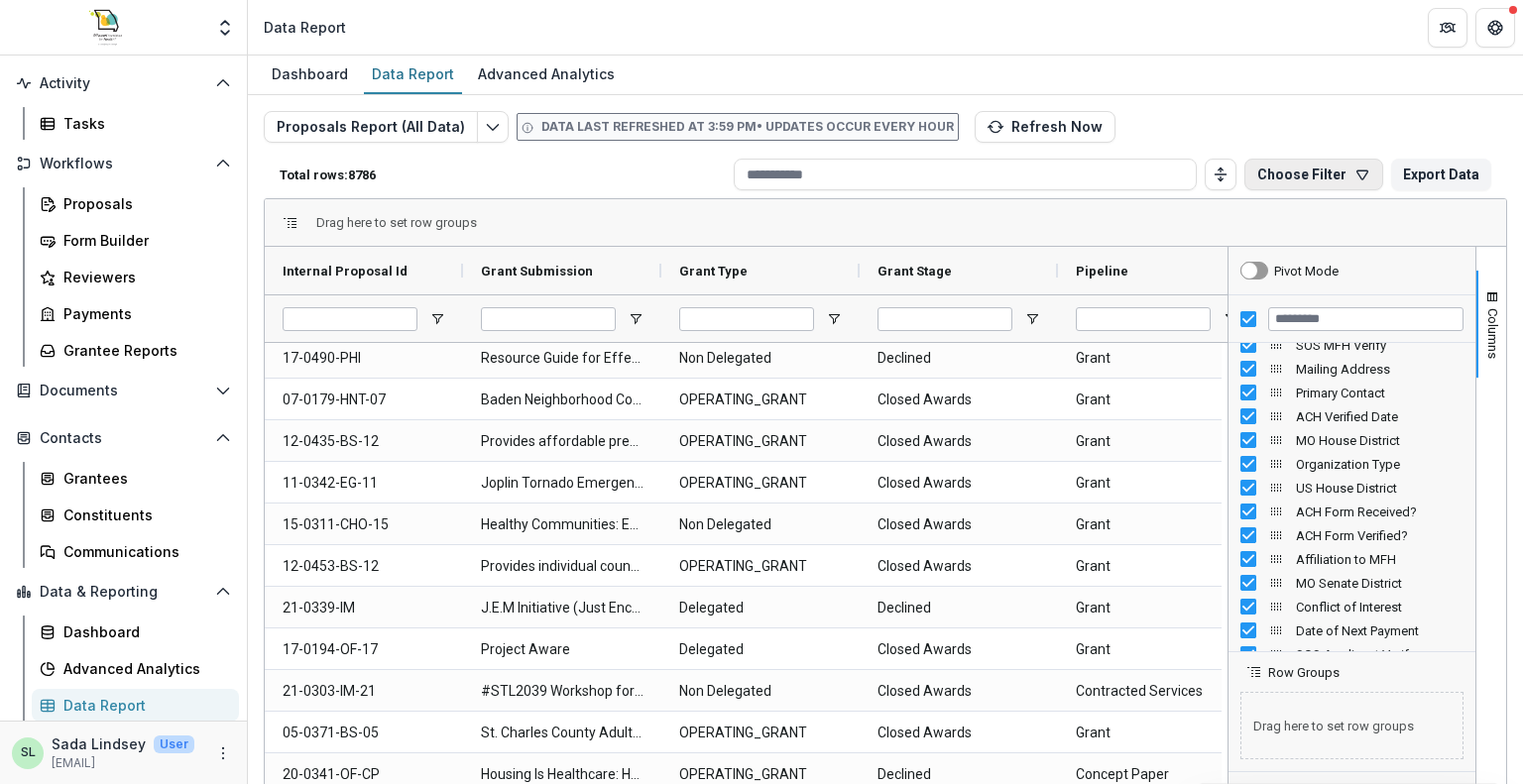 click on "Choose Filter" at bounding box center (1314, 174) 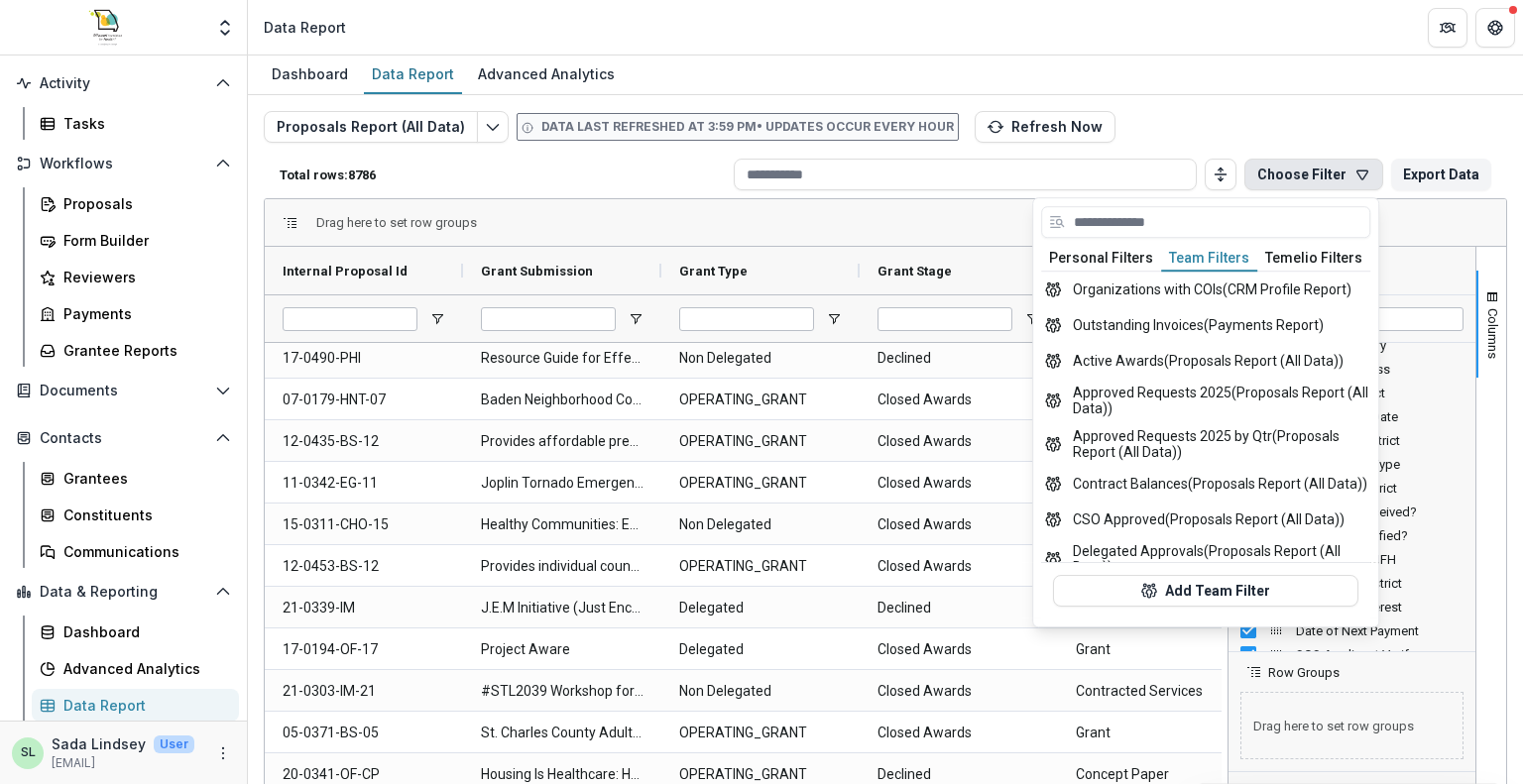 click on "Team Filters" at bounding box center (1209, 259) 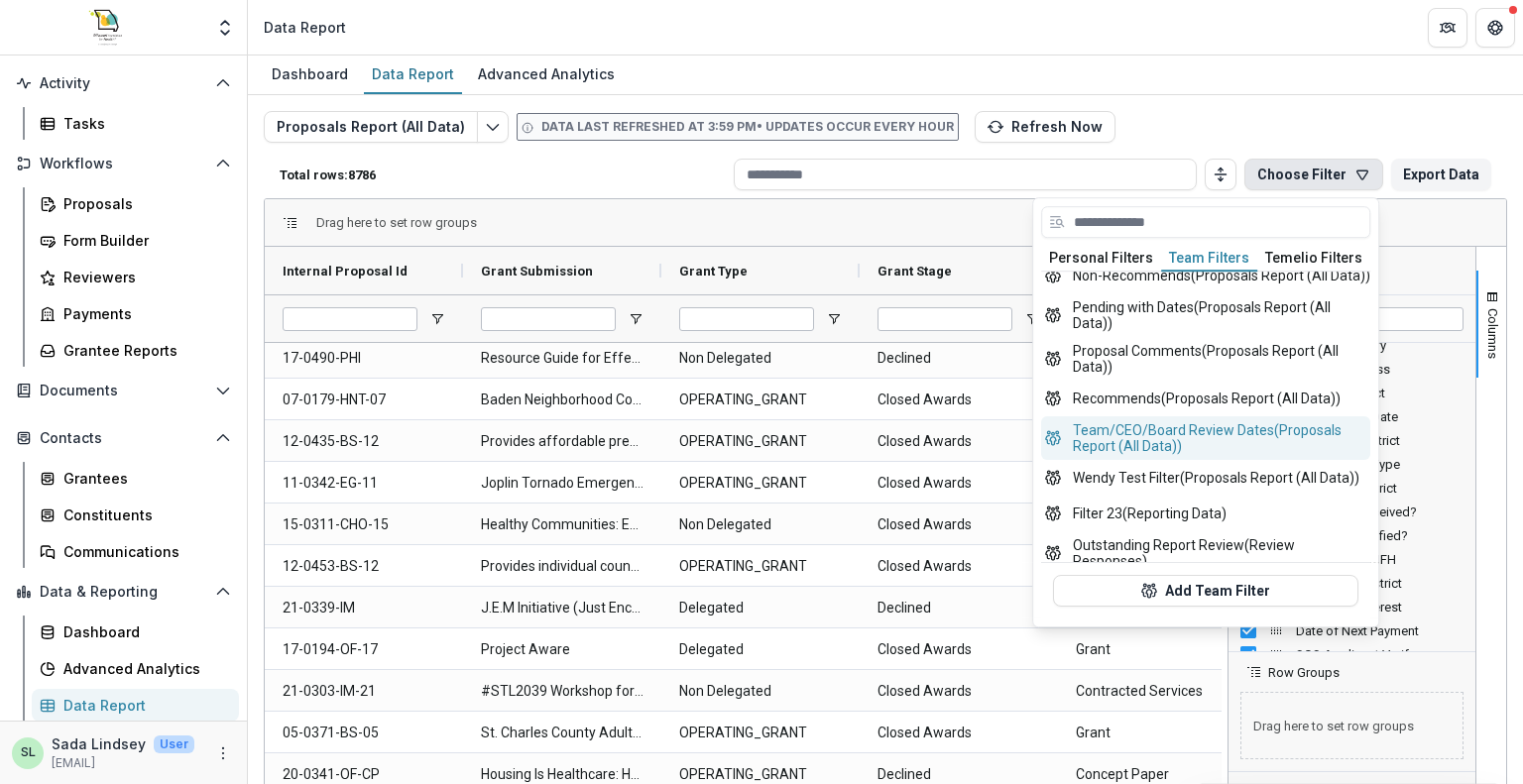 scroll, scrollTop: 618, scrollLeft: 0, axis: vertical 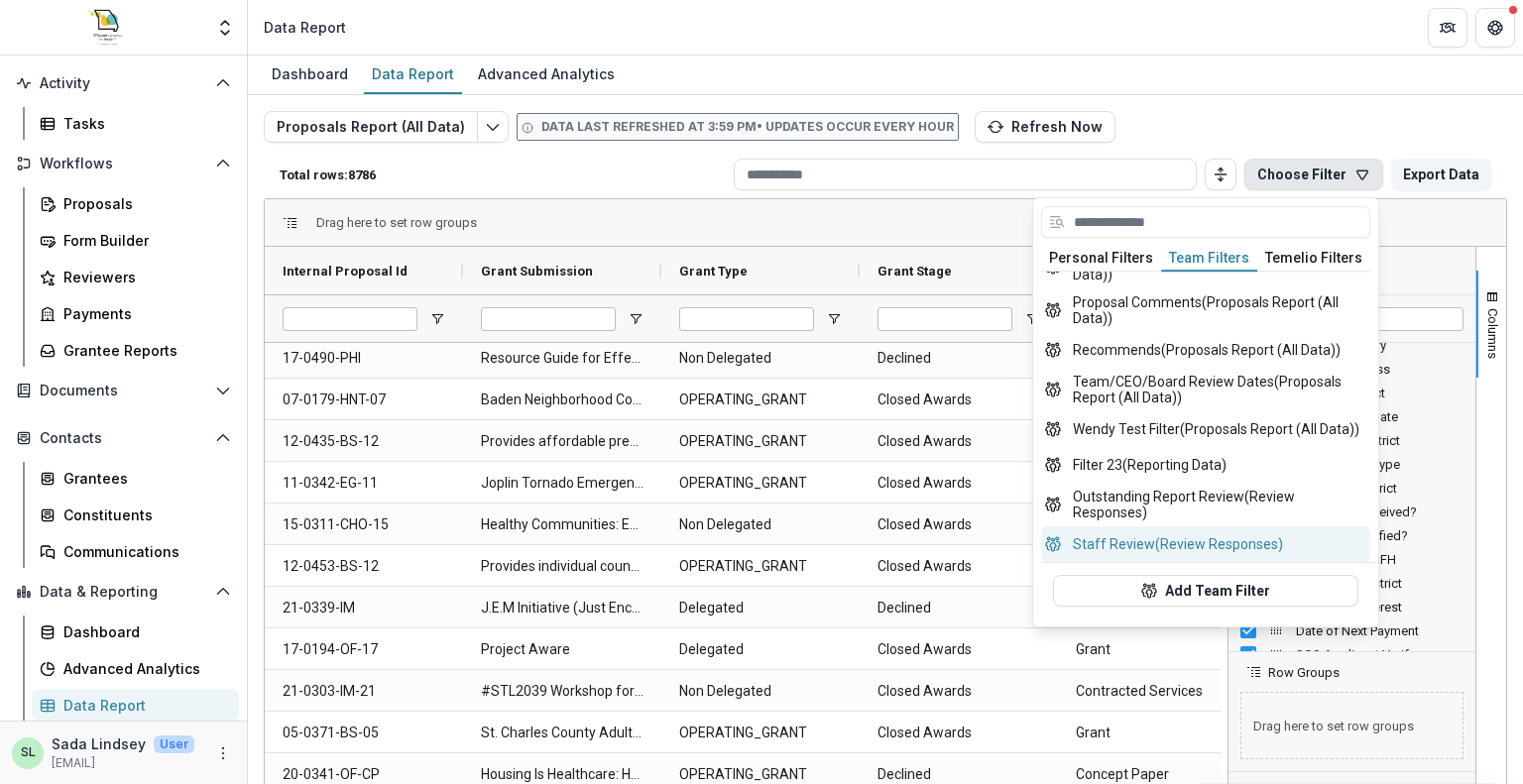 click on "Staff Review  (Review Responses)" at bounding box center [1206, 544] 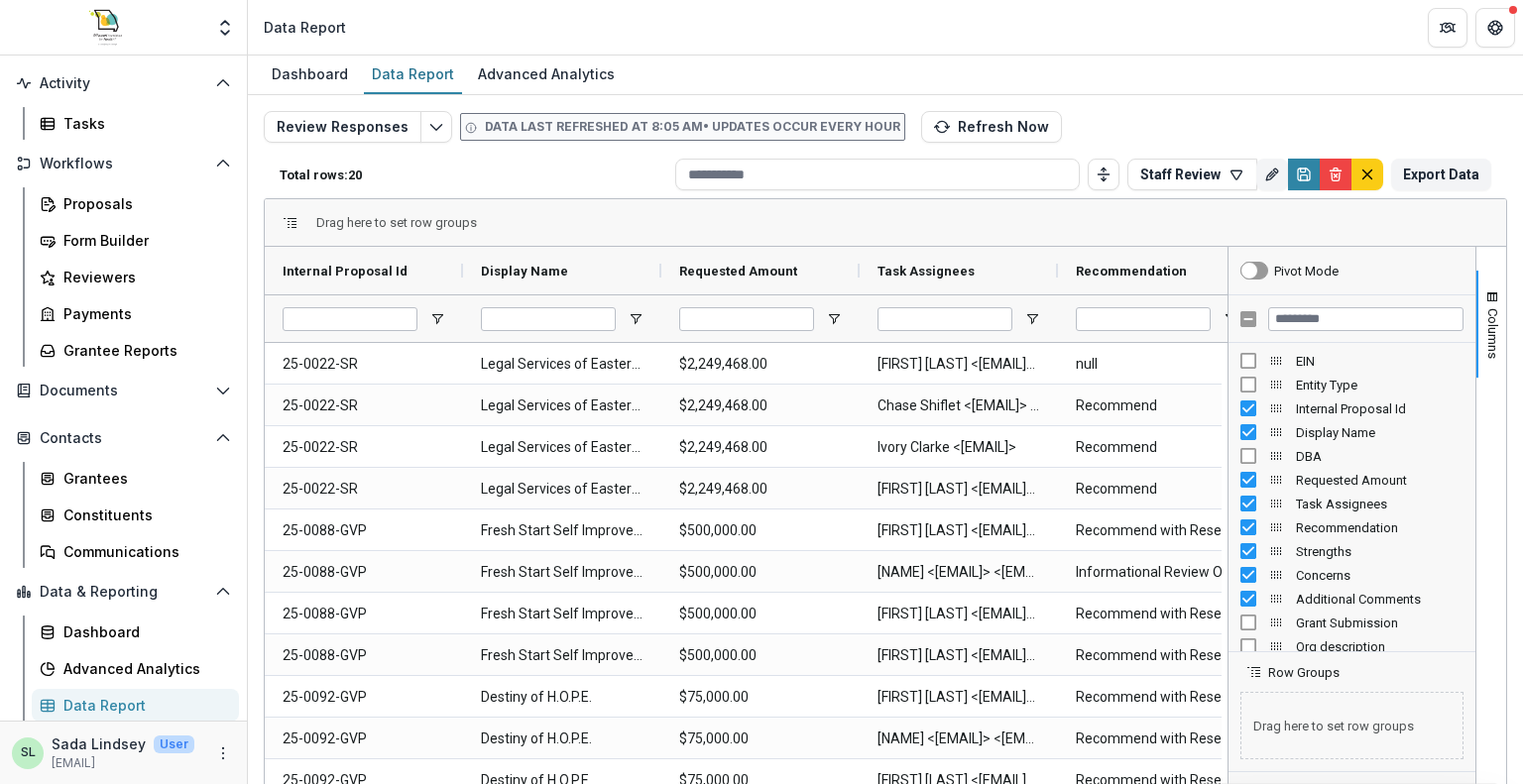 click on "Drag here to set row groups" at bounding box center [885, 223] 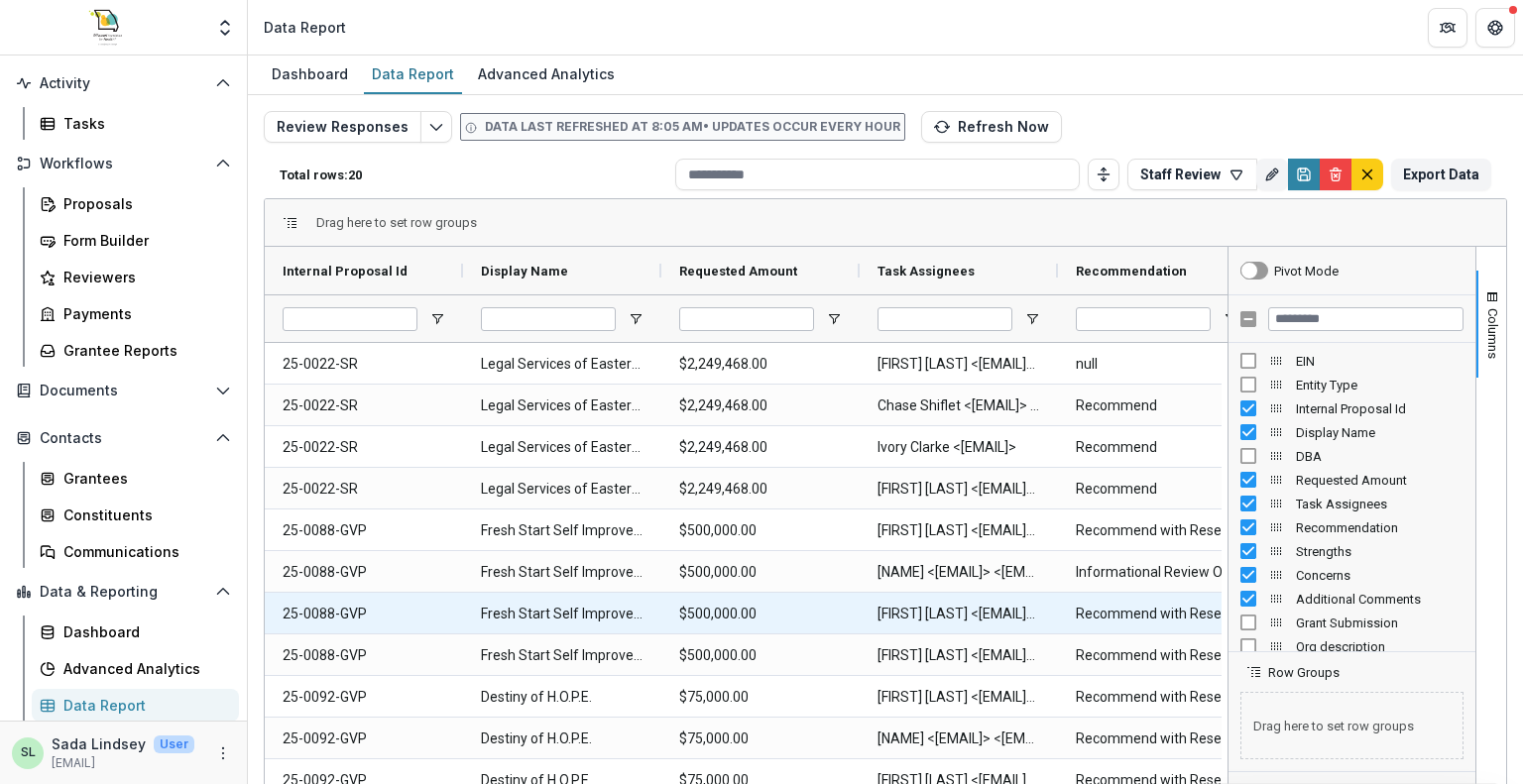 scroll, scrollTop: 167, scrollLeft: 0, axis: vertical 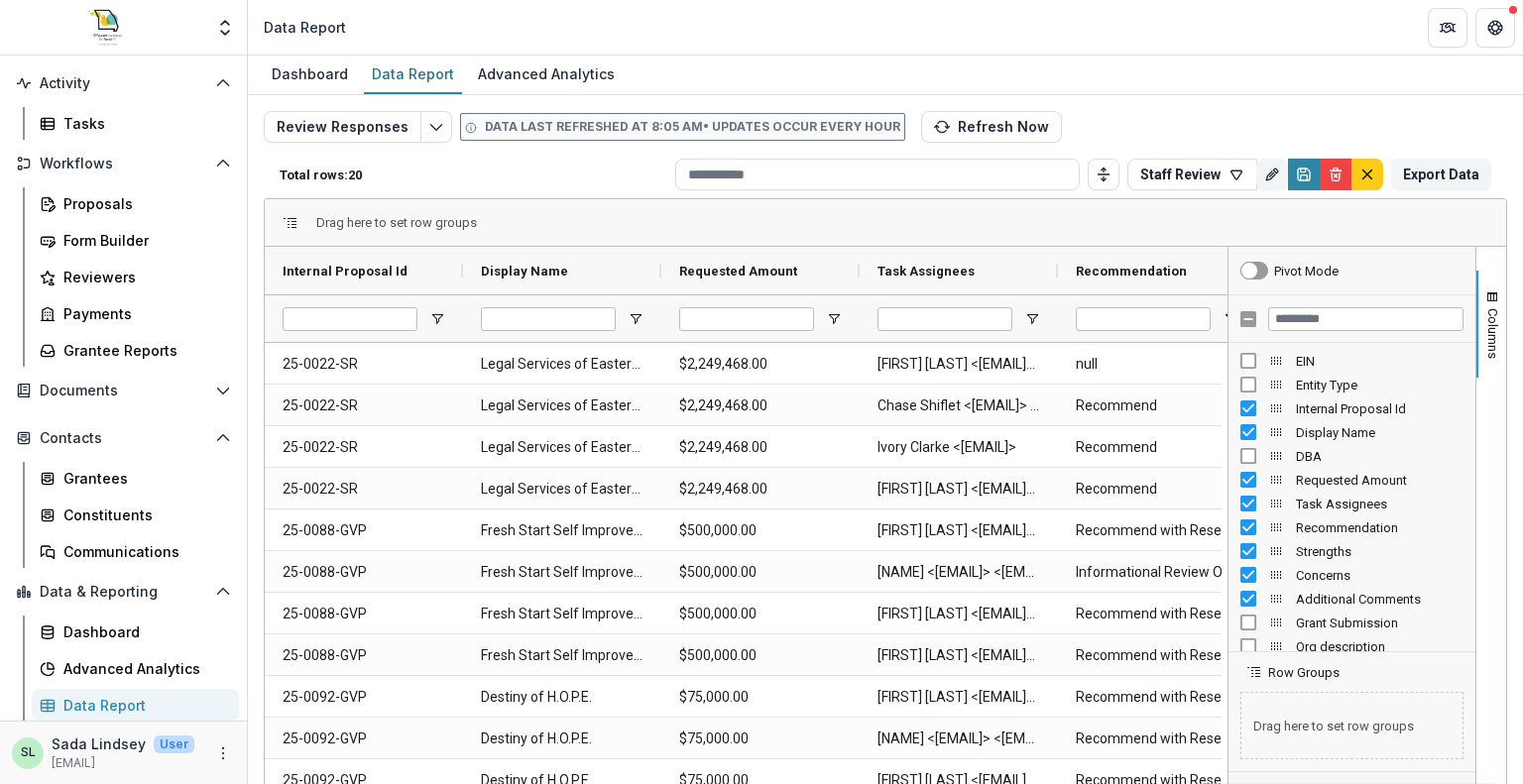 click on "Pivot Mode" at bounding box center (1351, 271) 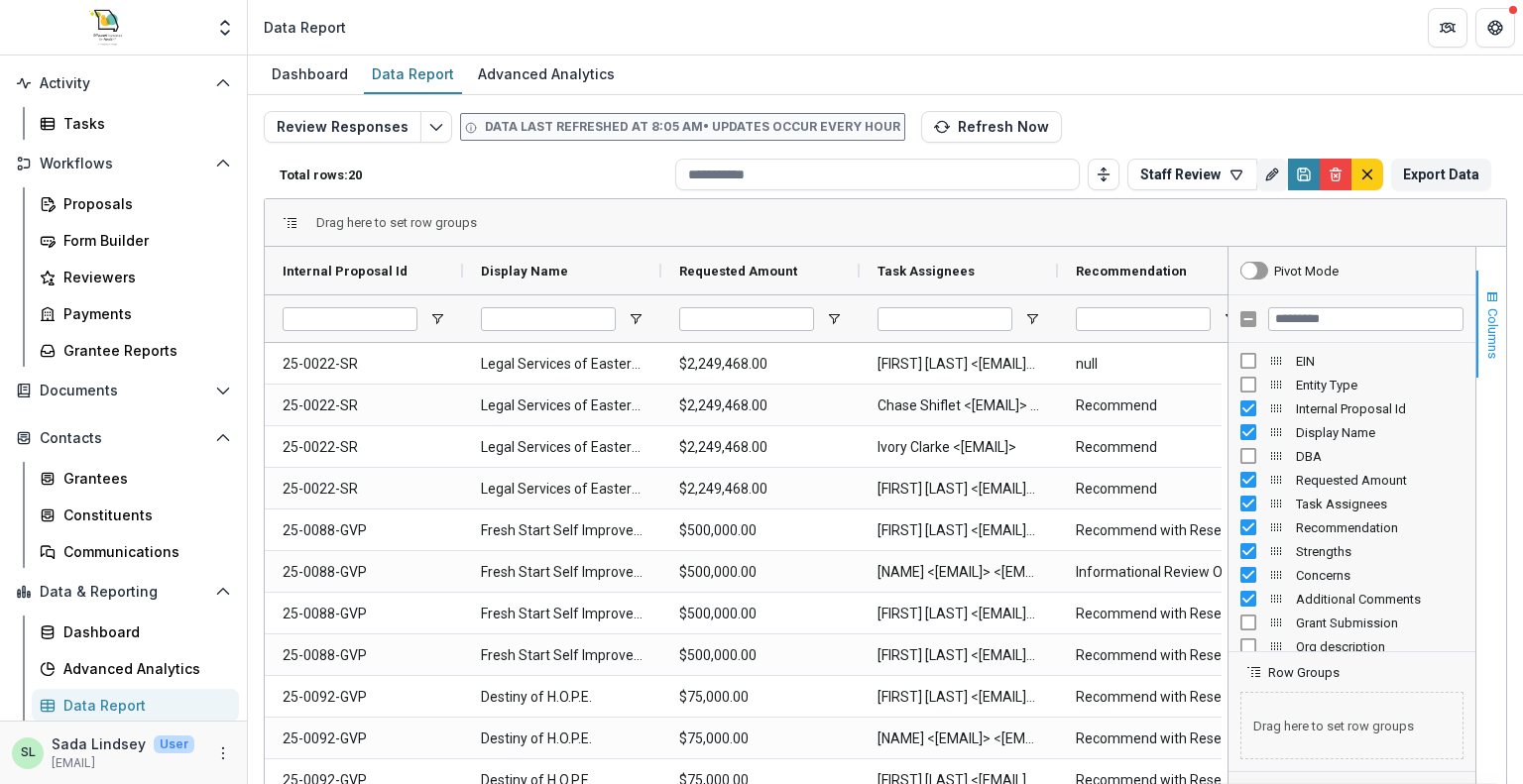 click on "Columns" at bounding box center (1492, 333) 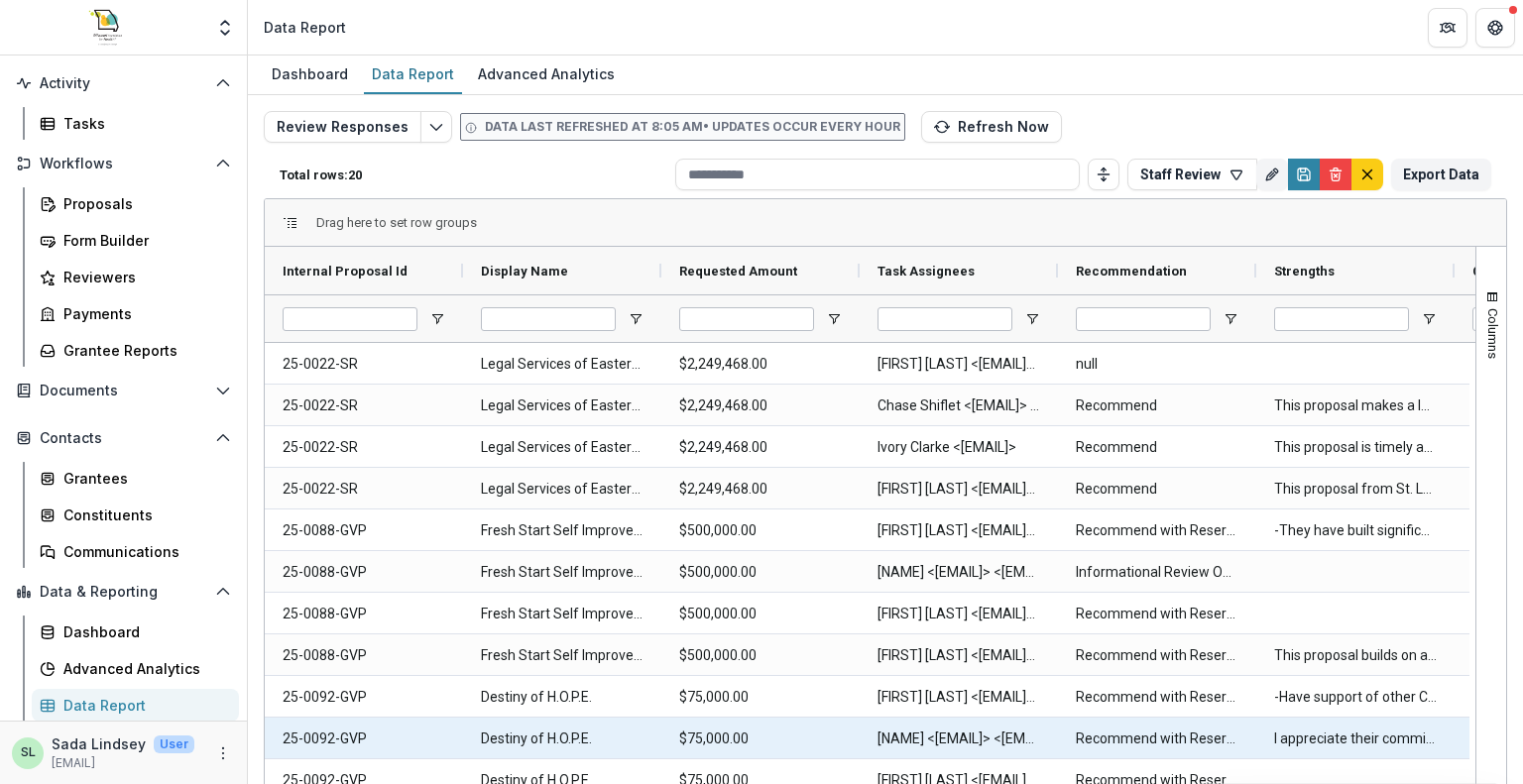 scroll, scrollTop: 115, scrollLeft: 0, axis: vertical 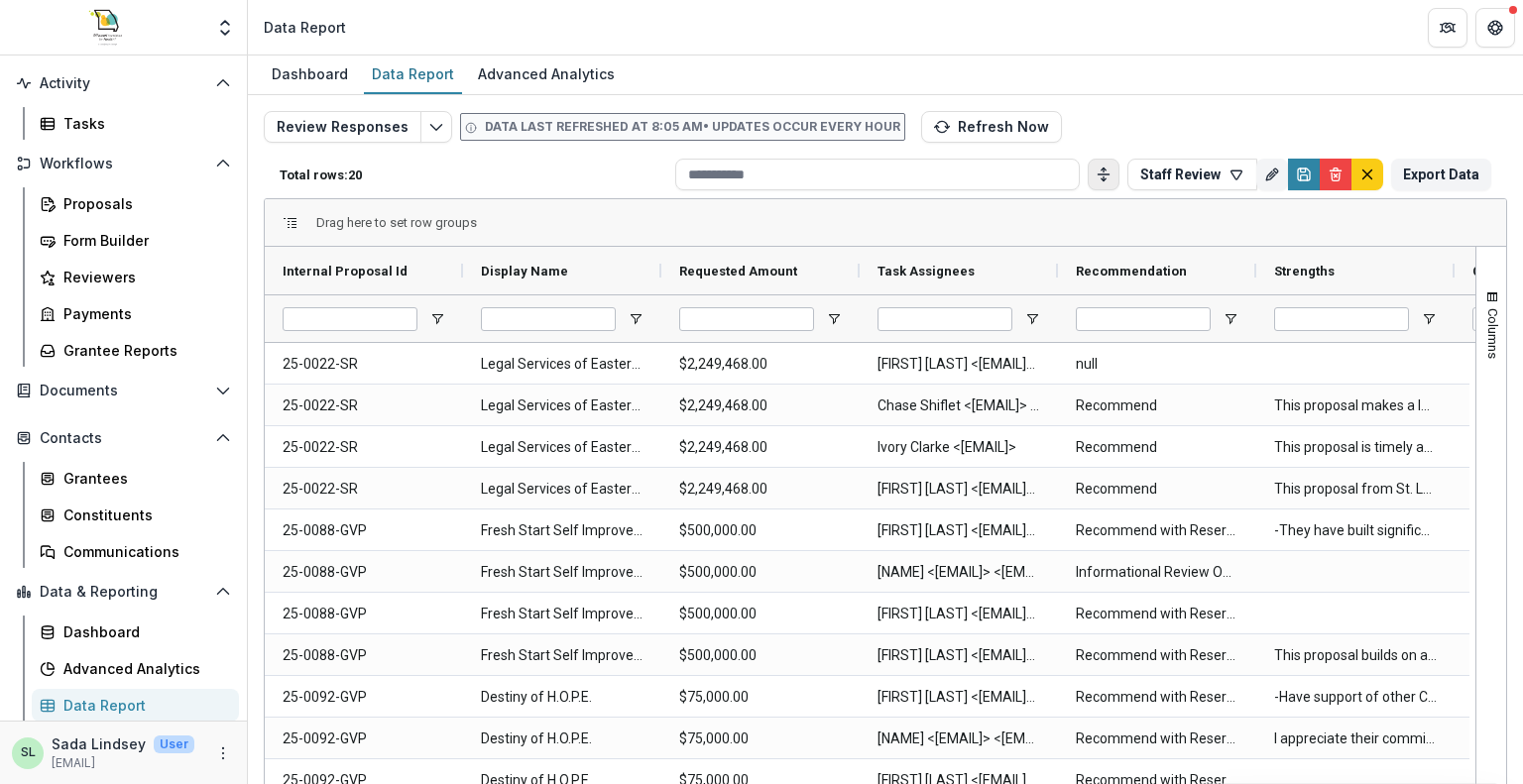click 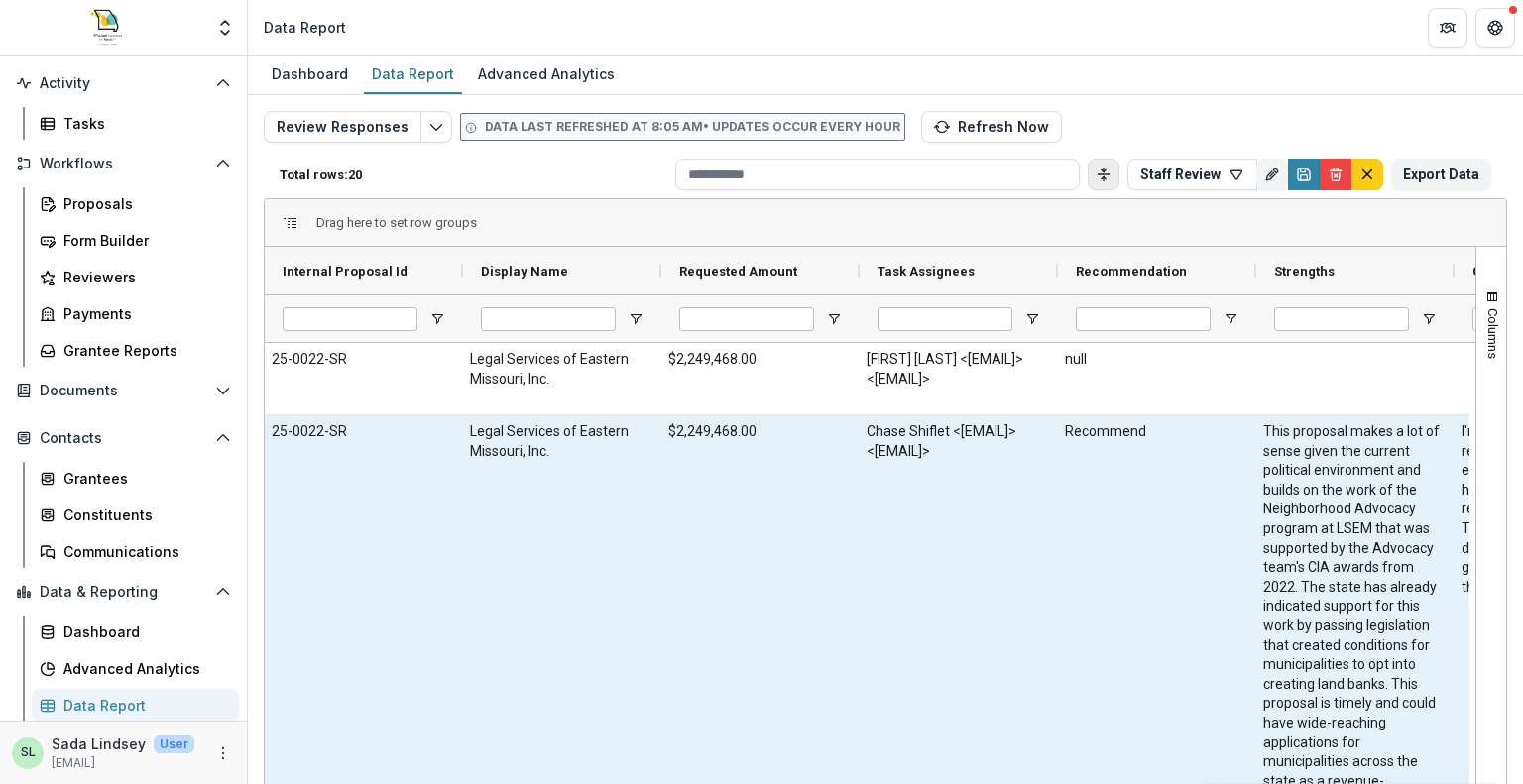 scroll, scrollTop: 496, scrollLeft: 0, axis: vertical 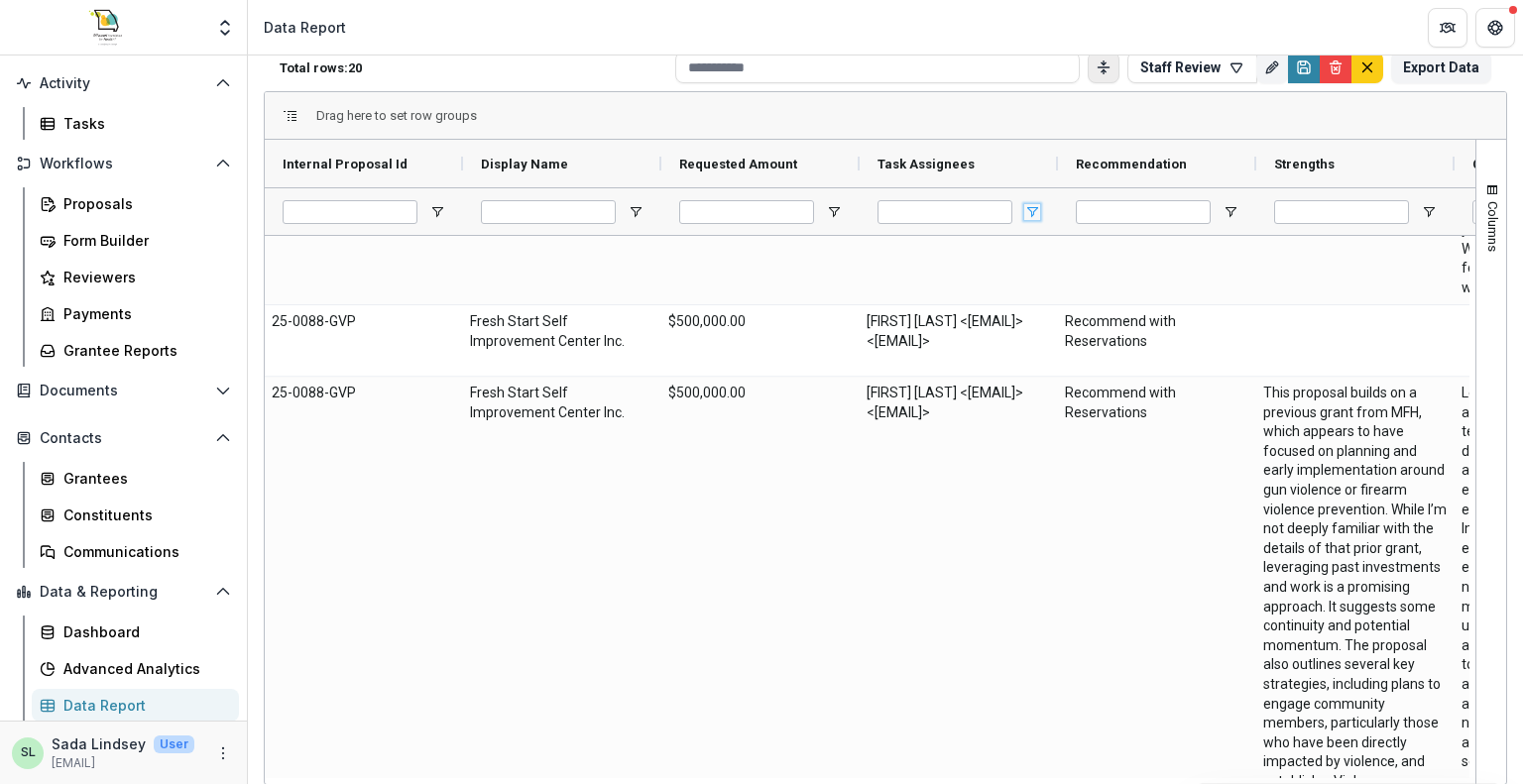 click at bounding box center [1032, 212] 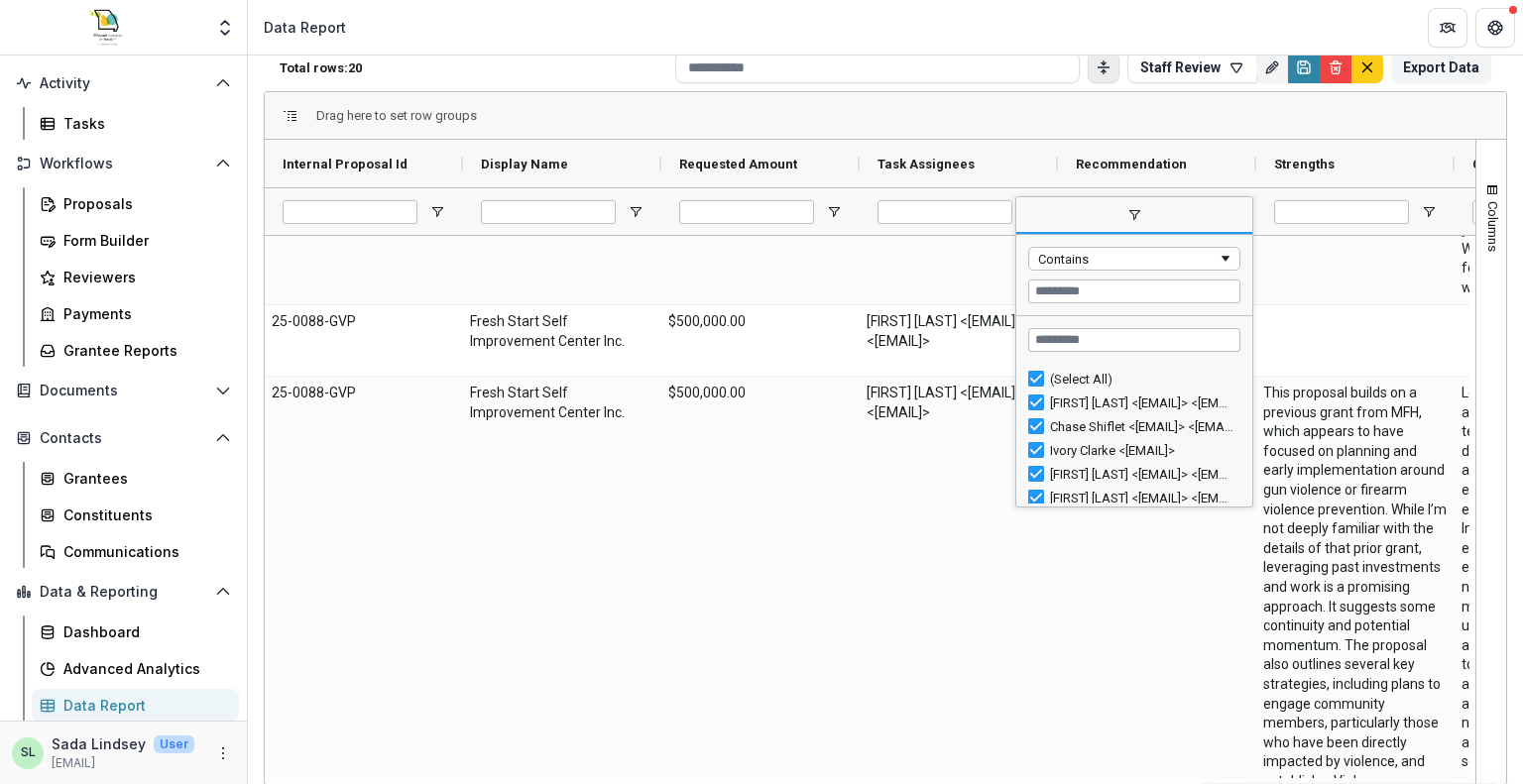 click on "(Select All)" at bounding box center (1142, 379) 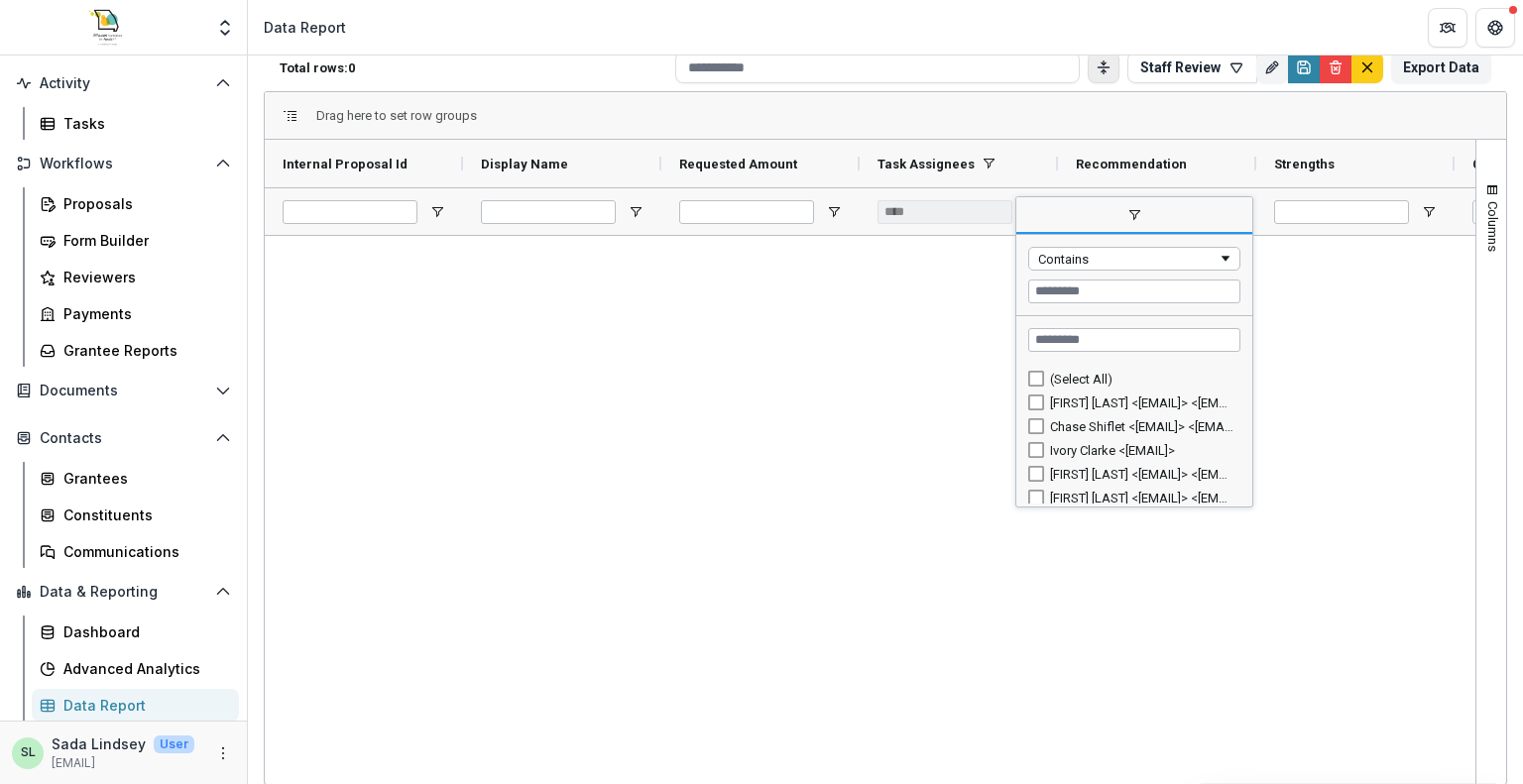 click on "[FIRST] [LAST] <[EMAIL]> <[EMAIL]>" at bounding box center (1142, 474) 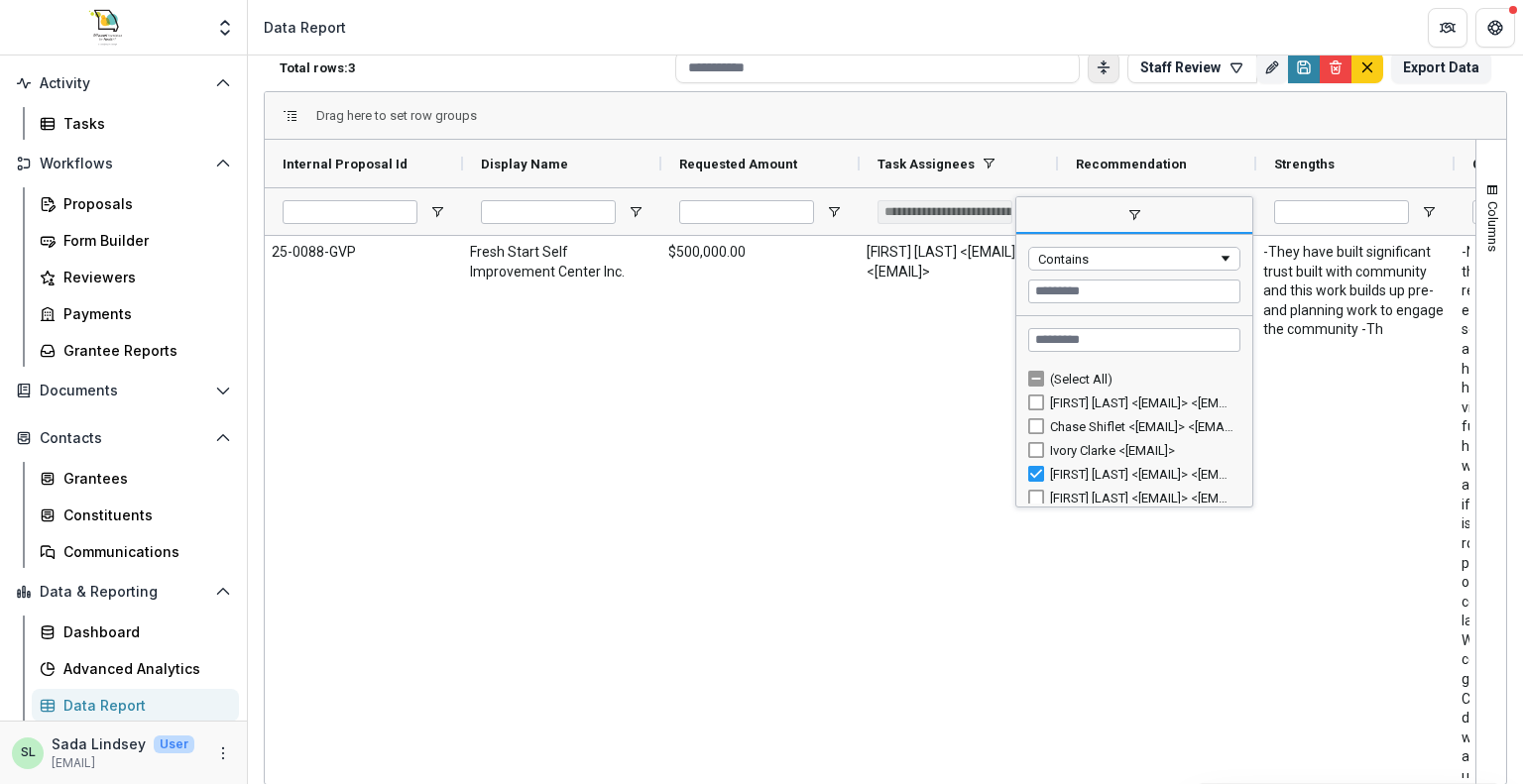 type on "**********" 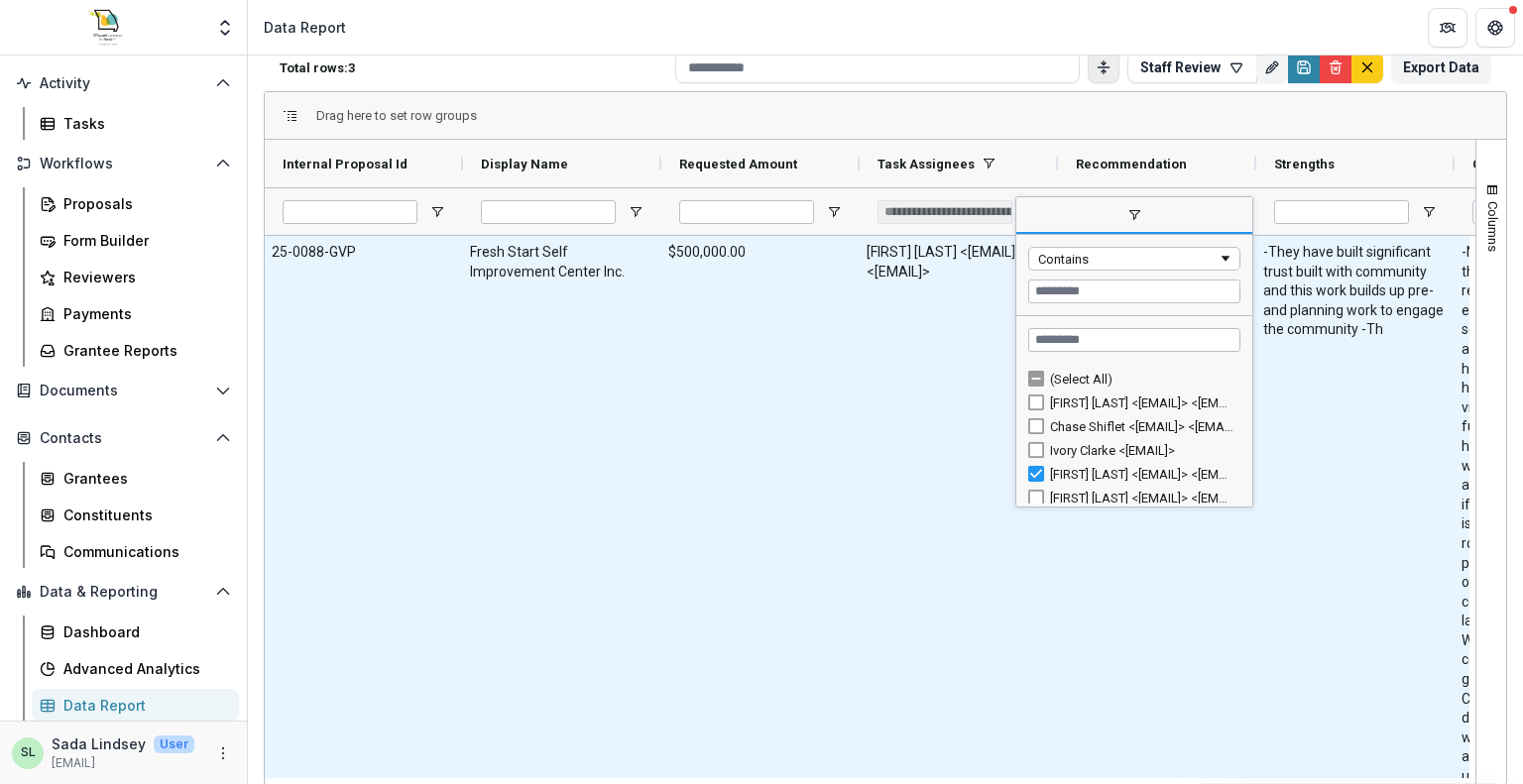click on "$500,000.00" at bounding box center [761, 553] 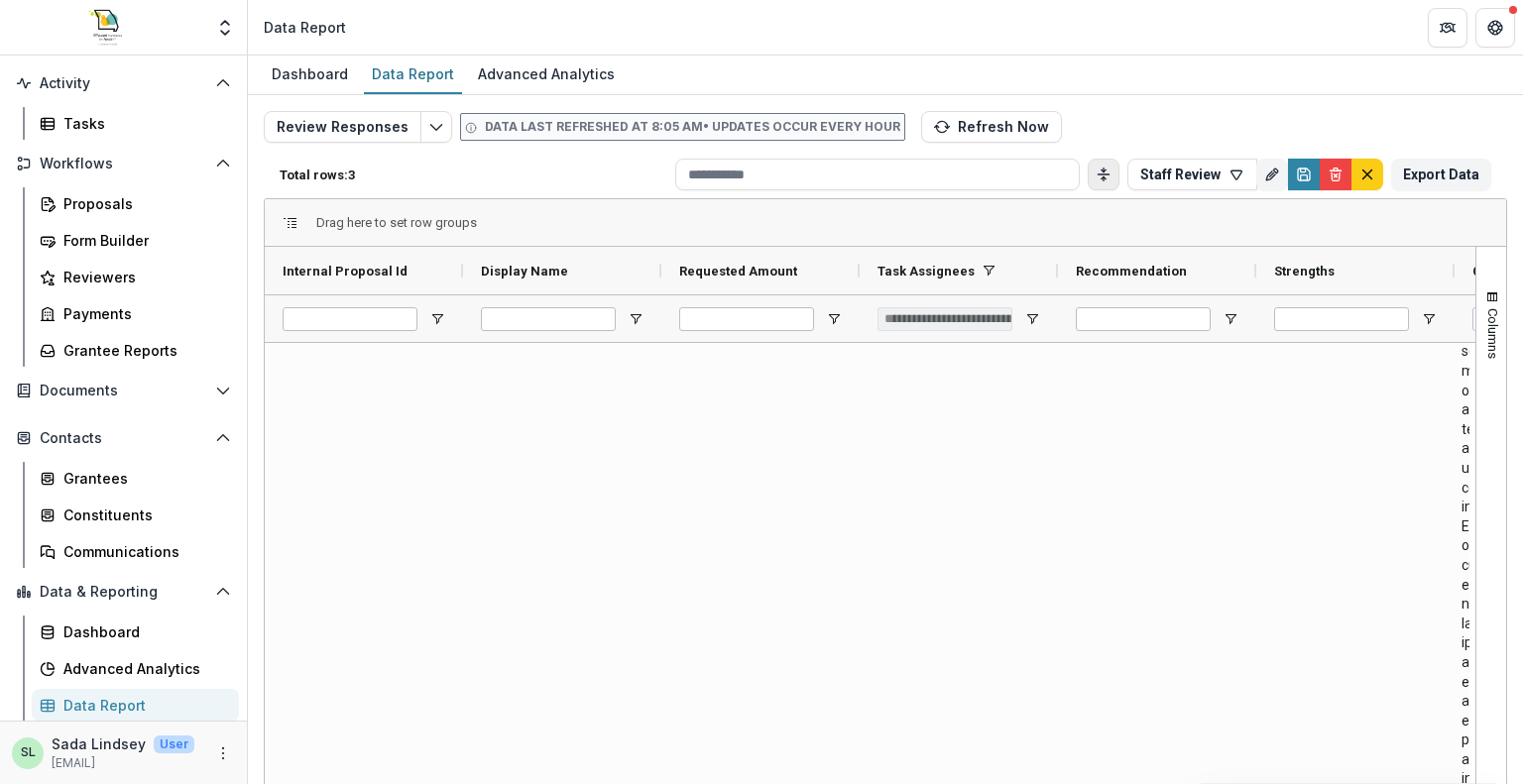 drag, startPoint x: 1522, startPoint y: 561, endPoint x: 591, endPoint y: 533, distance: 931.42096 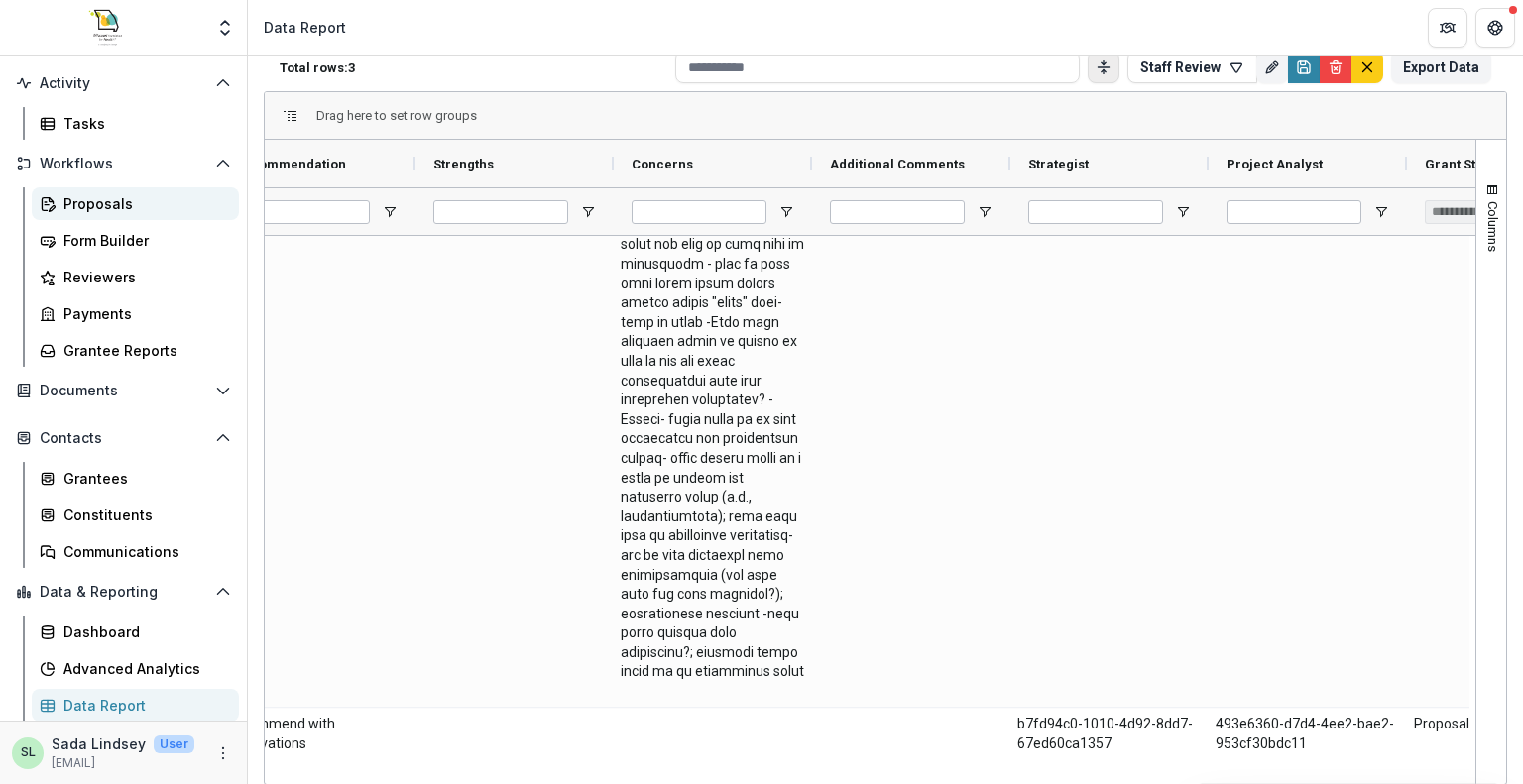 click on "Proposals" at bounding box center [143, 203] 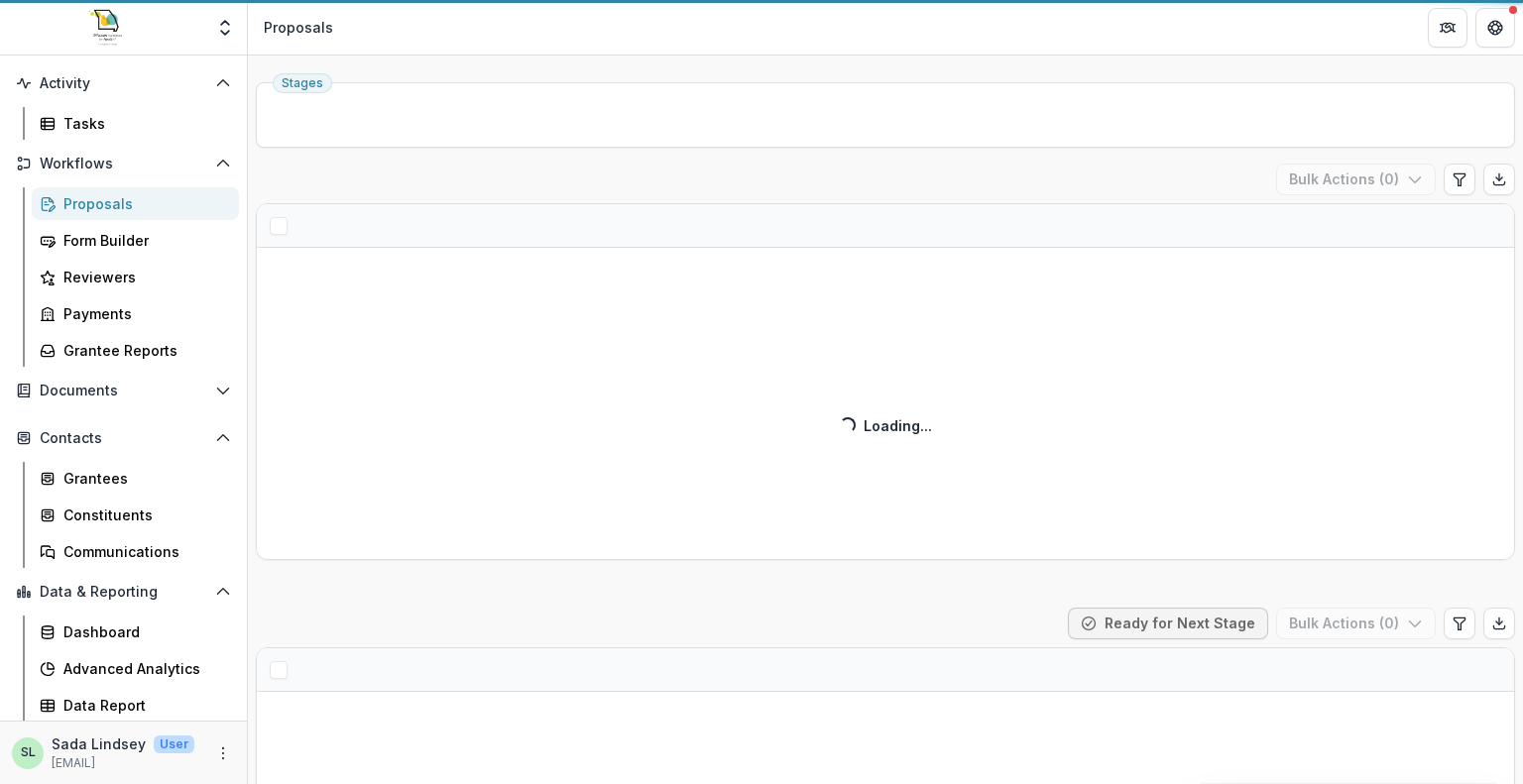 scroll, scrollTop: 60, scrollLeft: 0, axis: vertical 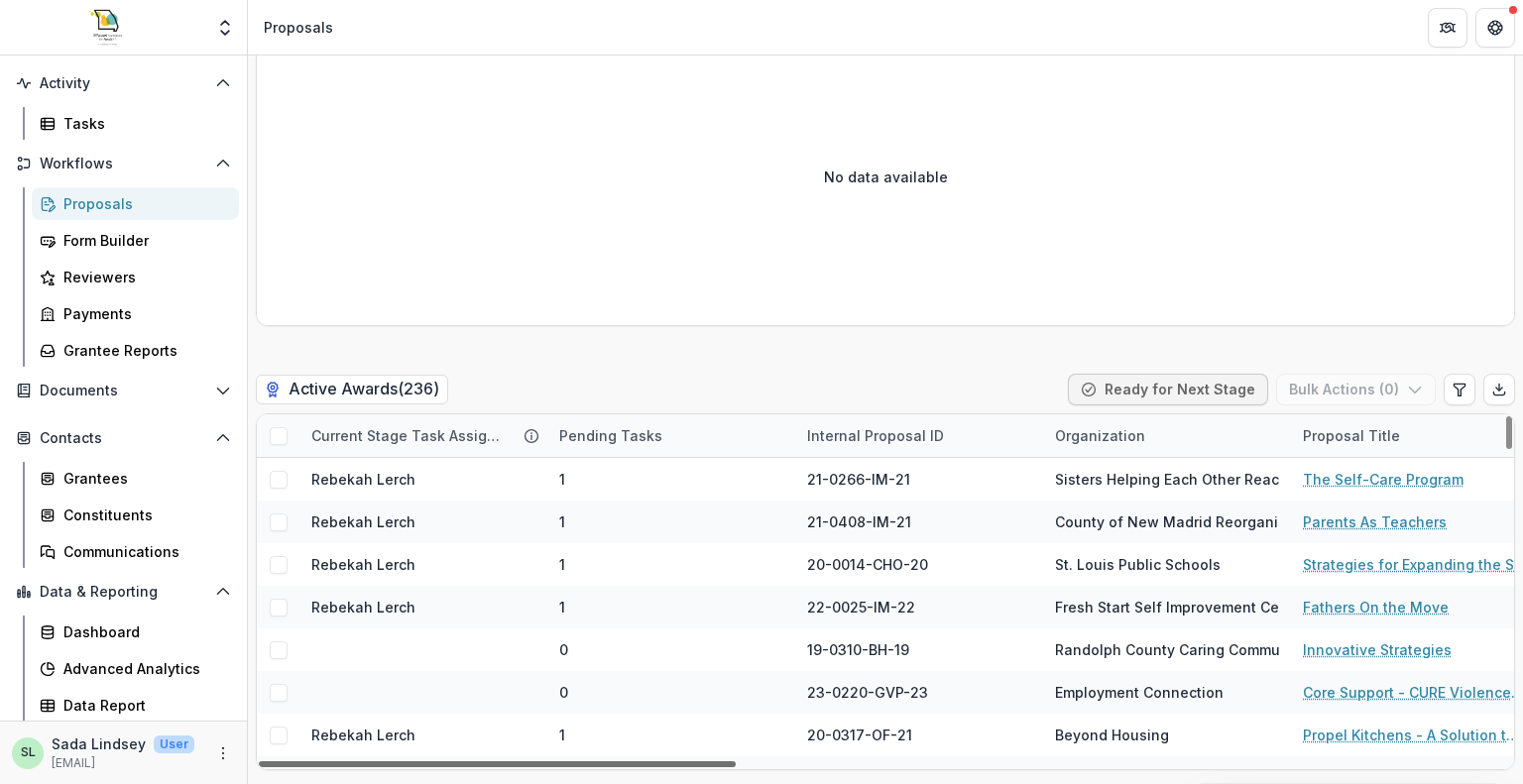 drag, startPoint x: 663, startPoint y: 725, endPoint x: 524, endPoint y: 717, distance: 139.23003 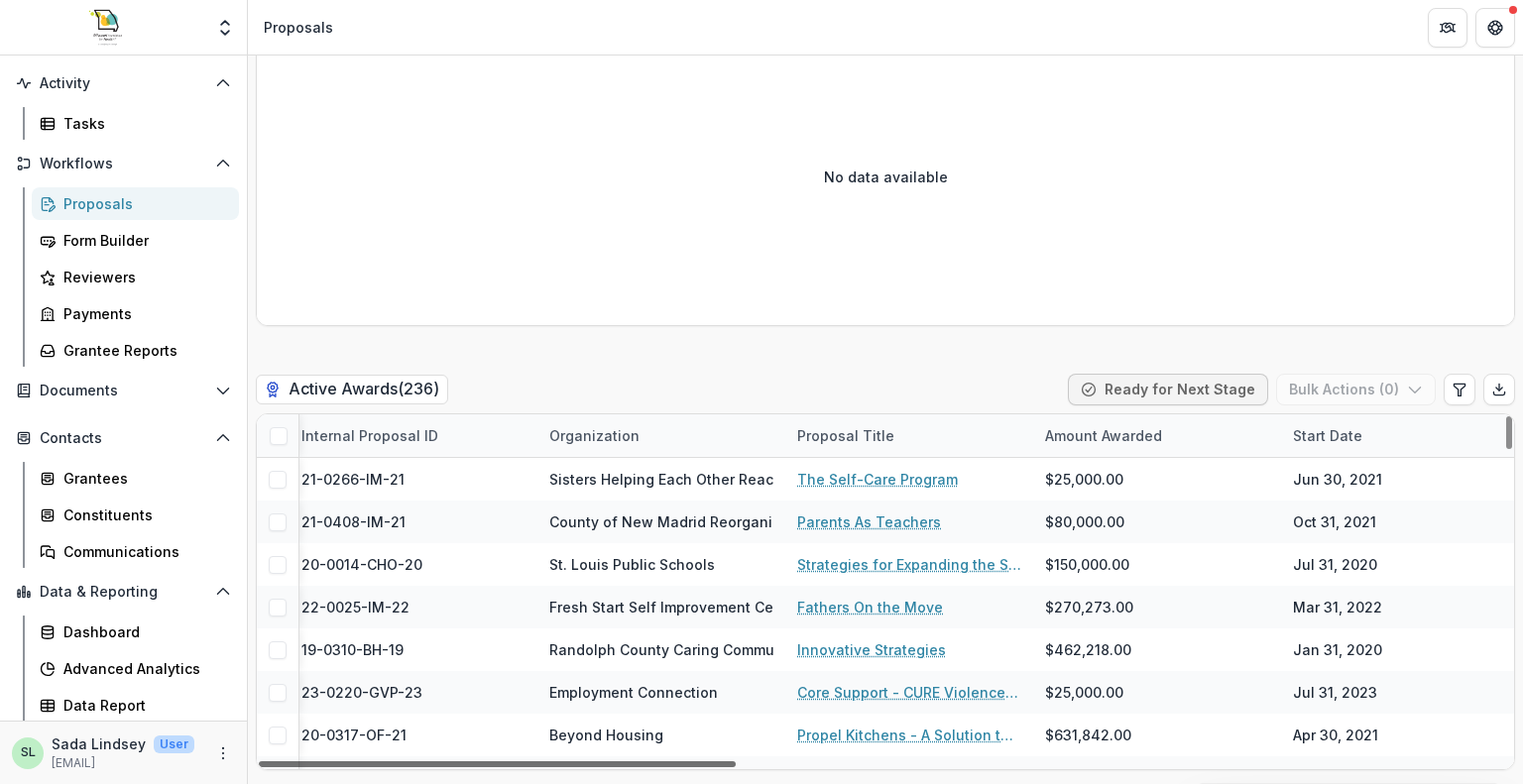 scroll, scrollTop: 0, scrollLeft: 666, axis: horizontal 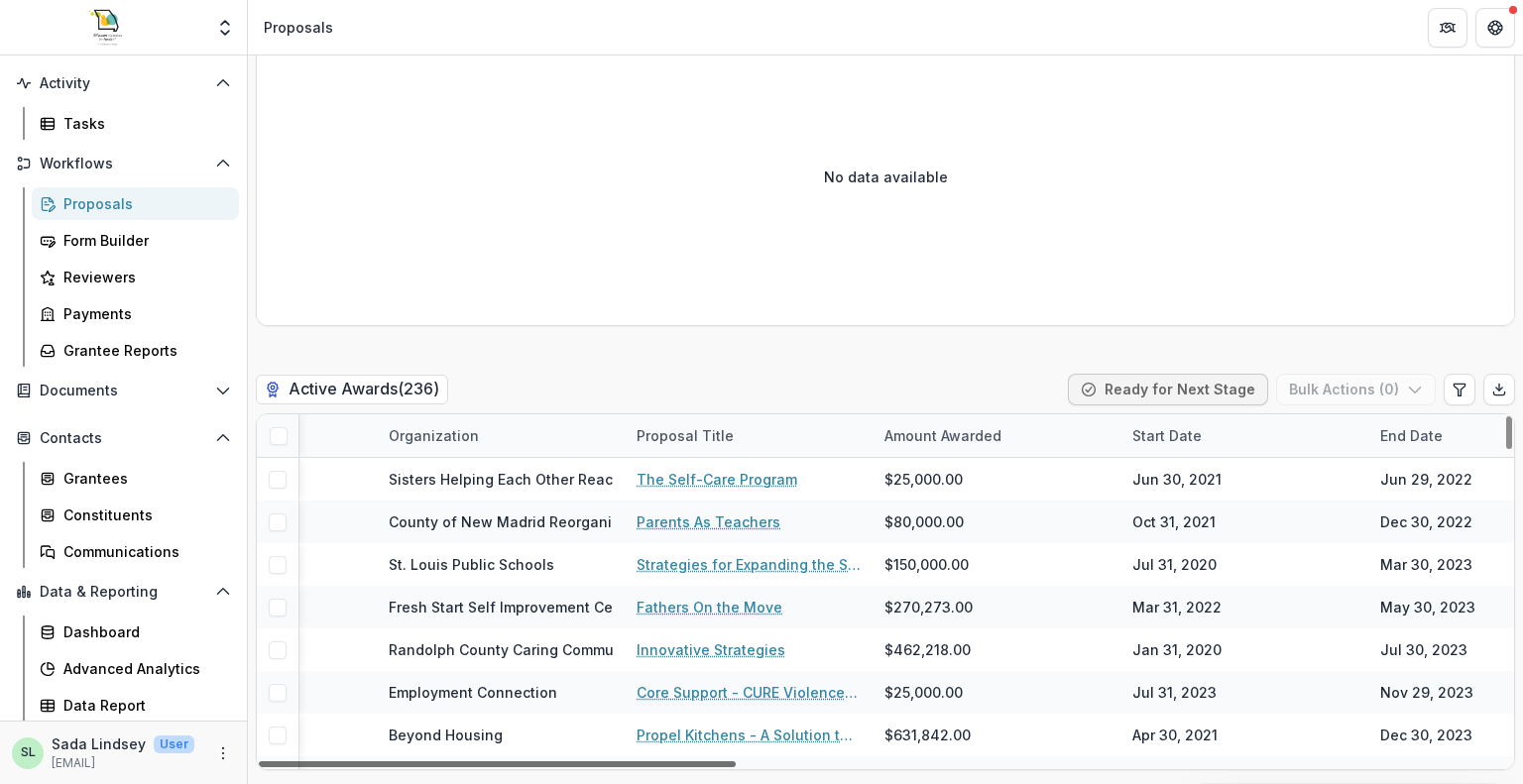 drag, startPoint x: 614, startPoint y: 725, endPoint x: 867, endPoint y: 763, distance: 255.83784 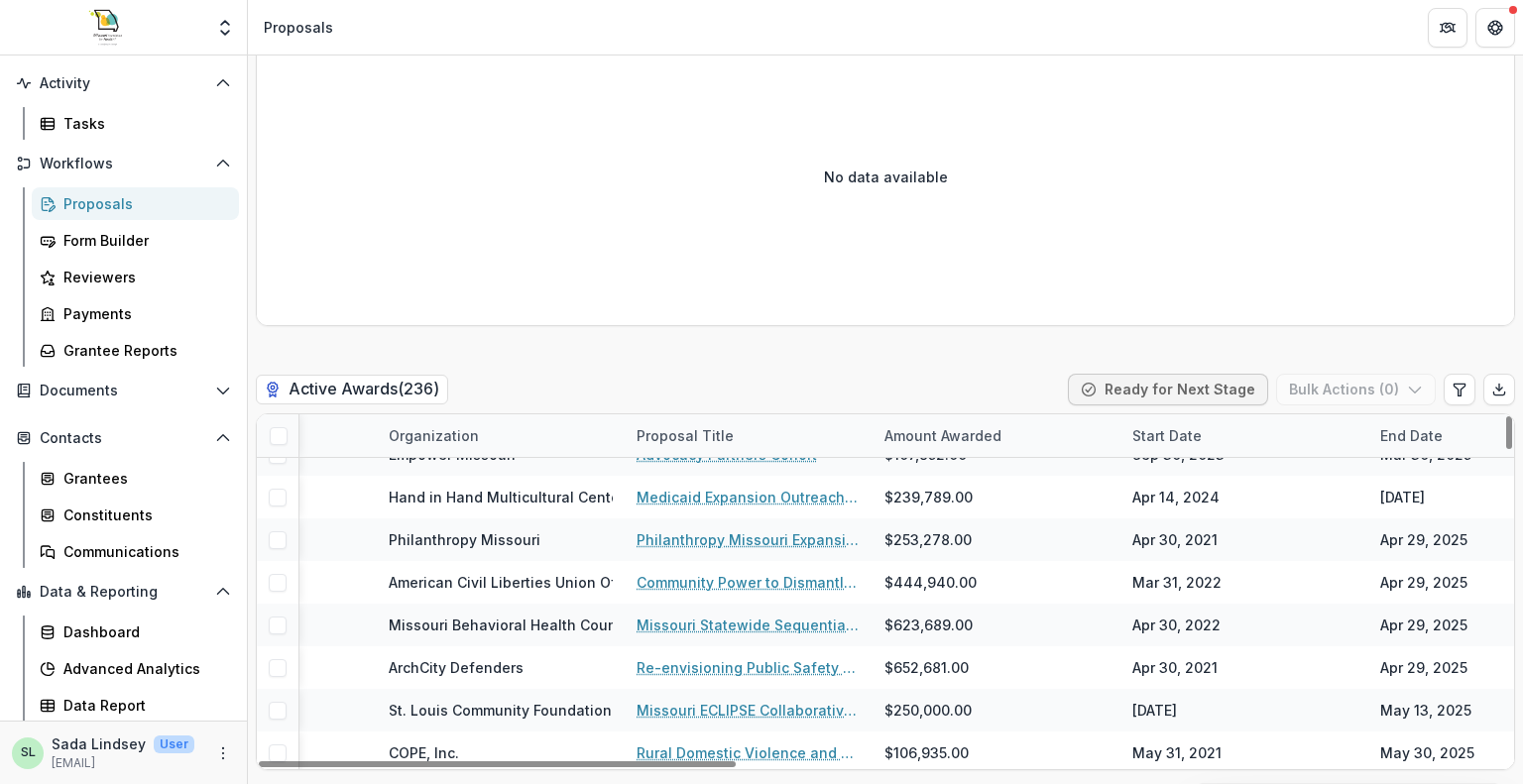 scroll, scrollTop: 1487, scrollLeft: 666, axis: both 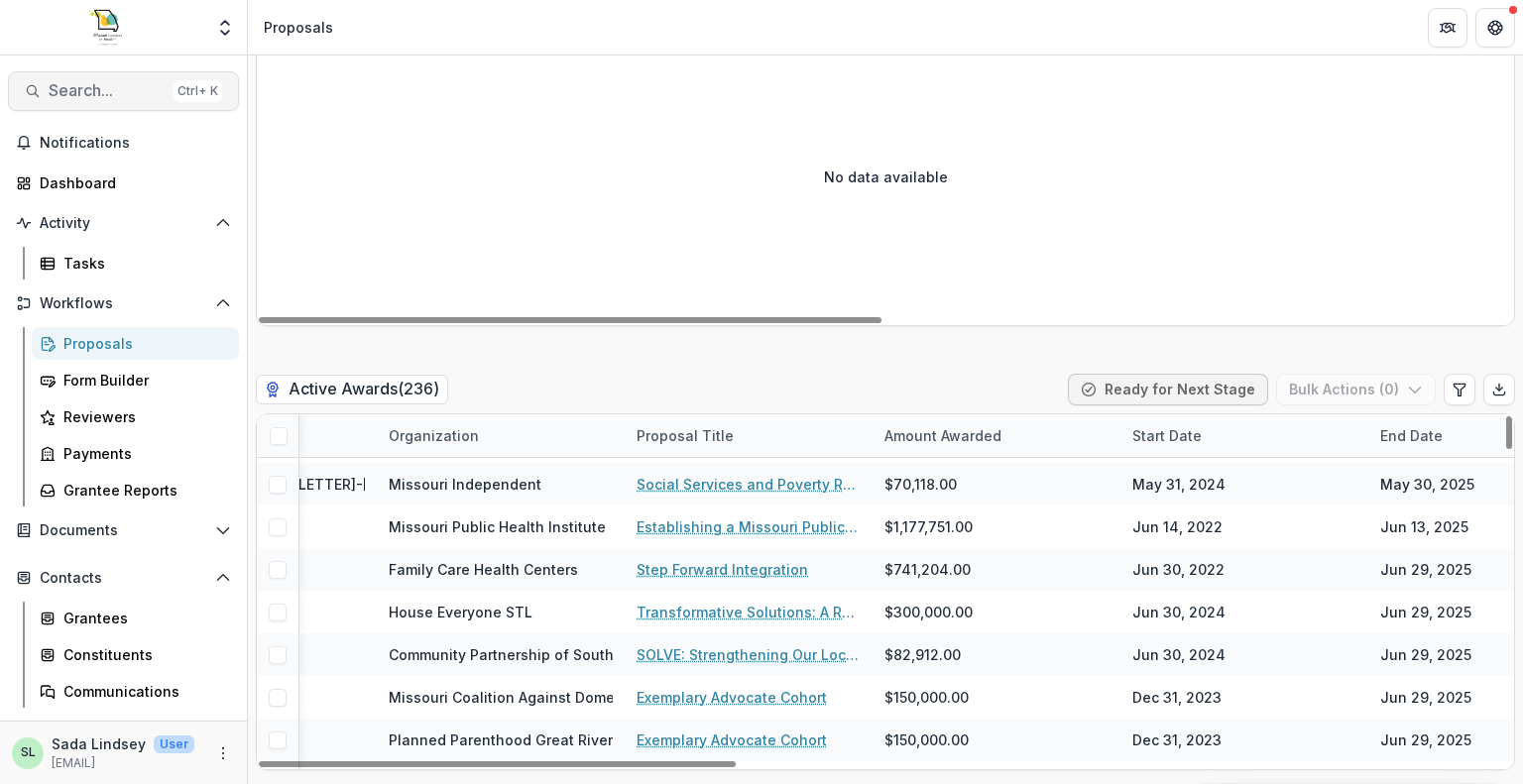 click on "Search... Ctrl  + K" at bounding box center [123, 91] 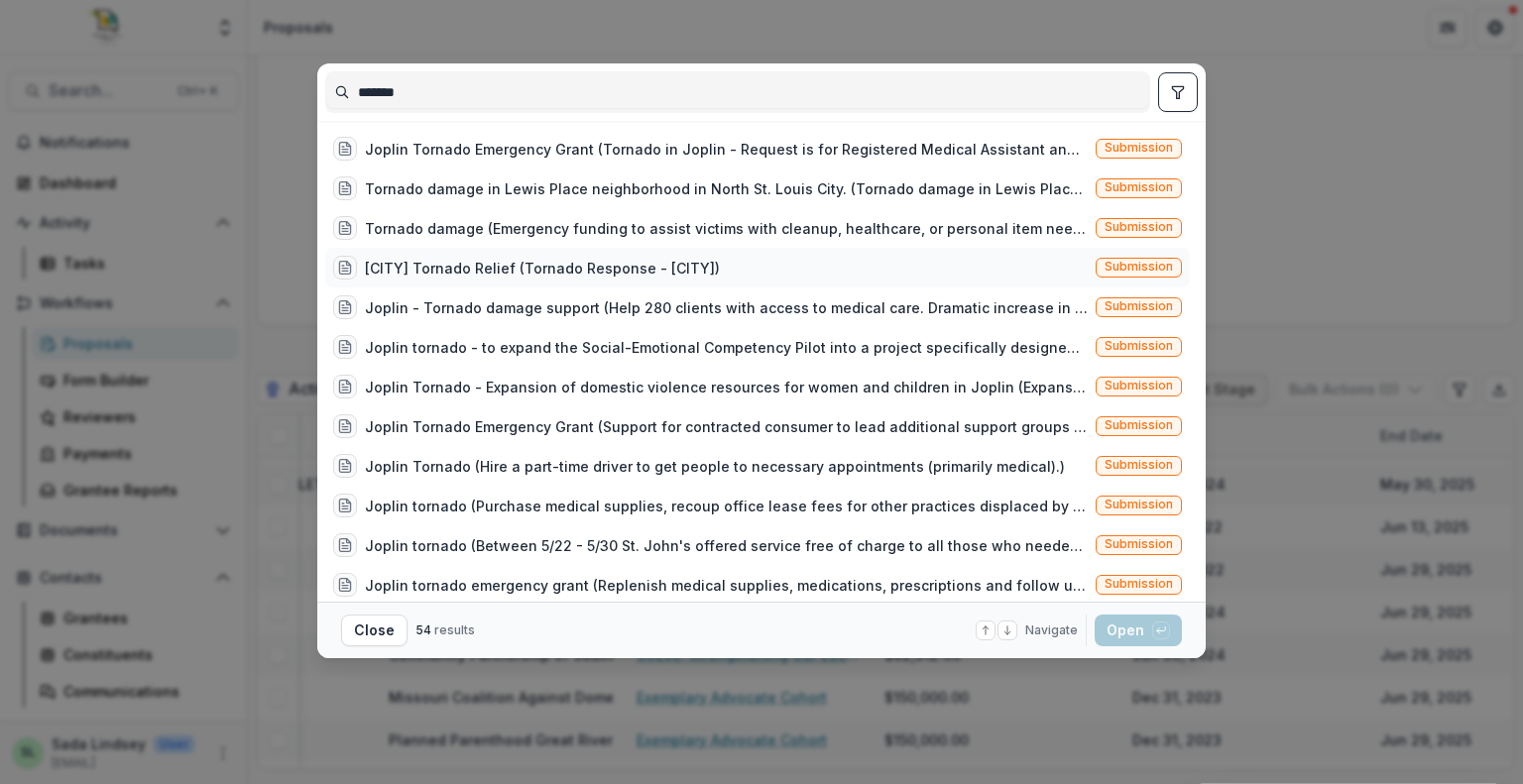 type on "*******" 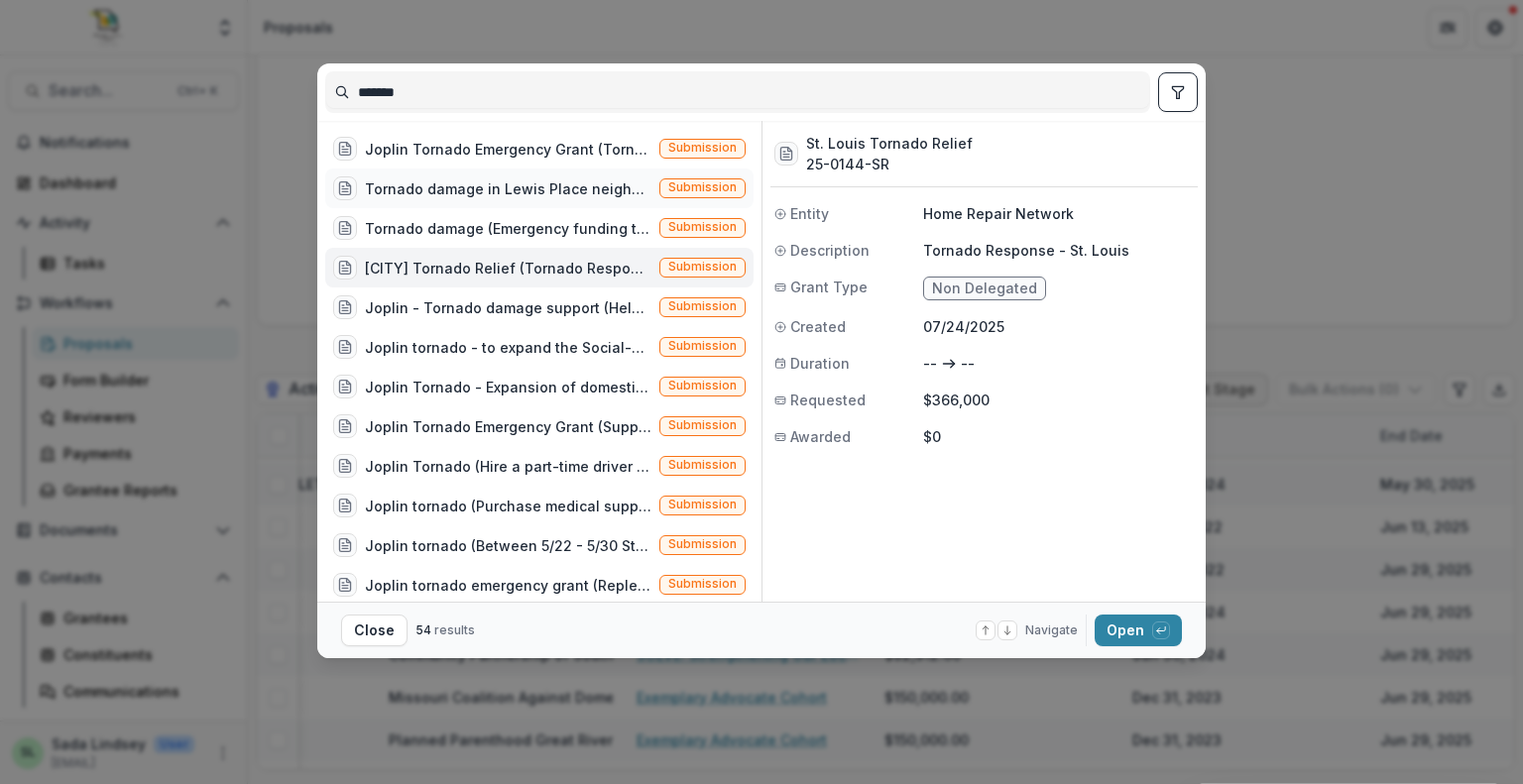 click on "Tornado damage in Lewis Place neighborhood in North St. Louis City. (Tornado damage in Lewis Place neighborhood in North St. Louis City.)" at bounding box center [508, 188] 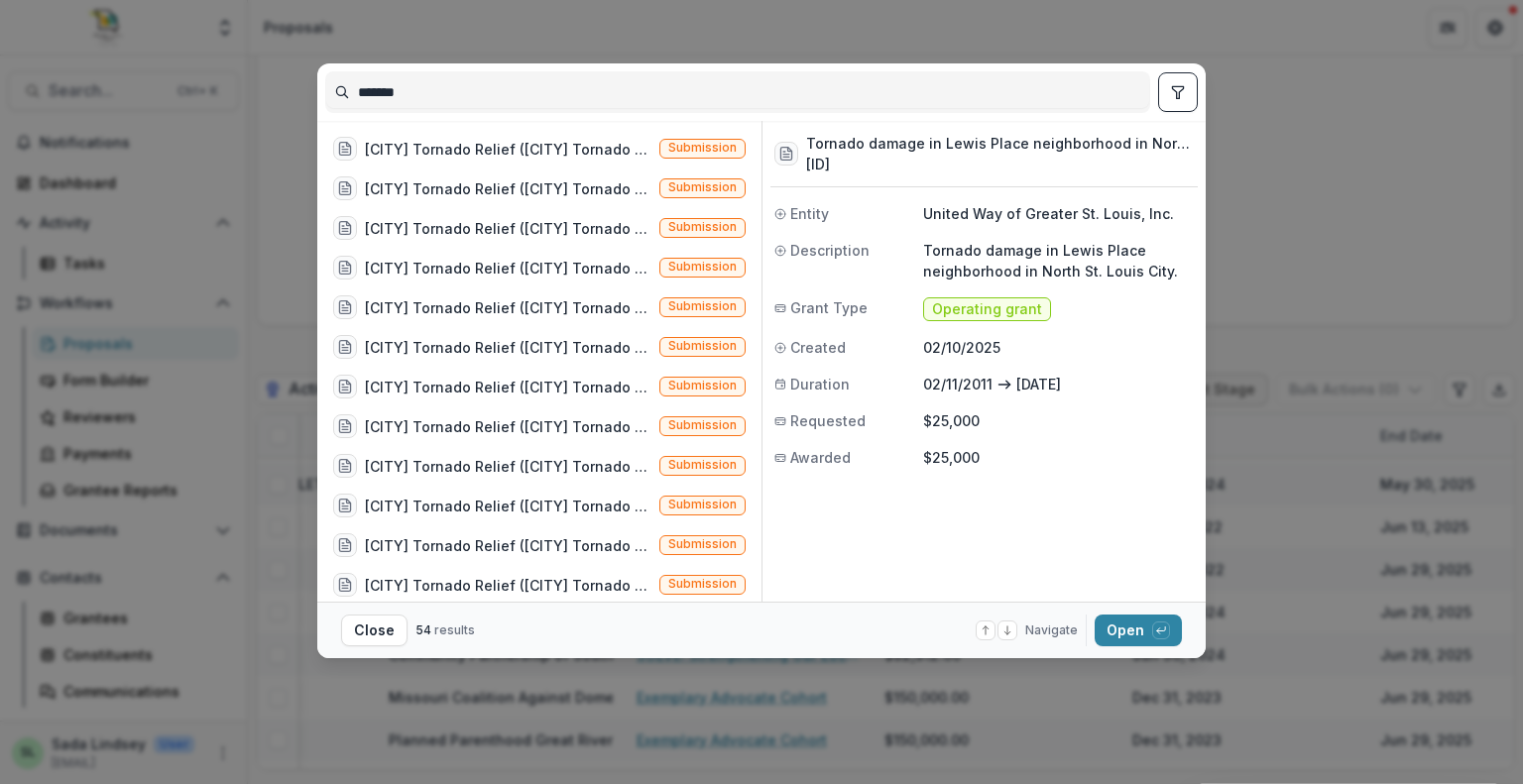 scroll, scrollTop: 1388, scrollLeft: 0, axis: vertical 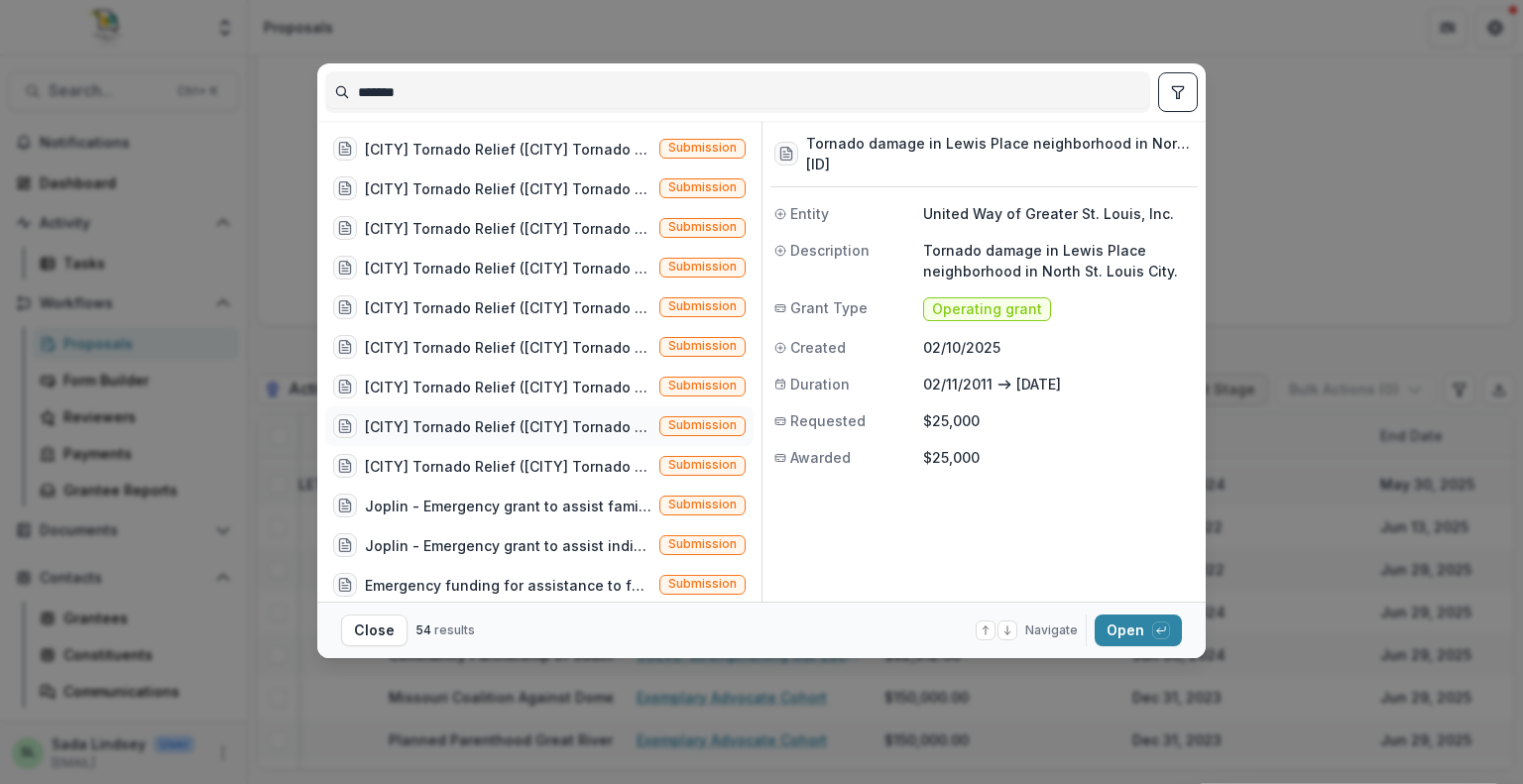 click on "[CITY] Tornado Relief ([CITY] Tornado Relief)" at bounding box center [508, 426] 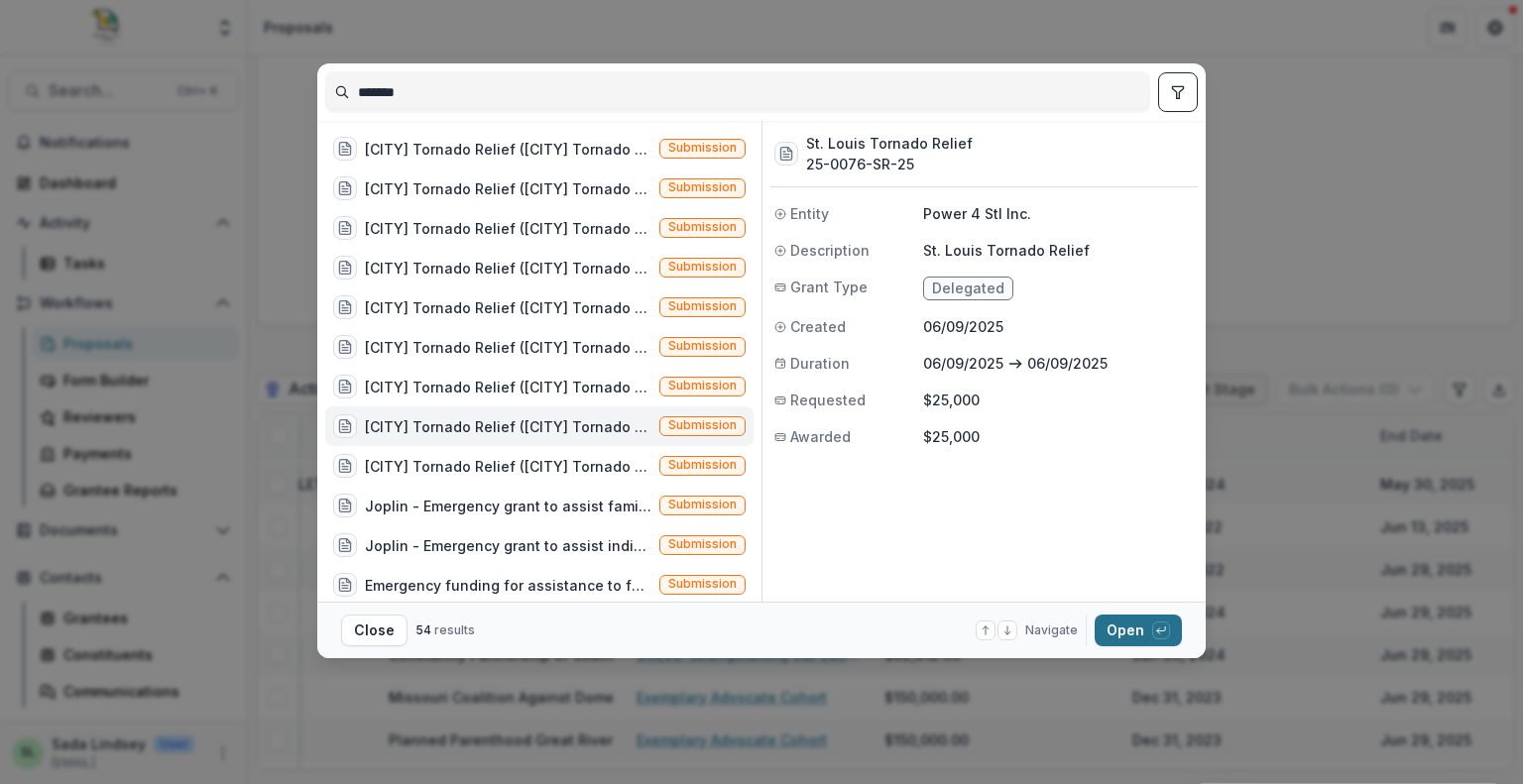 click on "Open with enter key" at bounding box center (1138, 630) 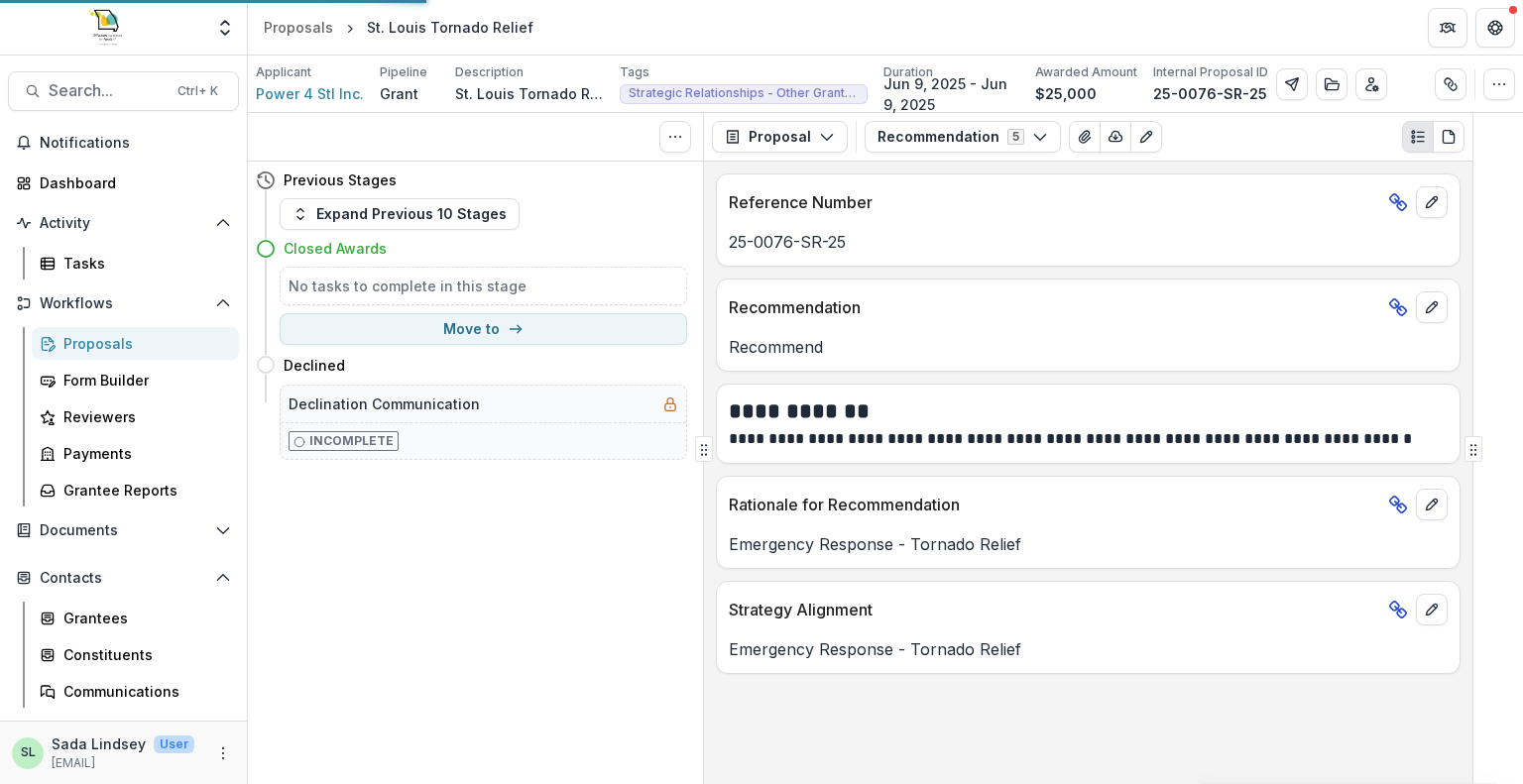 scroll, scrollTop: 0, scrollLeft: 0, axis: both 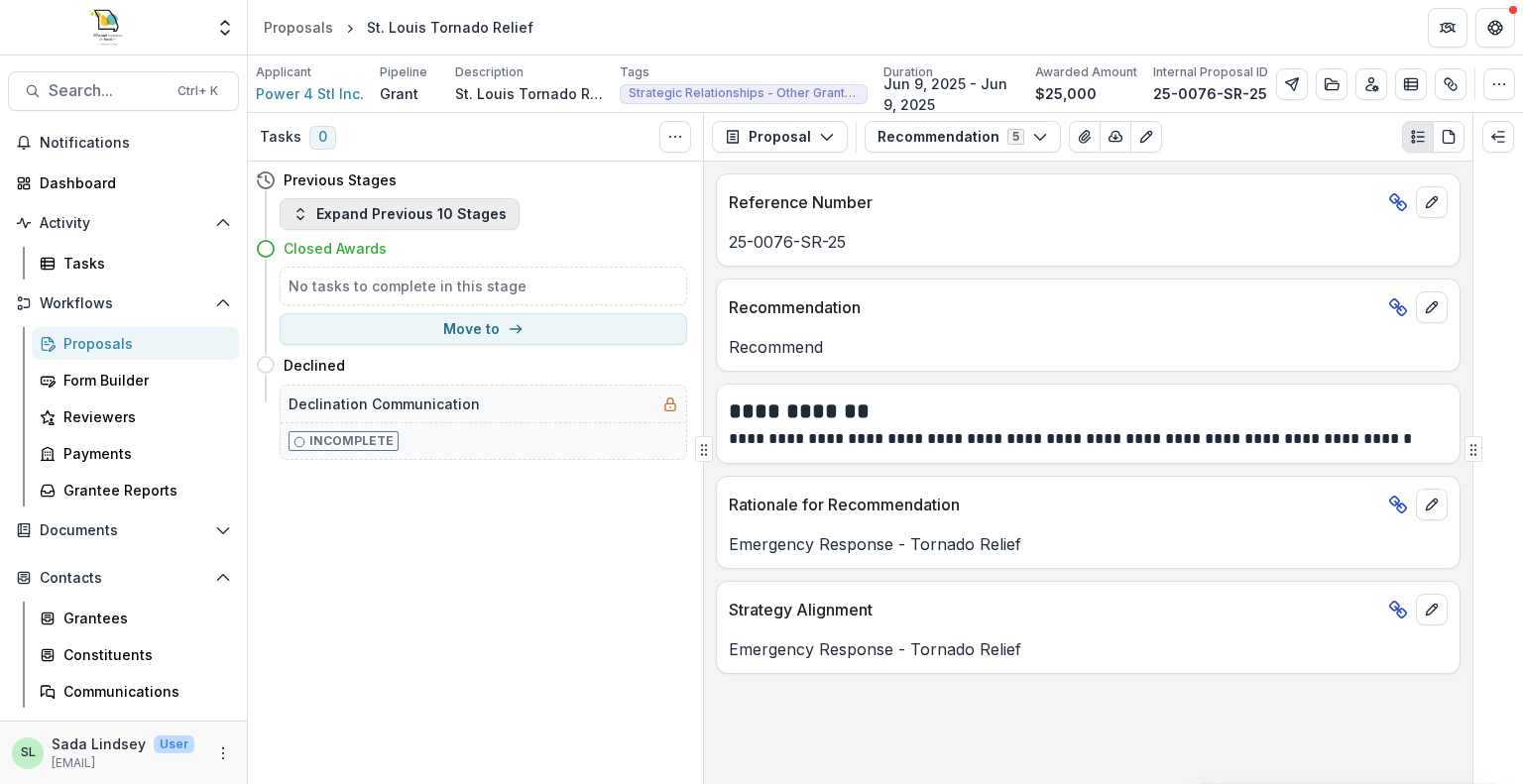 click on "Expand Previous 10 Stages" at bounding box center [400, 214] 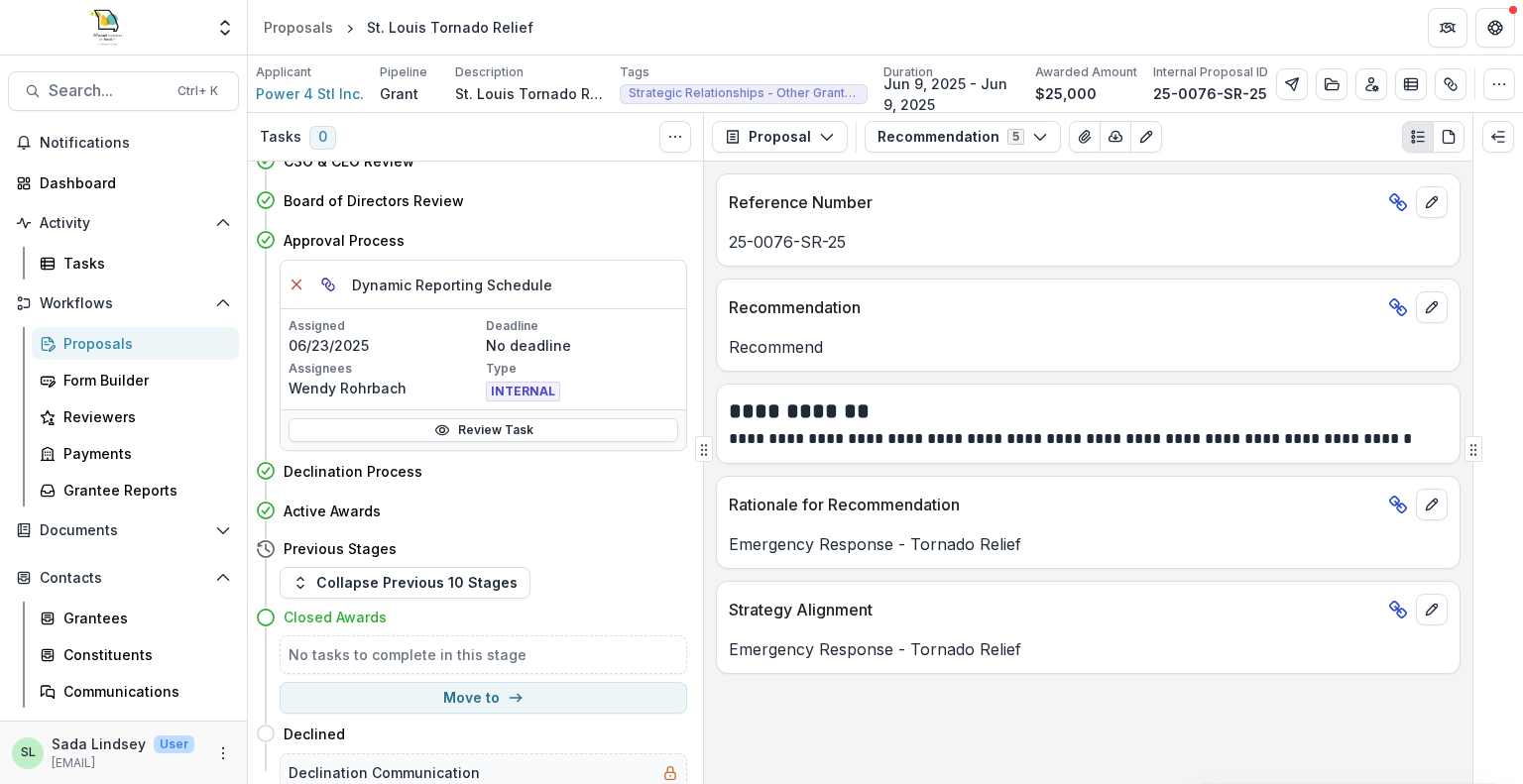 scroll, scrollTop: 1947, scrollLeft: 0, axis: vertical 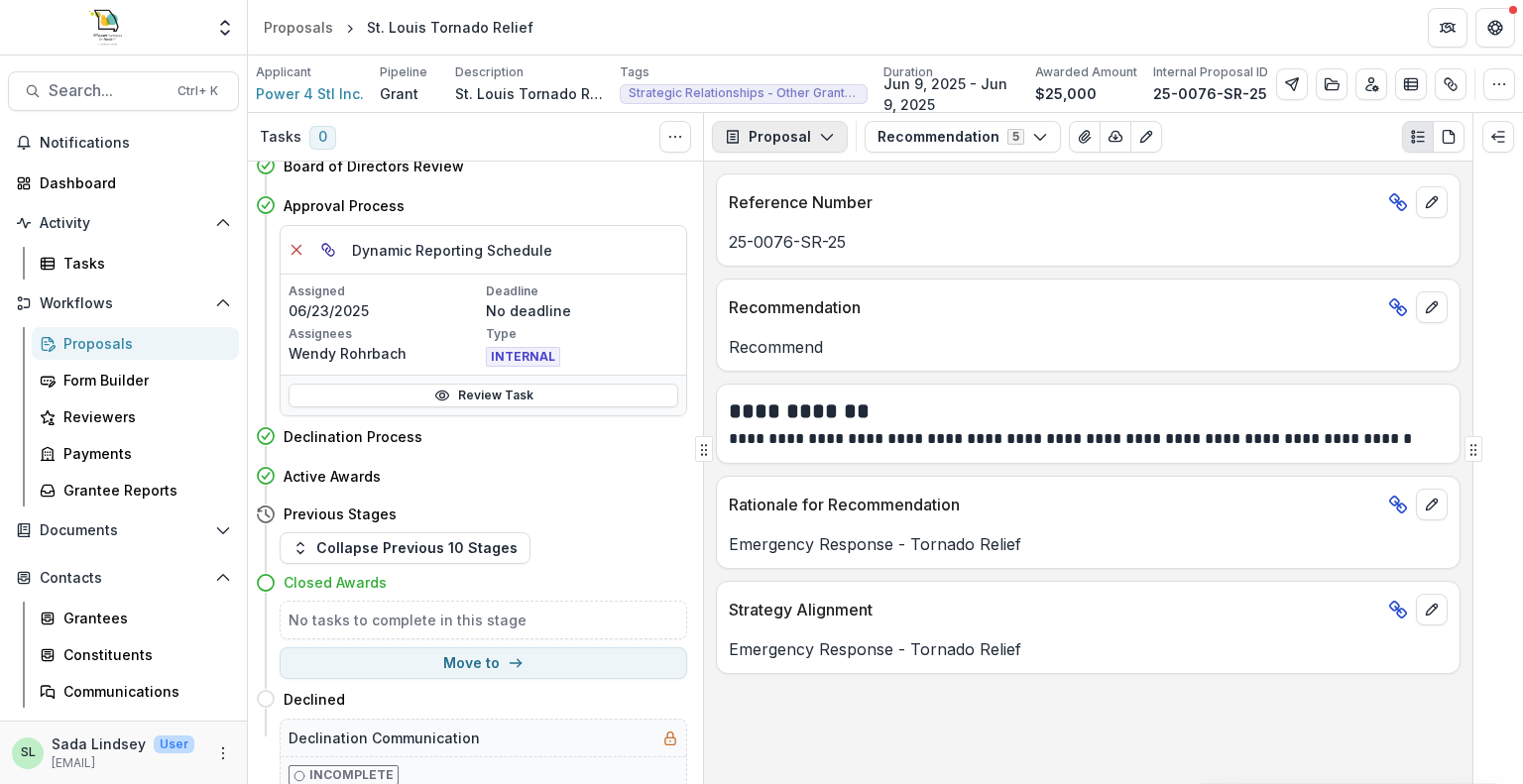 click on "Proposal" at bounding box center [779, 137] 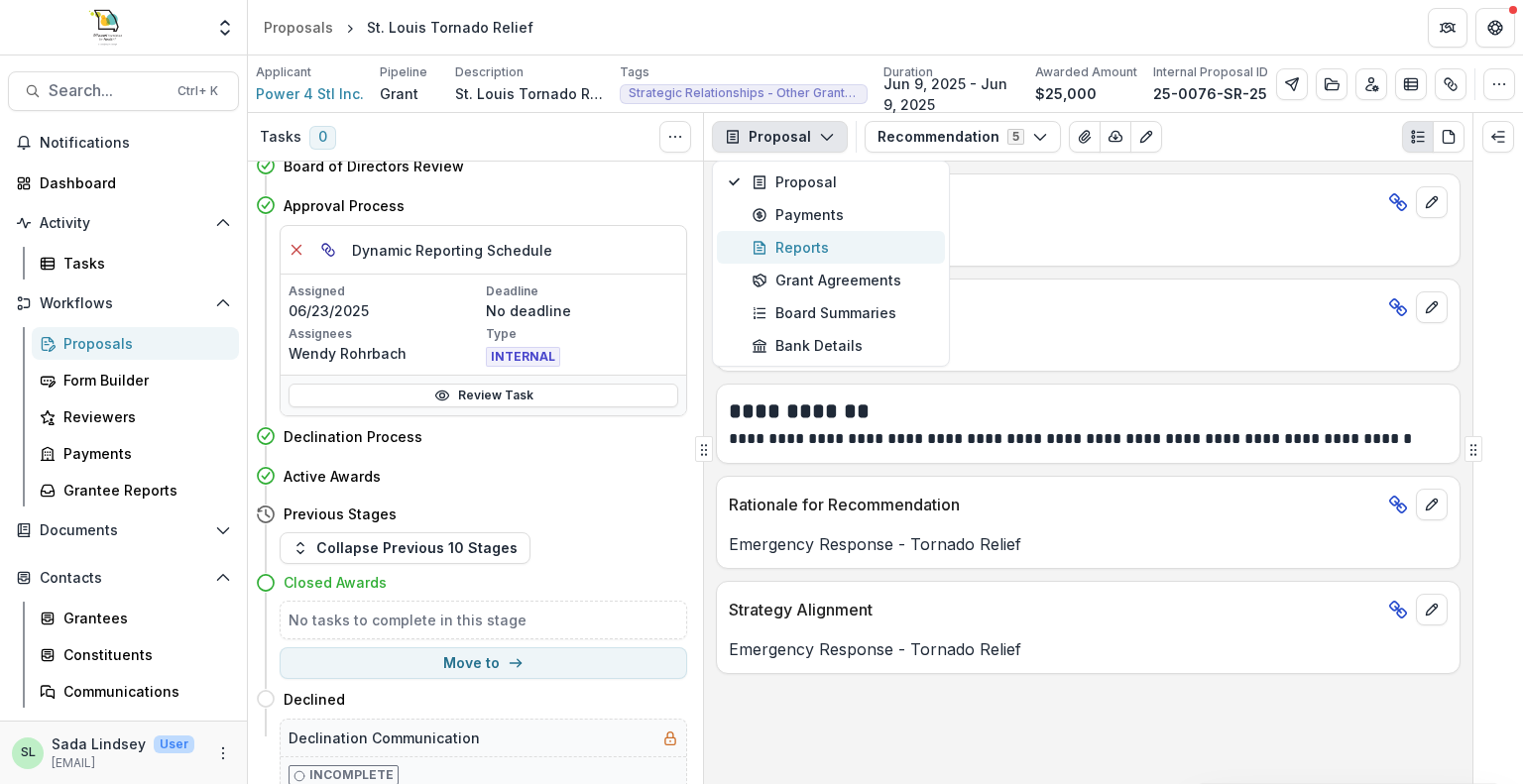 click on "Reports" at bounding box center (842, 247) 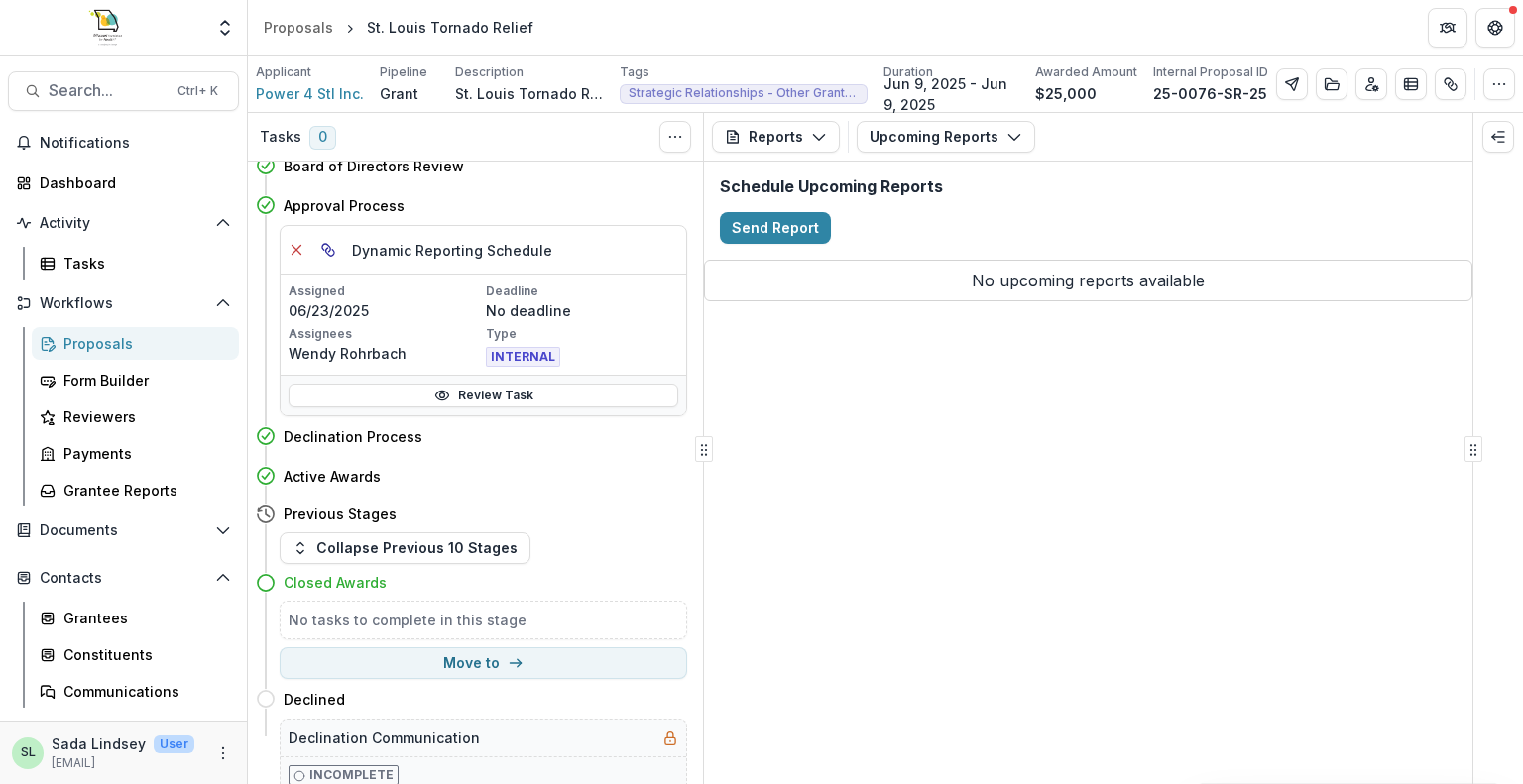 click on "Proposals" at bounding box center [135, 343] 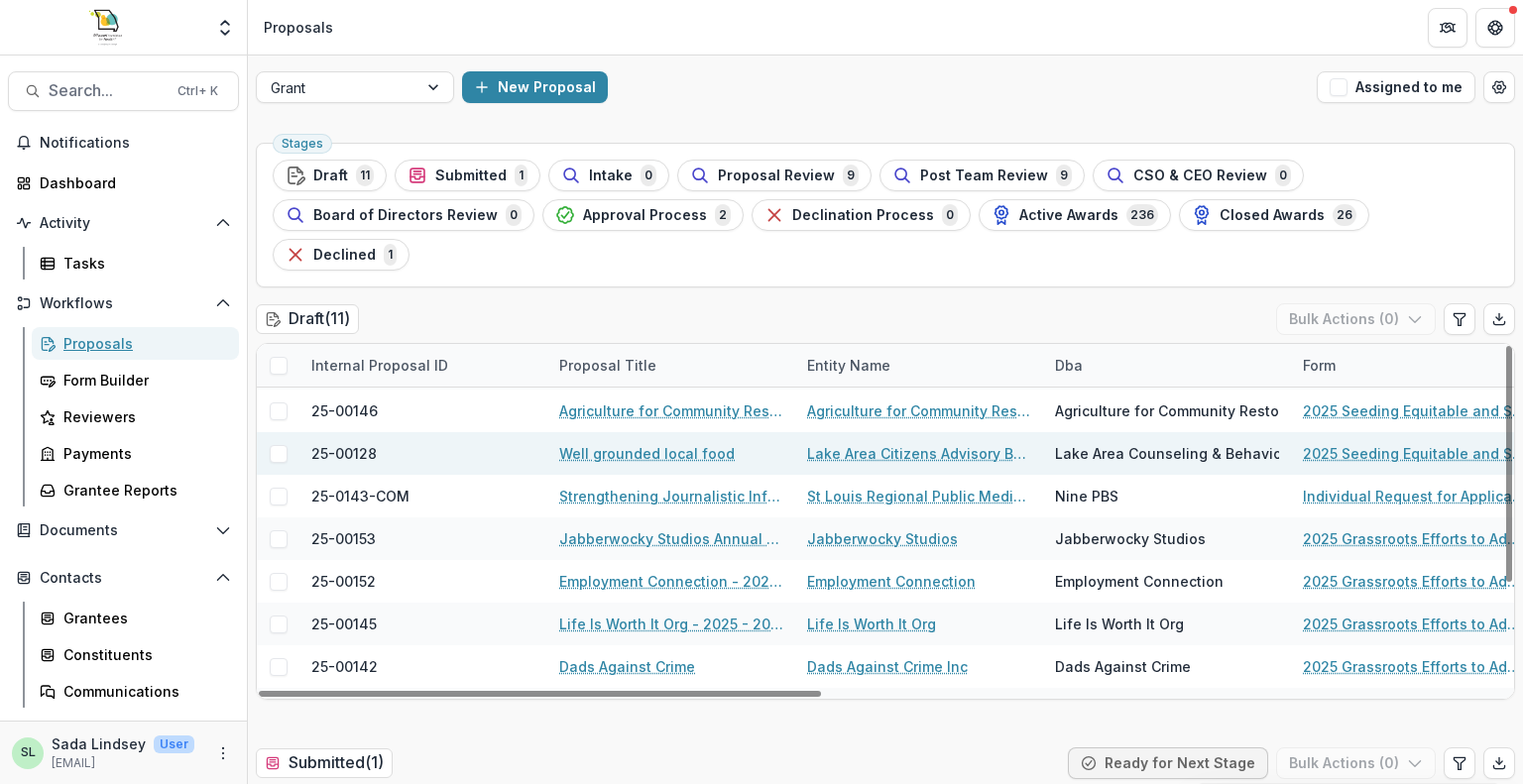 scroll, scrollTop: 157, scrollLeft: 0, axis: vertical 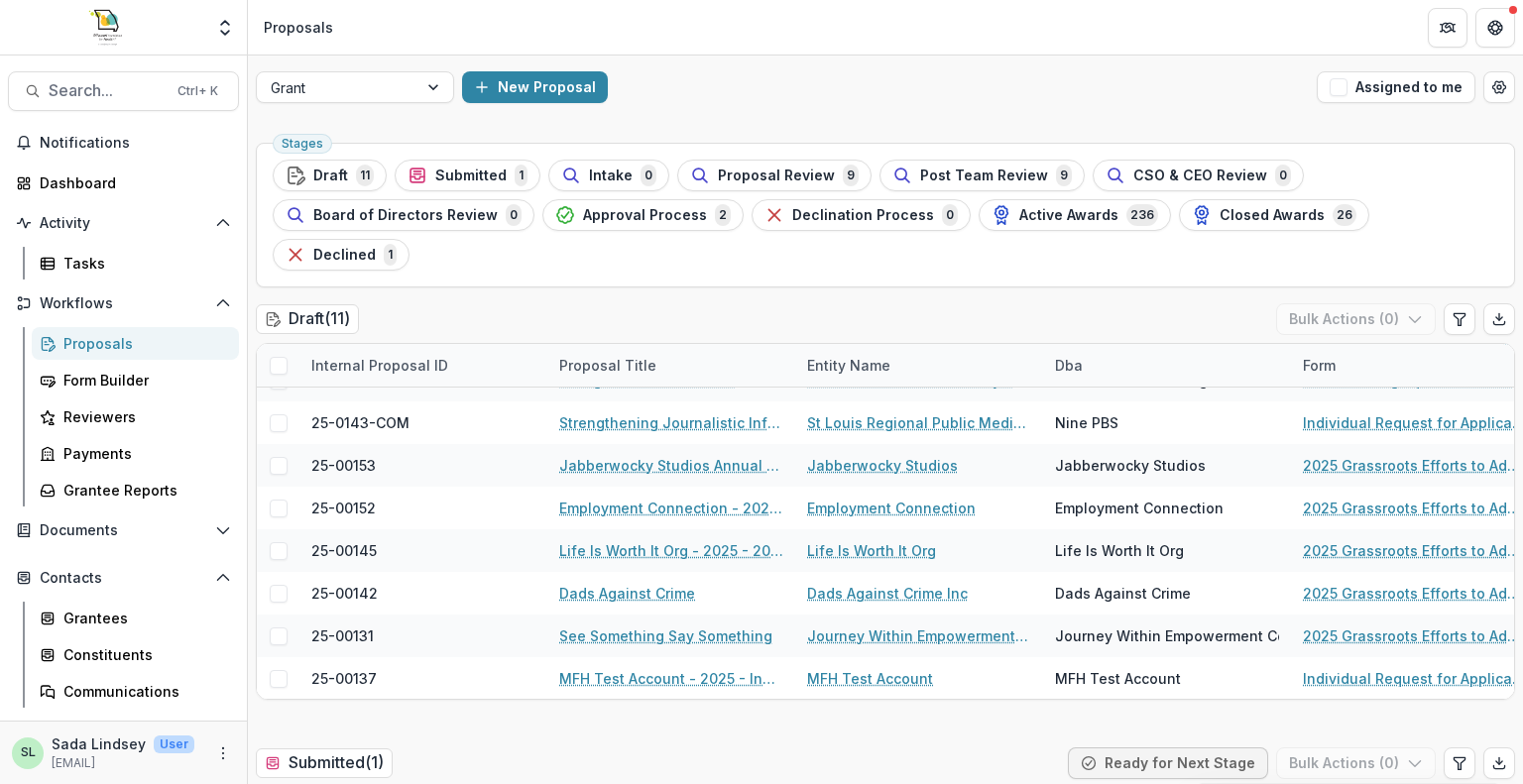 click on "Grant New Proposal Assigned to me" at bounding box center (885, 87) 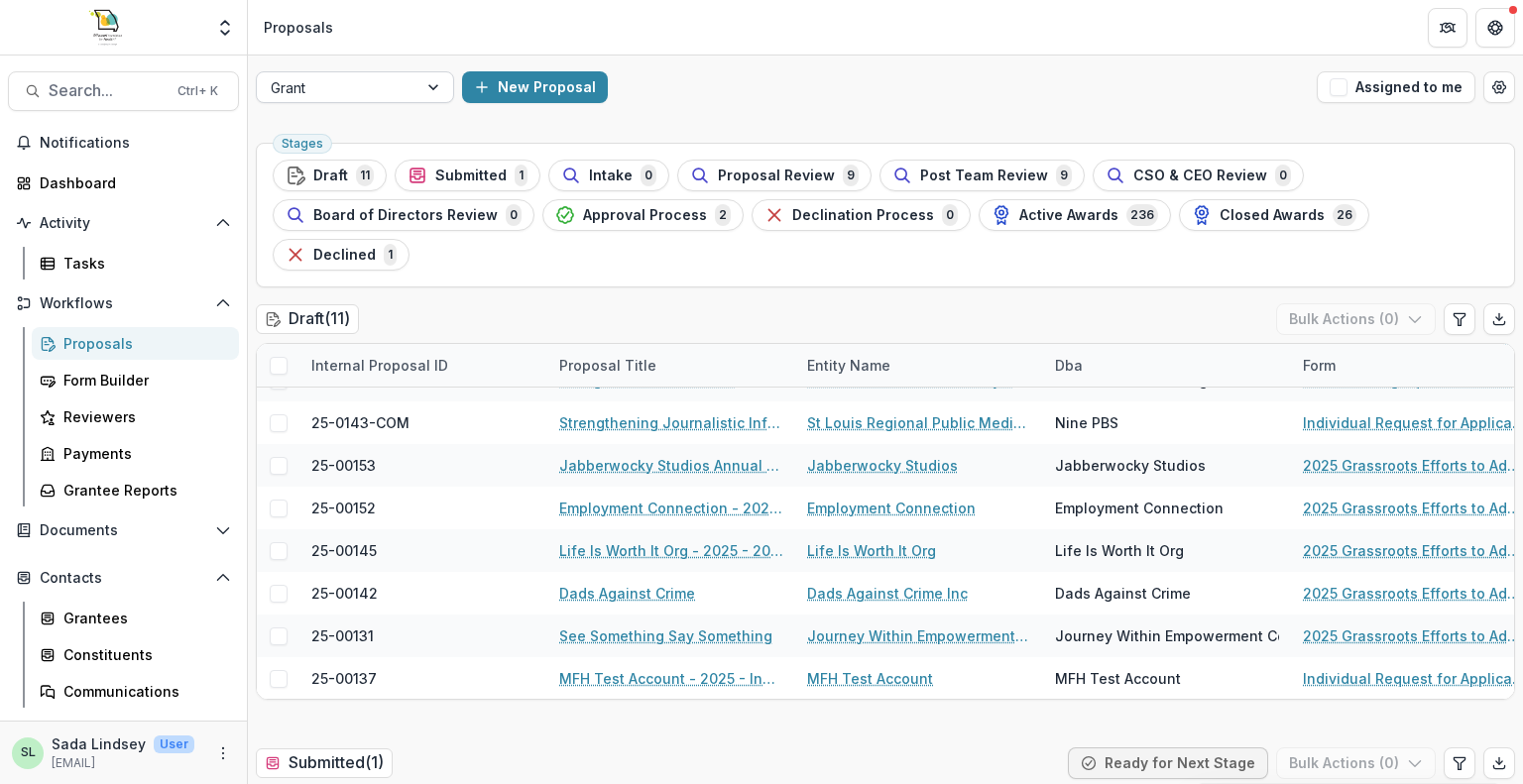 click at bounding box center [337, 87] 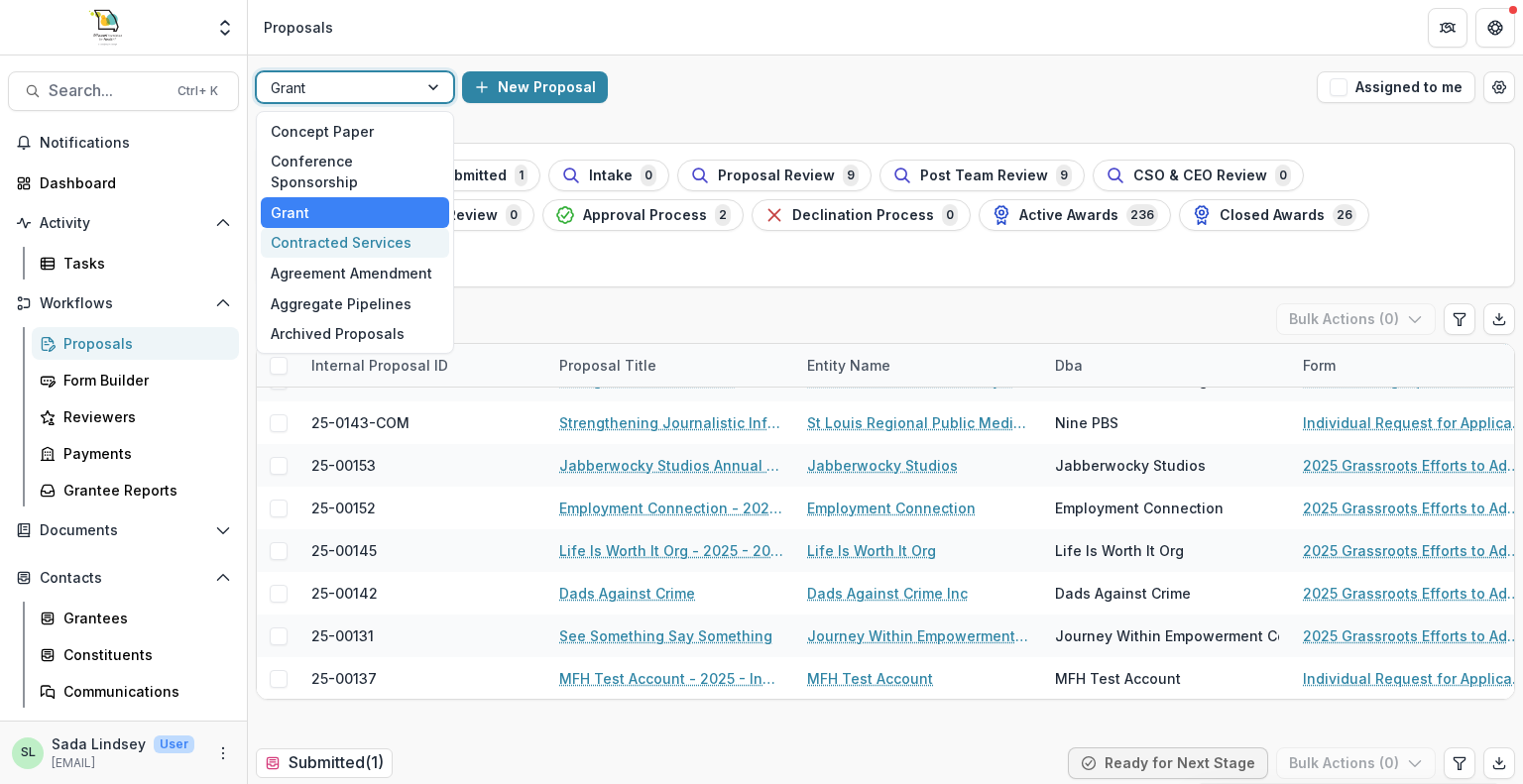 click on "Contracted Services" at bounding box center [355, 243] 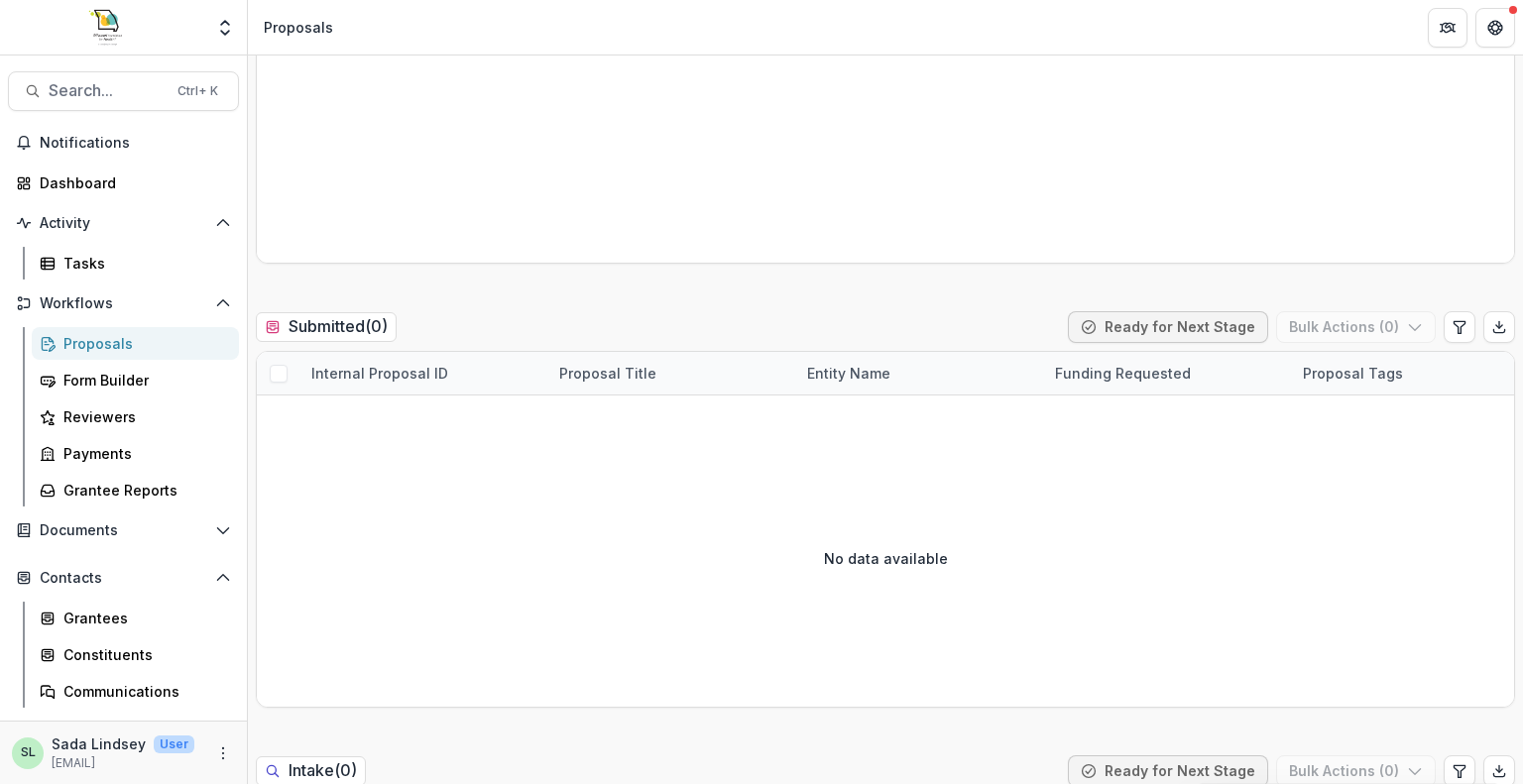 scroll, scrollTop: 0, scrollLeft: 0, axis: both 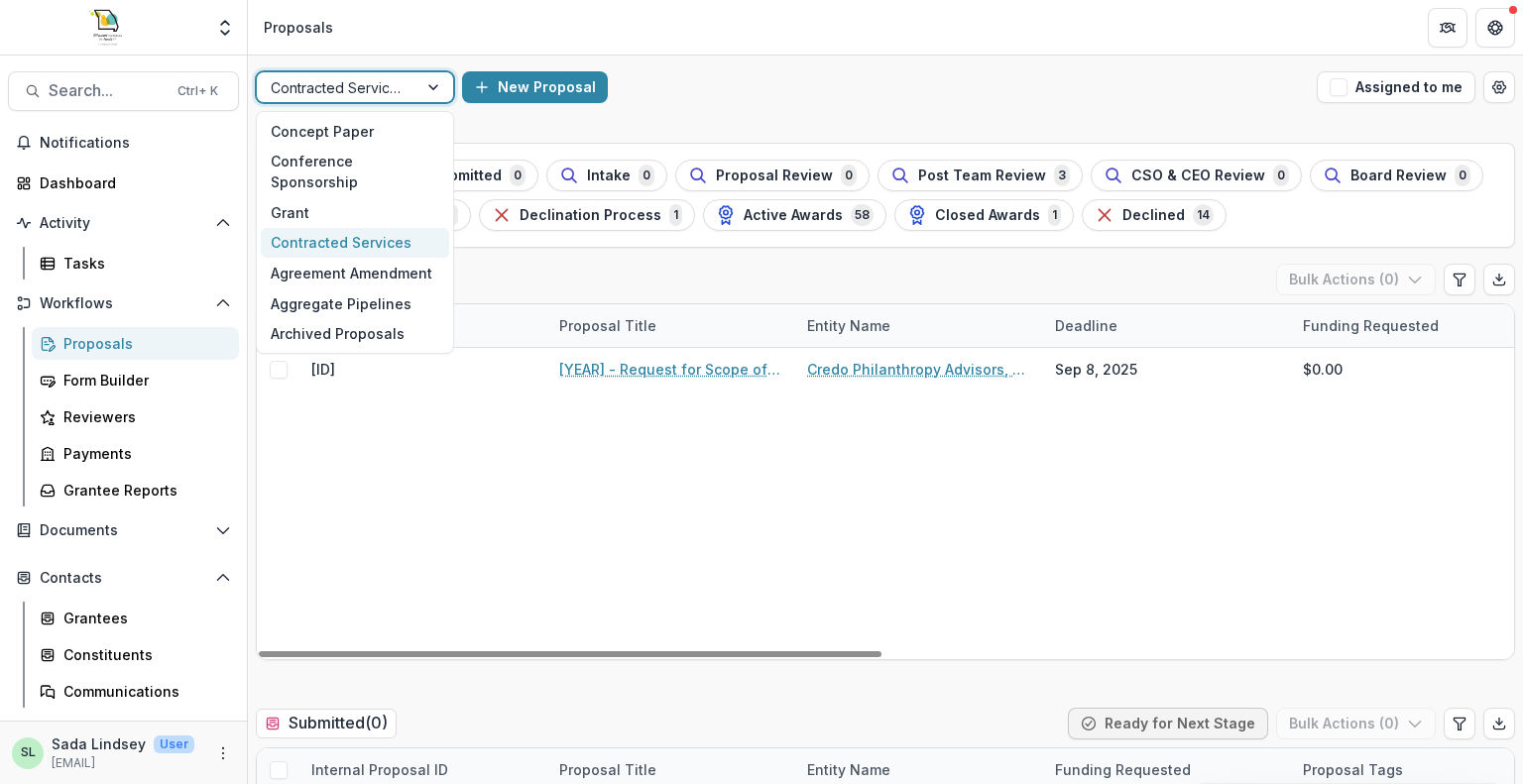 click at bounding box center [337, 87] 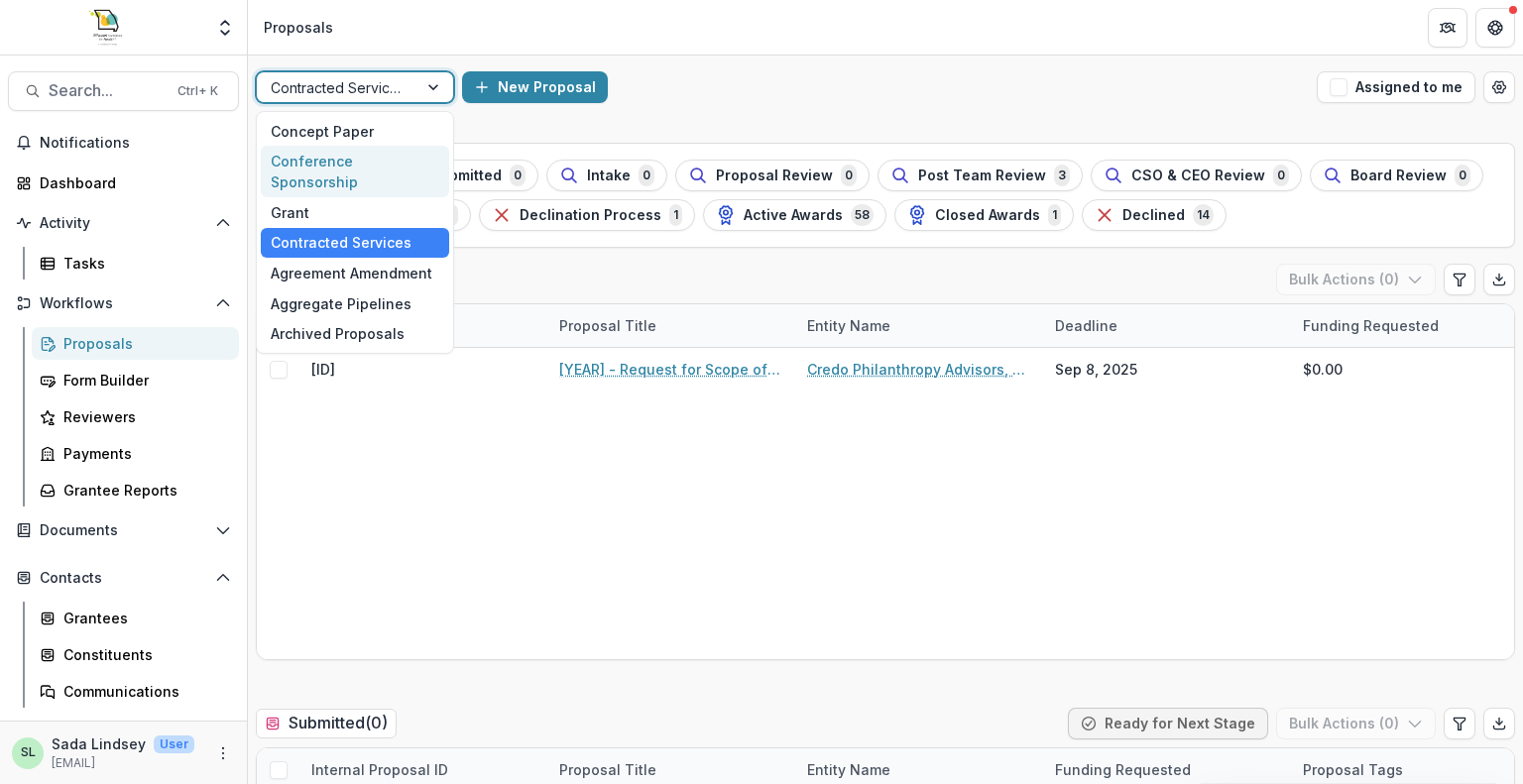 click on "Conference Sponsorship" at bounding box center (355, 171) 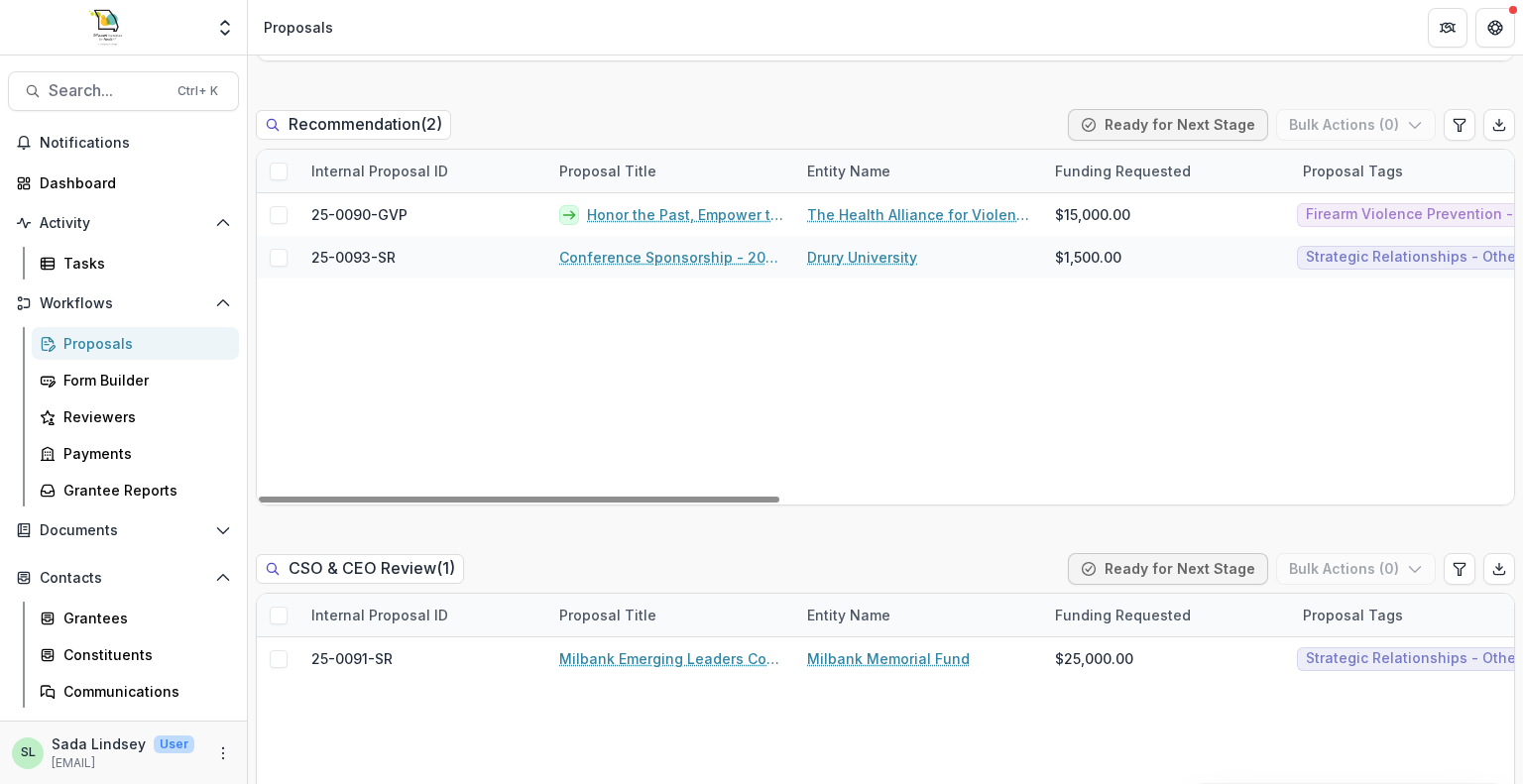 scroll, scrollTop: 1586, scrollLeft: 0, axis: vertical 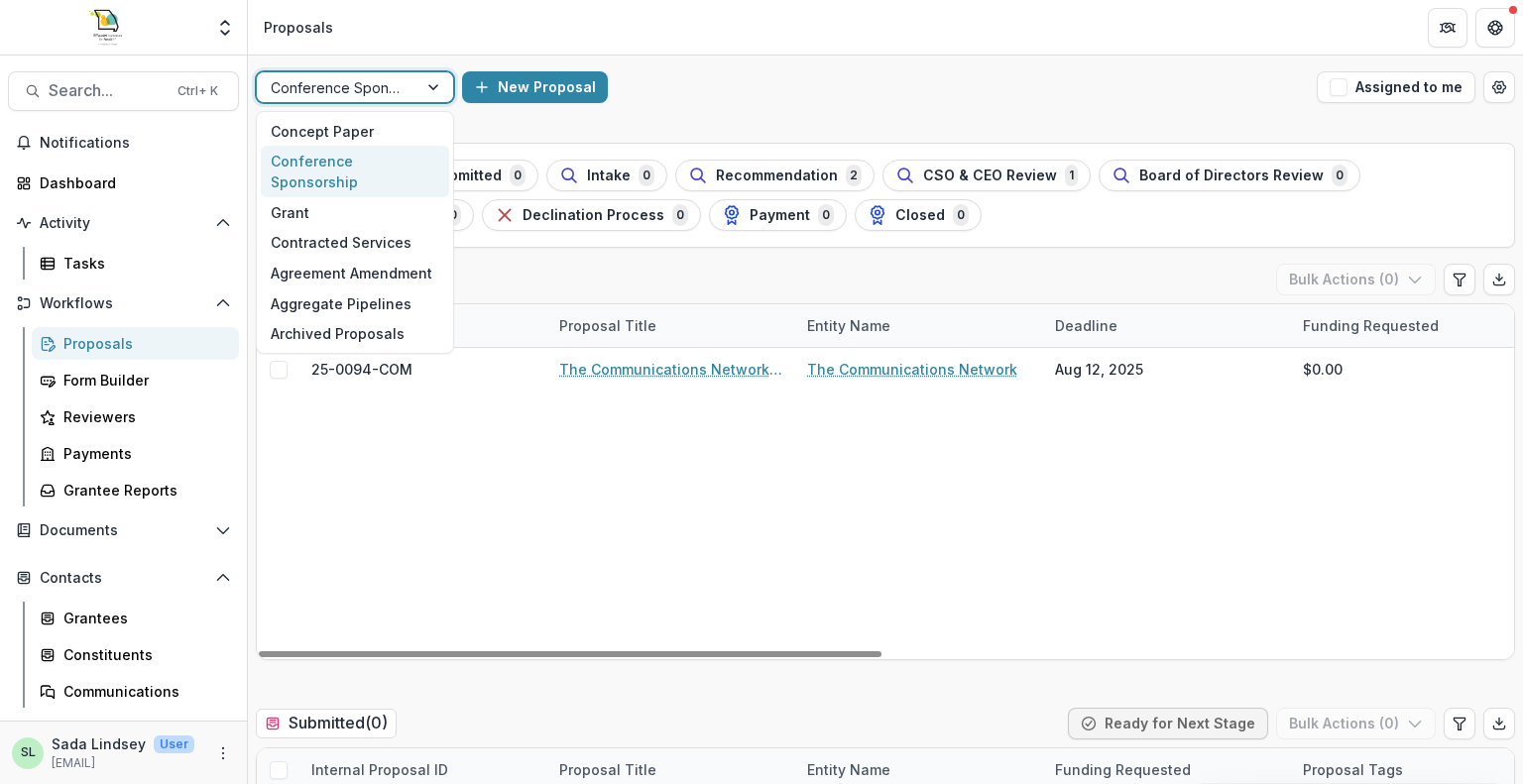 click on "Conference Sponsorship" at bounding box center (337, 87) 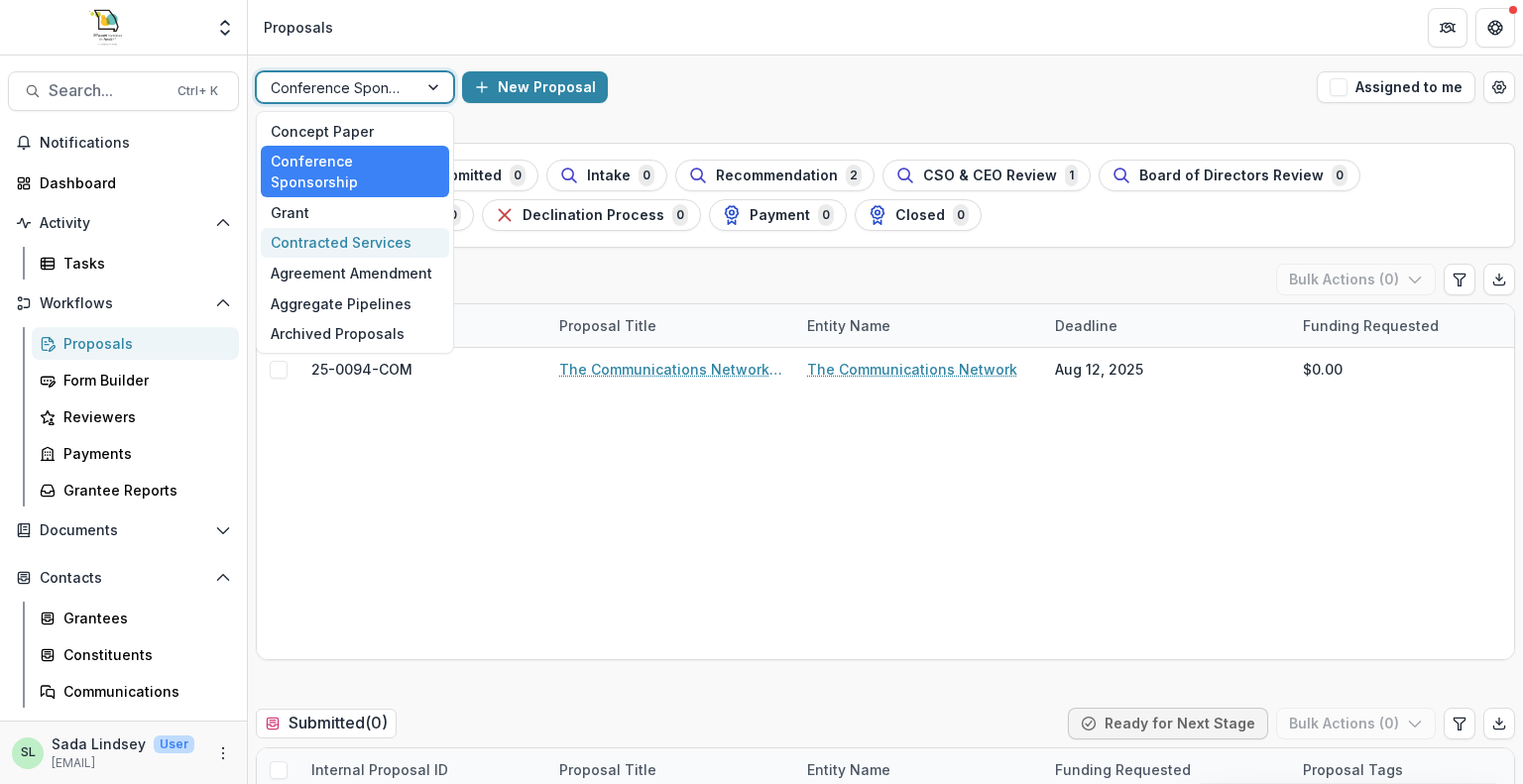 click on "Contracted Services" at bounding box center (355, 243) 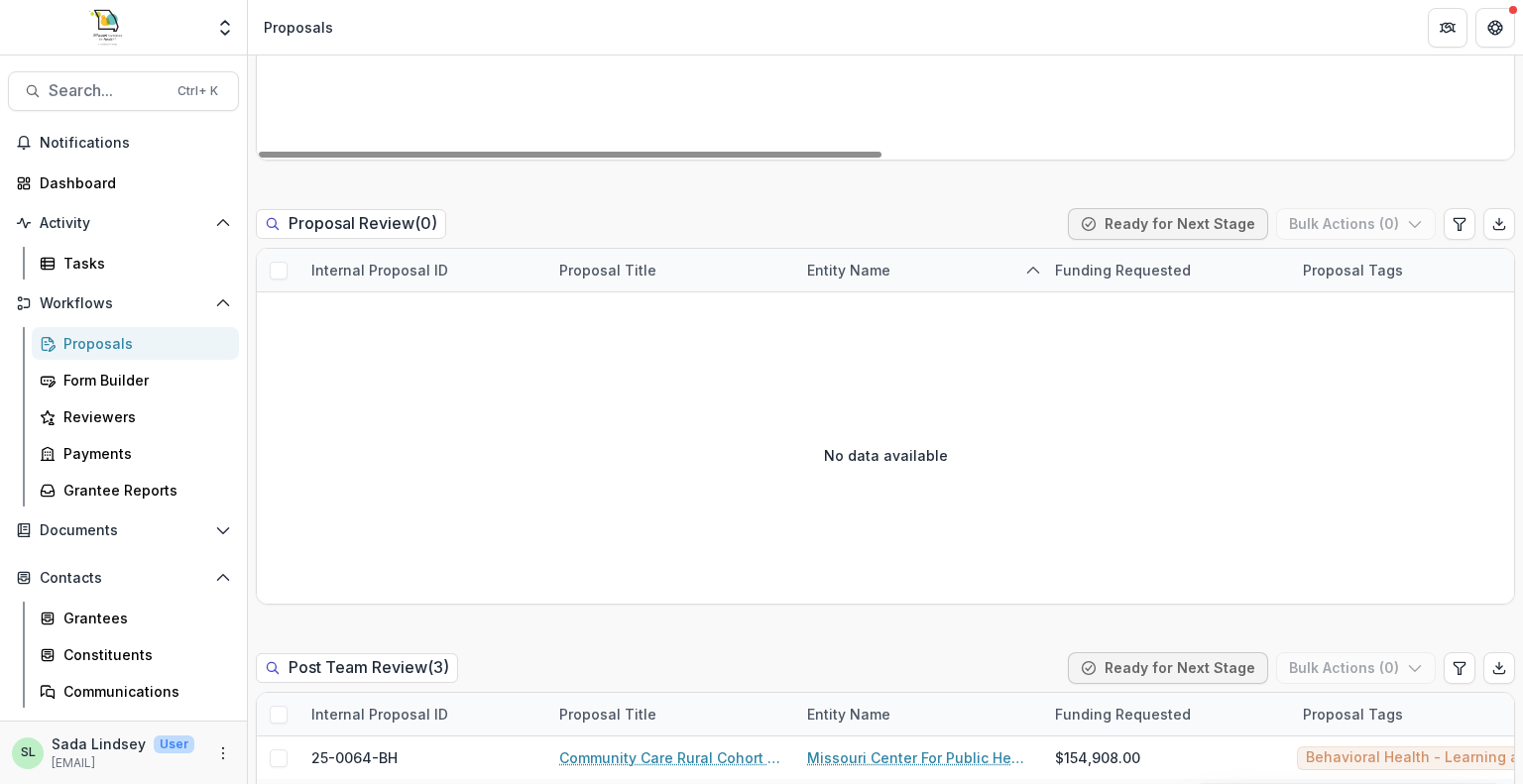 scroll, scrollTop: 1784, scrollLeft: 0, axis: vertical 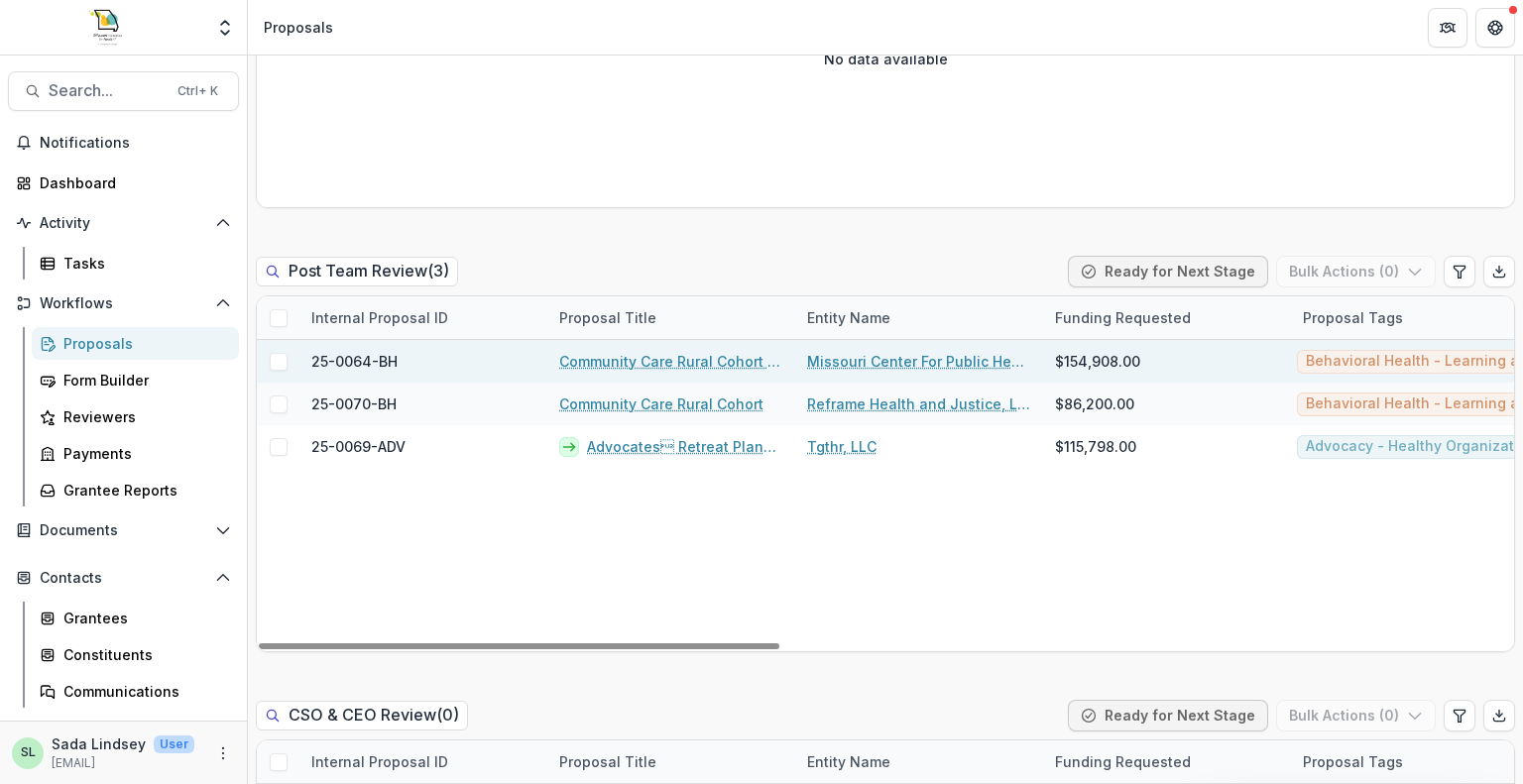 click on "Community Care Rural Cohort Facilitation" at bounding box center [671, 361] 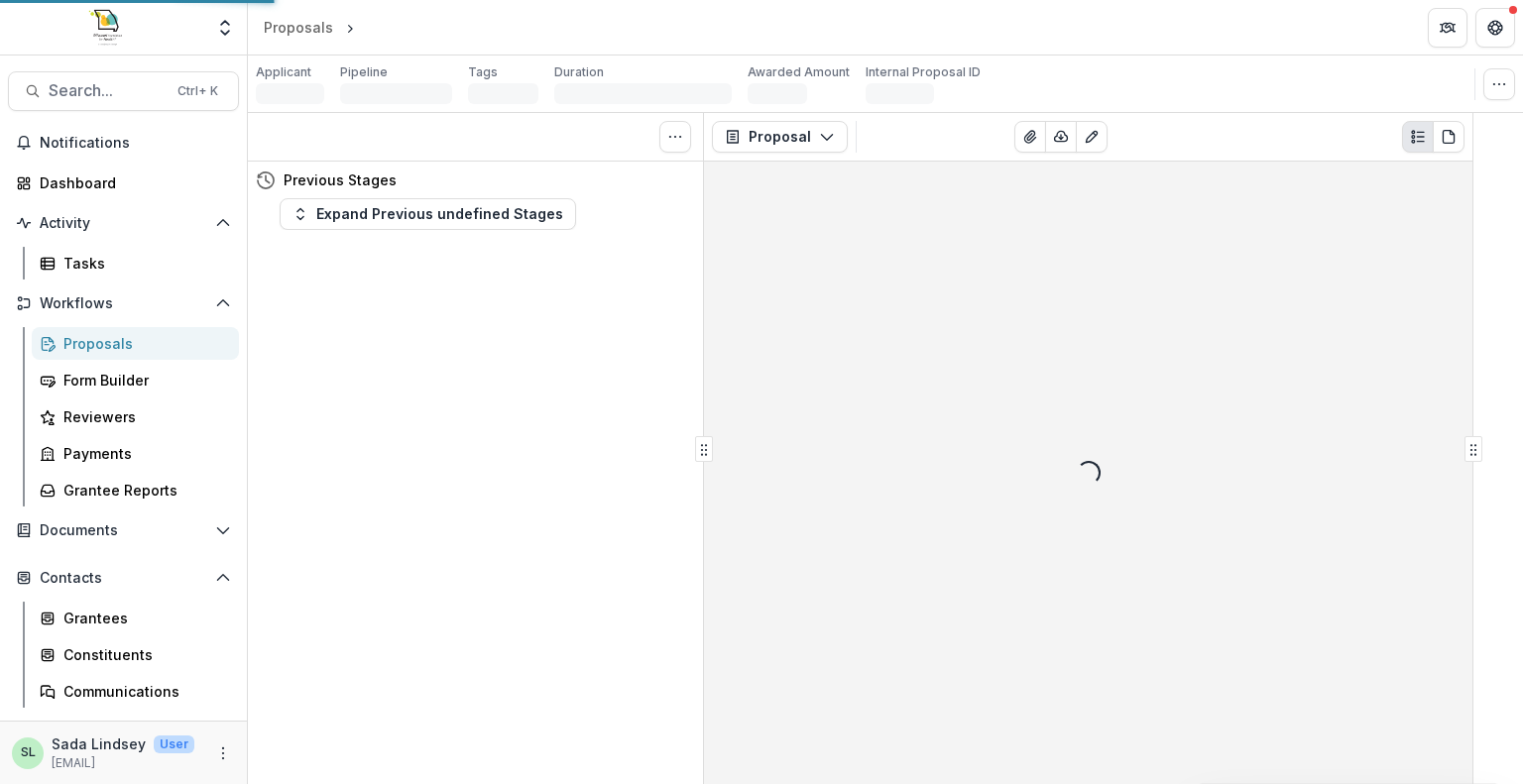 scroll, scrollTop: 0, scrollLeft: 0, axis: both 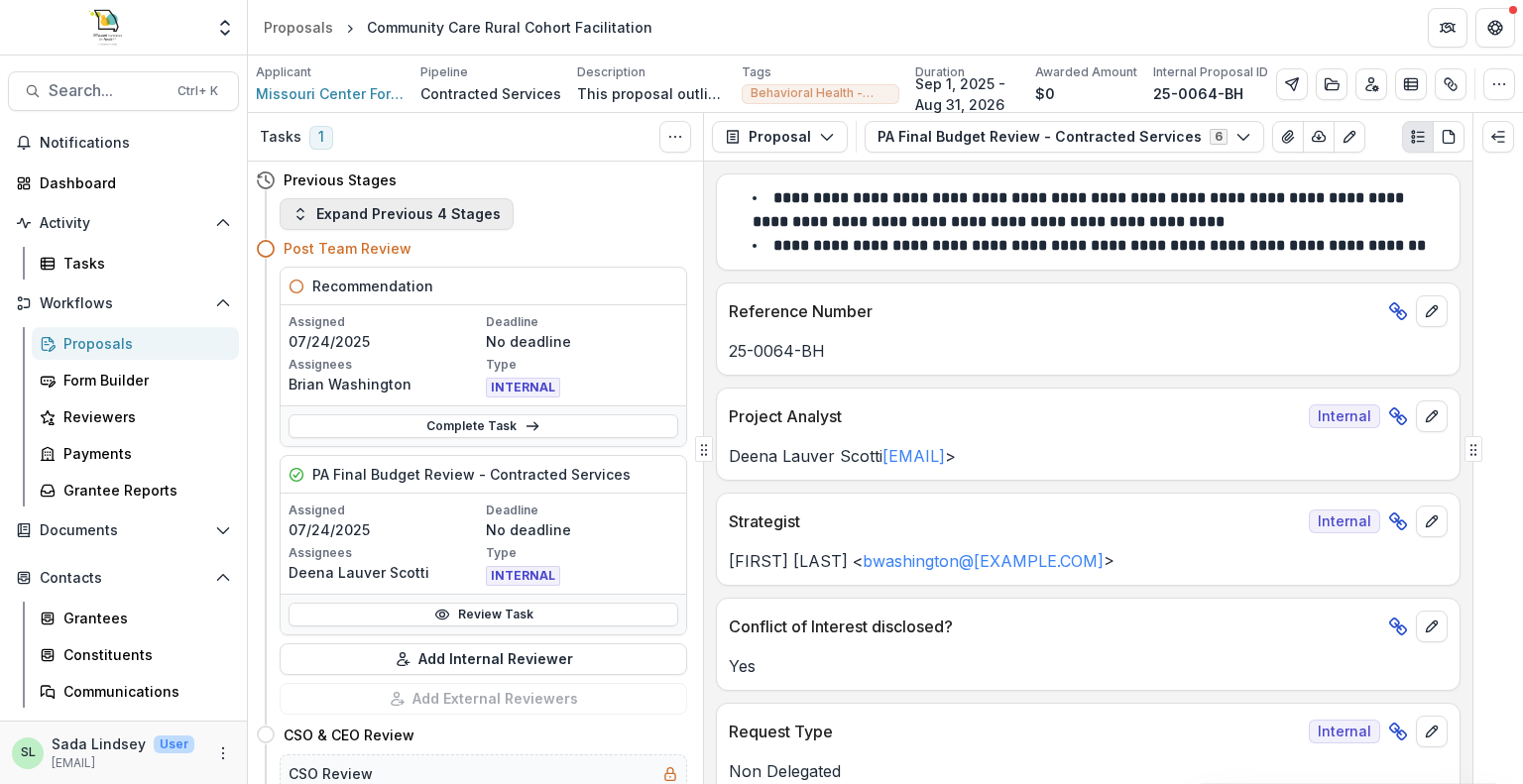 click on "Expand Previous 4 Stages" at bounding box center (397, 214) 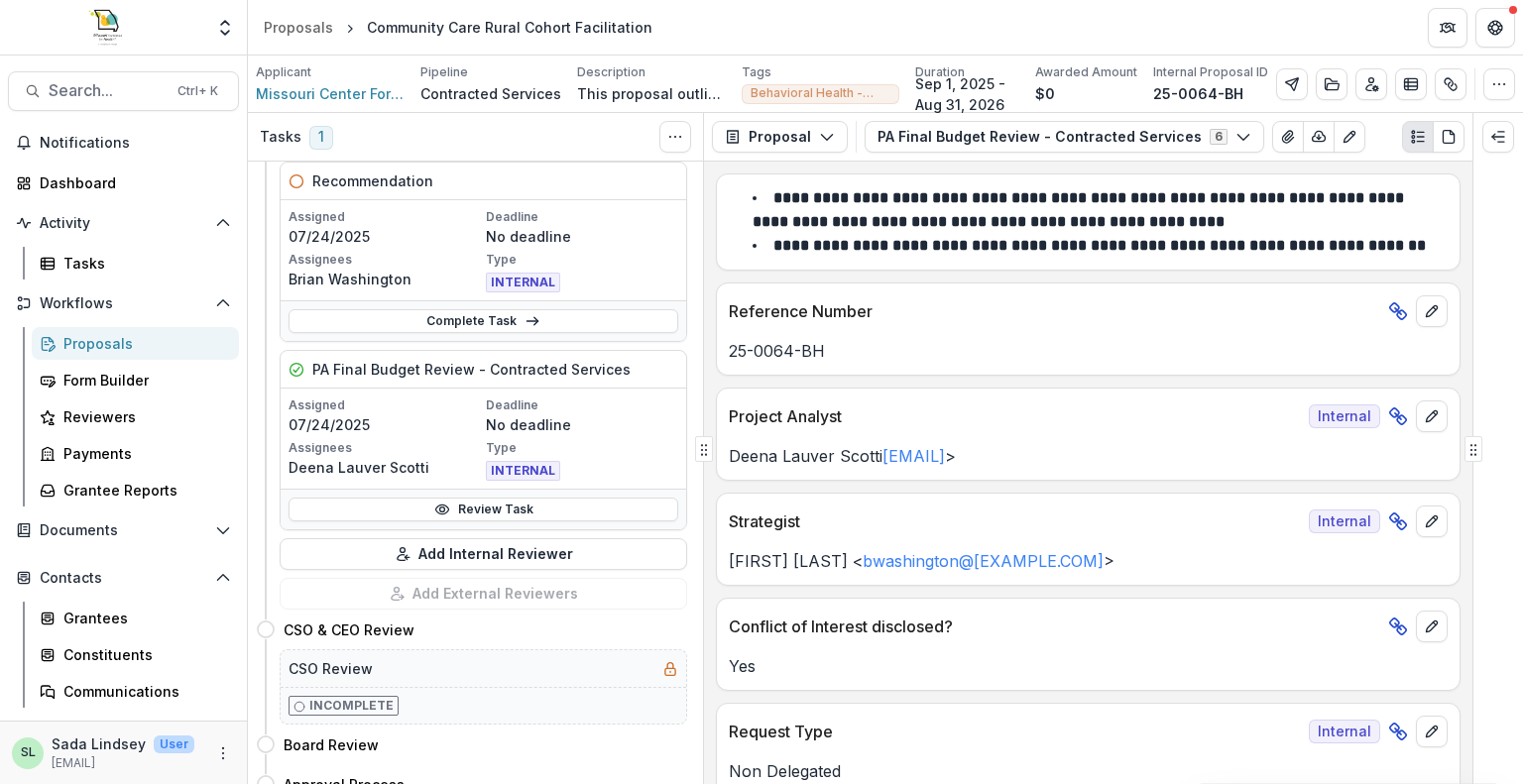 scroll, scrollTop: 1586, scrollLeft: 0, axis: vertical 